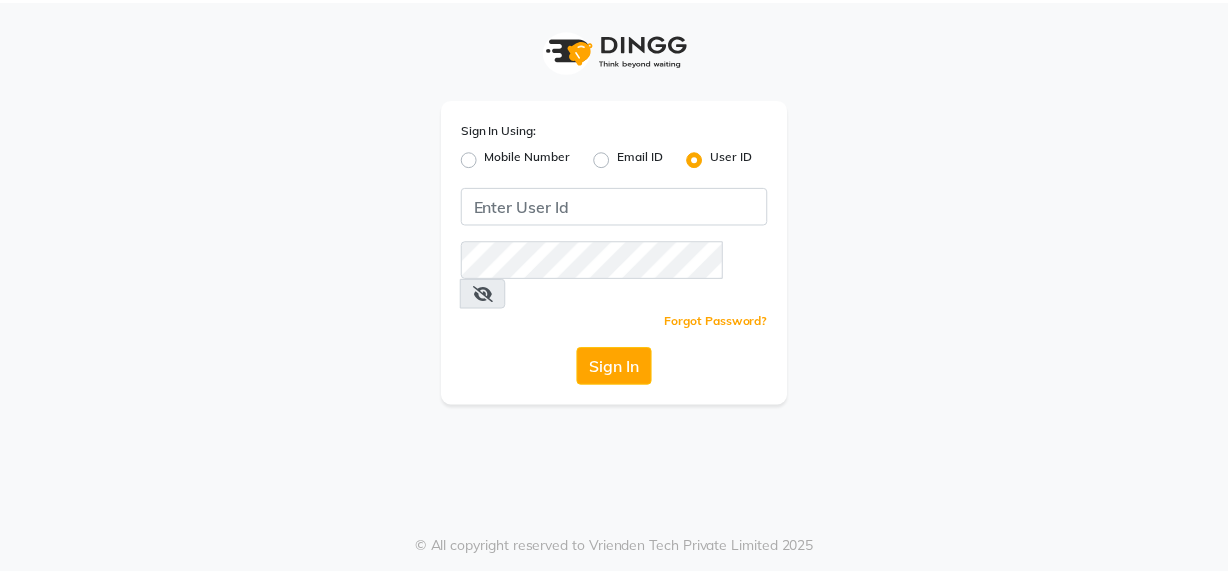 scroll, scrollTop: 0, scrollLeft: 0, axis: both 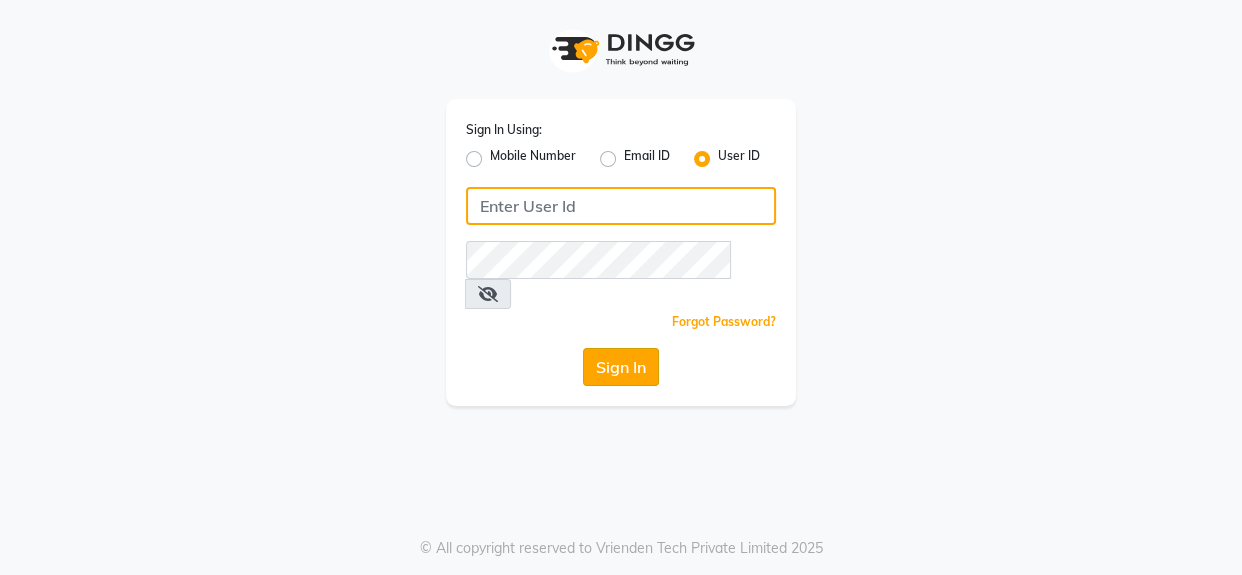 type on "mmbmakemeblush" 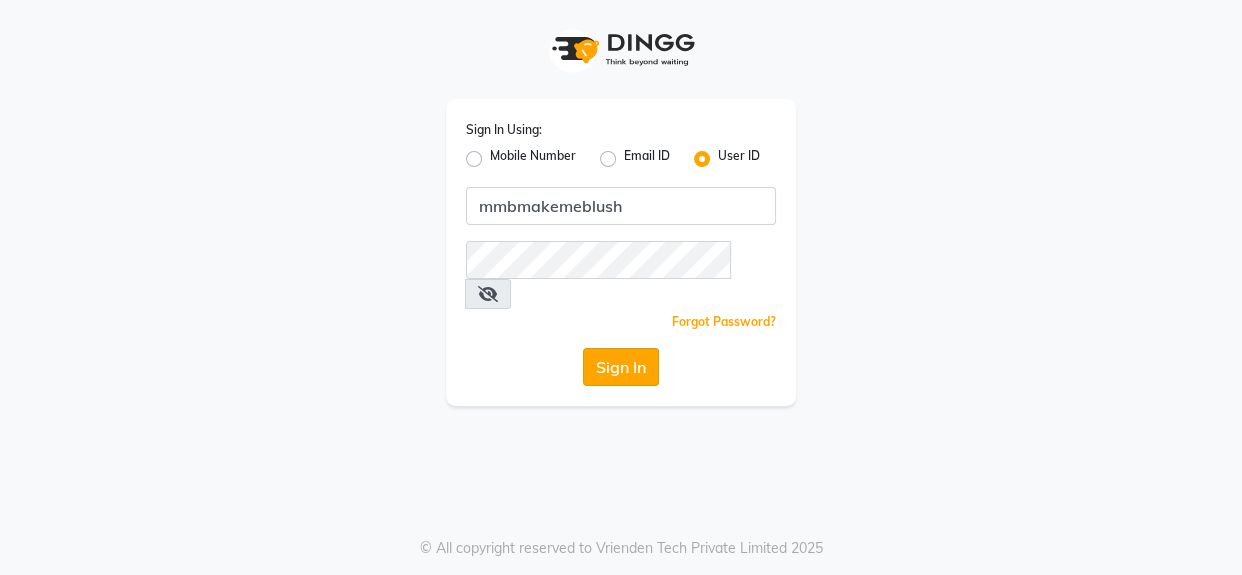 click on "Sign In" 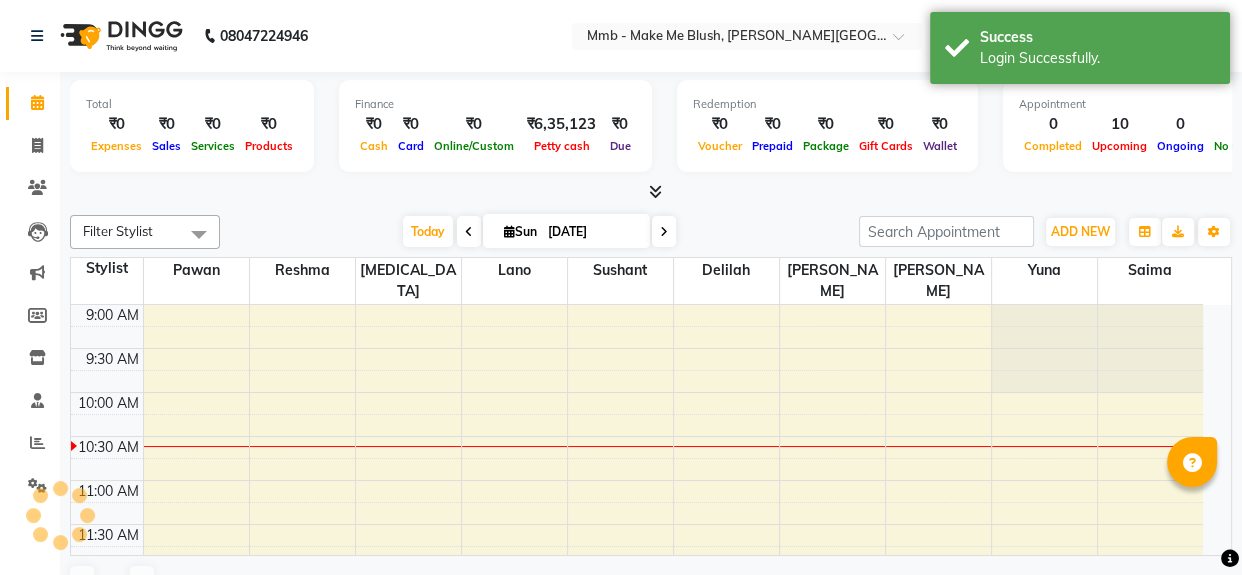 select on "en" 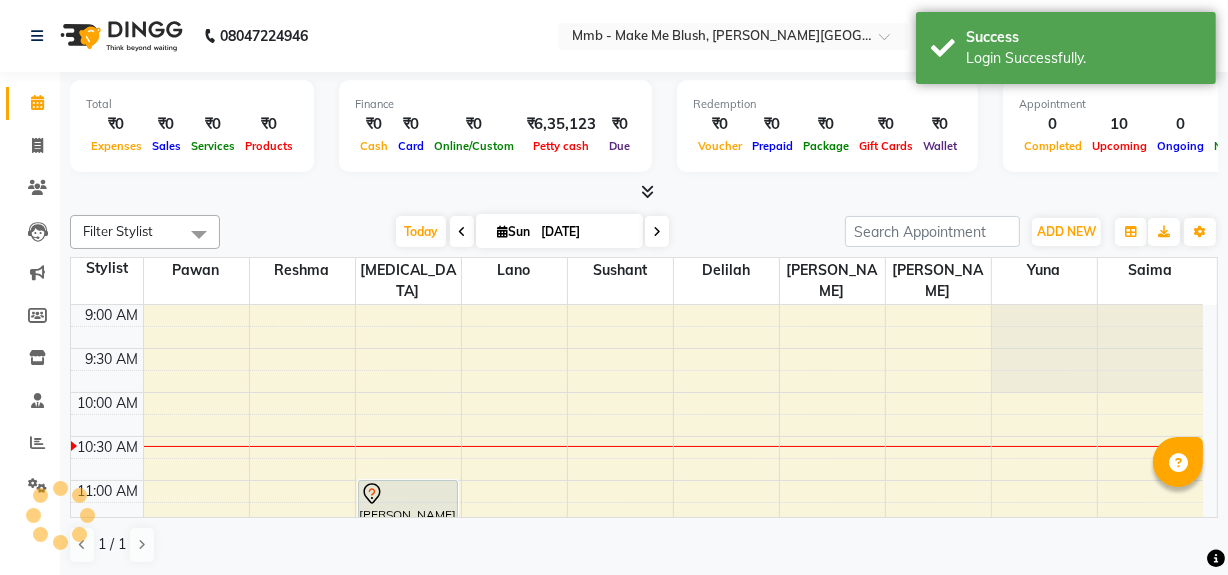 scroll, scrollTop: 0, scrollLeft: 0, axis: both 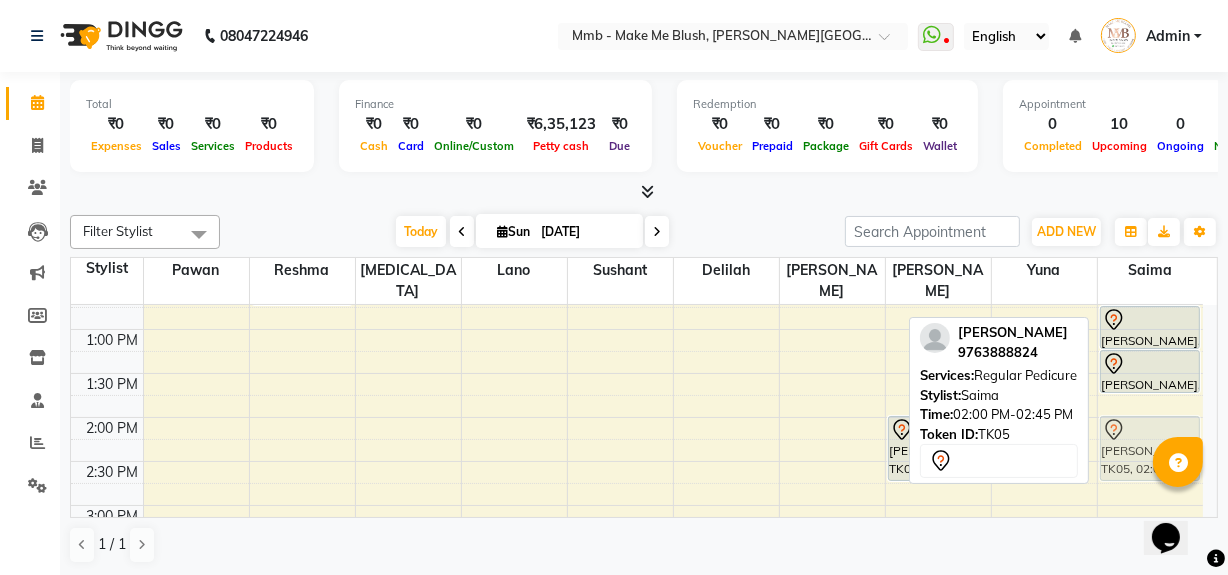 drag, startPoint x: 1129, startPoint y: 456, endPoint x: 1094, endPoint y: 463, distance: 35.69314 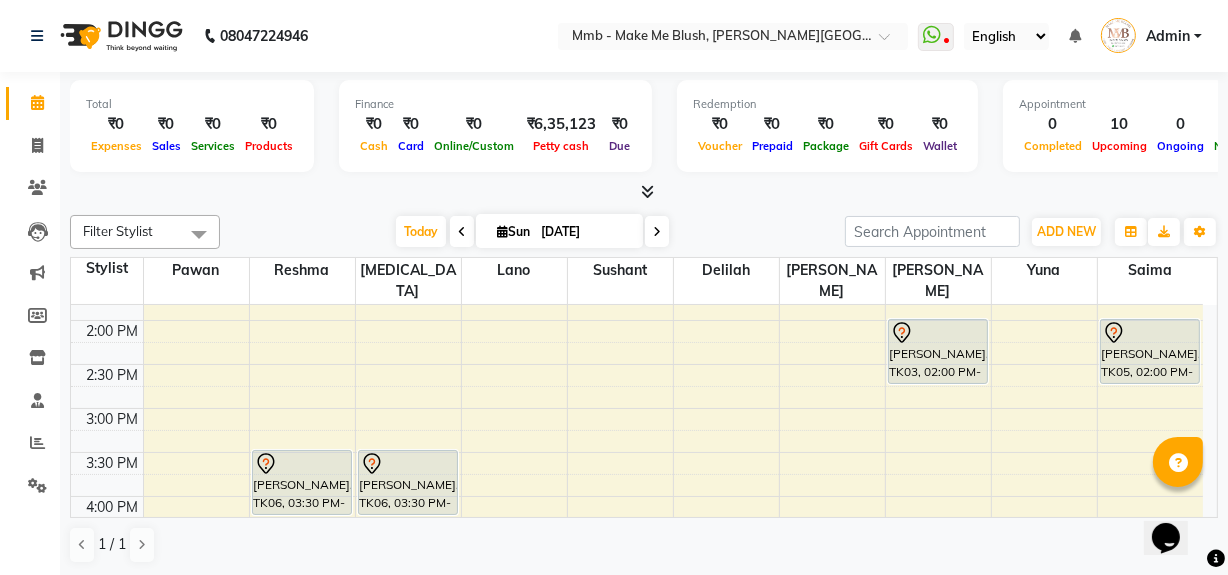scroll, scrollTop: 436, scrollLeft: 0, axis: vertical 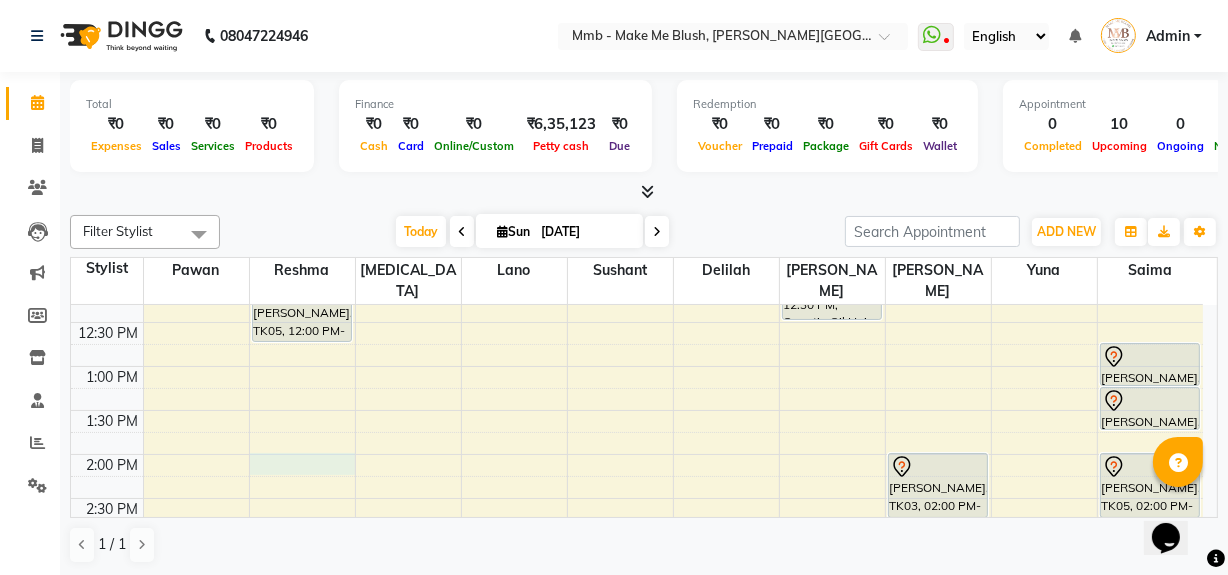 click on "9:00 AM 9:30 AM 10:00 AM 10:30 AM 11:00 AM 11:30 AM 12:00 PM 12:30 PM 1:00 PM 1:30 PM 2:00 PM 2:30 PM 3:00 PM 3:30 PM 4:00 PM 4:30 PM 5:00 PM 5:30 PM 6:00 PM 6:30 PM 7:00 PM 7:30 PM 8:00 PM 8:30 PM             Anita Bohra, TK05, 12:00 PM-12:45 PM, Regular Pedicure              Shweta Shahade, TK06, 03:30 PM-04:15 PM, Regular Pedicure              Shajeena Kumar, TK02, 11:00 AM-12:10 PM, Roots Touchup Upto 1inch              Shweta Shahade, TK06, 03:30 PM-04:15 PM, Regular Pedicure              Nishrin Sanchawala, TK01, 11:30 AM-12:30 PM, Opuntia Oil Hair spa             Maria Vardhan, TK03, 02:00 PM-02:45 PM, Hair Cut Without Wash             Shivai Shinde, TK04, 04:30 PM-05:40 PM, Roots Touchup Upto 1inch              Maria Vardhan, TK03, 12:45 PM-01:15 PM, Head Massages             Maria Vardhan, TK03, 01:15 PM-01:45 PM, Classic hair wash              Anita Bohra, TK05, 02:00 PM-02:45 PM, Regular Pedicure" at bounding box center [637, 542] 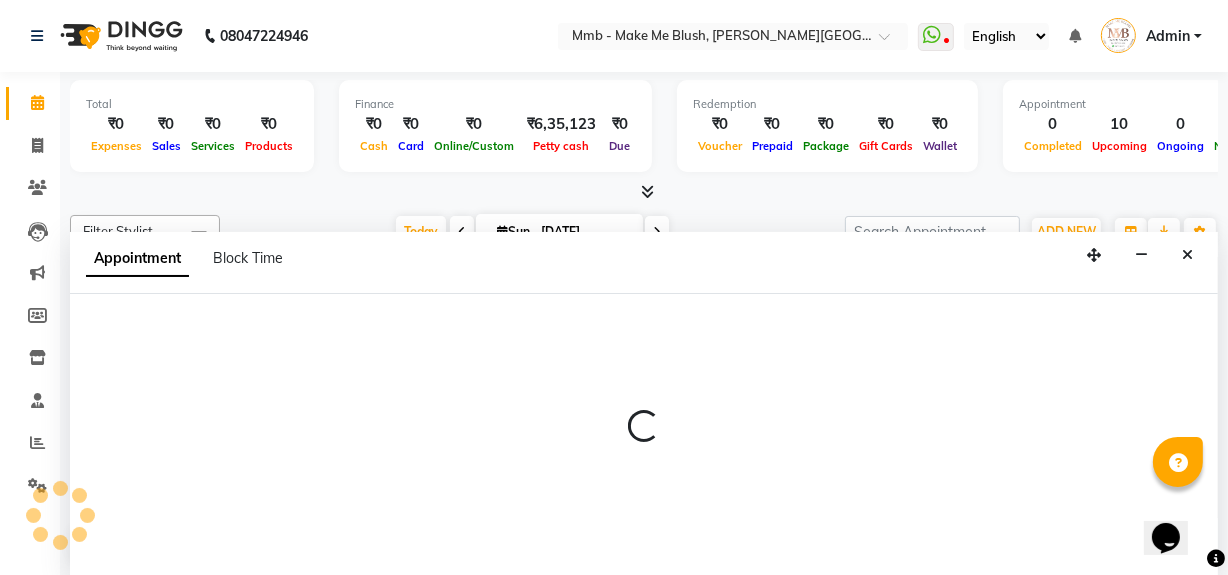 scroll, scrollTop: 0, scrollLeft: 0, axis: both 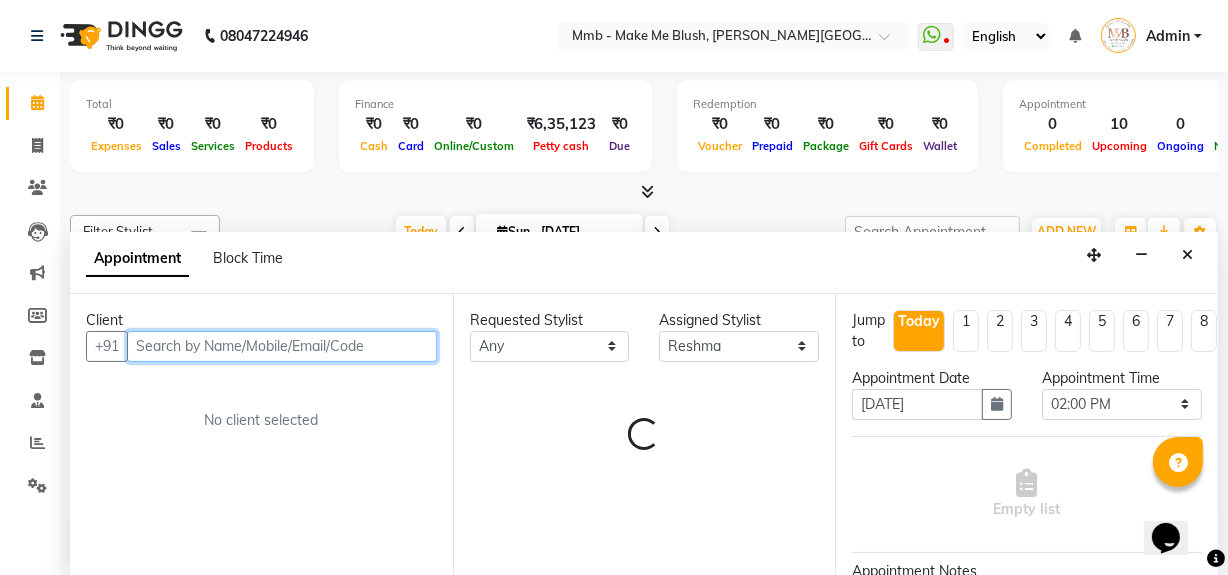 click at bounding box center [282, 346] 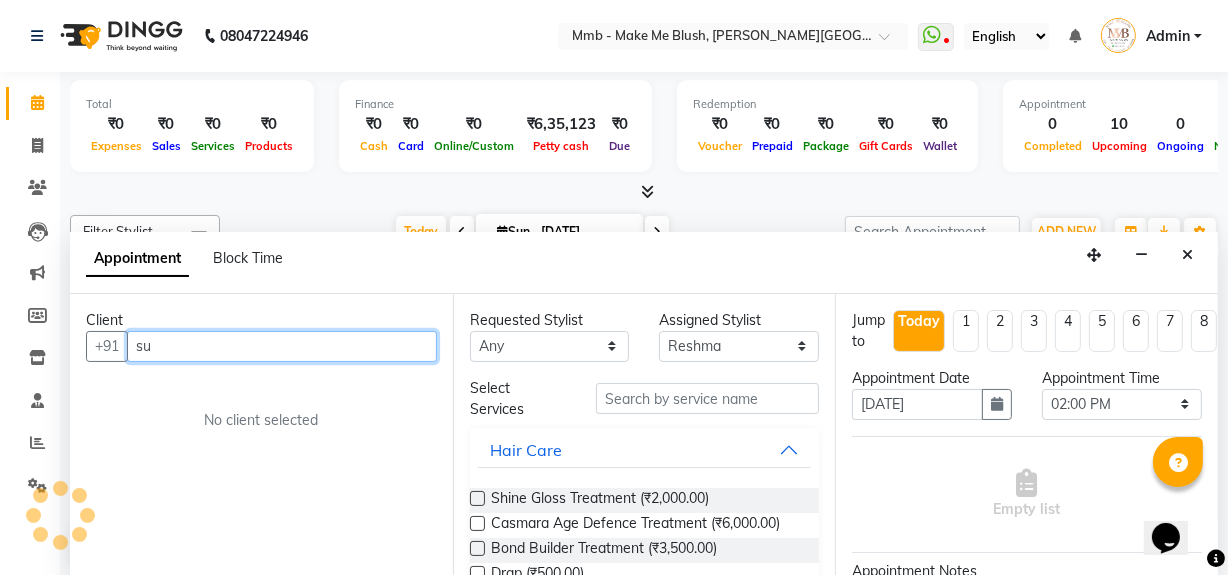 type on "s" 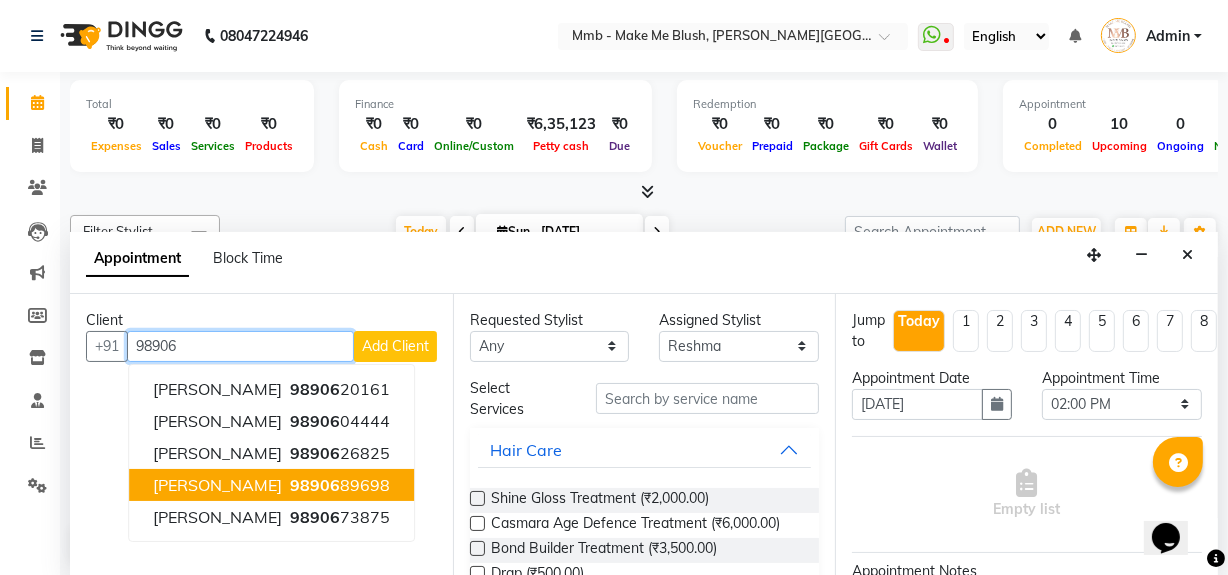 click on "98906 89698" at bounding box center [338, 485] 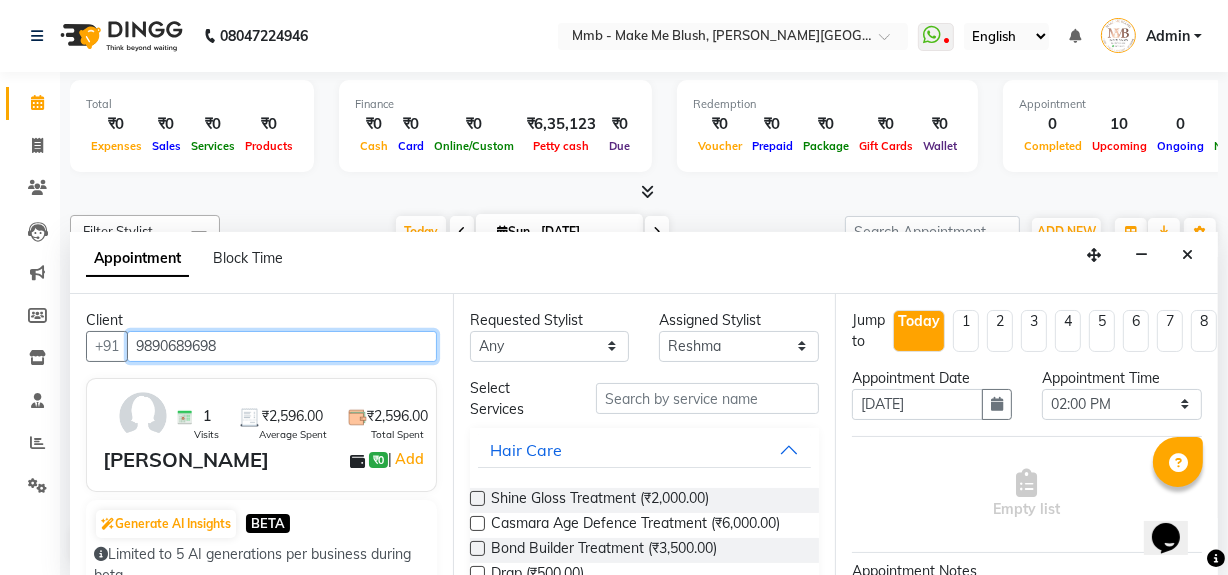 type on "9890689698" 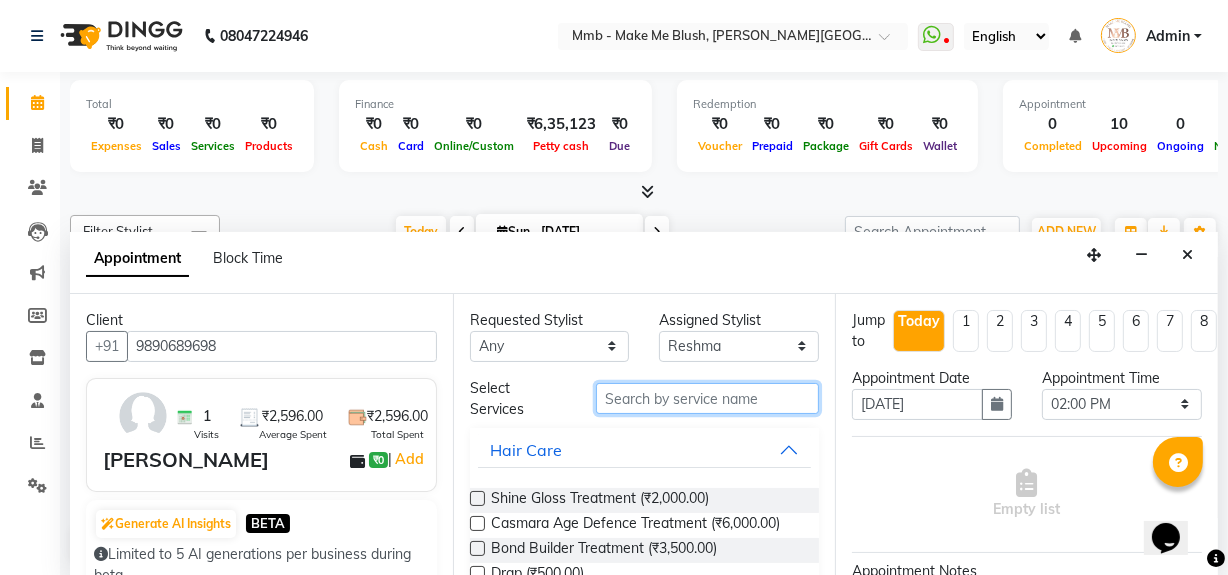 click at bounding box center [707, 398] 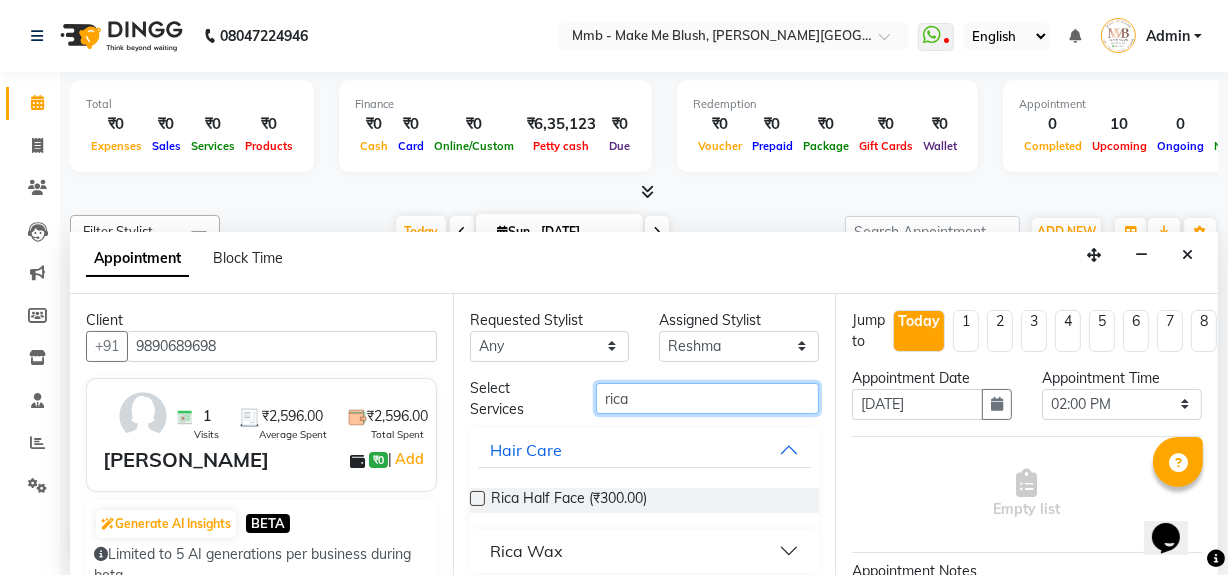 scroll, scrollTop: 10, scrollLeft: 0, axis: vertical 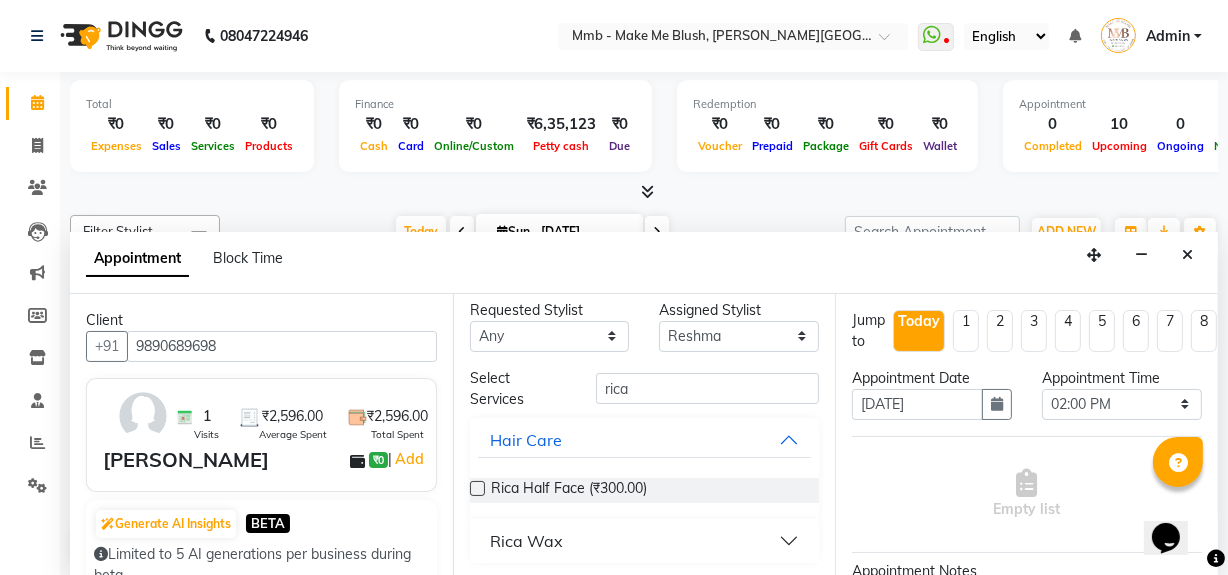 click on "Rica Wax" at bounding box center [645, 541] 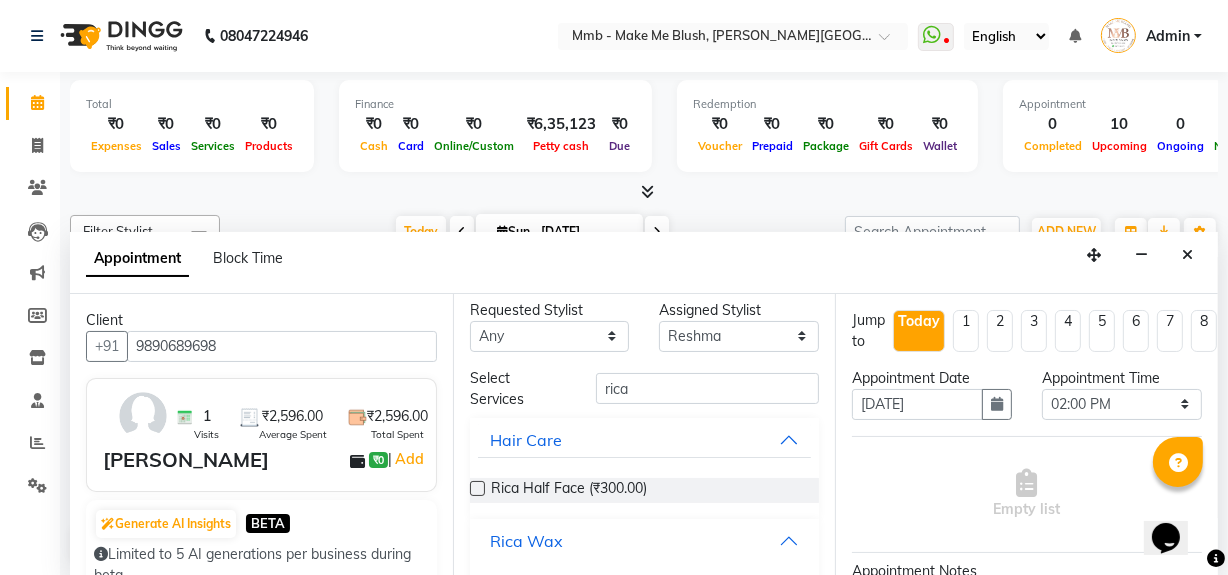 click on "Rica Wax" at bounding box center [645, 541] 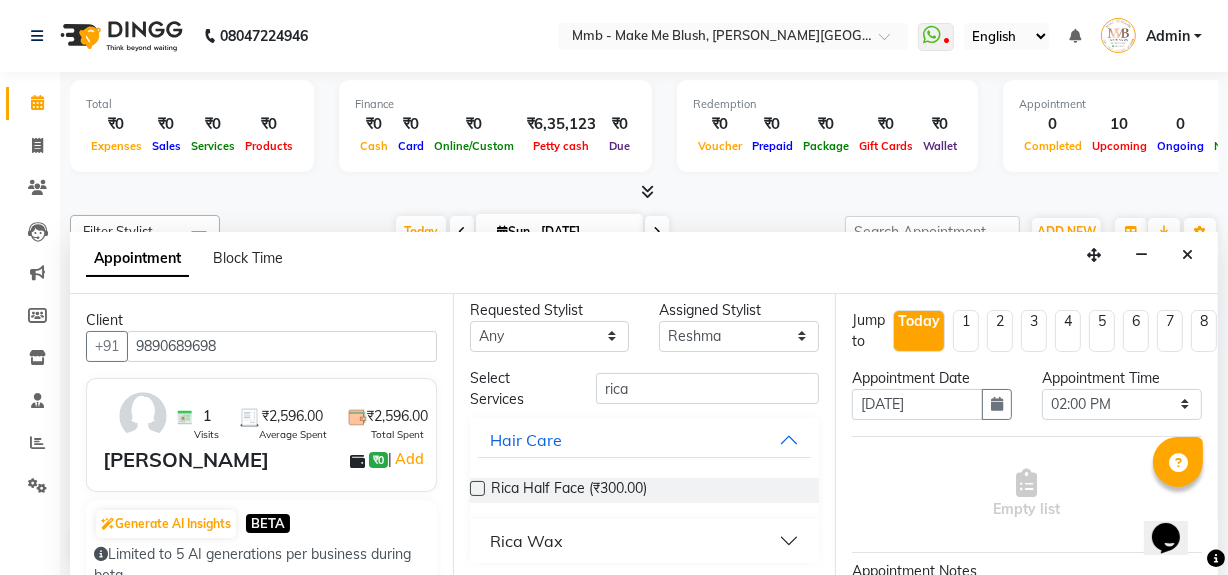 click on "Rica Wax" at bounding box center (645, 541) 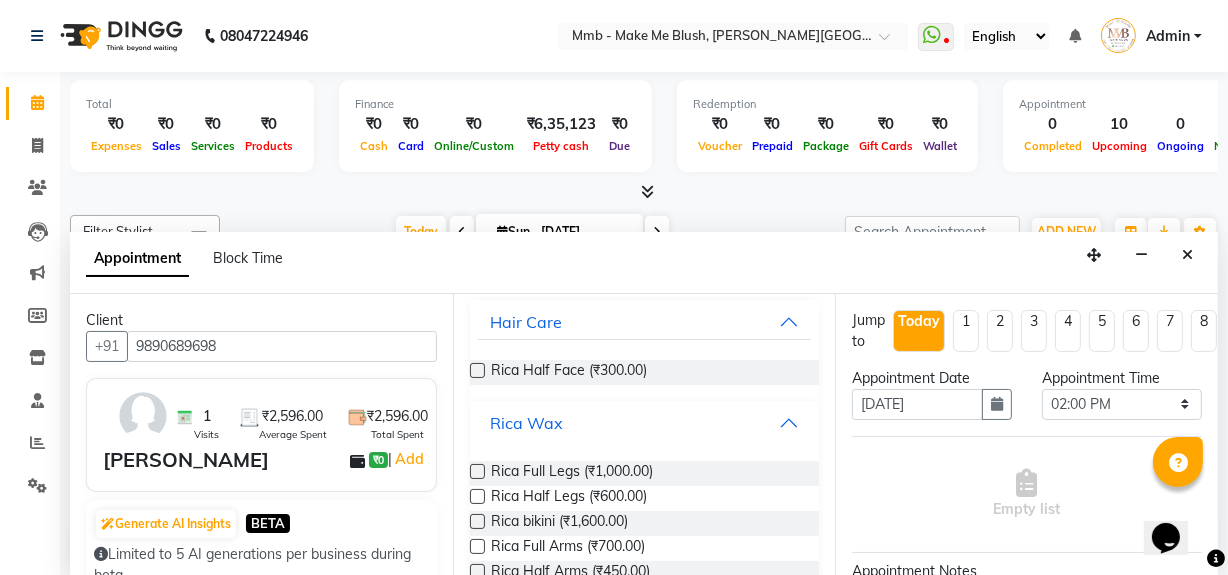 scroll, scrollTop: 156, scrollLeft: 0, axis: vertical 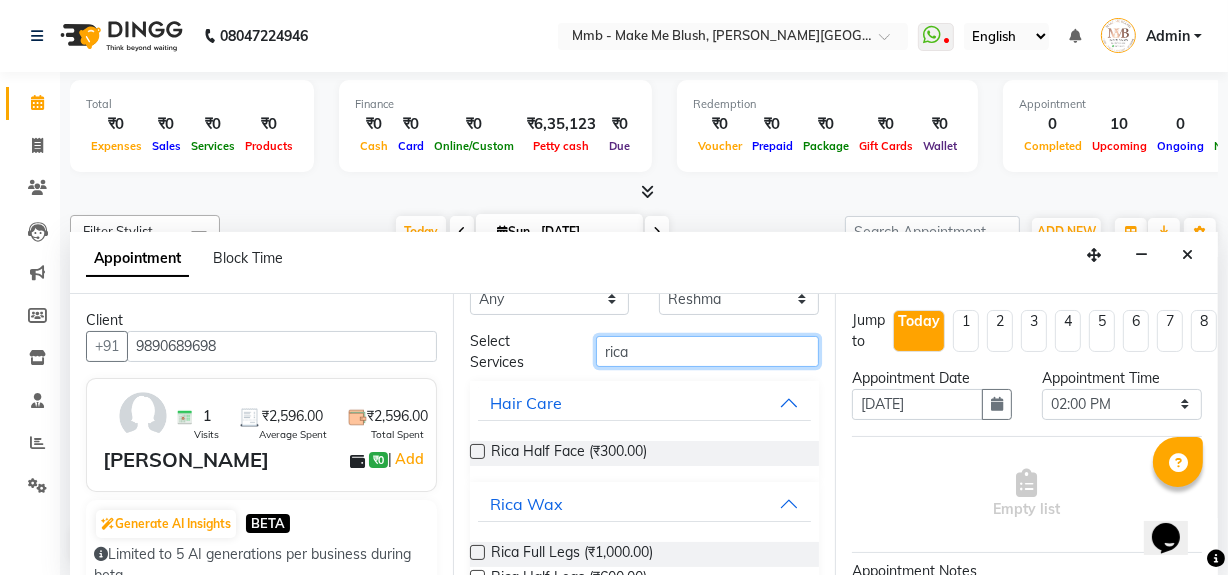 click on "rica" at bounding box center [707, 351] 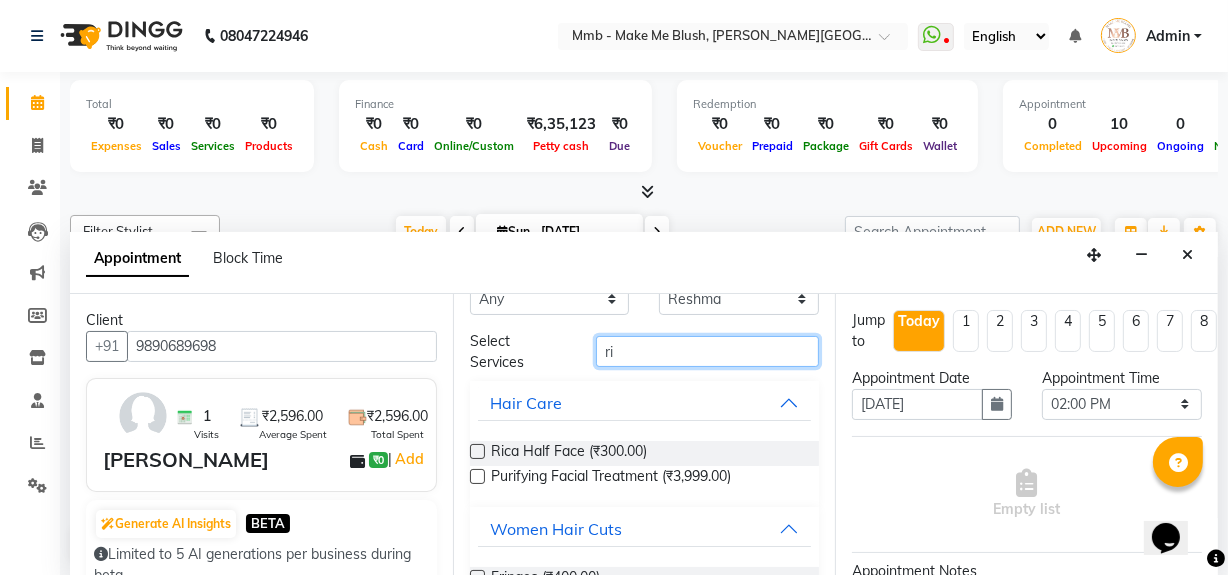 type on "r" 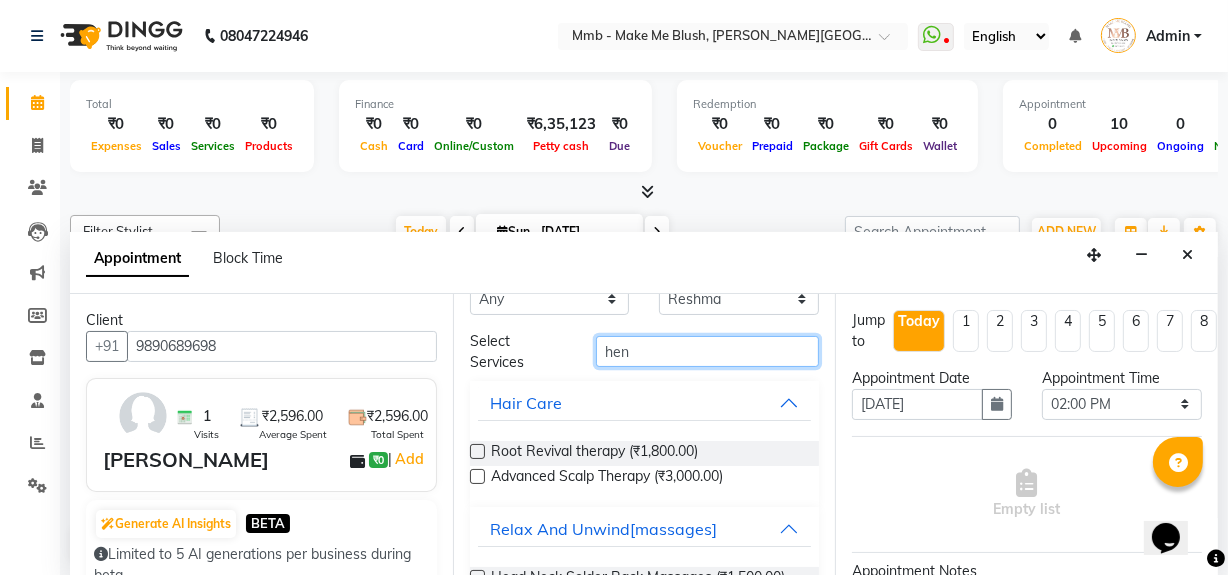 scroll, scrollTop: 0, scrollLeft: 0, axis: both 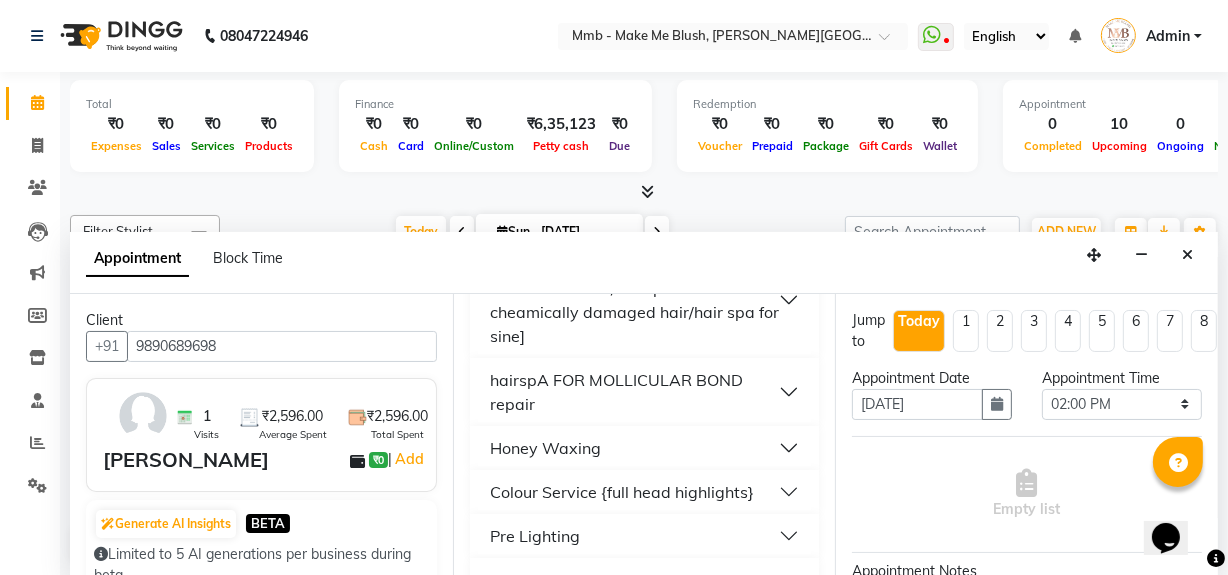 type on "ho" 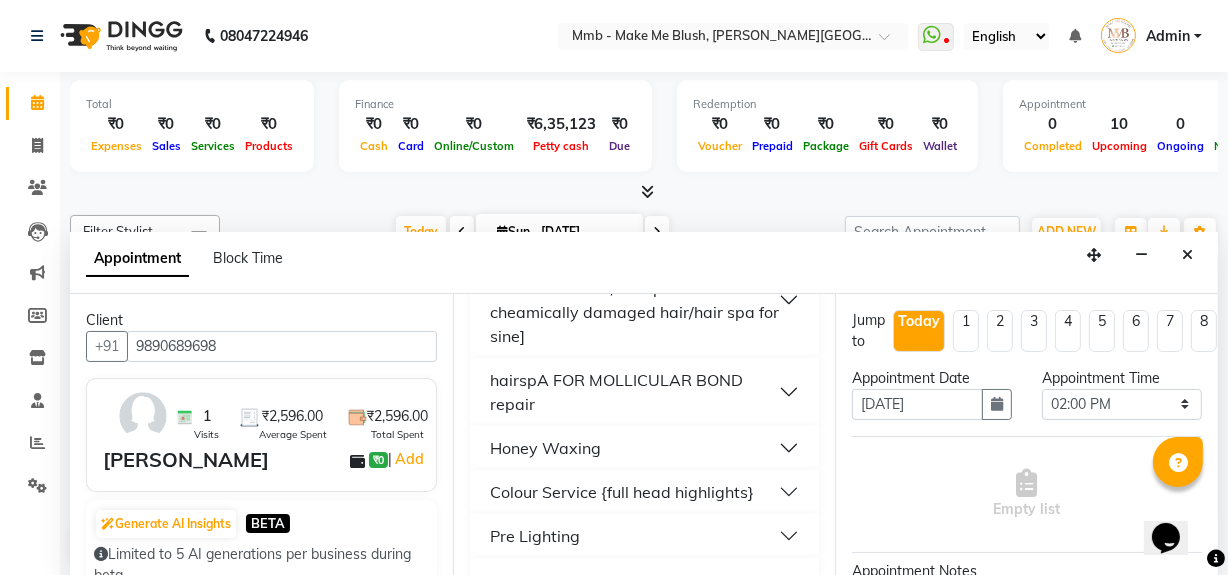 click on "Honey Waxing" at bounding box center (645, 448) 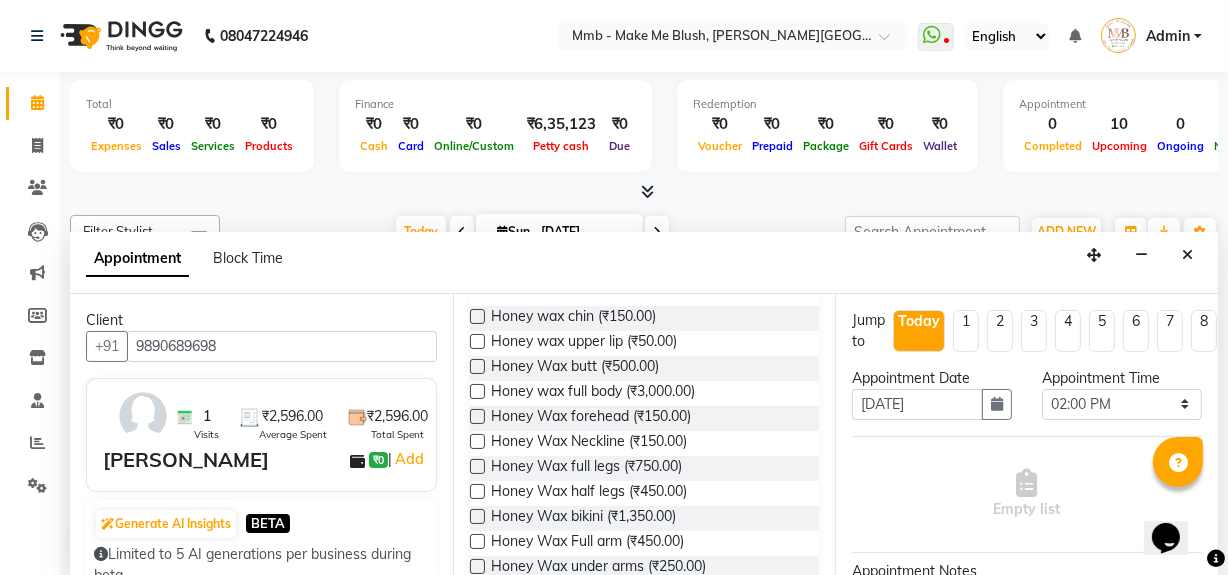 scroll, scrollTop: 581, scrollLeft: 0, axis: vertical 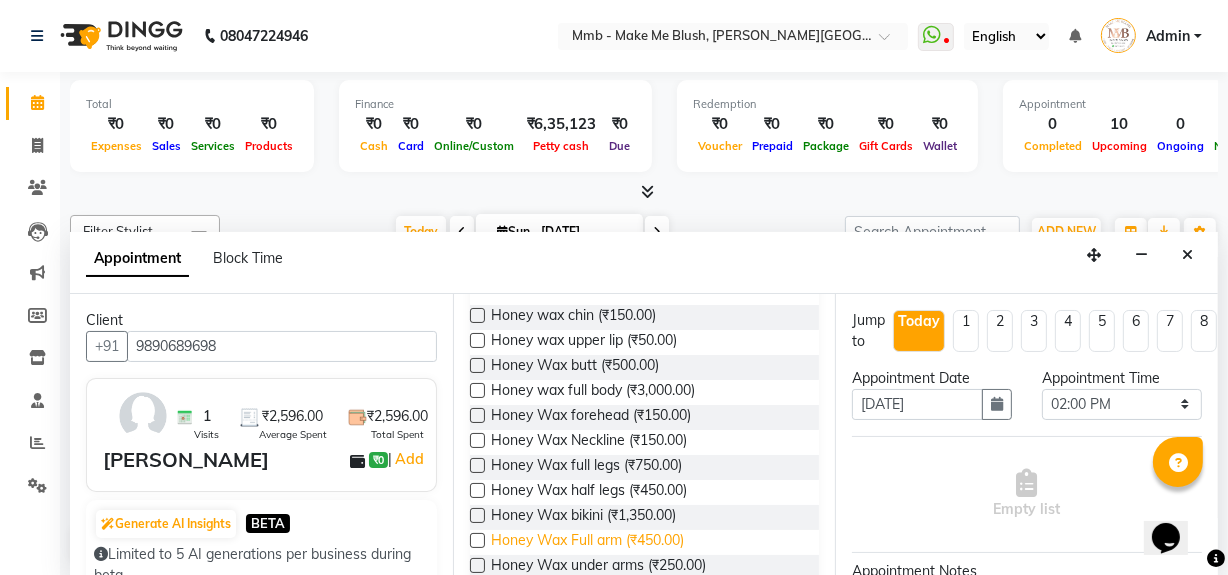 click on "Honey Wax Full arm  (₹450.00)" at bounding box center [587, 542] 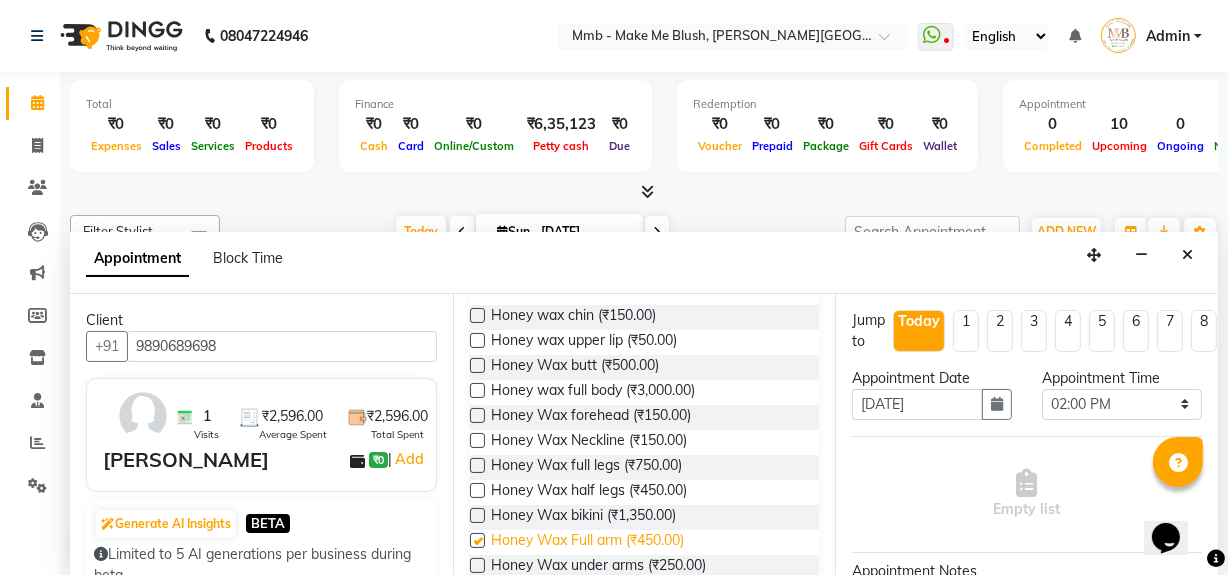 checkbox on "false" 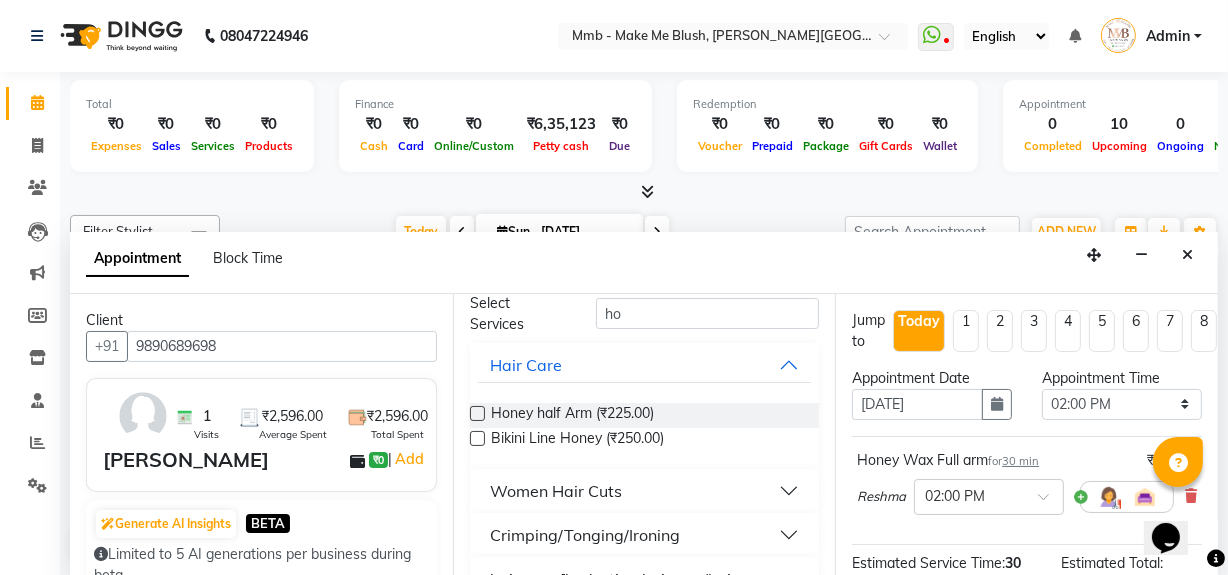 scroll, scrollTop: 0, scrollLeft: 0, axis: both 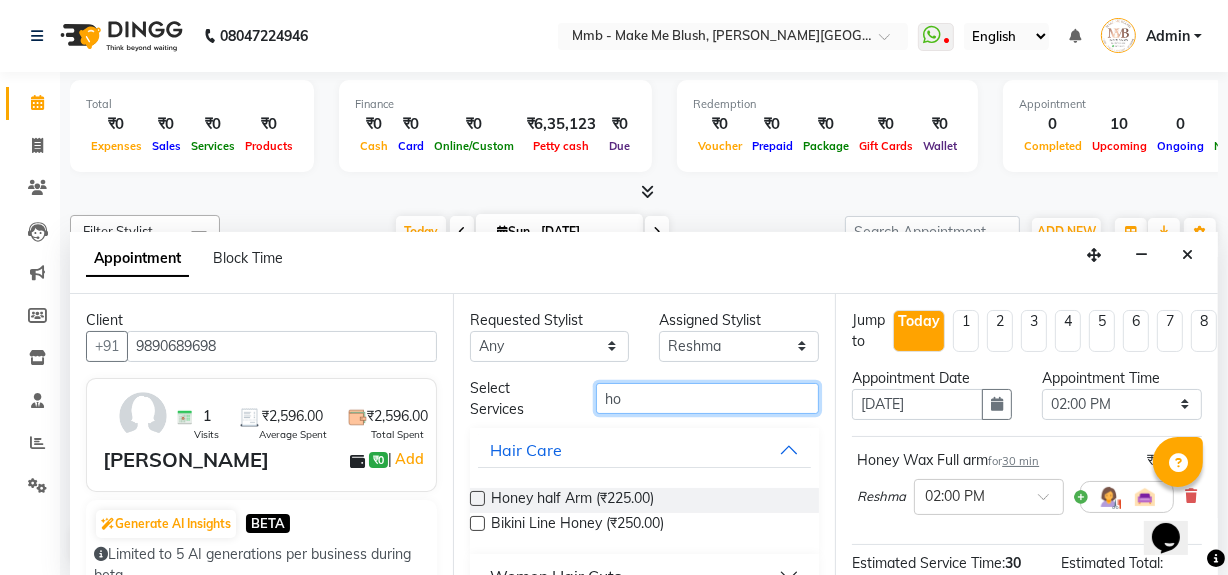 click on "ho" at bounding box center [707, 398] 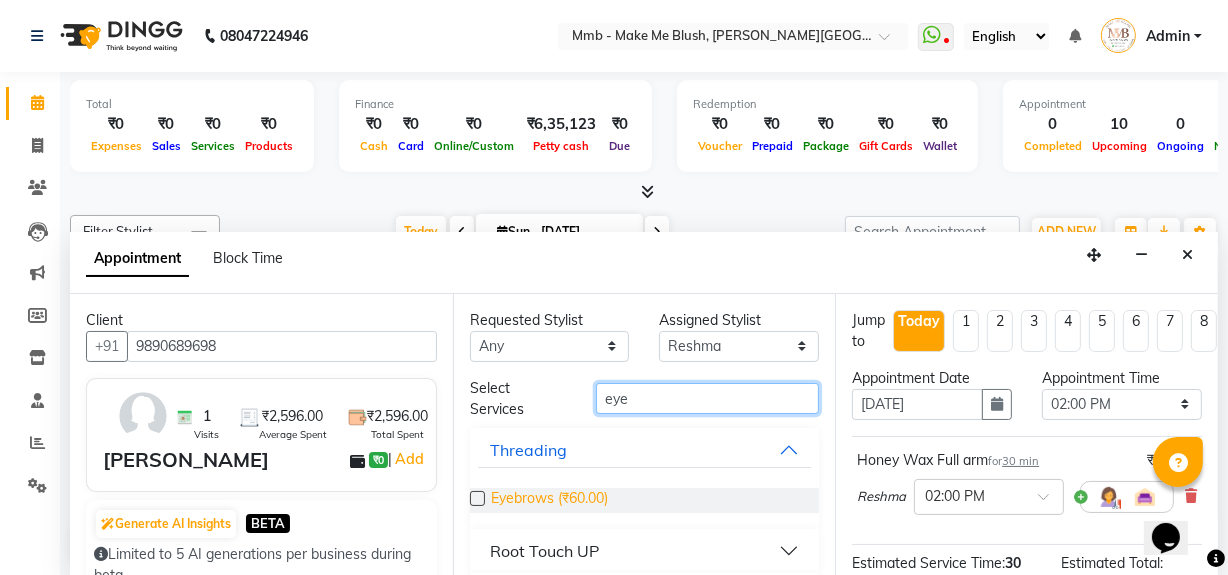 type on "eye" 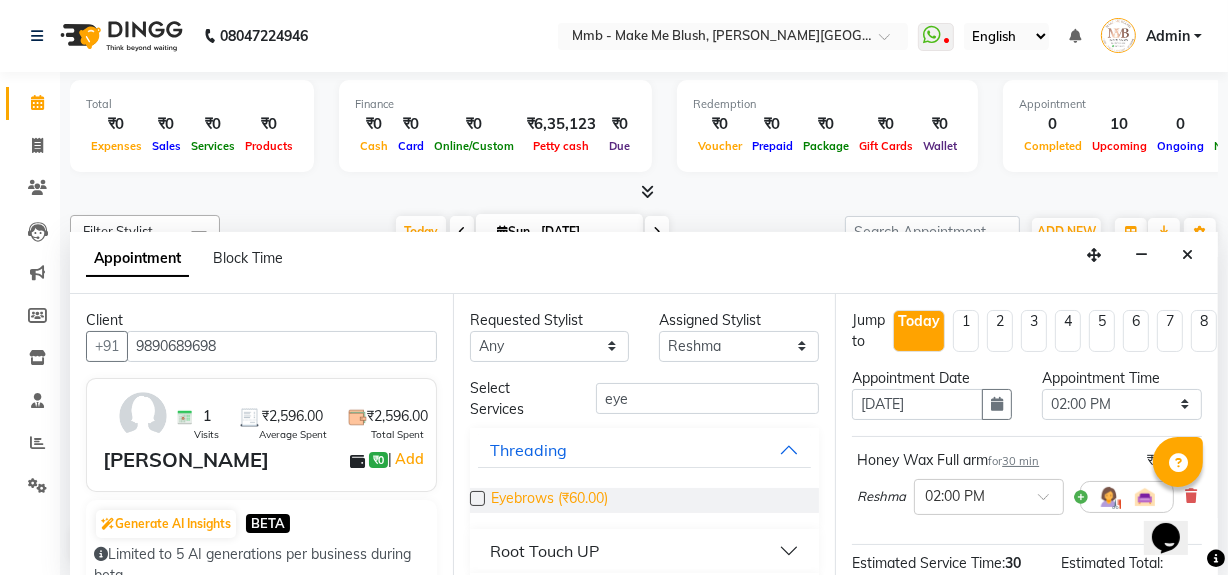click on "Eyebrows (₹60.00)" at bounding box center [549, 500] 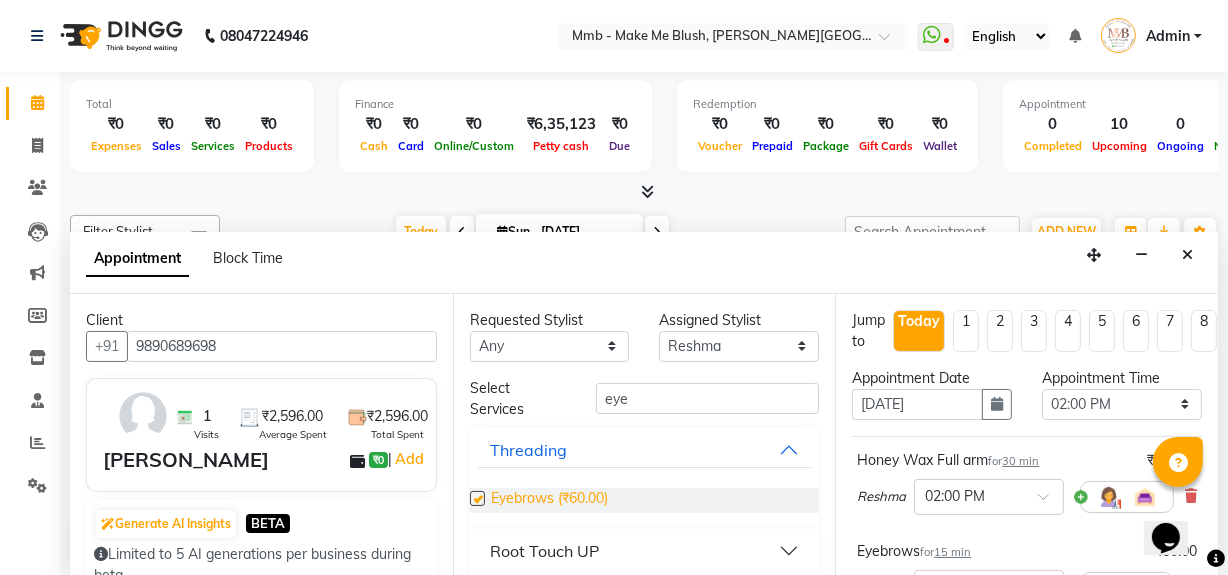 checkbox on "false" 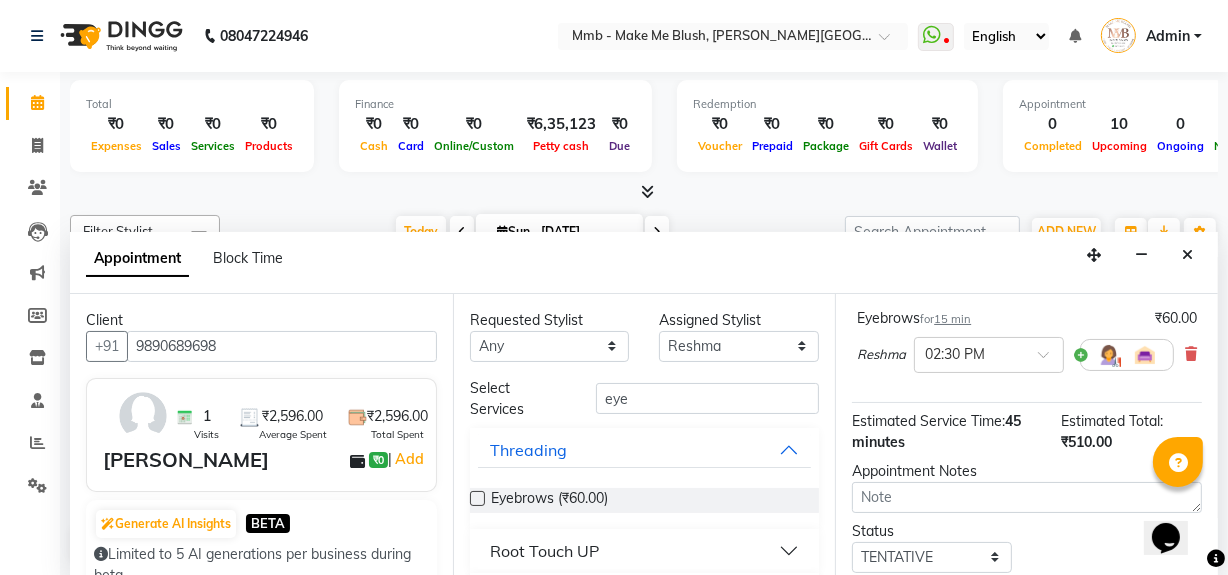 scroll, scrollTop: 235, scrollLeft: 0, axis: vertical 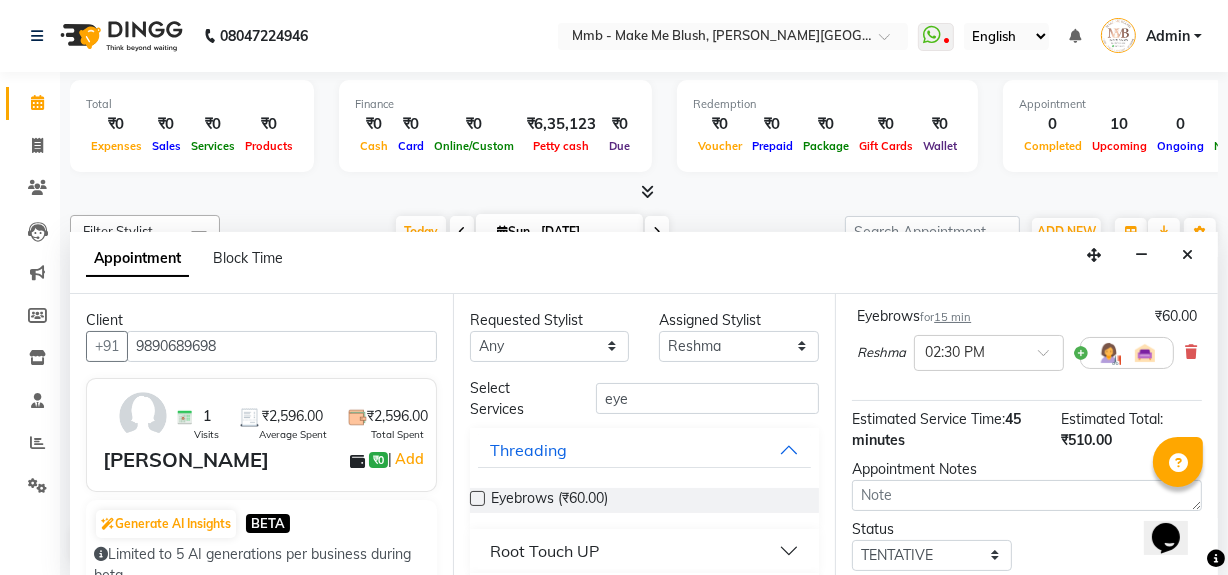 click on "Total  ₹0  Expenses ₹0  Sales ₹0  Services ₹0  Products Finance  ₹0  Cash ₹0  Card ₹0  Online/Custom ₹6,35,123 Petty cash ₹0 Due  Redemption  ₹0 Voucher ₹0 Prepaid ₹0 Package ₹0  Gift Cards ₹0  Wallet  Appointment  0 Completed 10 Upcoming 0 Ongoing 0 No show  Other sales  ₹0  Packages ₹0  Memberships ₹0  Vouchers ₹0  Prepaids ₹0  Gift Cards Filter Stylist Select All Delilah Gauri Chauhan Lano Nikita Pawan Reshma Saima Sushant Urgen Dukpa Yuna Today  Sun 13-07-2025 Toggle Dropdown Add Appointment Add Invoice Add Expense Add Attendance Add Client Add Transaction Toggle Dropdown Add Appointment Add Invoice Add Expense Add Attendance Add Client ADD NEW Toggle Dropdown Add Appointment Add Invoice Add Expense Add Attendance Add Client Add Transaction Filter Stylist Select All Delilah Gauri Chauhan Lano Nikita Pawan Reshma Saima Sushant Urgen Dukpa Yuna Group By  Staff View   Room View  View as Vertical  Vertical - Week View  Horizontal  Horizontal - Week View  List  Full Screen" 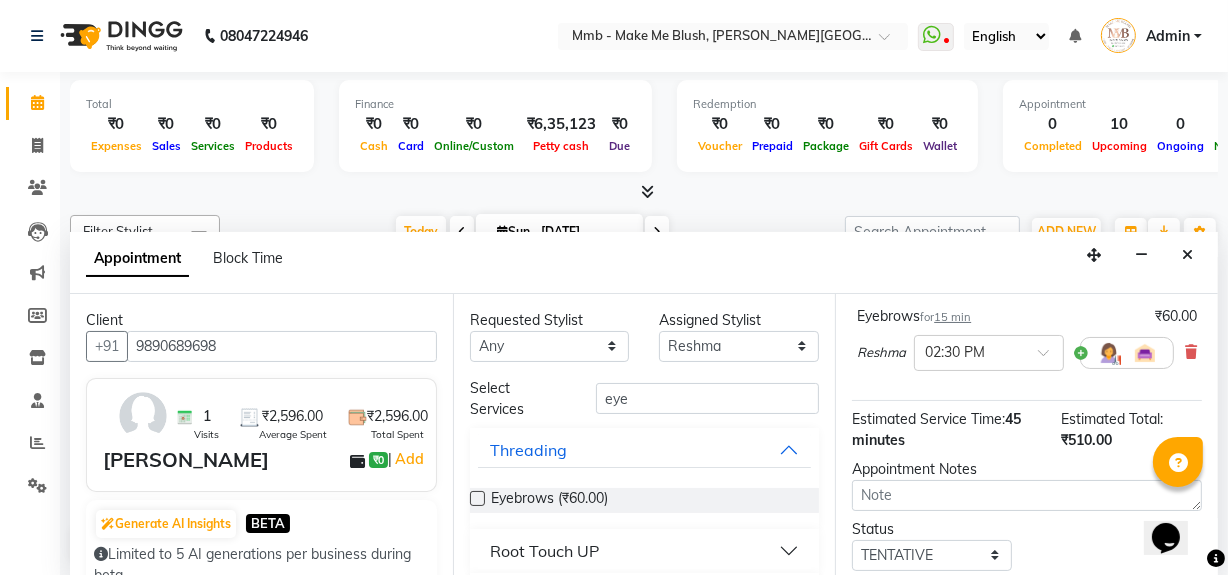 scroll, scrollTop: 384, scrollLeft: 0, axis: vertical 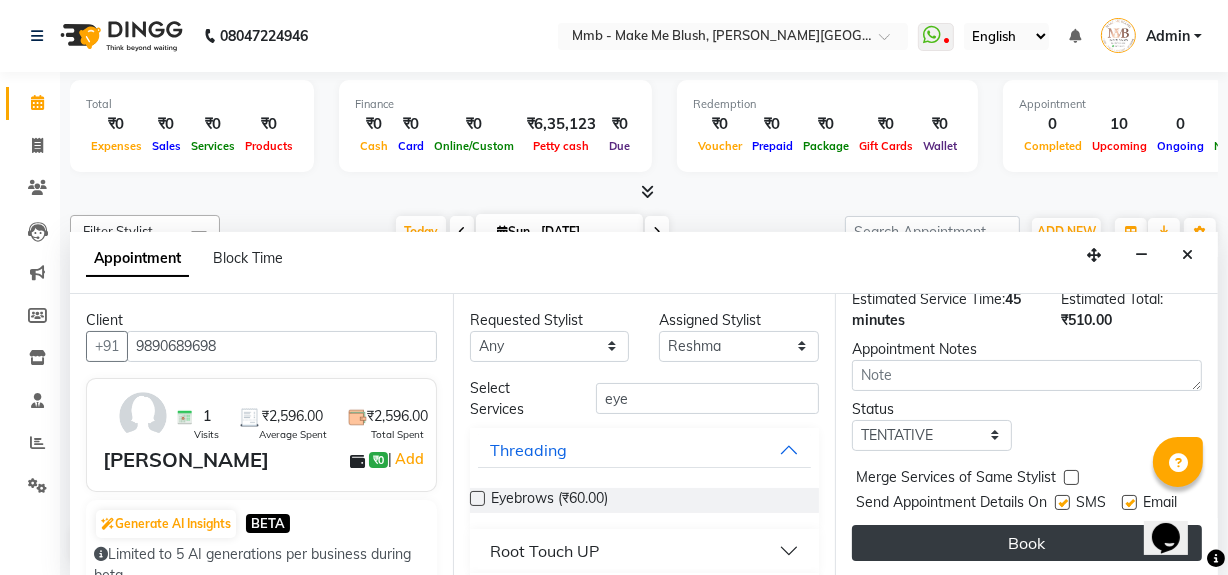 click on "Book" at bounding box center (1027, 543) 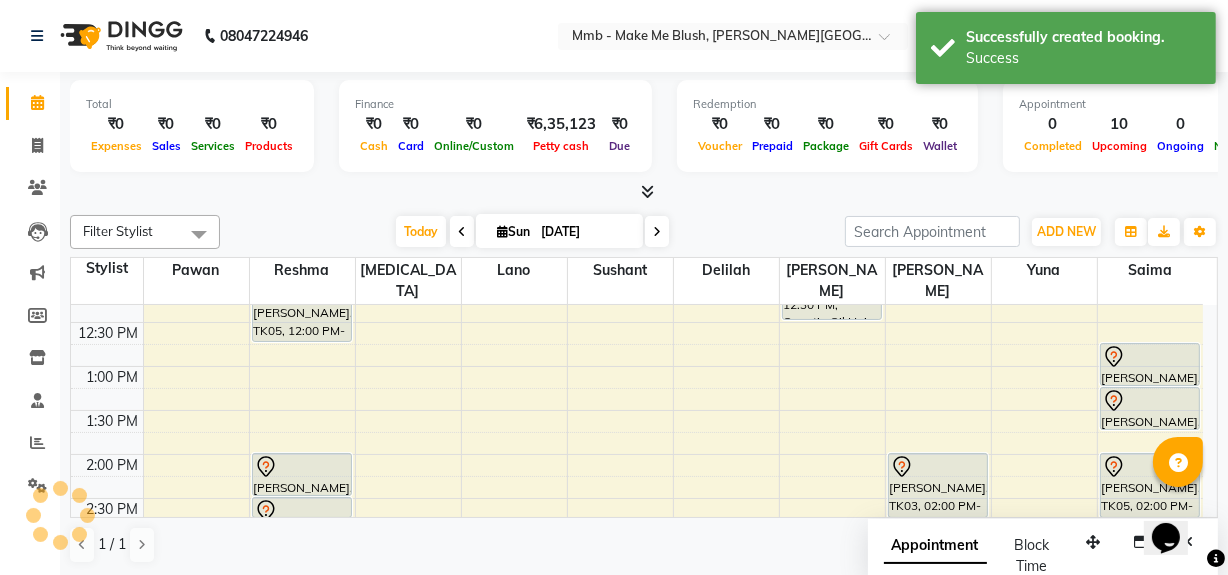 scroll, scrollTop: 0, scrollLeft: 0, axis: both 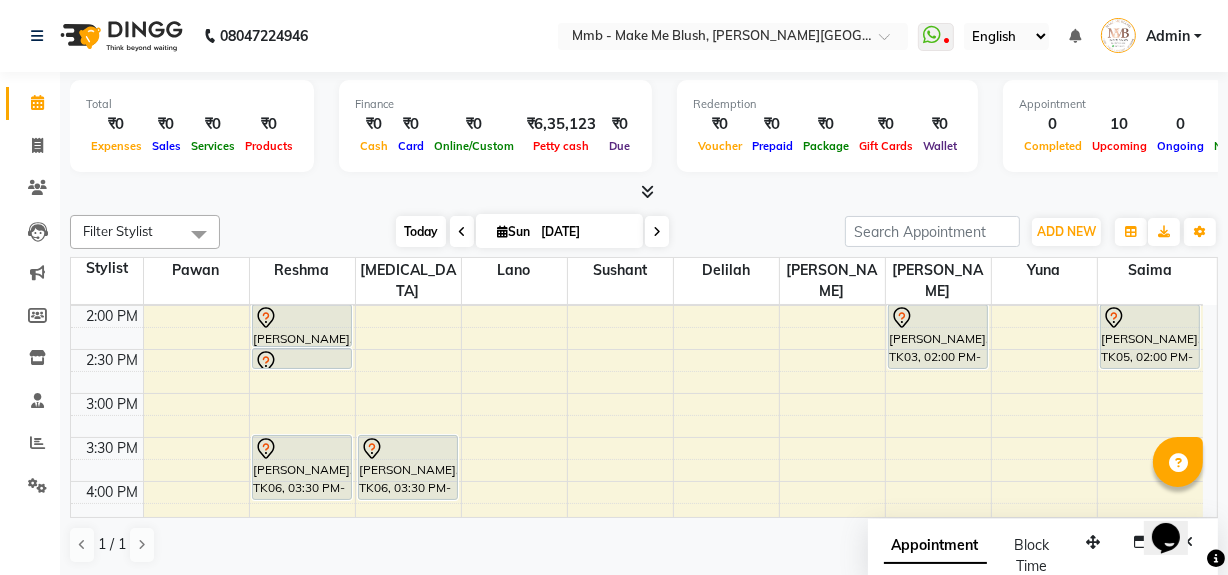 click on "Today" at bounding box center (421, 231) 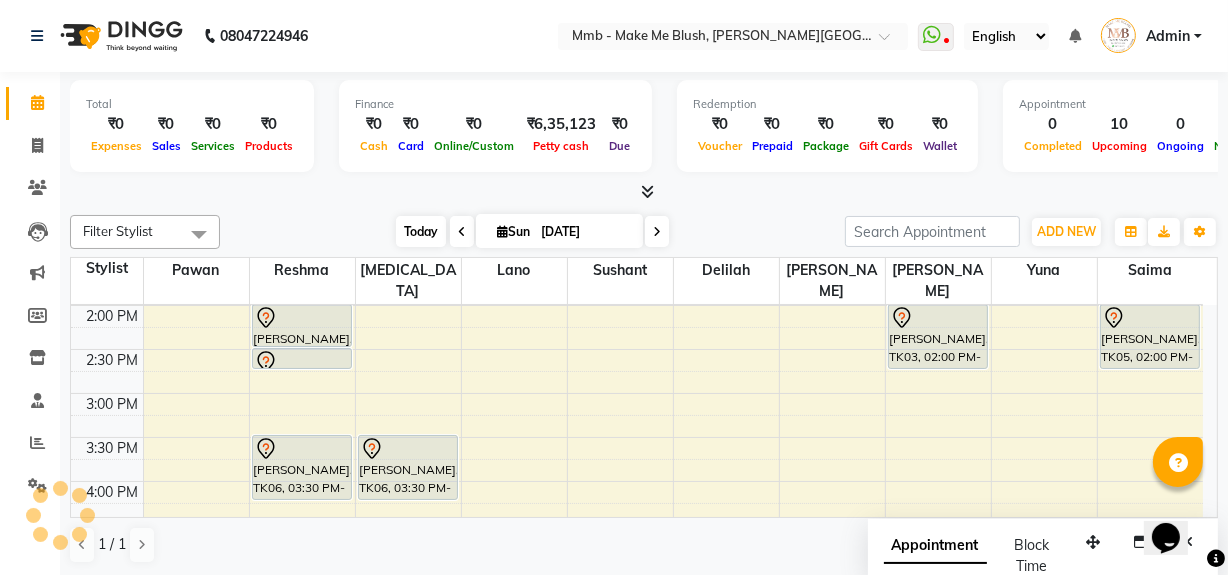 scroll, scrollTop: 89, scrollLeft: 0, axis: vertical 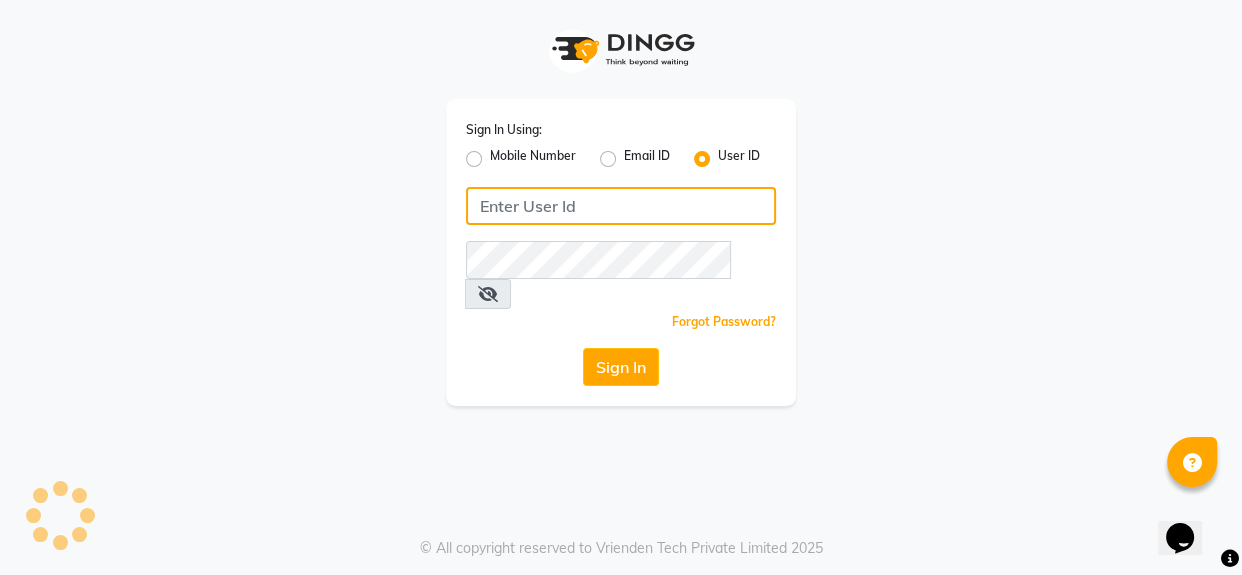 type on "mmbmakemeblush" 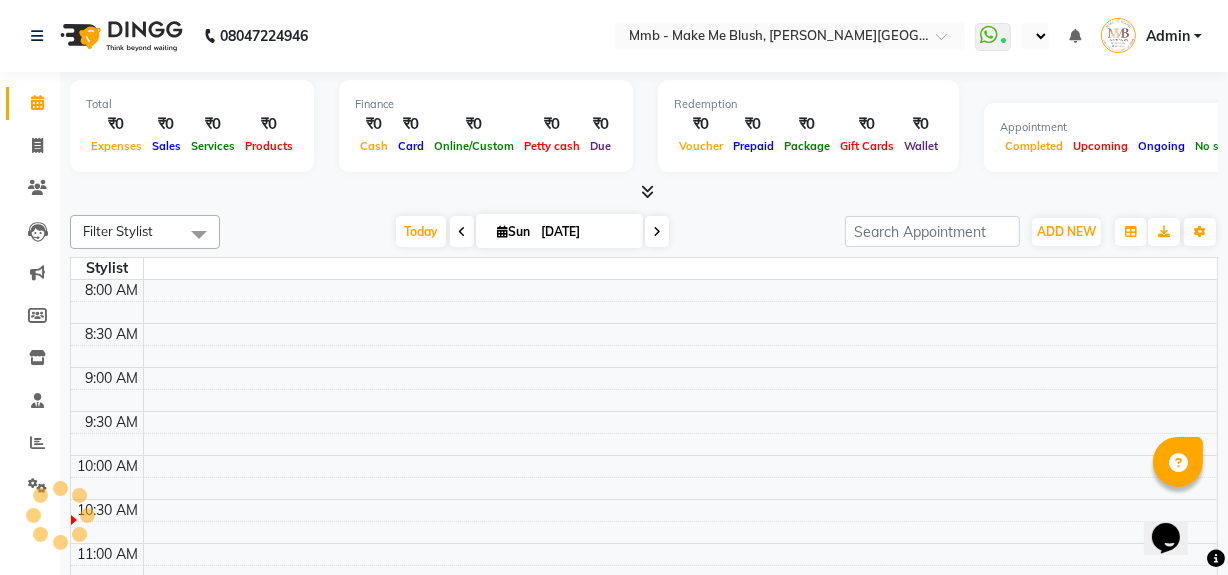 select on "en" 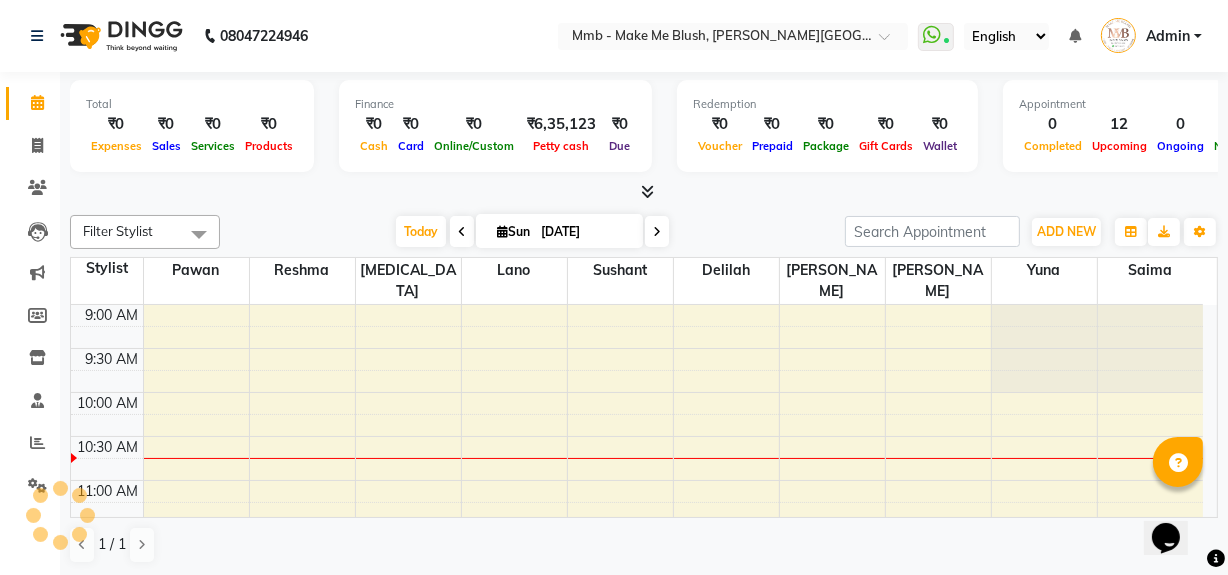 scroll, scrollTop: 0, scrollLeft: 0, axis: both 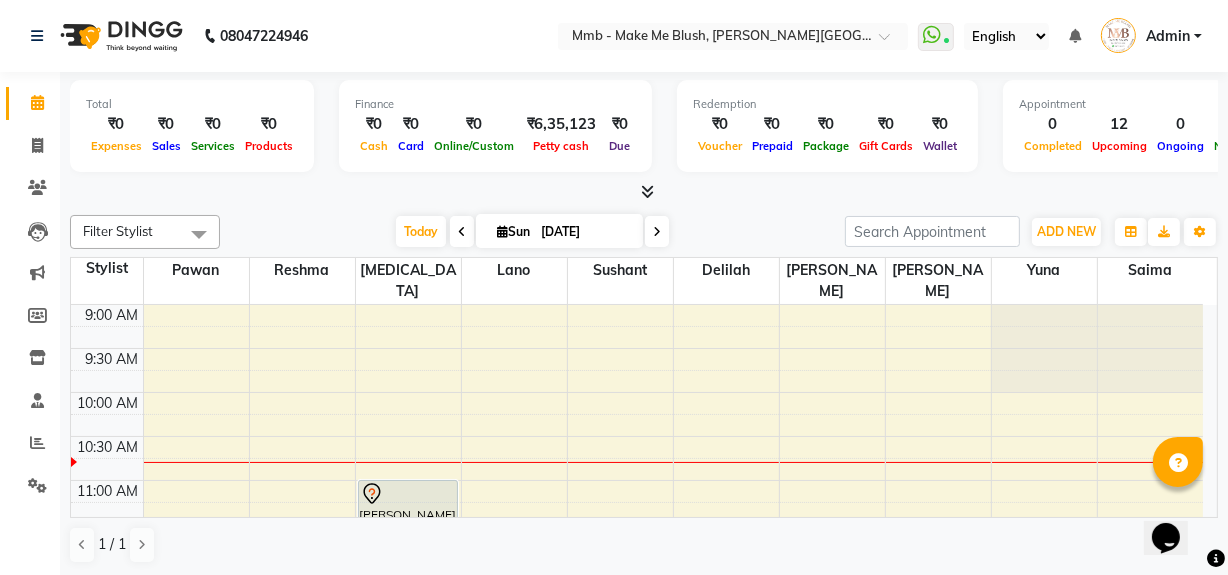 click on "Opens Chat This icon Opens the chat window." at bounding box center (1175, 502) 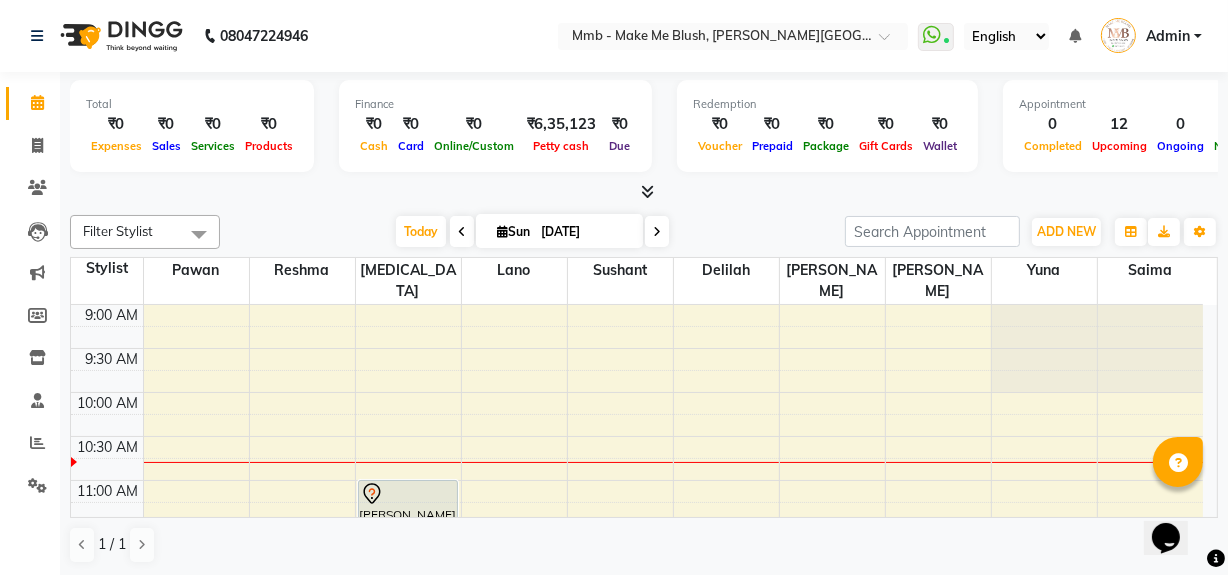 click on "Opens Chat This icon Opens the chat window." at bounding box center (1175, 502) 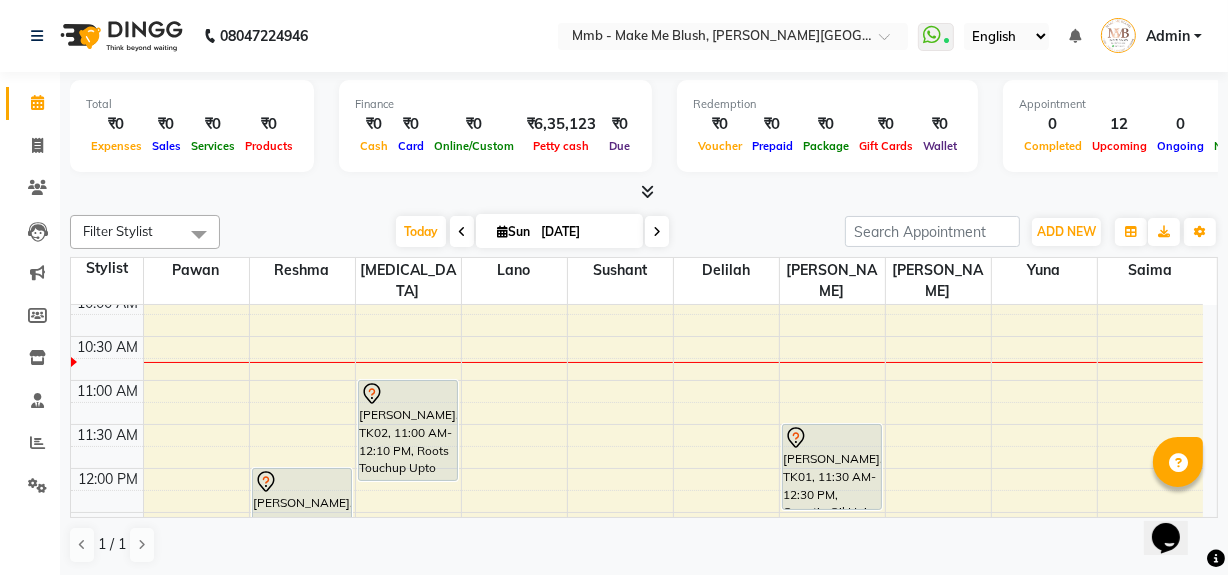 scroll, scrollTop: 109, scrollLeft: 0, axis: vertical 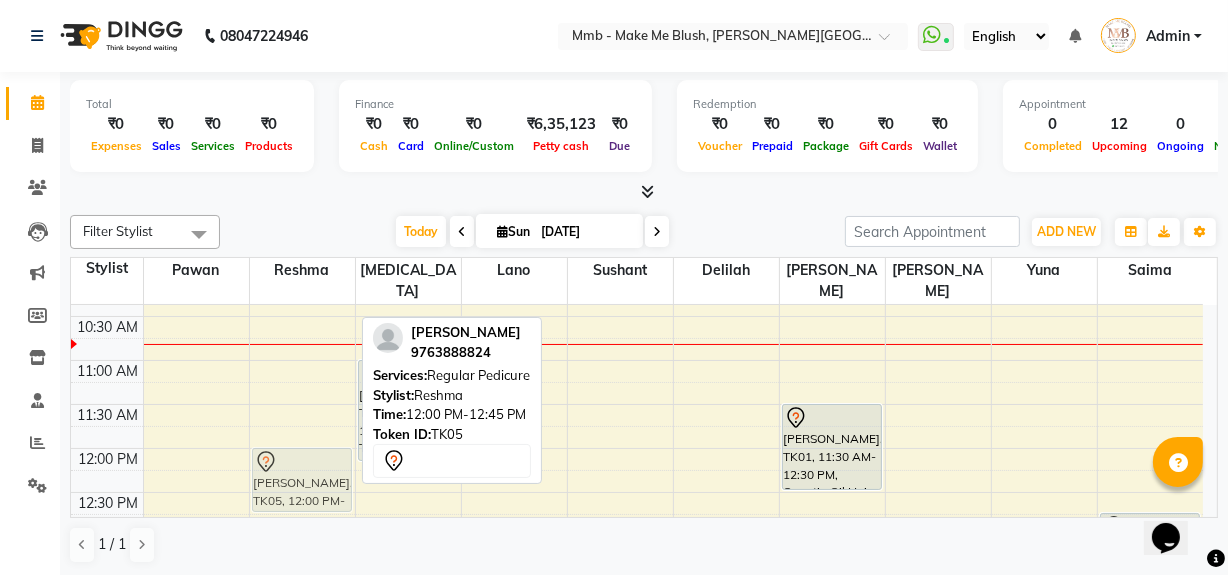 drag, startPoint x: 295, startPoint y: 479, endPoint x: 309, endPoint y: 471, distance: 16.124516 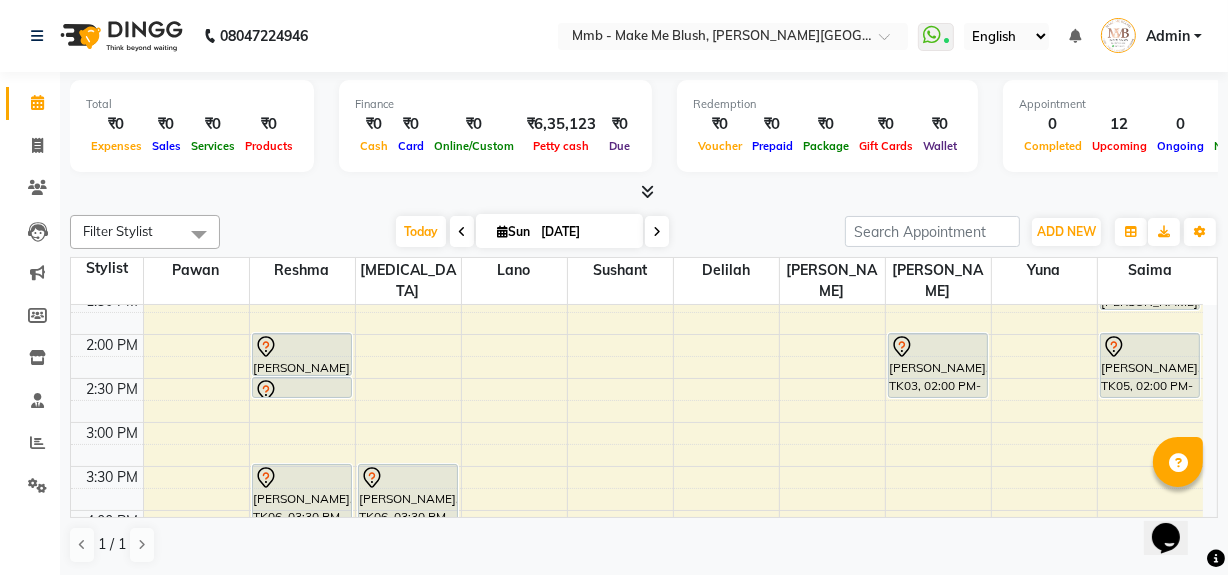 scroll, scrollTop: 411, scrollLeft: 0, axis: vertical 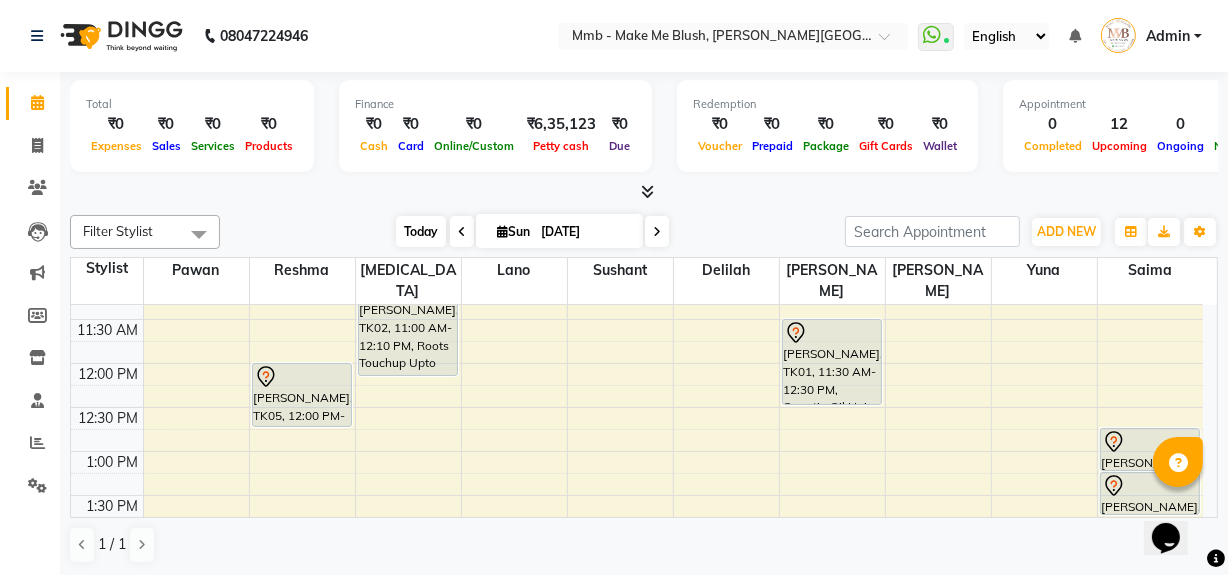 click on "Today" at bounding box center [421, 231] 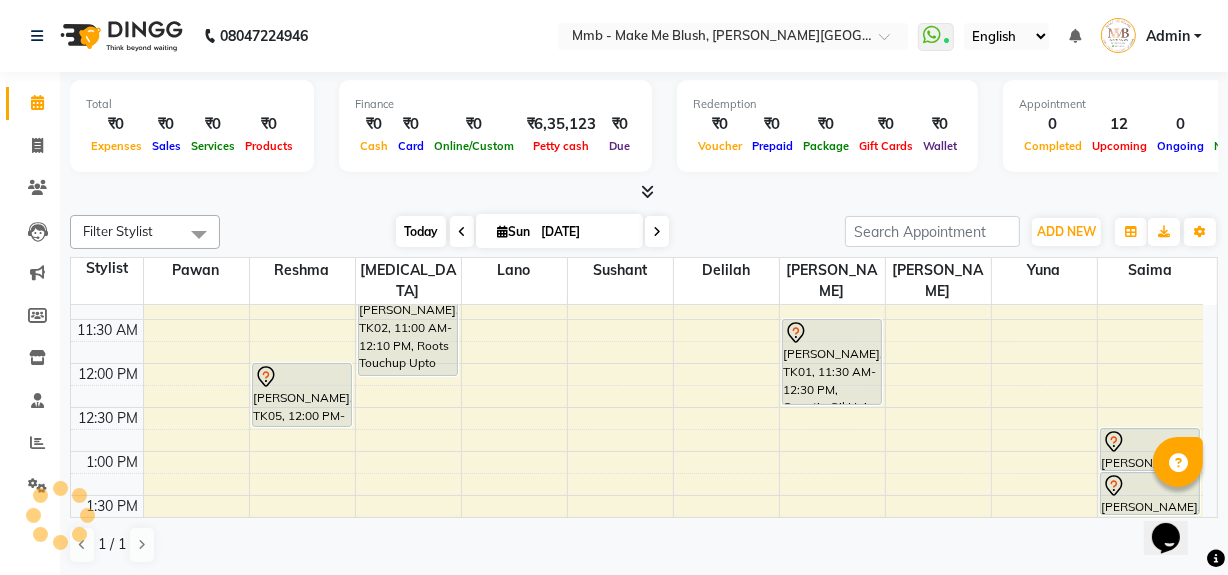 scroll, scrollTop: 89, scrollLeft: 0, axis: vertical 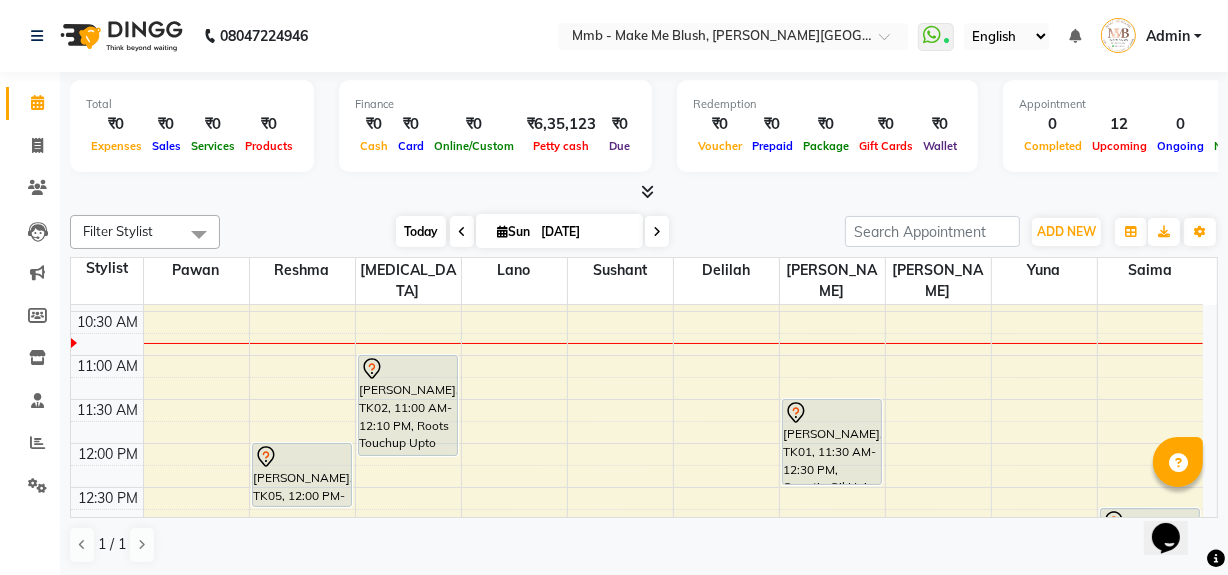 click on "Today" at bounding box center [421, 231] 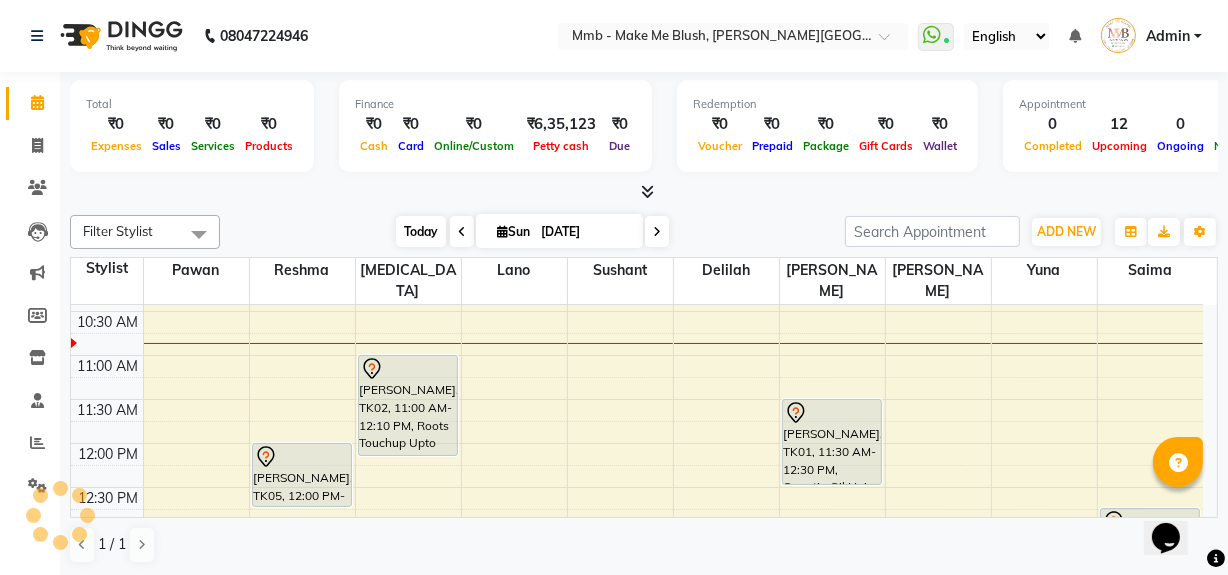scroll, scrollTop: 89, scrollLeft: 0, axis: vertical 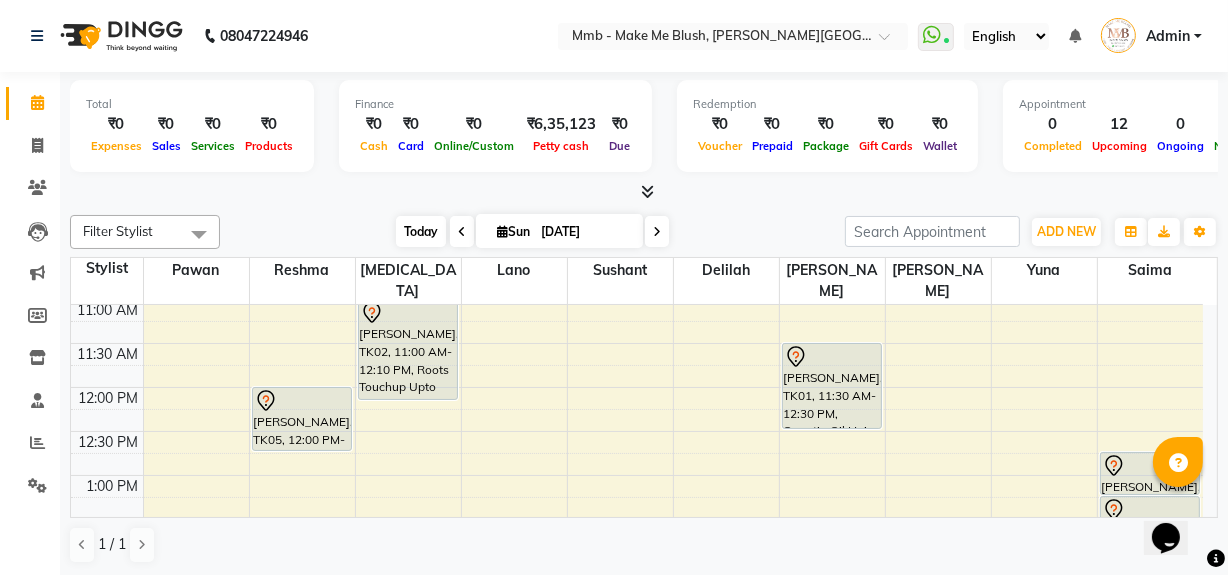 click on "Today" at bounding box center [421, 231] 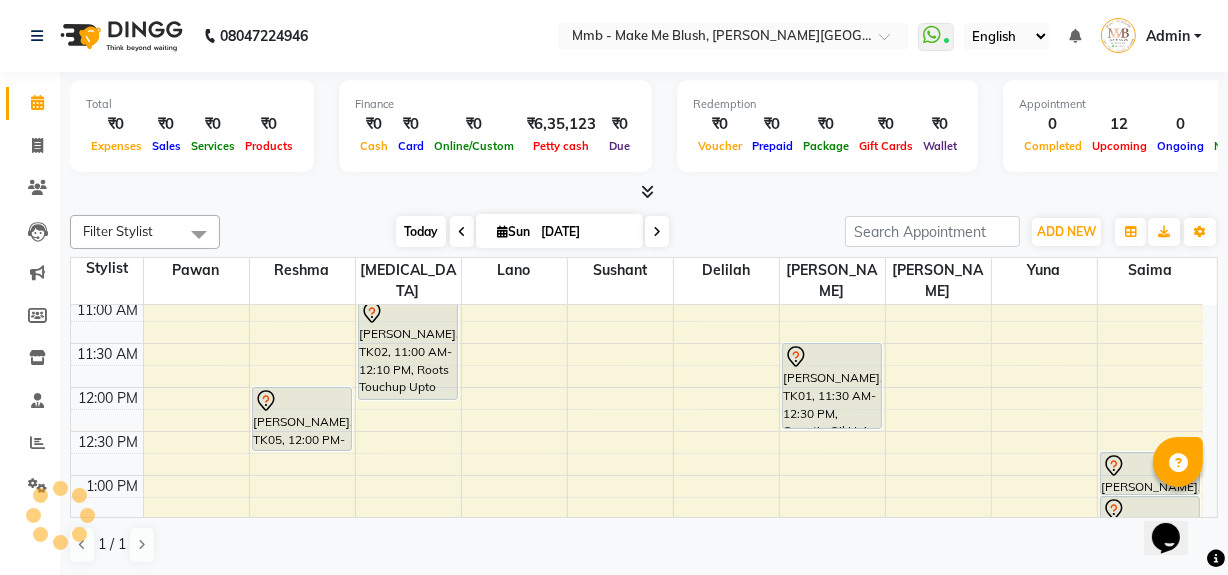 scroll, scrollTop: 89, scrollLeft: 0, axis: vertical 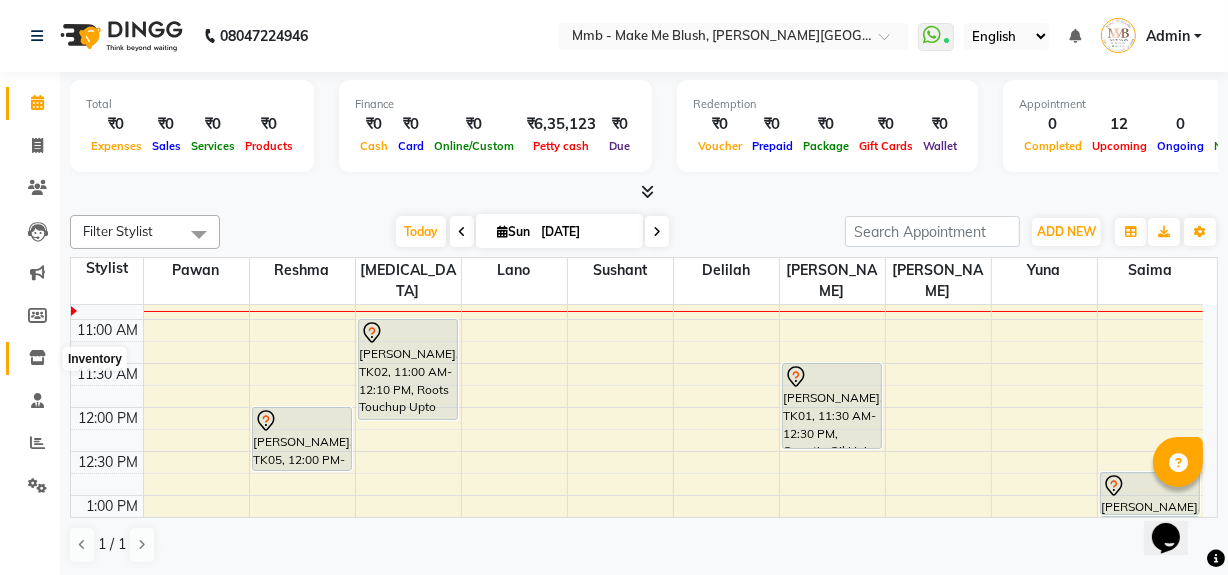 click 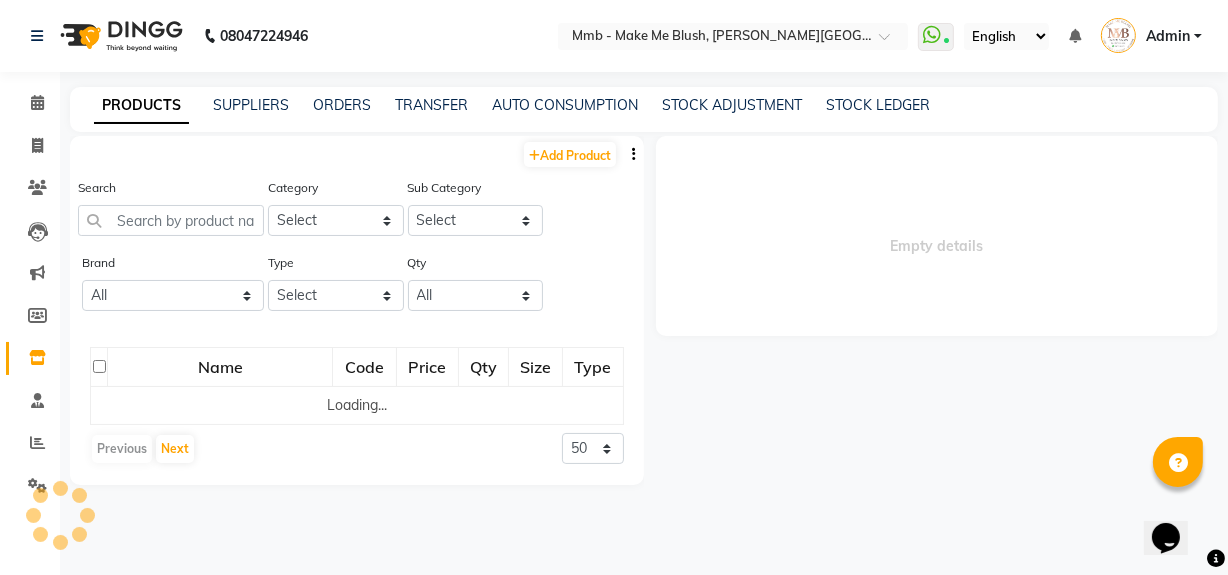 select 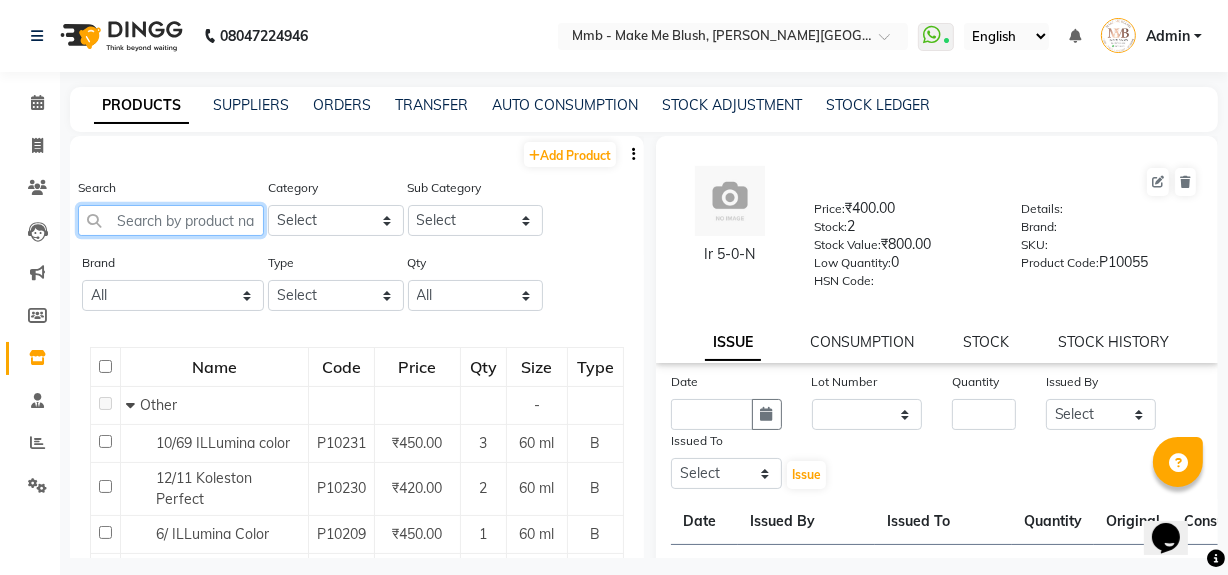click 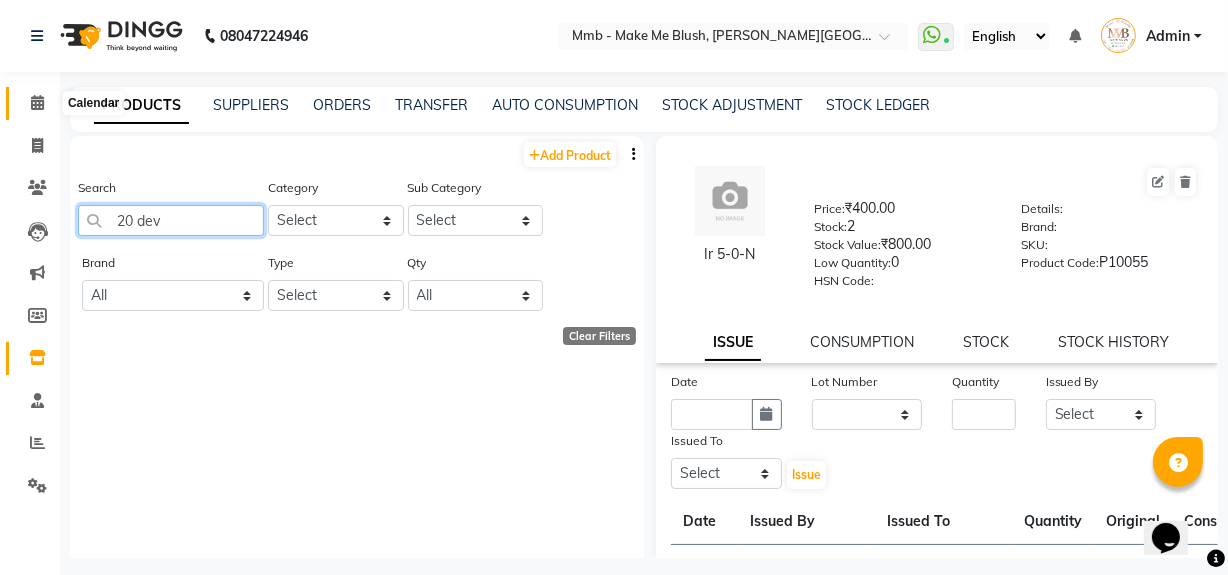 type on "20 dev" 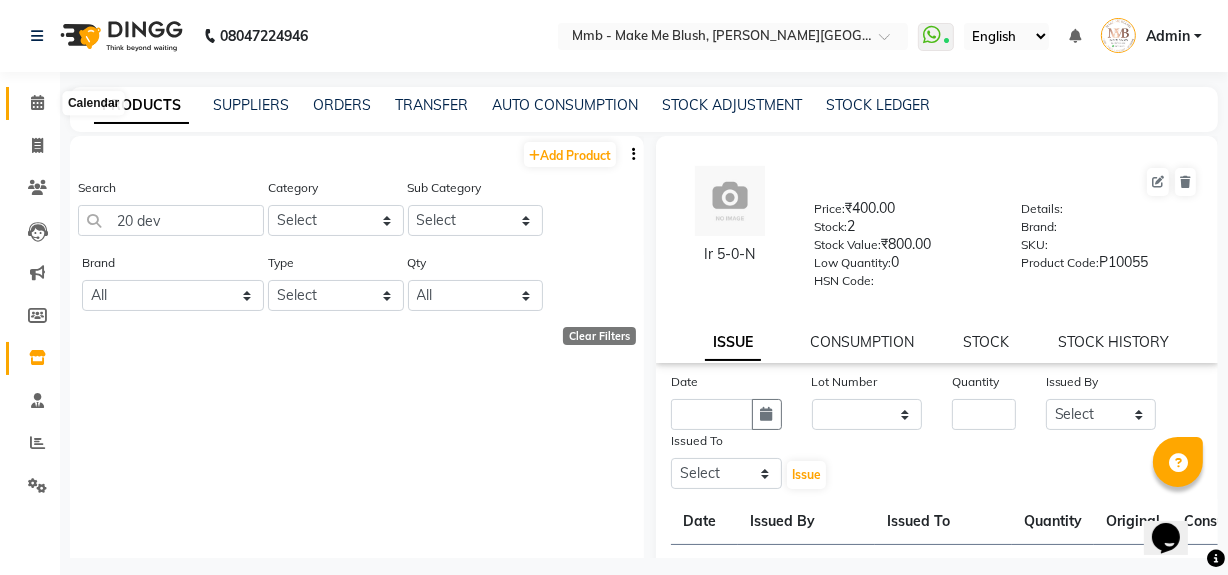 click 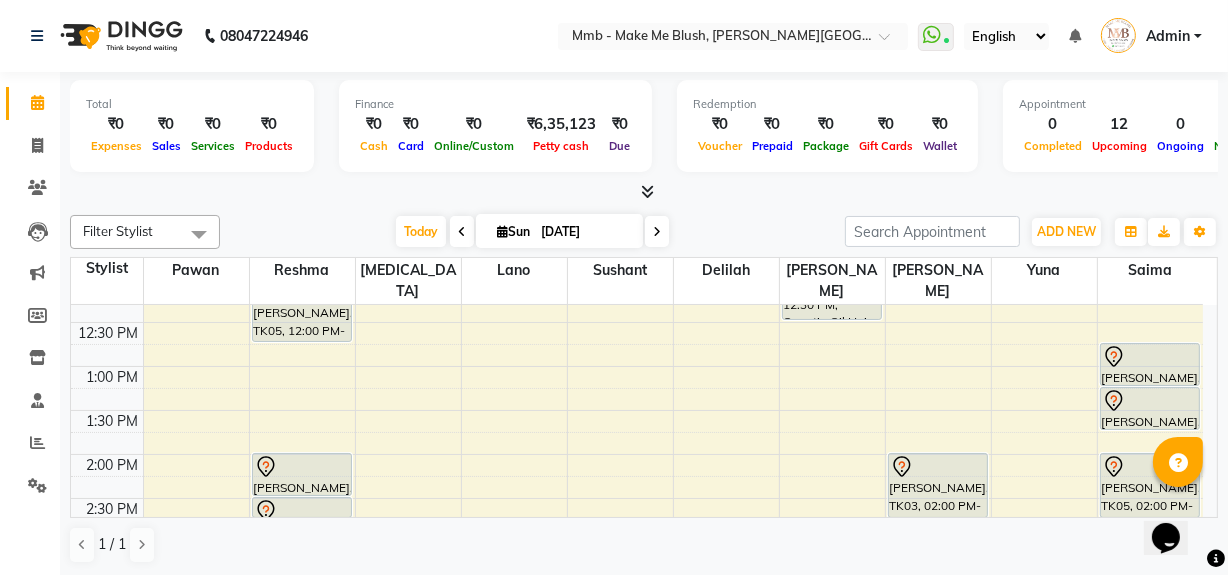 scroll, scrollTop: 327, scrollLeft: 0, axis: vertical 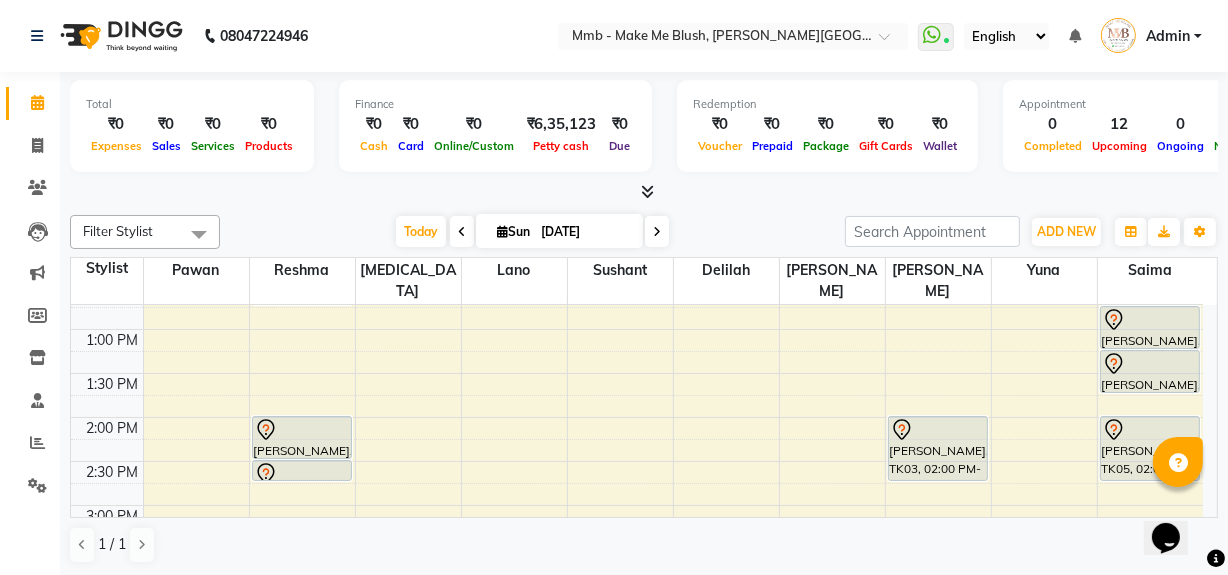 click on "Opens Chat This icon Opens the chat window." at bounding box center (1165, 537) 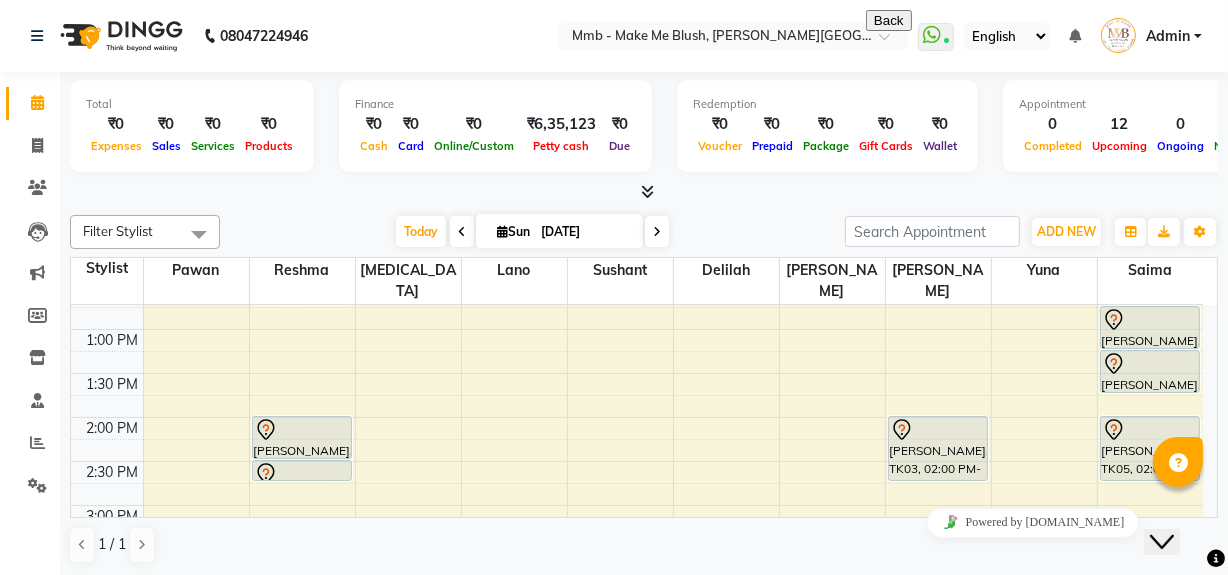 click on "Close Chat This icon closes the chat window." at bounding box center (1161, 541) 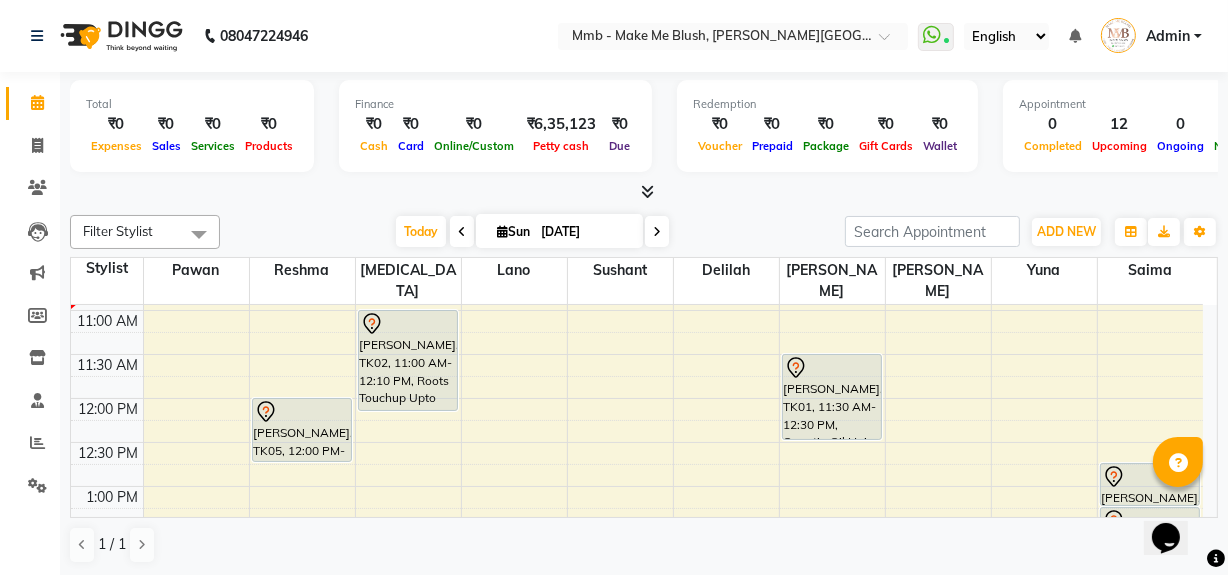 scroll, scrollTop: 181, scrollLeft: 0, axis: vertical 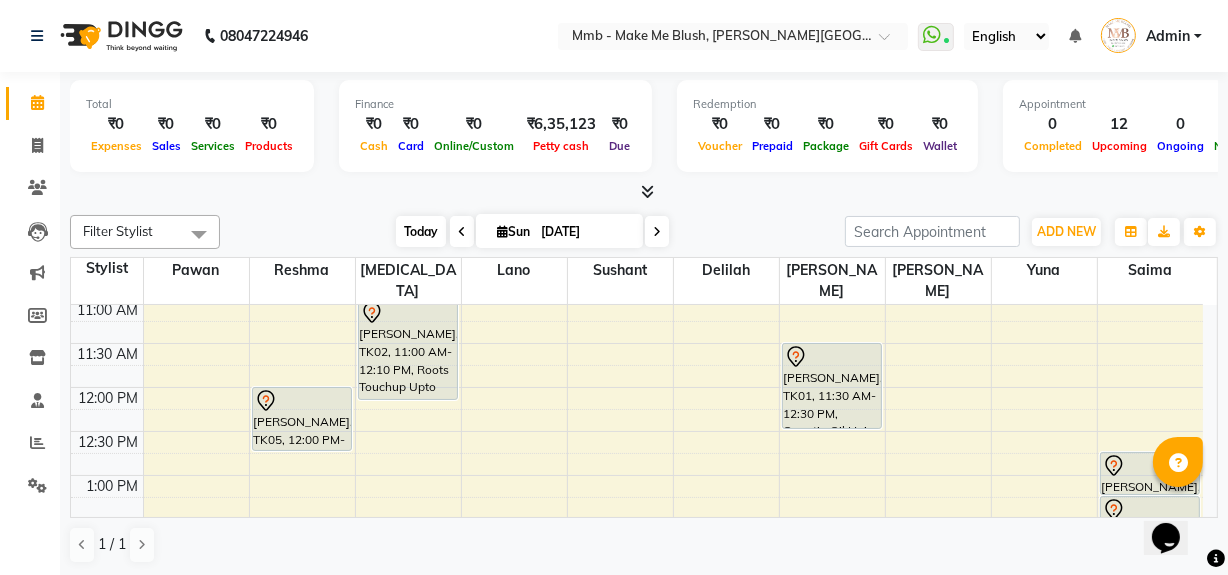 click on "Today" at bounding box center [421, 231] 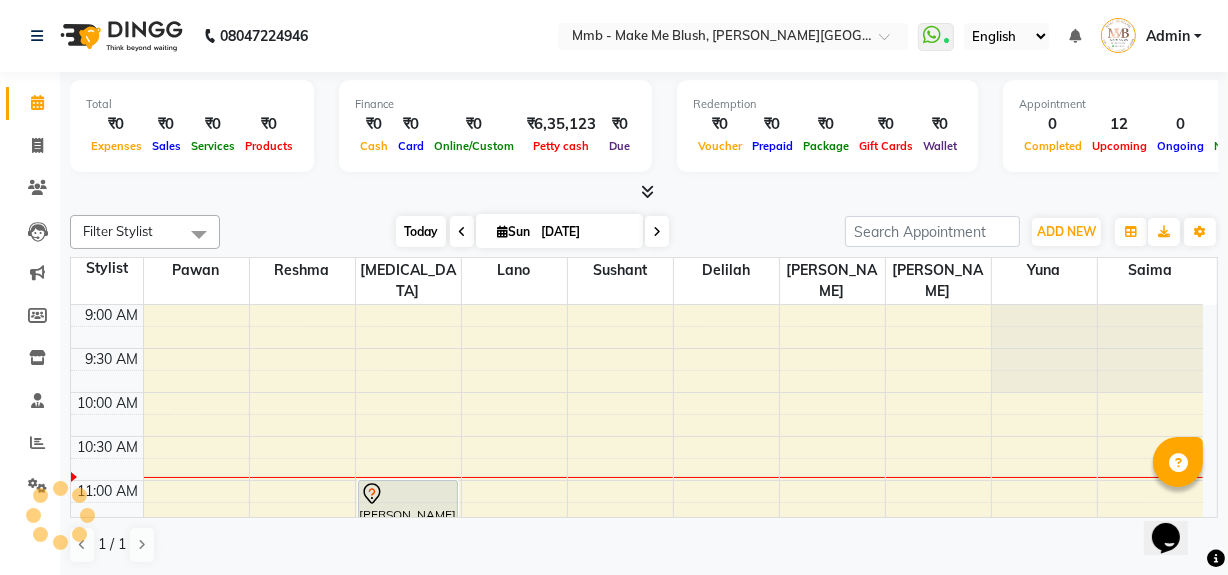 scroll, scrollTop: 89, scrollLeft: 0, axis: vertical 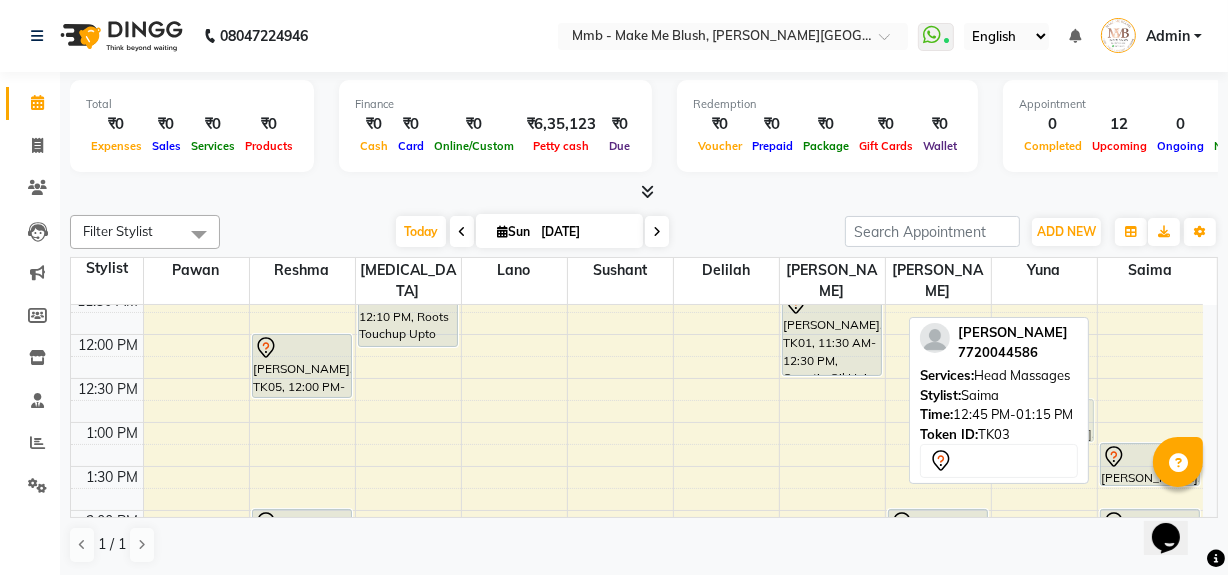 drag, startPoint x: 1131, startPoint y: 421, endPoint x: 1073, endPoint y: 415, distance: 58.30952 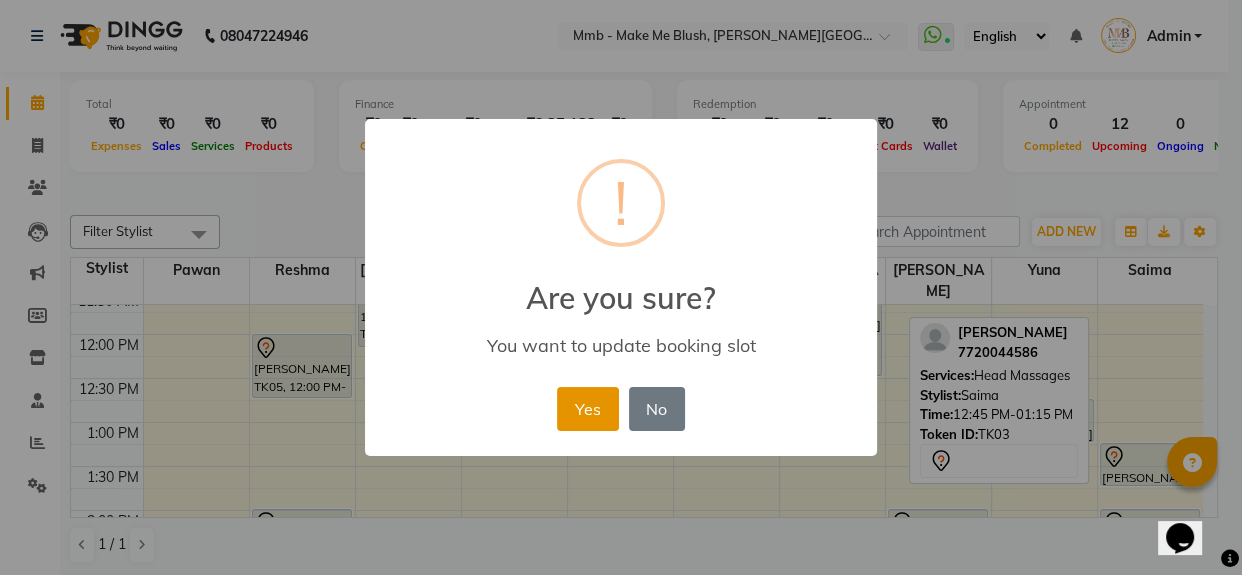 click on "Yes" at bounding box center (587, 409) 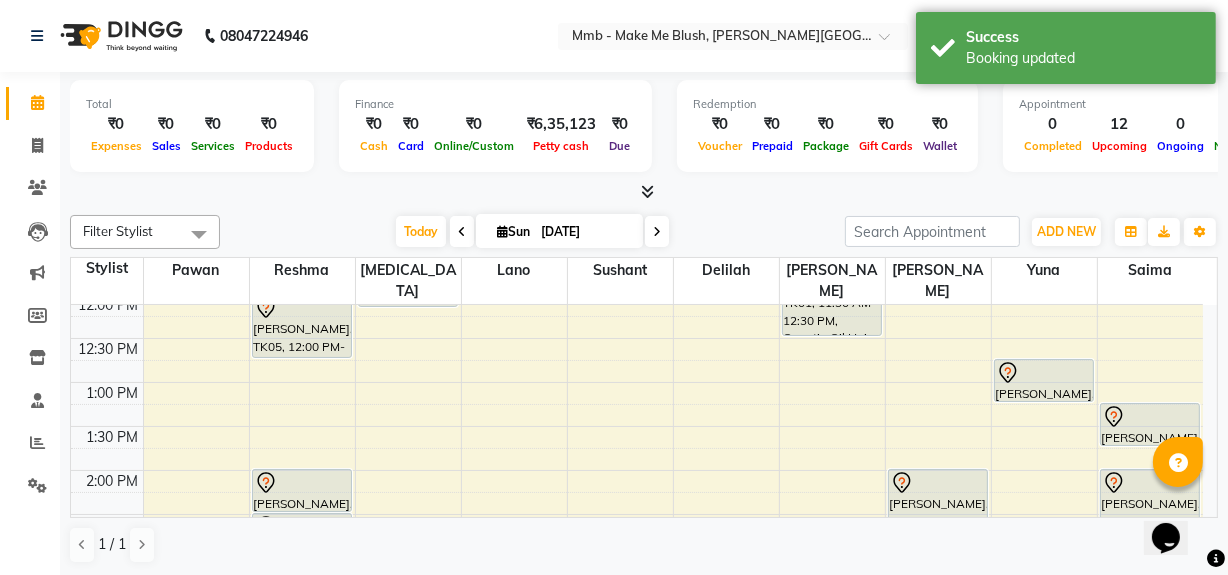 scroll, scrollTop: 307, scrollLeft: 0, axis: vertical 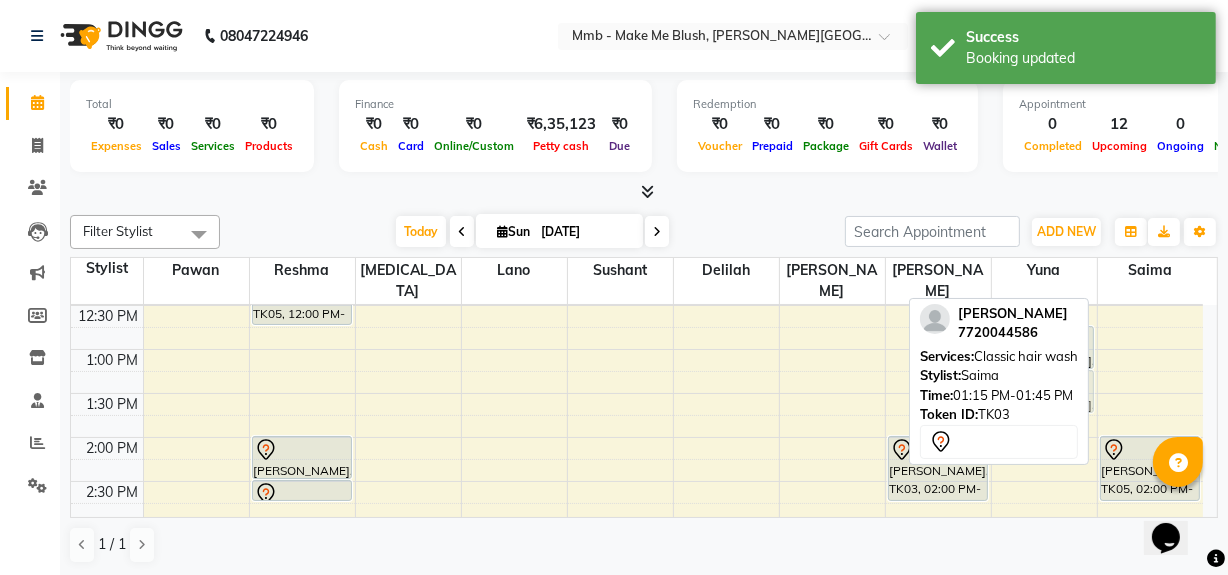 drag, startPoint x: 1151, startPoint y: 391, endPoint x: 1092, endPoint y: 395, distance: 59.135437 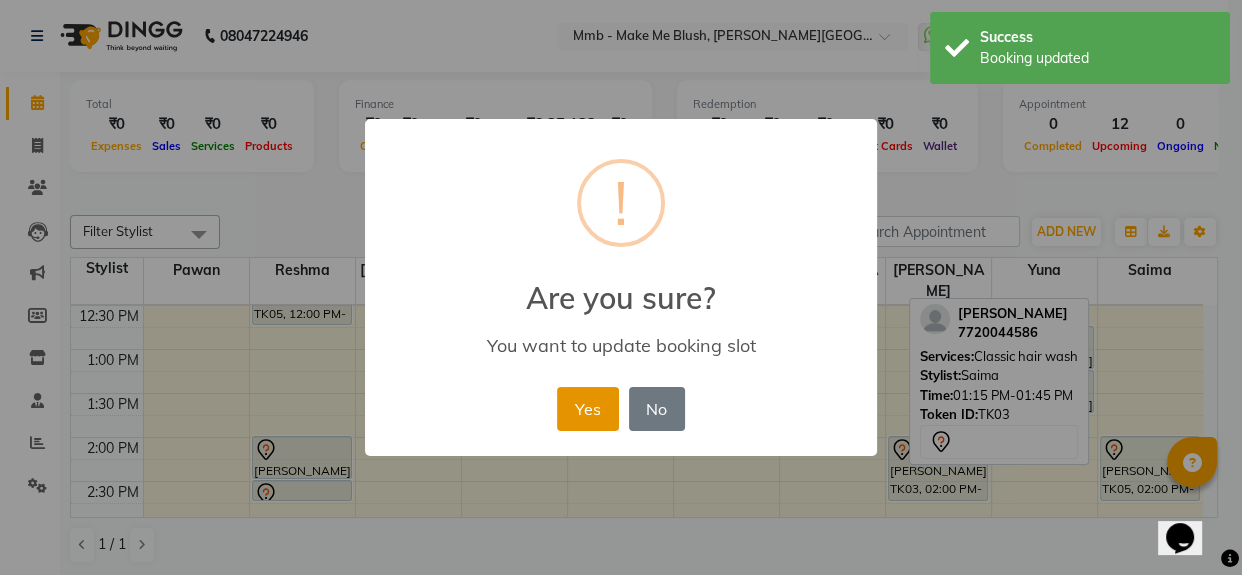 click on "Yes" at bounding box center (587, 409) 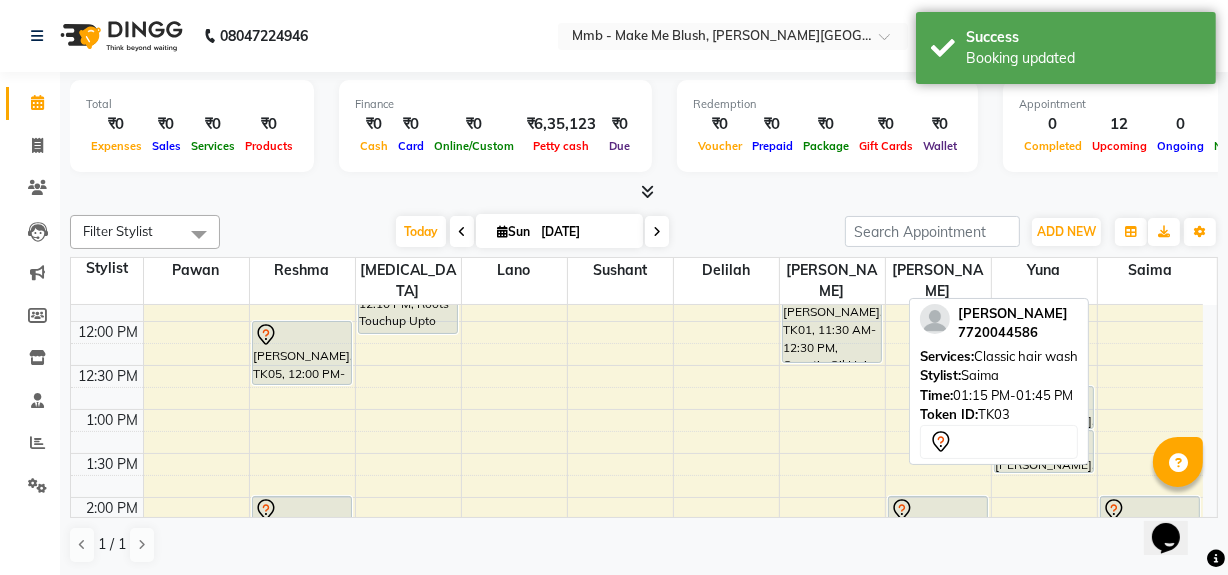 scroll, scrollTop: 234, scrollLeft: 0, axis: vertical 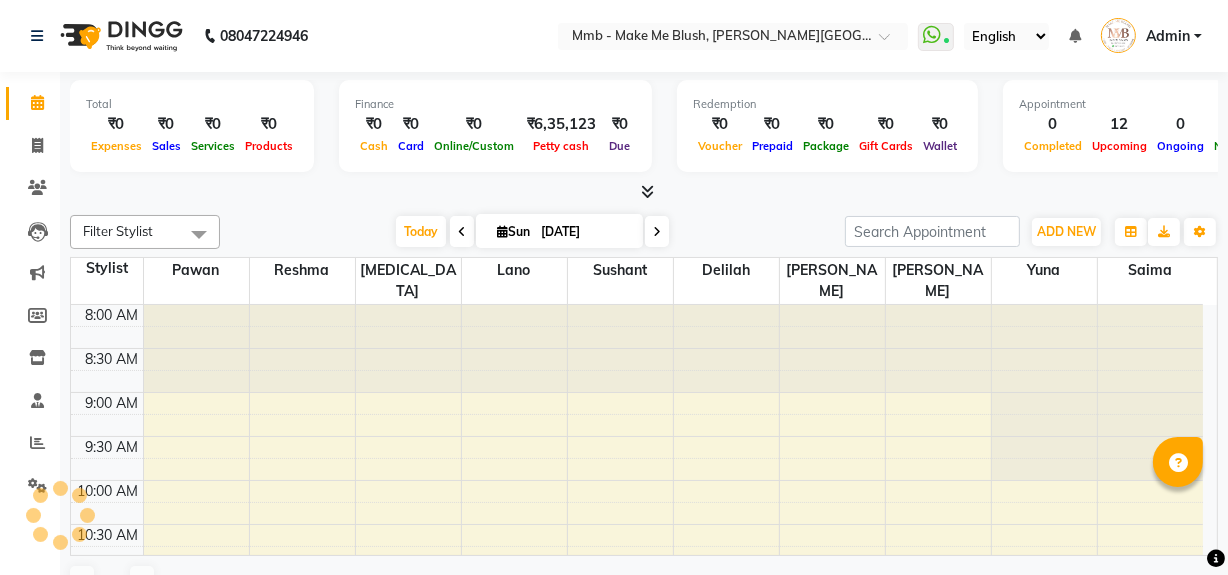 select on "en" 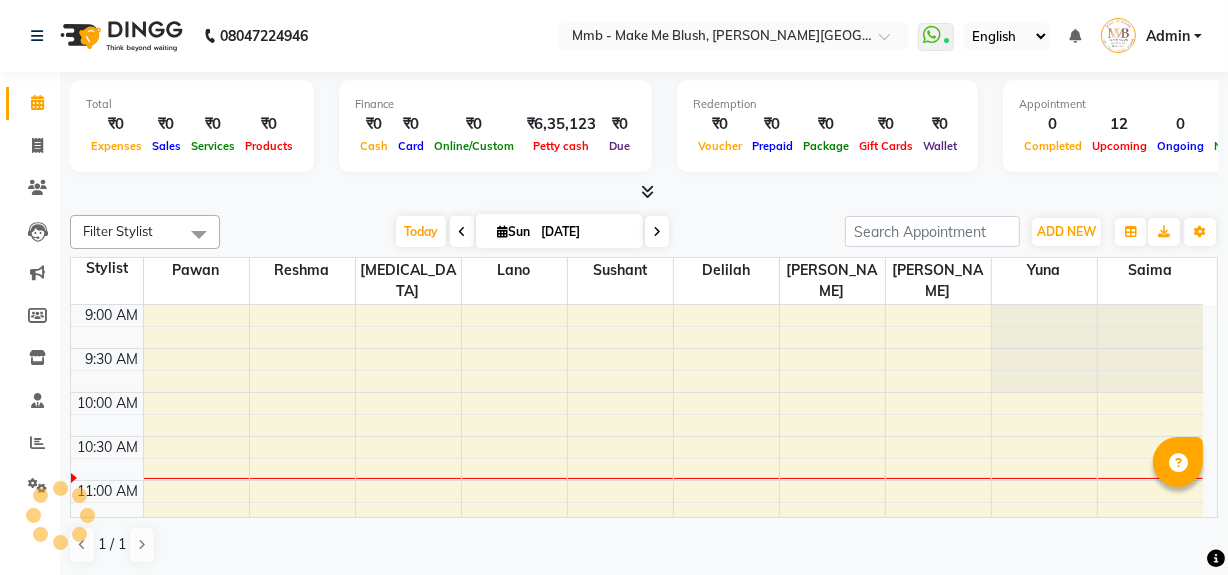 scroll, scrollTop: 0, scrollLeft: 0, axis: both 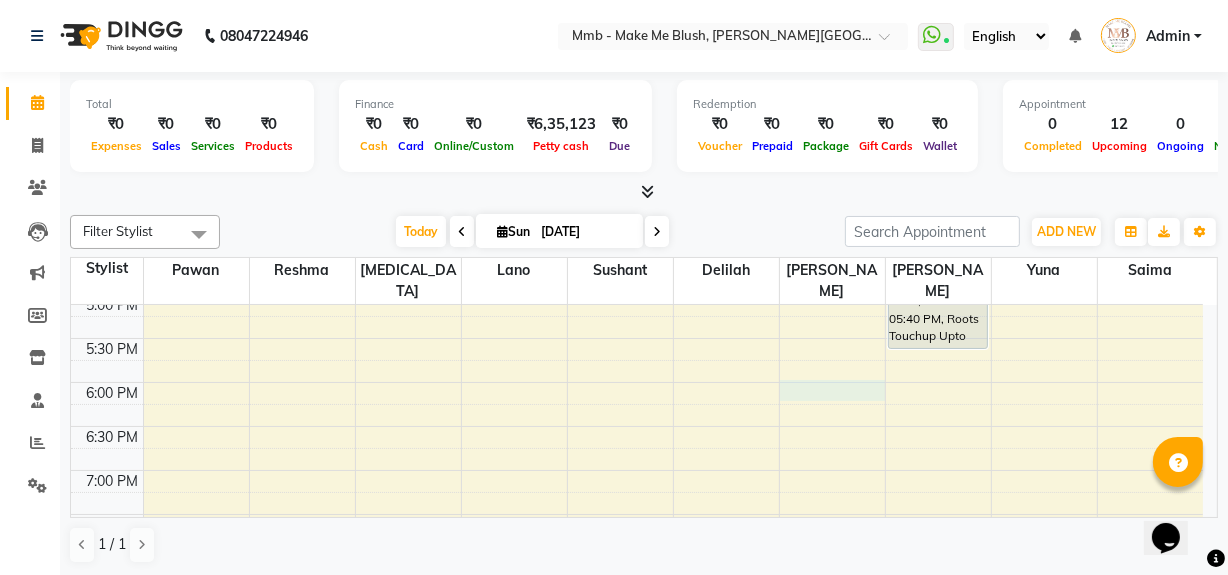 click on "9:00 AM 9:30 AM 10:00 AM 10:30 AM 11:00 AM 11:30 AM 12:00 PM 12:30 PM 1:00 PM 1:30 PM 2:00 PM 2:30 PM 3:00 PM 3:30 PM 4:00 PM 4:30 PM 5:00 PM 5:30 PM 6:00 PM 6:30 PM 7:00 PM 7:30 PM 8:00 PM 8:30 PM             Anita Bohra, TK05, 12:00 PM-12:45 PM, Regular Pedicure              Susmita Shaikh, TK07, 02:00 PM-02:30 PM, Honey Wax Full arm              Susmita Shaikh, TK07, 02:30 PM-02:45 PM, Eyebrows             Shweta Shahade, TK06, 03:30 PM-04:15 PM, Regular Pedicure              Shajeena Kumar, TK02, 11:00 AM-12:10 PM, Roots Touchup Upto 1inch              Shweta Shahade, TK06, 03:30 PM-04:15 PM, Regular Pedicure              Nishrin Sanchawala, TK01, 11:30 AM-12:30 PM, Opuntia Oil Hair spa             Maria Vardhan, TK03, 02:00 PM-02:45 PM, Hair Cut Without Wash             Shivai Shinde, TK04, 04:30 PM-05:40 PM, Roots Touchup Upto 1inch              Maria Vardhan, TK03, 12:45 PM-01:15 PM, Head Massages             Maria Vardhan, TK03, 01:15 PM-01:45 PM, Classic hair wash" at bounding box center (637, 118) 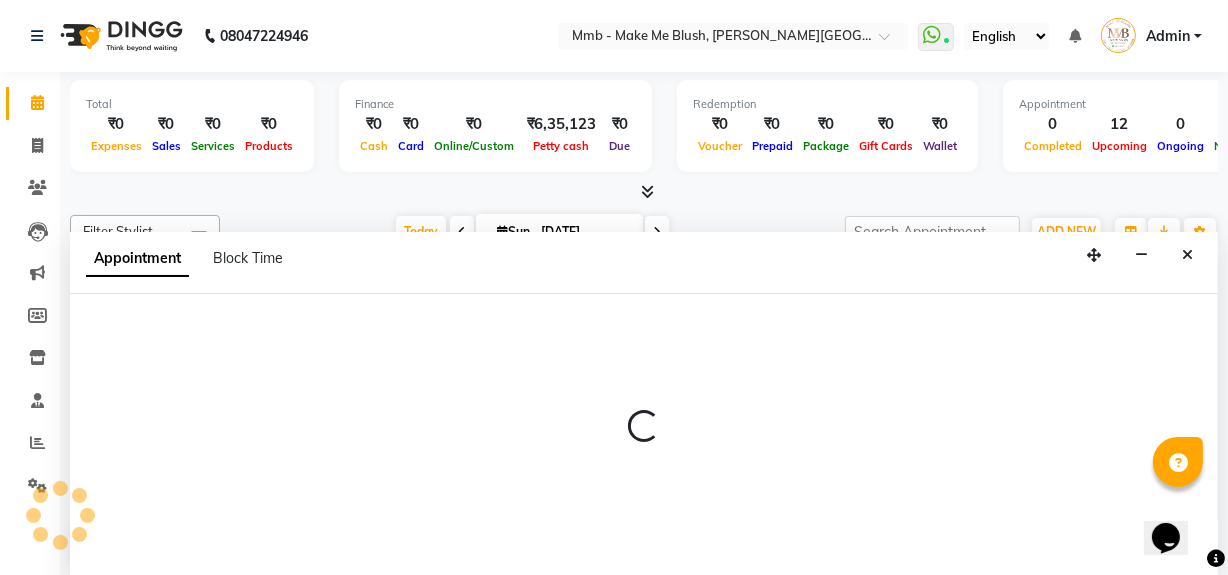 scroll, scrollTop: 0, scrollLeft: 0, axis: both 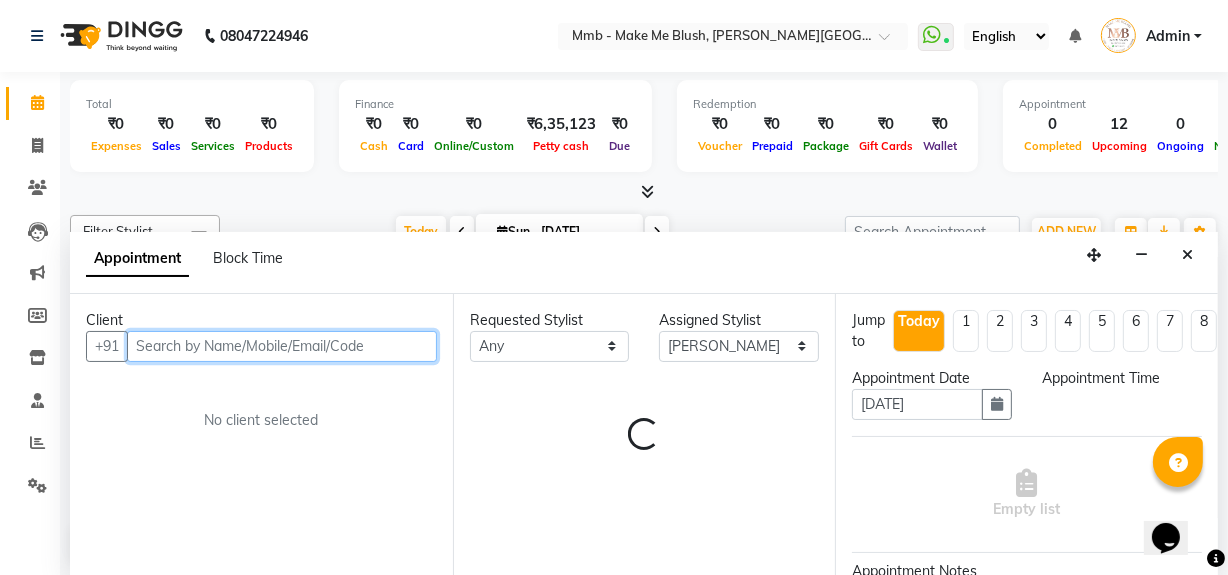 select on "1080" 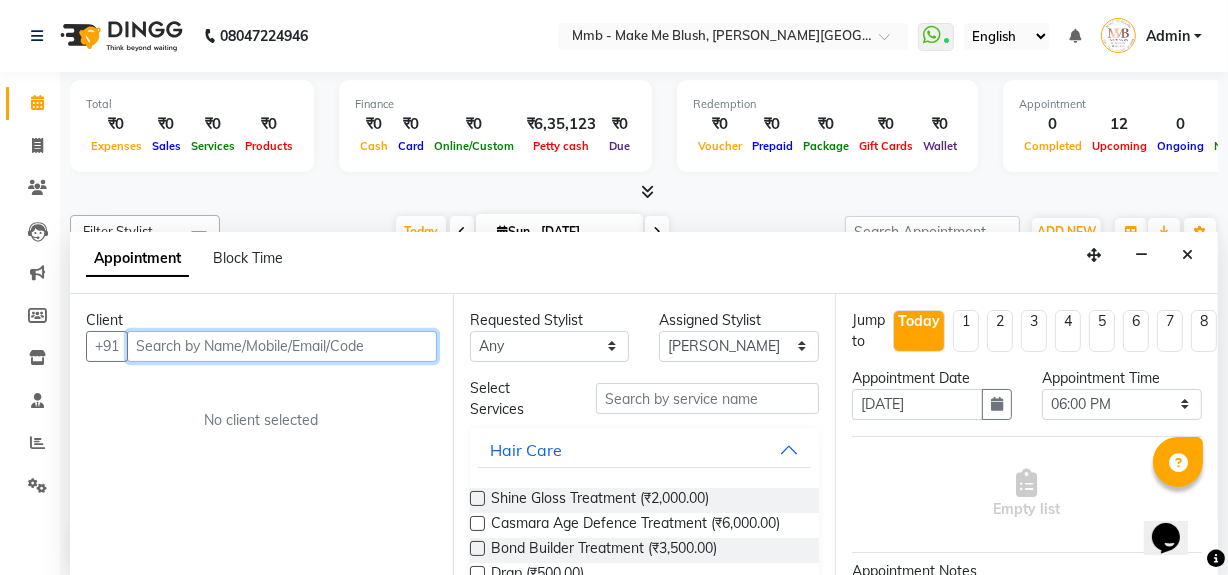 click at bounding box center [282, 346] 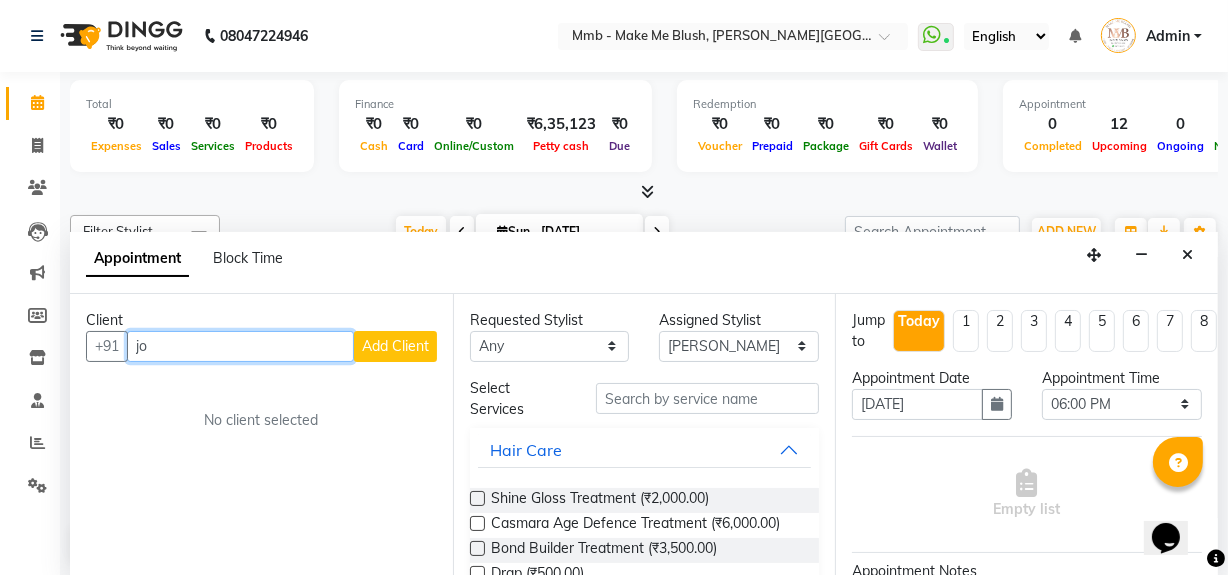 type on "j" 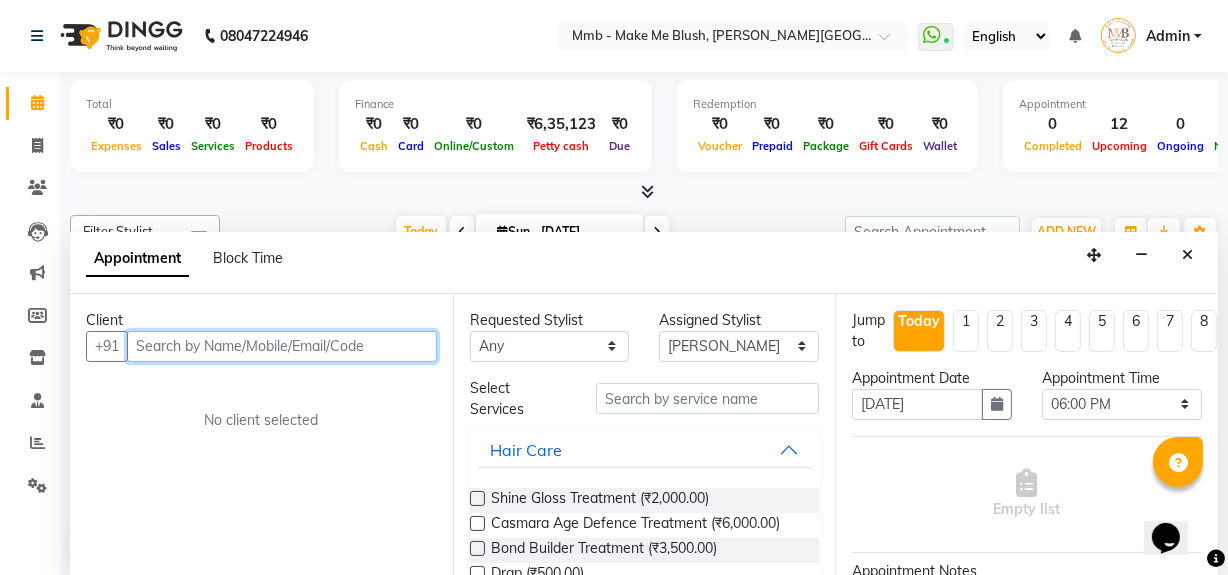 click at bounding box center [282, 346] 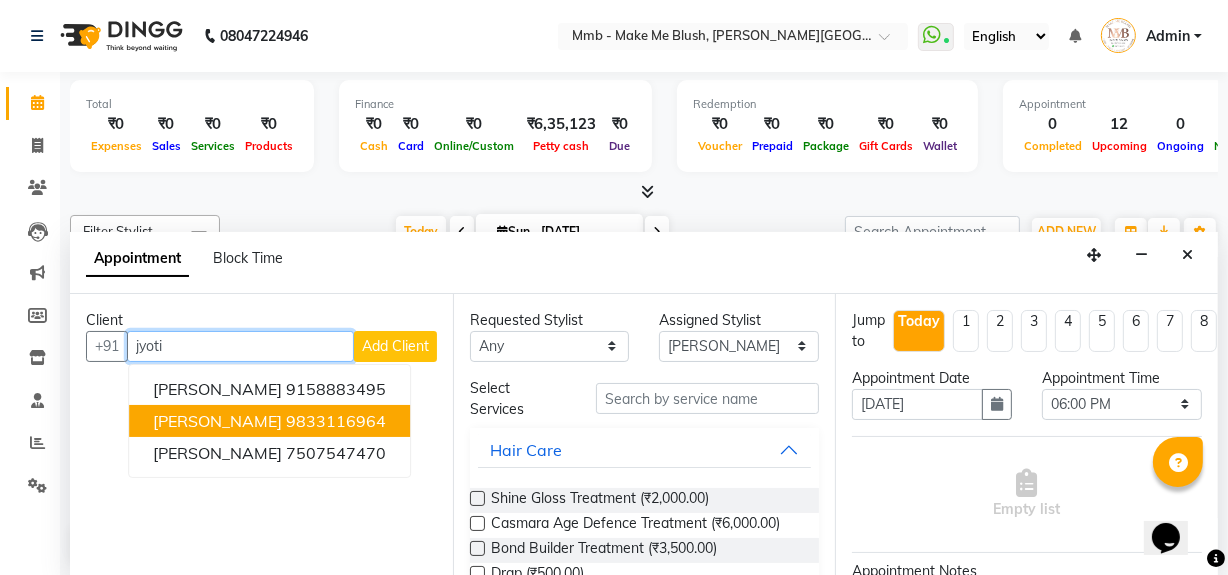 click on "9833116964" at bounding box center [336, 421] 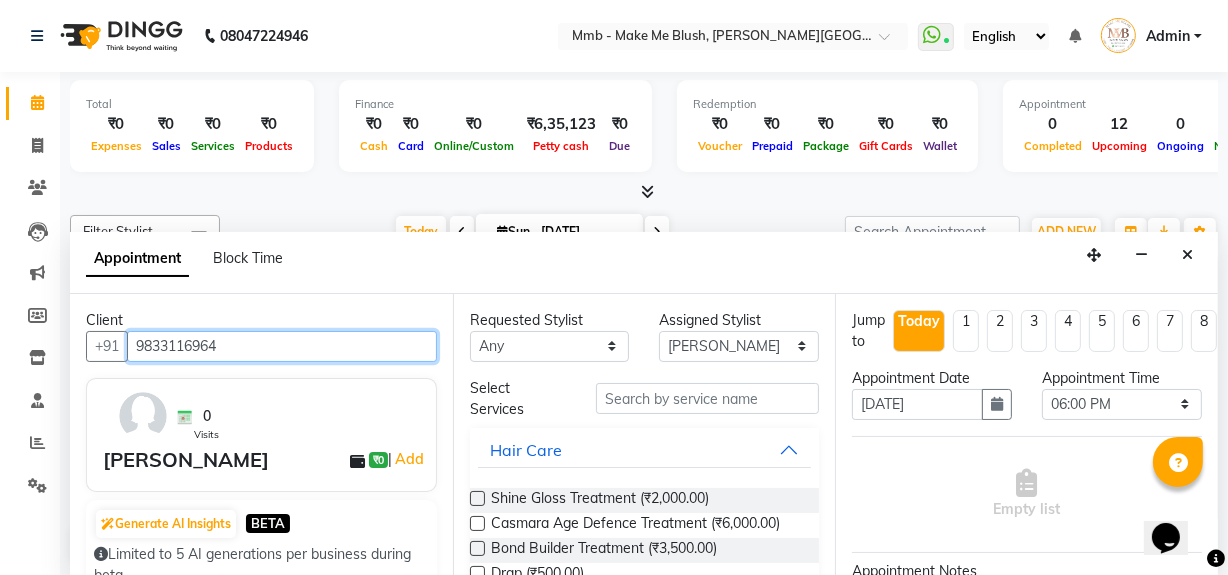 type on "9833116964" 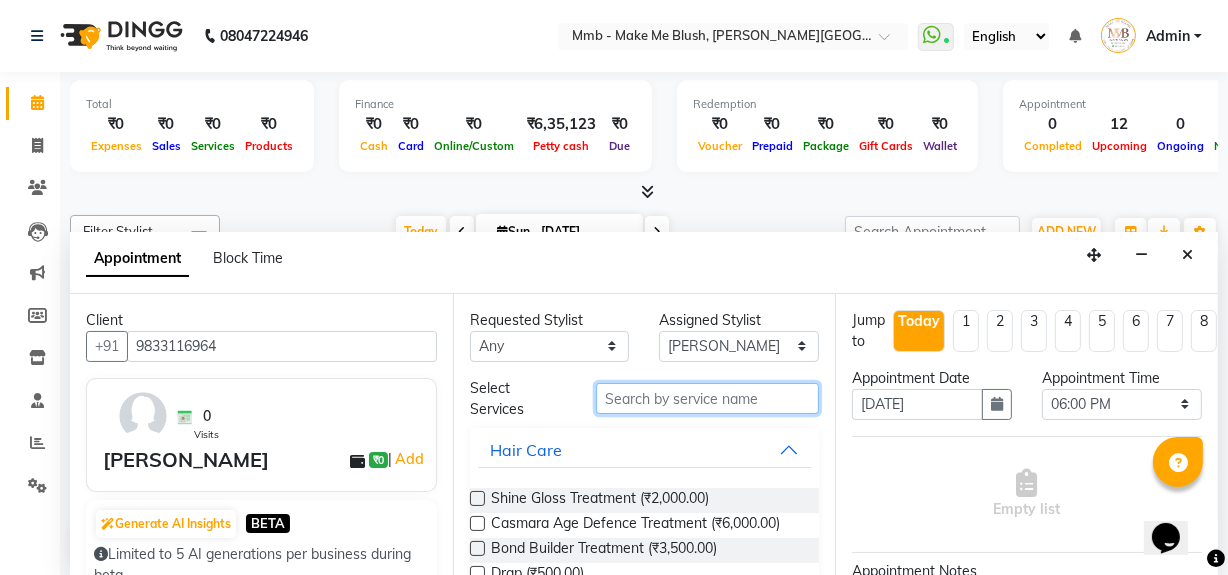 click at bounding box center (707, 398) 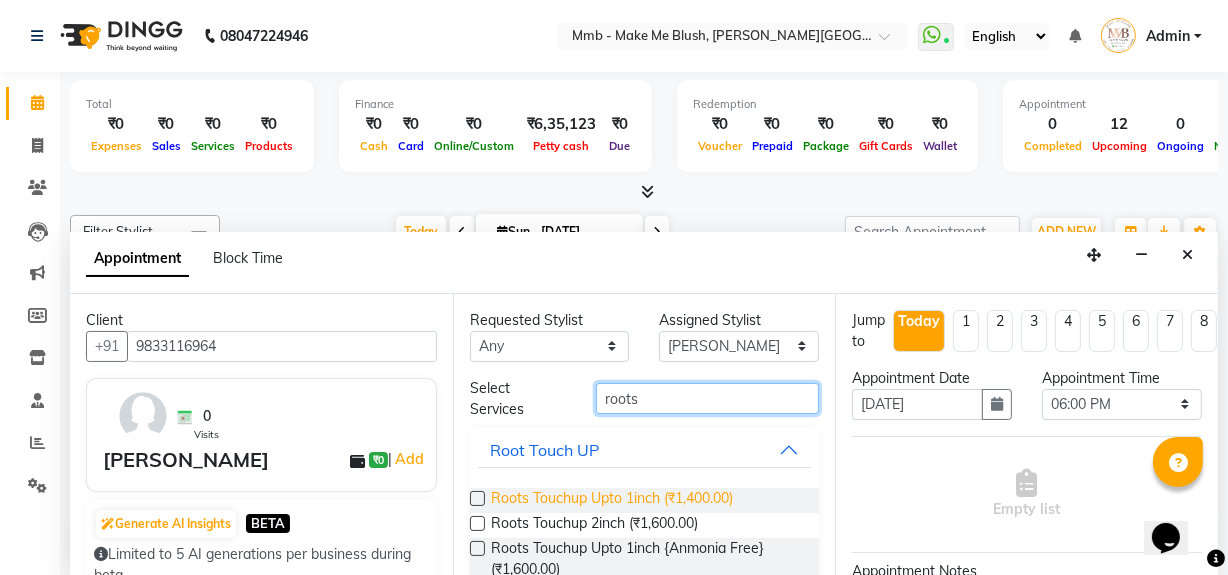 type on "roots" 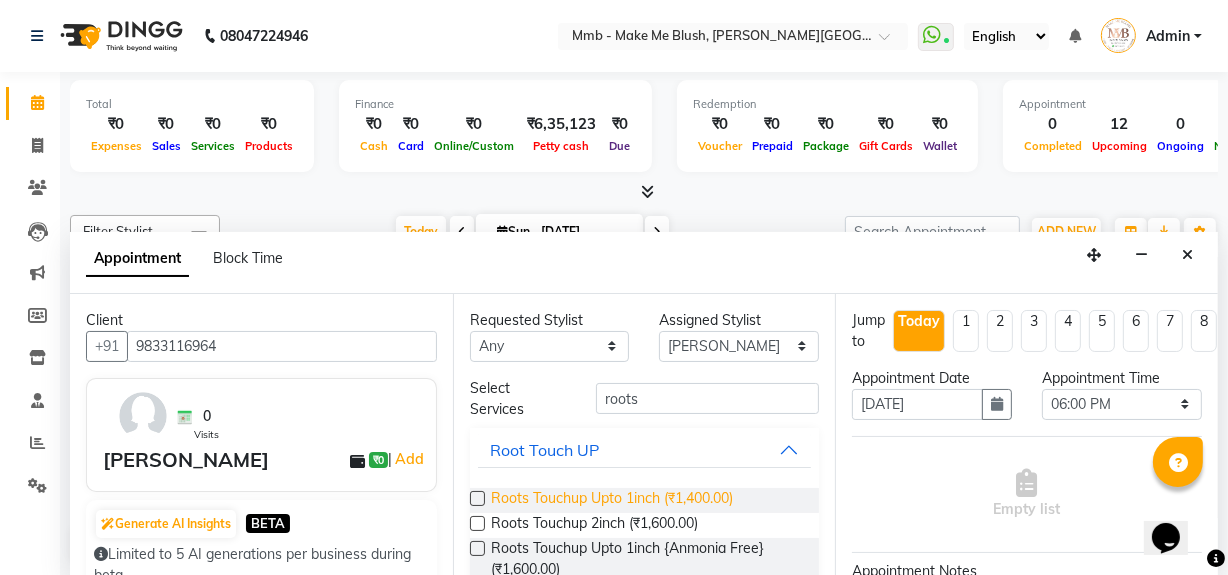 click on "Roots Touchup Upto 1inch  (₹1,400.00)" at bounding box center [612, 500] 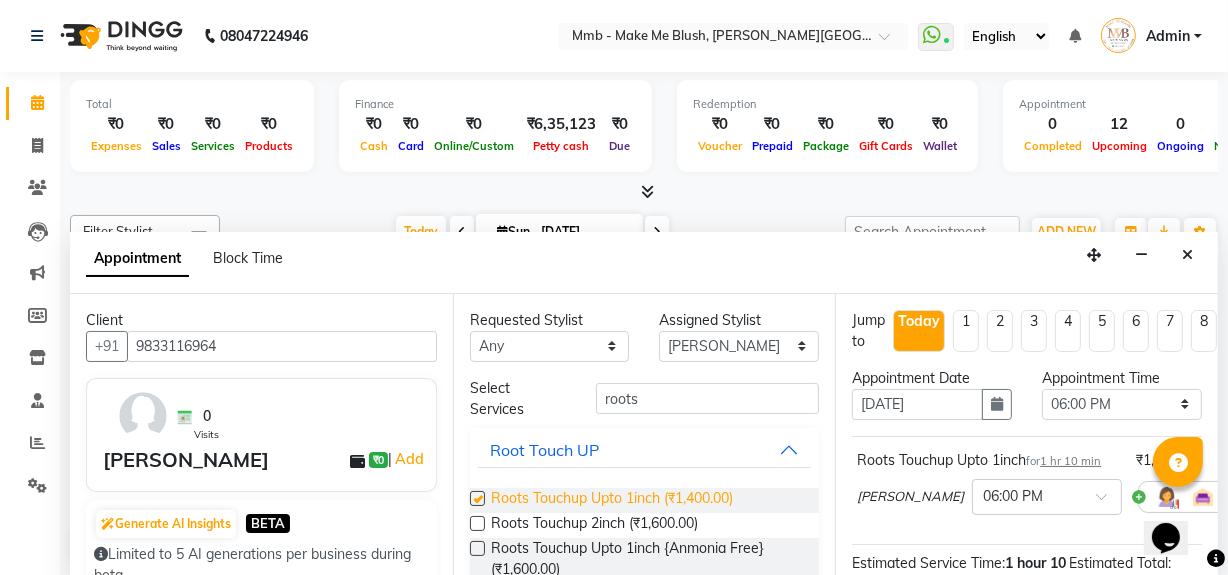 checkbox on "false" 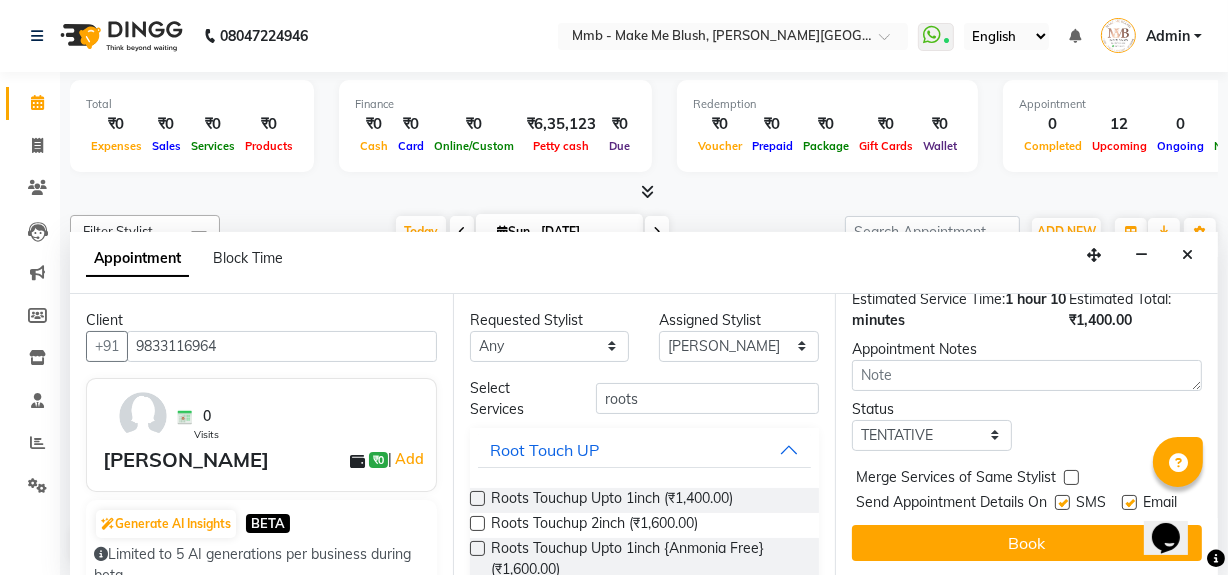 scroll, scrollTop: 296, scrollLeft: 0, axis: vertical 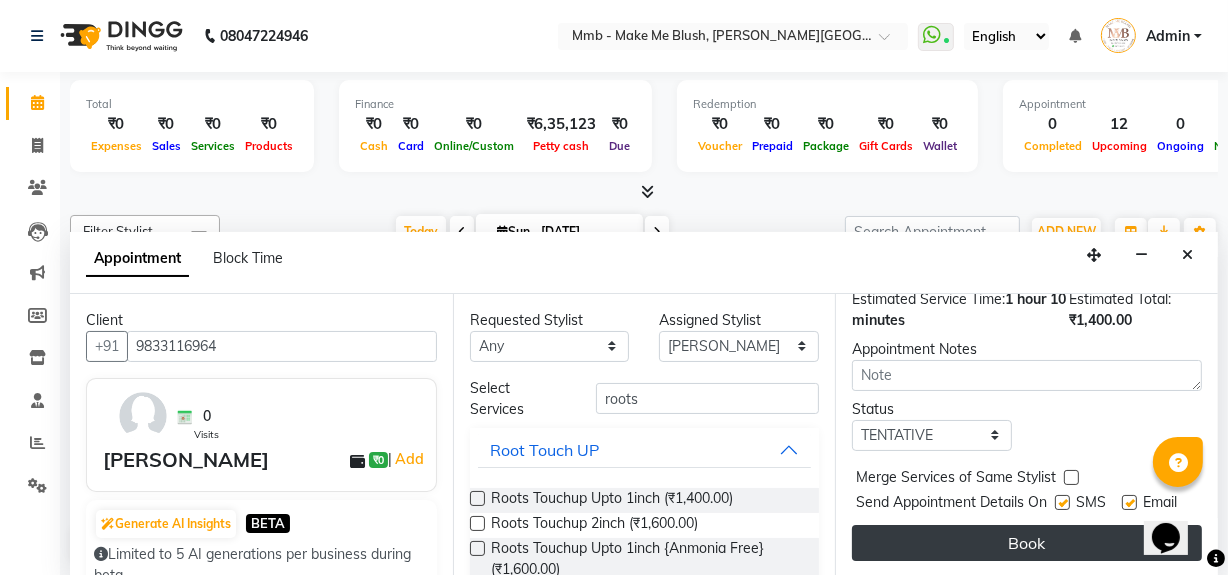 click on "Book" at bounding box center [1027, 543] 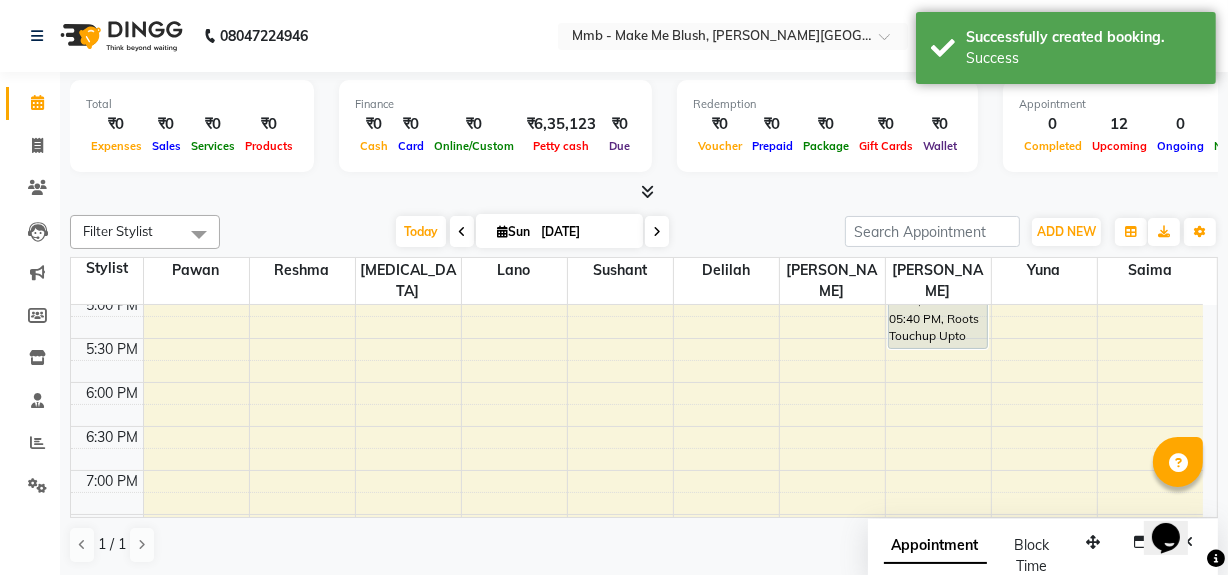 scroll, scrollTop: 0, scrollLeft: 0, axis: both 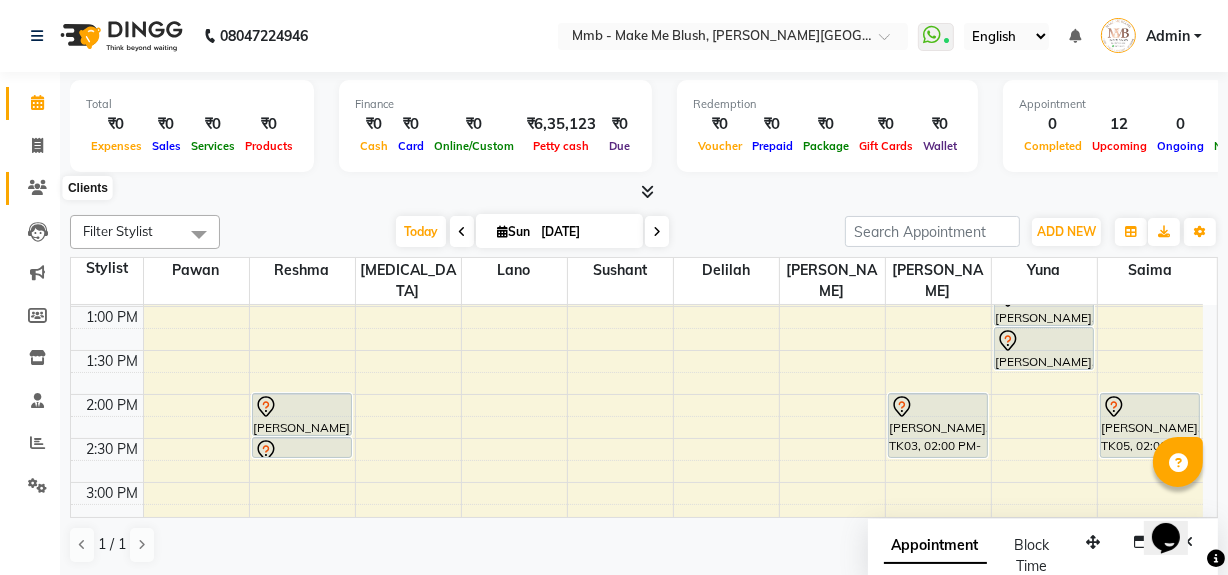 click 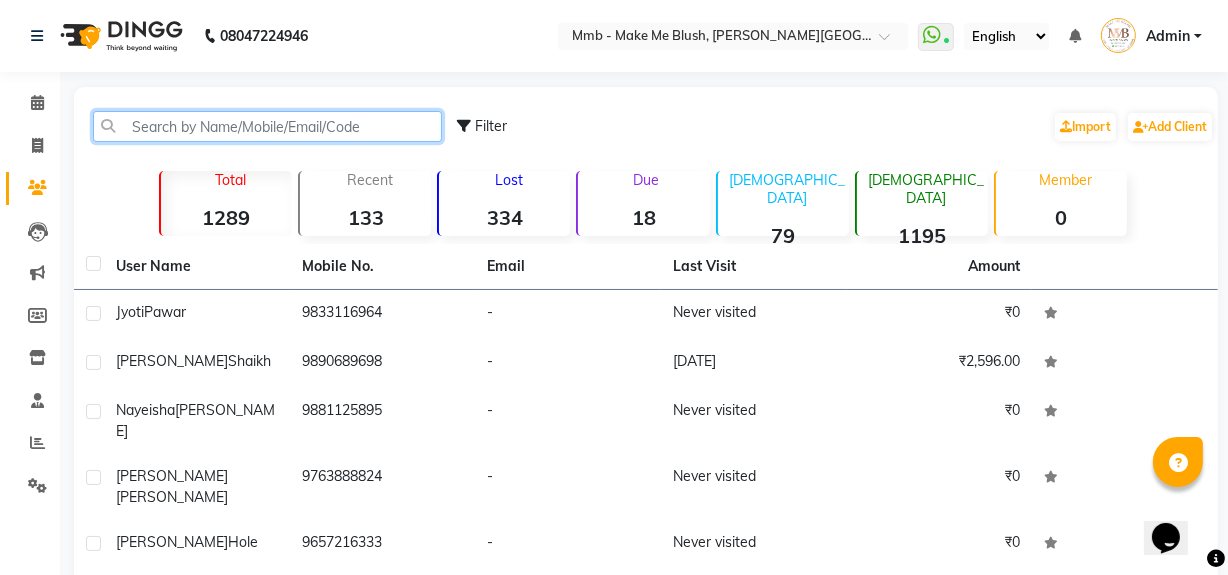 click 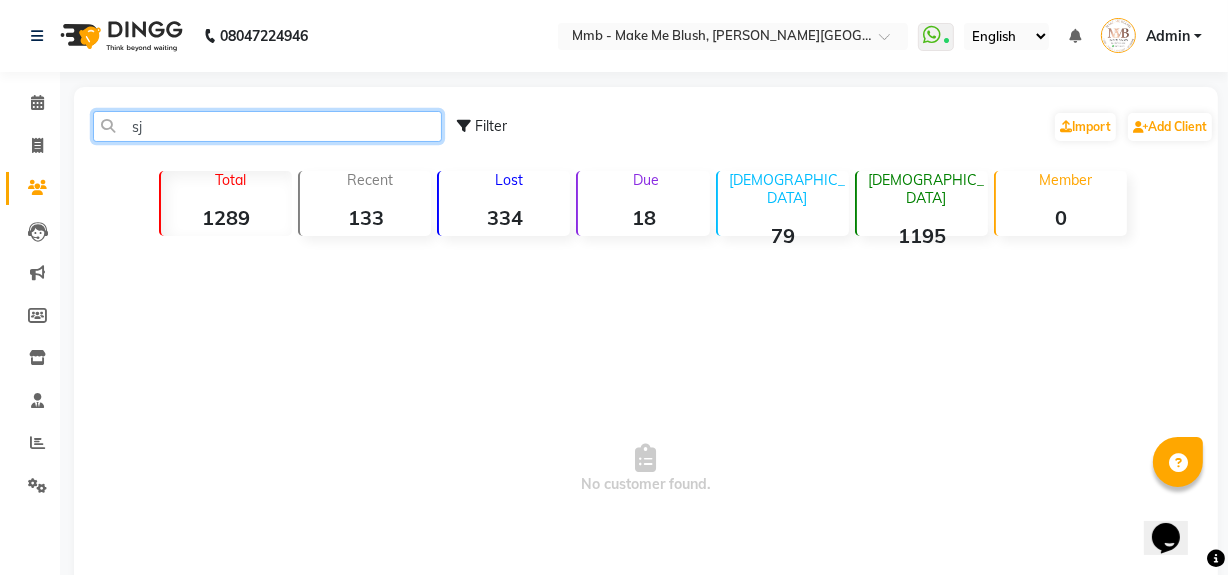 type on "s" 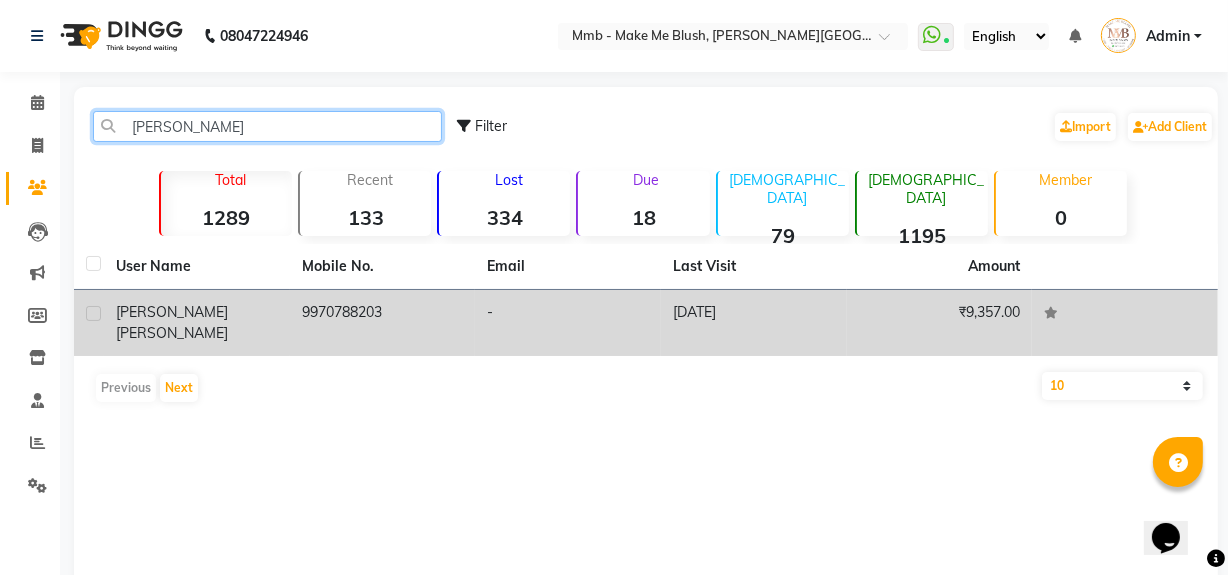 type on "shaj" 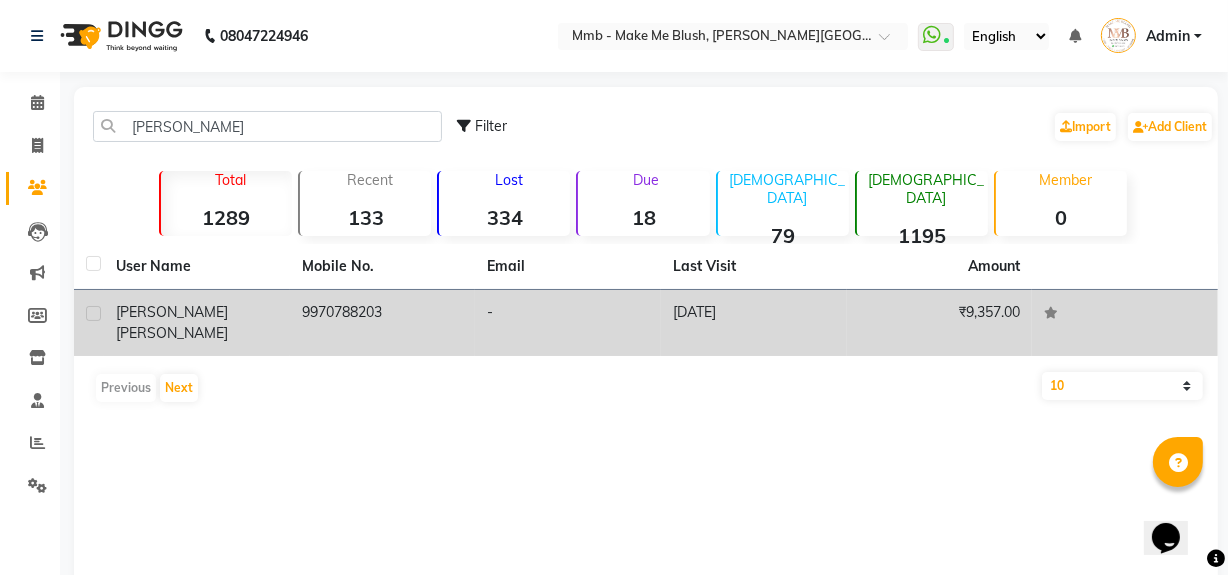 click on "Shajeena  Kumar" 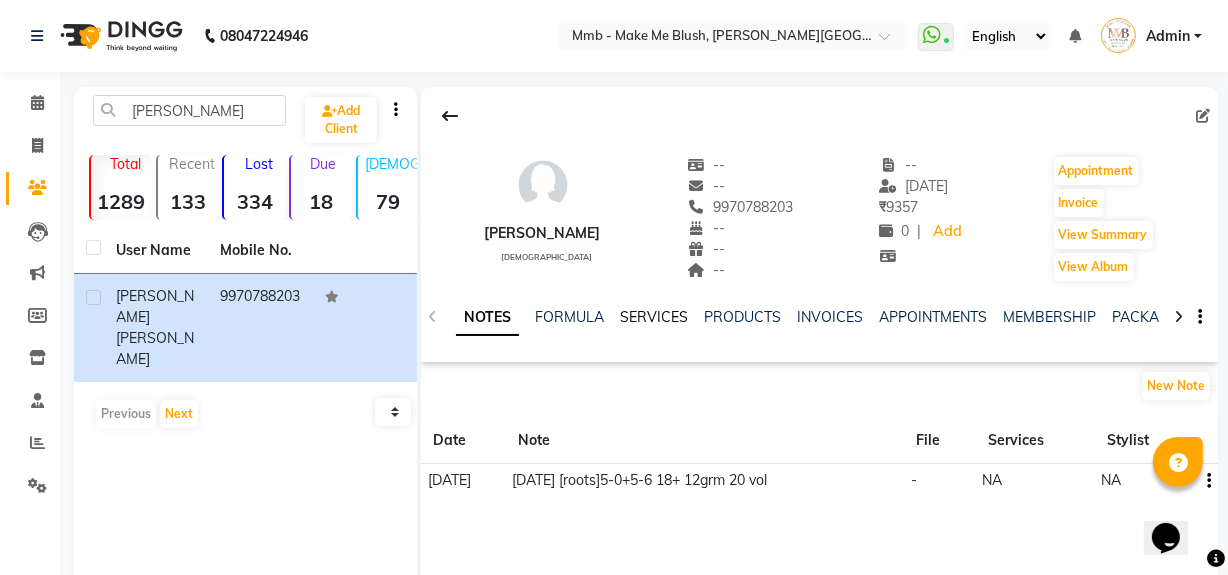 click on "SERVICES" 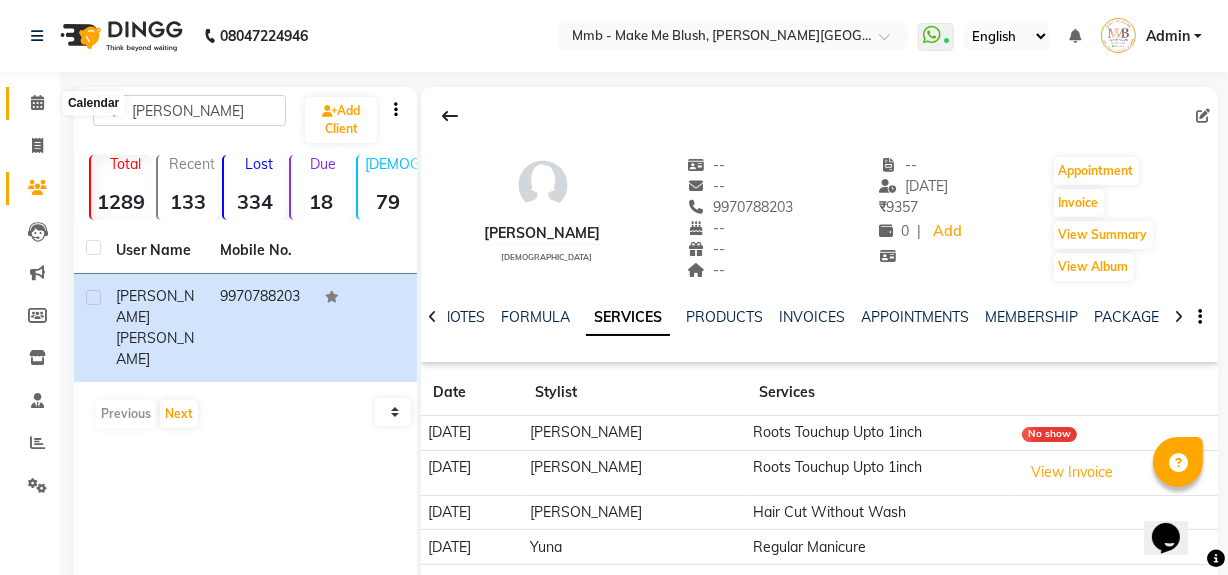 click 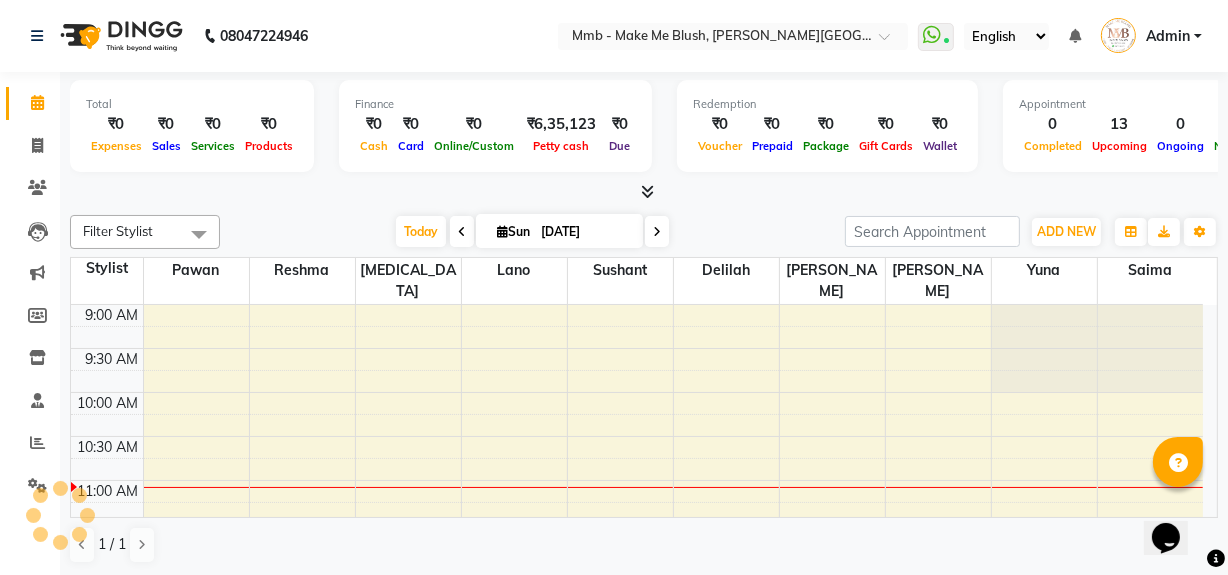 scroll, scrollTop: 0, scrollLeft: 0, axis: both 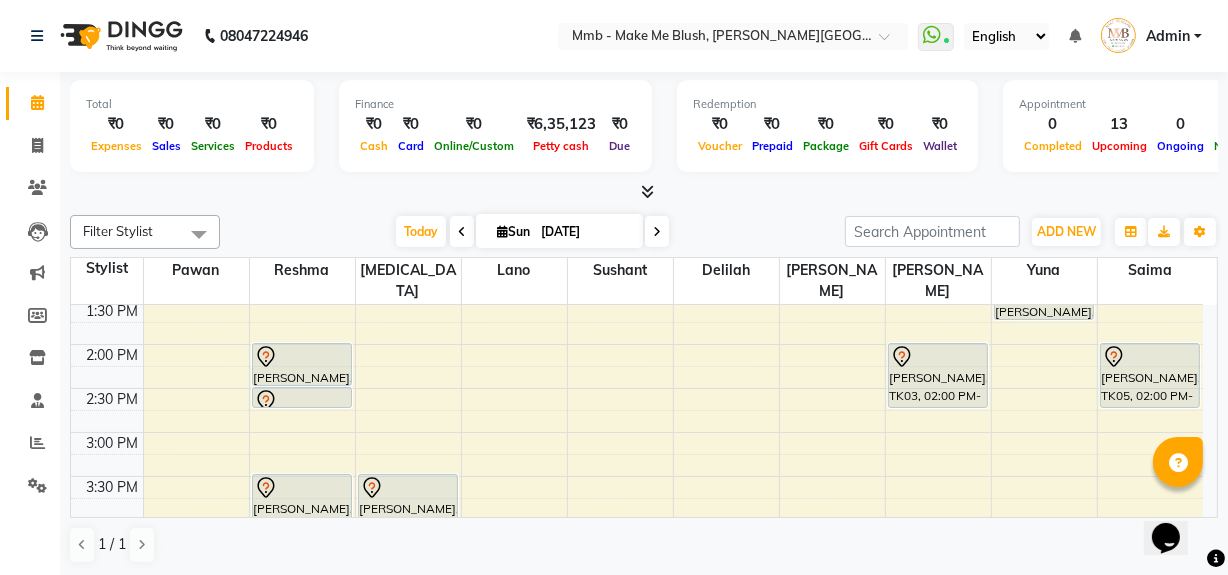 click at bounding box center [502, 231] 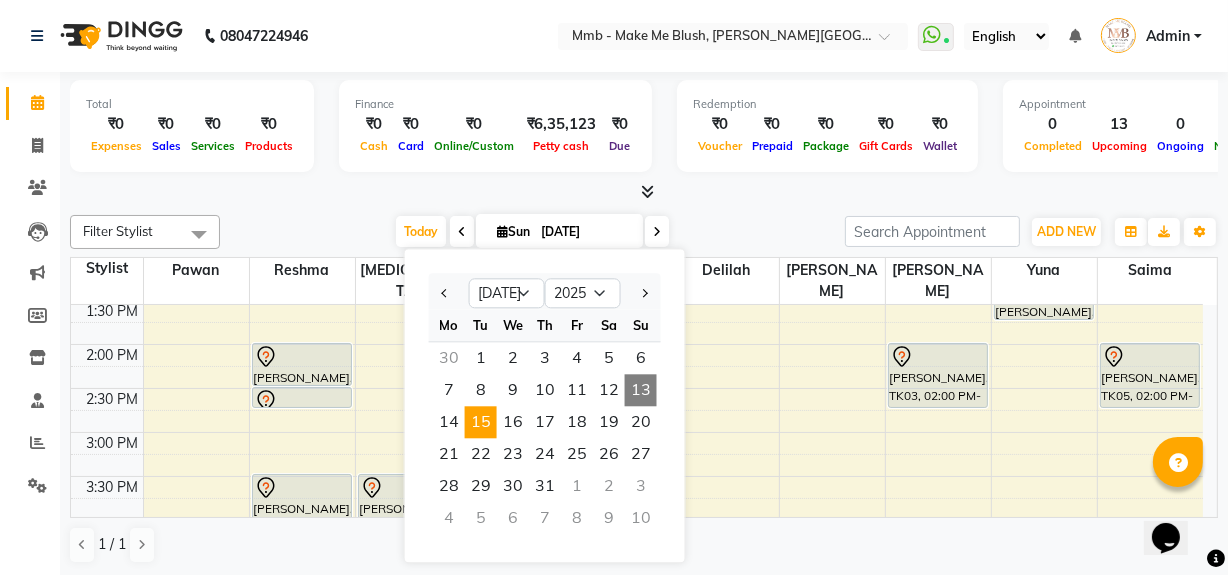 click on "15" at bounding box center (481, 422) 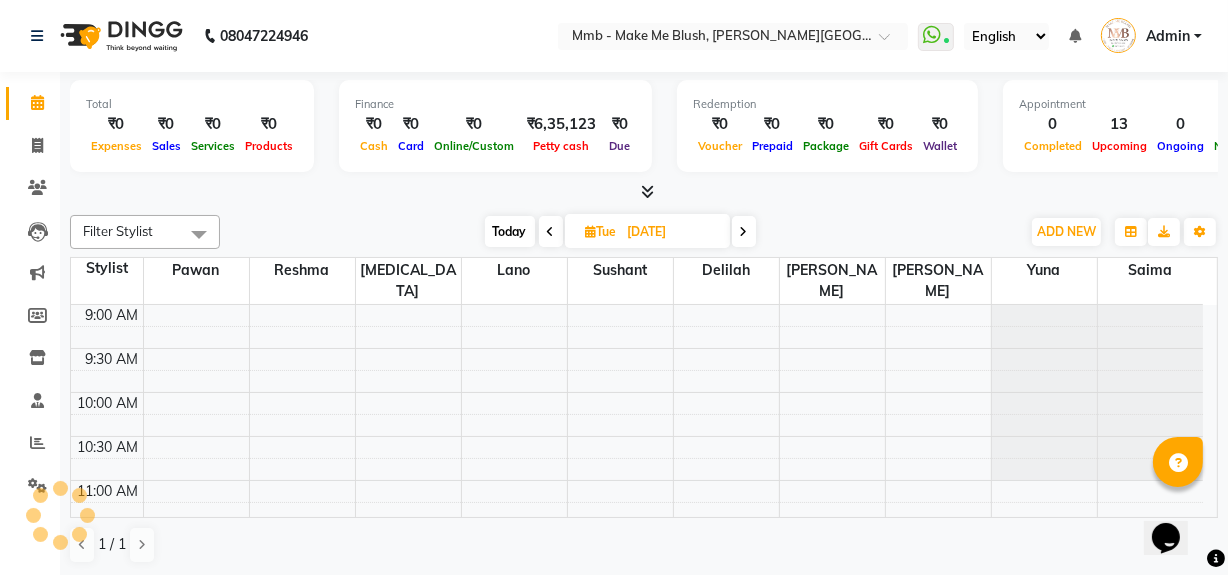 scroll, scrollTop: 176, scrollLeft: 0, axis: vertical 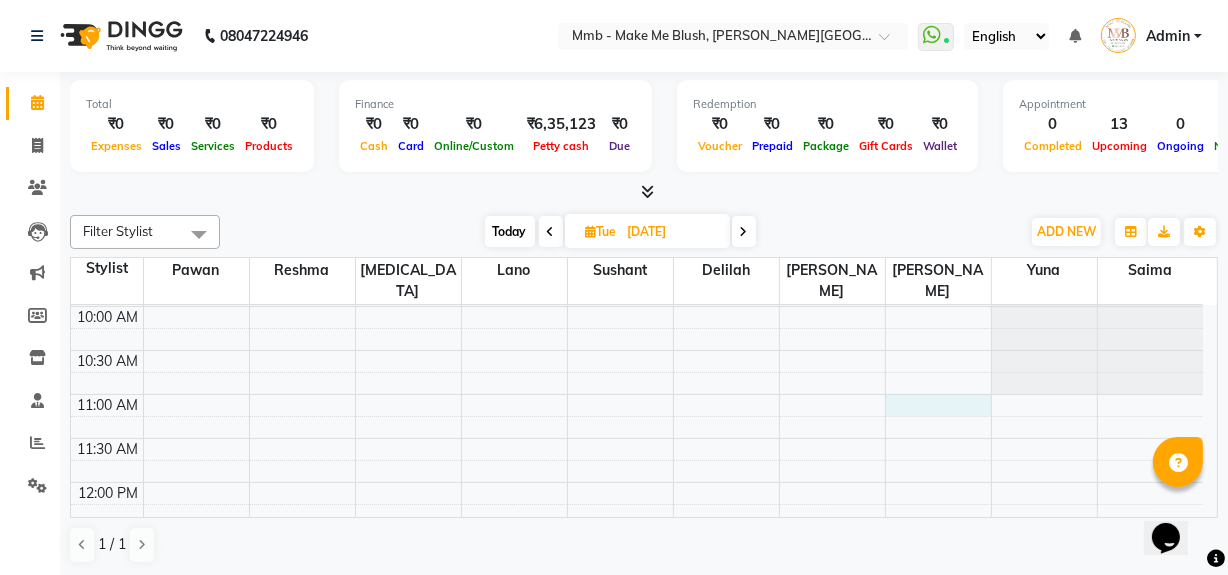 click on "9:00 AM 9:30 AM 10:00 AM 10:30 AM 11:00 AM 11:30 AM 12:00 PM 12:30 PM 1:00 PM 1:30 PM 2:00 PM 2:30 PM 3:00 PM 3:30 PM 4:00 PM 4:30 PM 5:00 PM 5:30 PM 6:00 PM 6:30 PM 7:00 PM 7:30 PM 8:00 PM 8:30 PM" at bounding box center (637, 746) 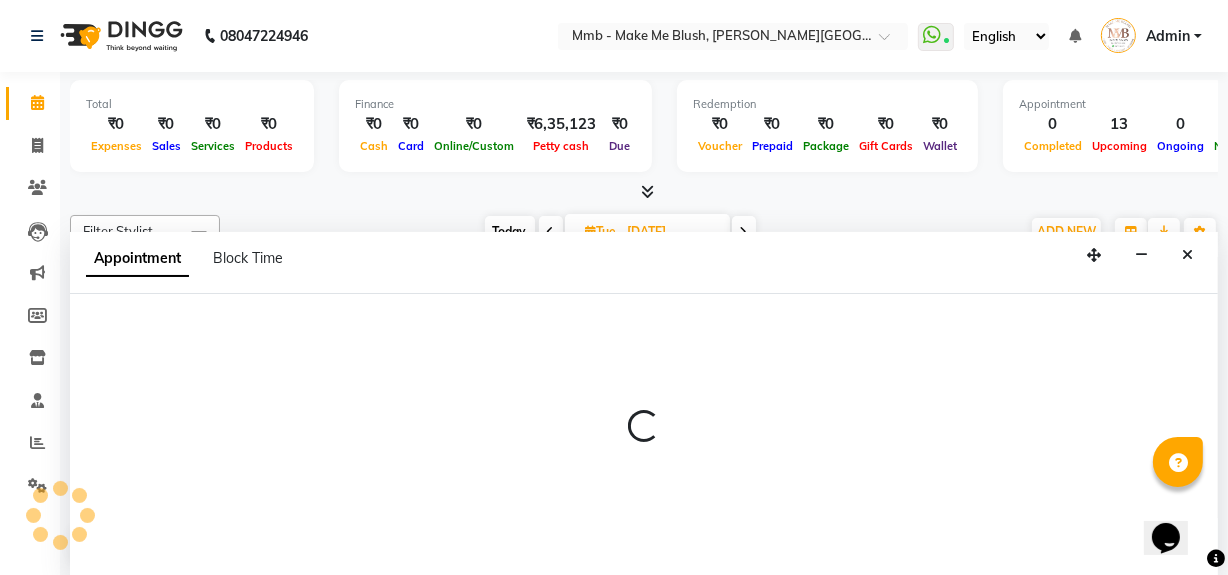 scroll, scrollTop: 0, scrollLeft: 0, axis: both 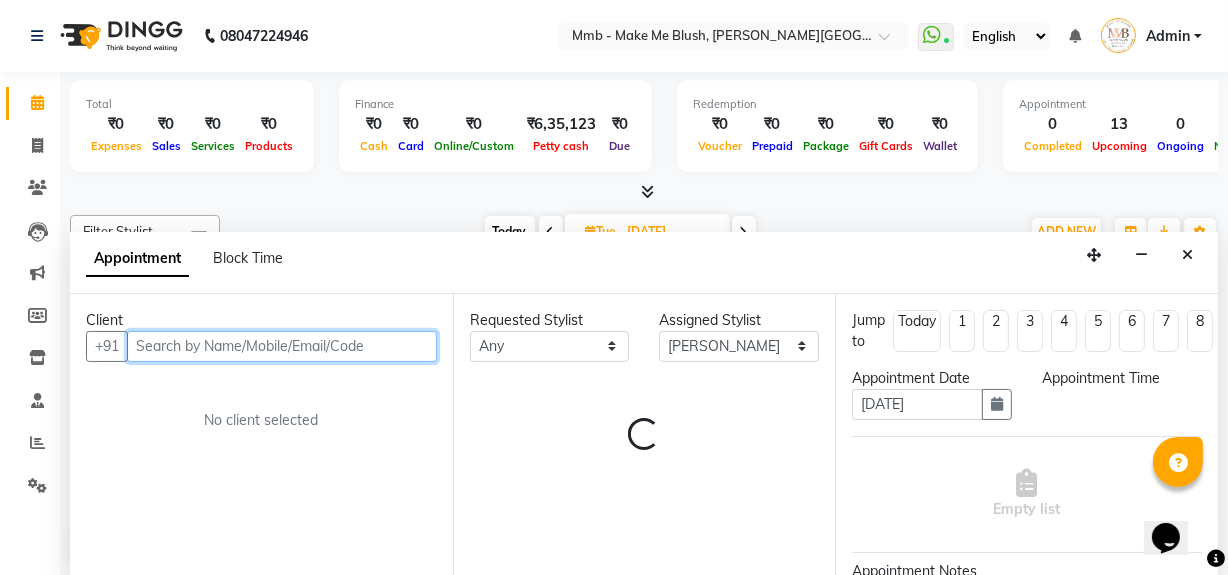 select on "660" 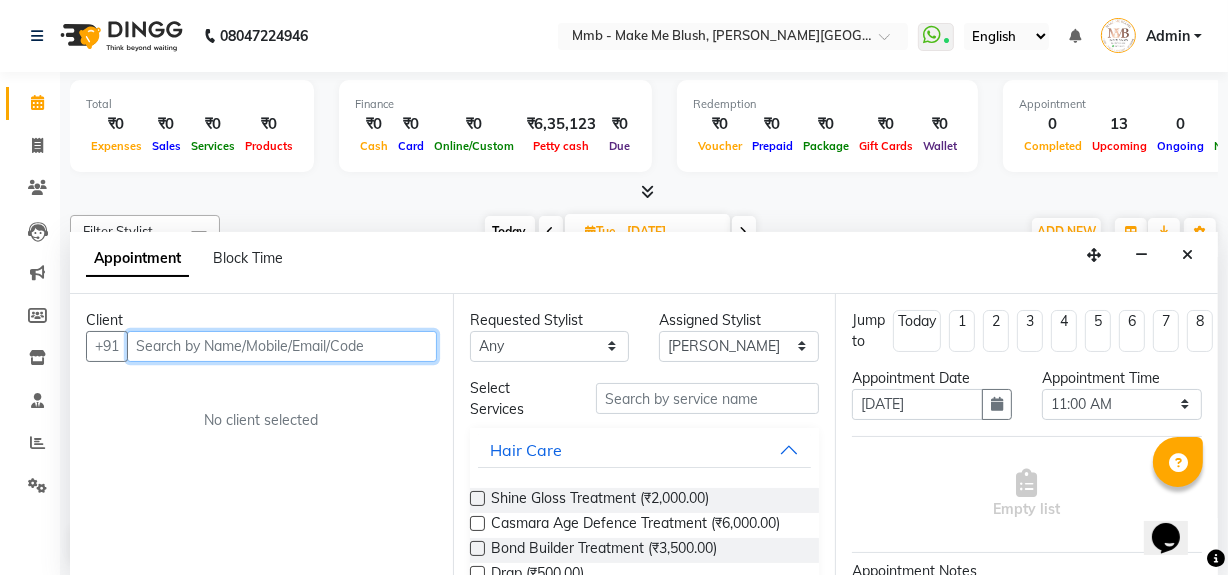 click at bounding box center [282, 346] 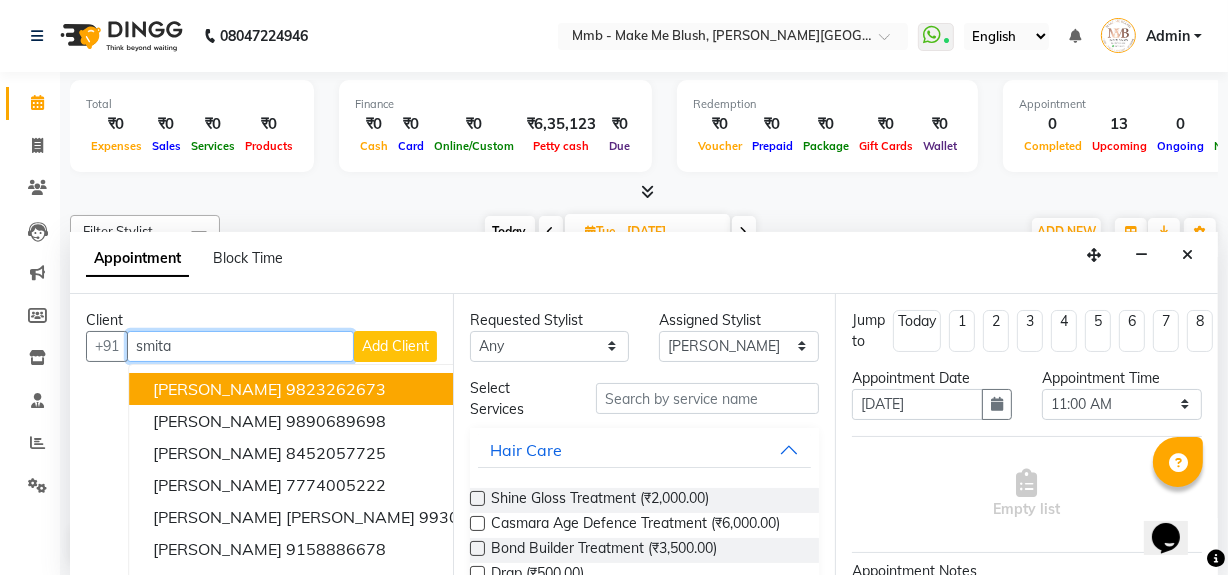 click on "9823262673" at bounding box center [336, 389] 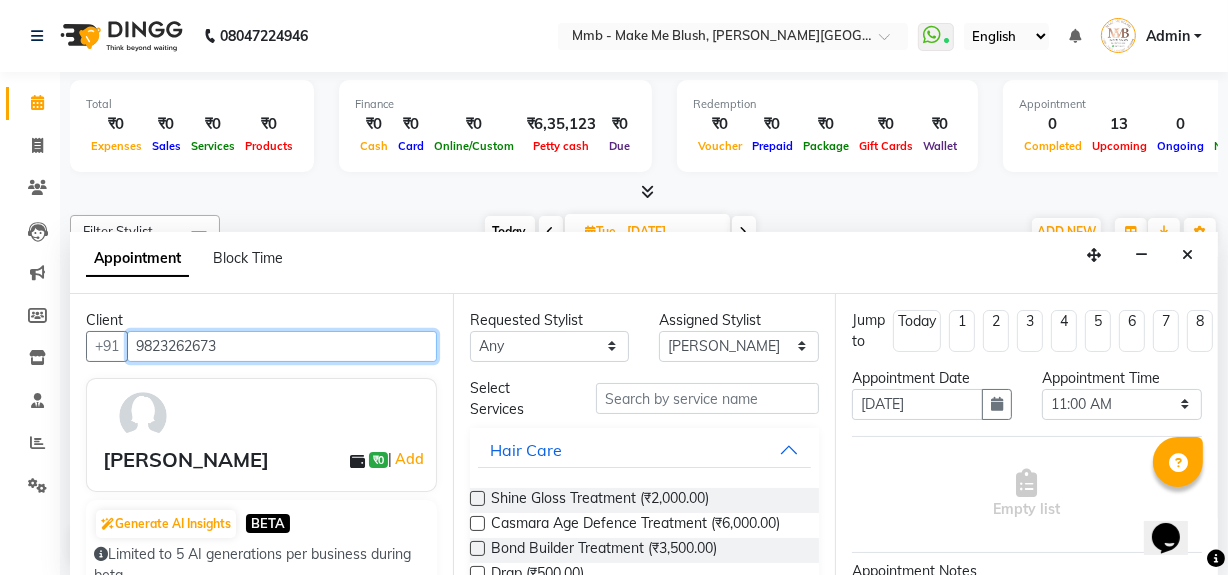 type on "9823262673" 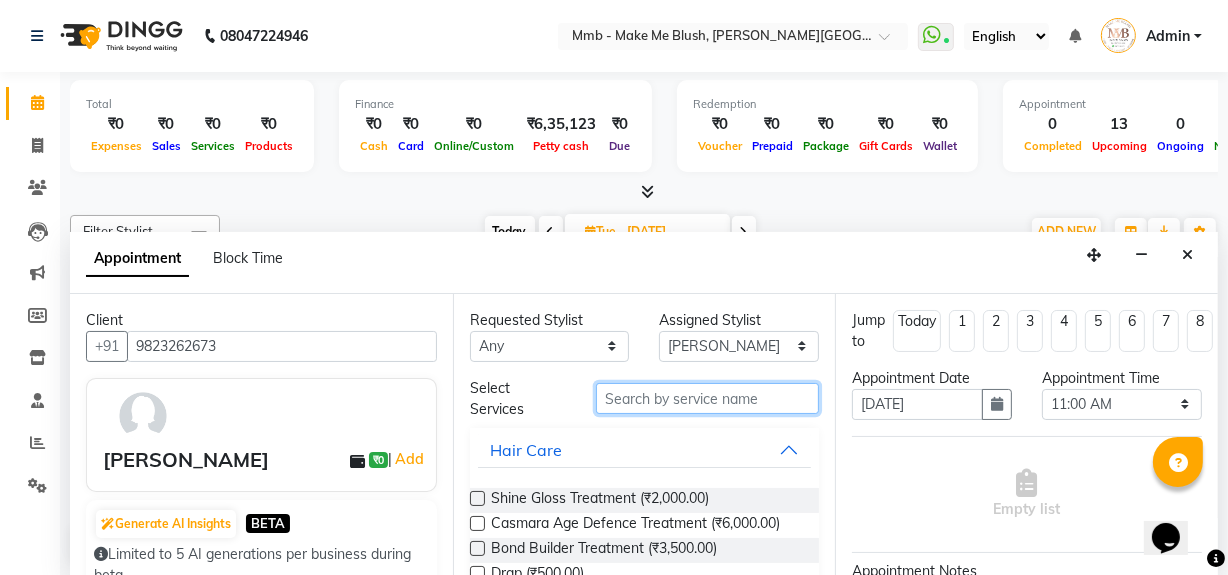 click at bounding box center (707, 398) 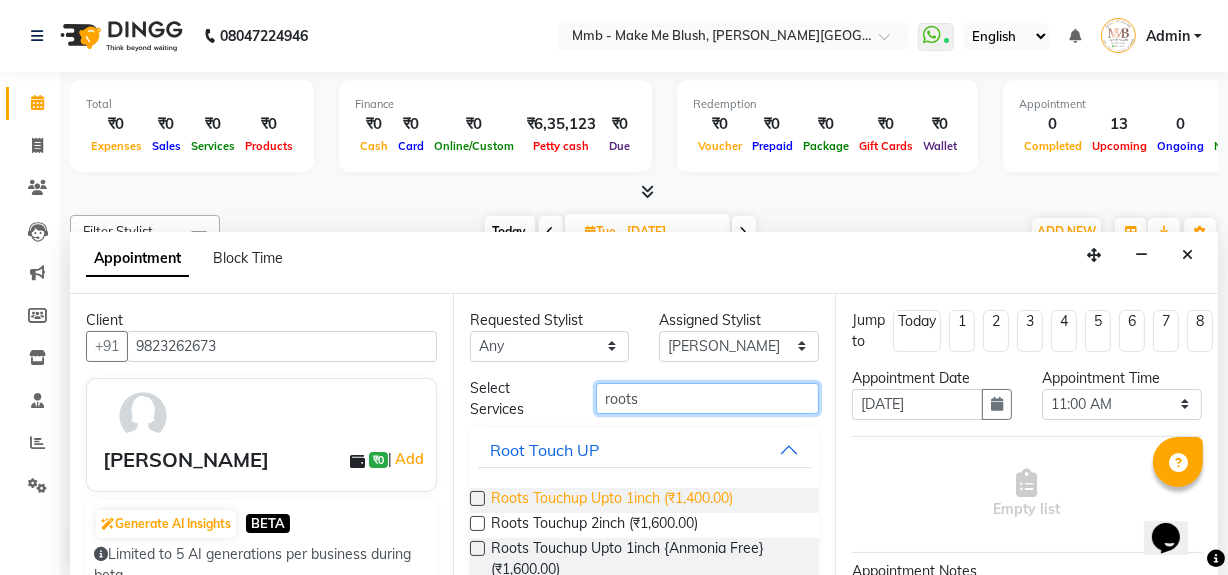 type on "roots" 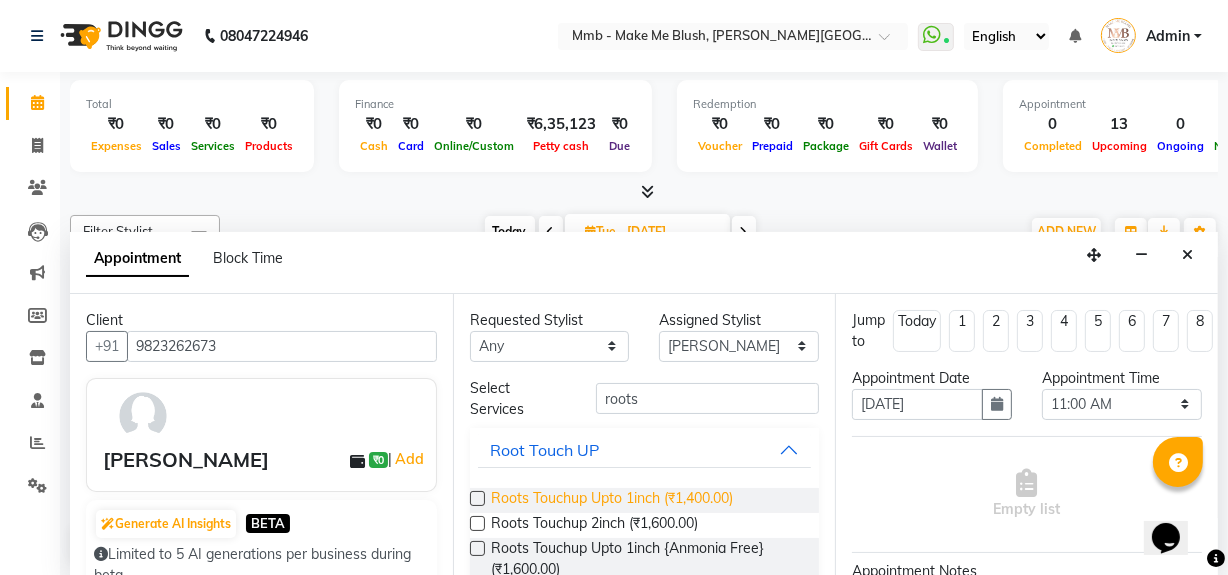 click on "Roots Touchup Upto 1inch  (₹1,400.00)" at bounding box center (612, 500) 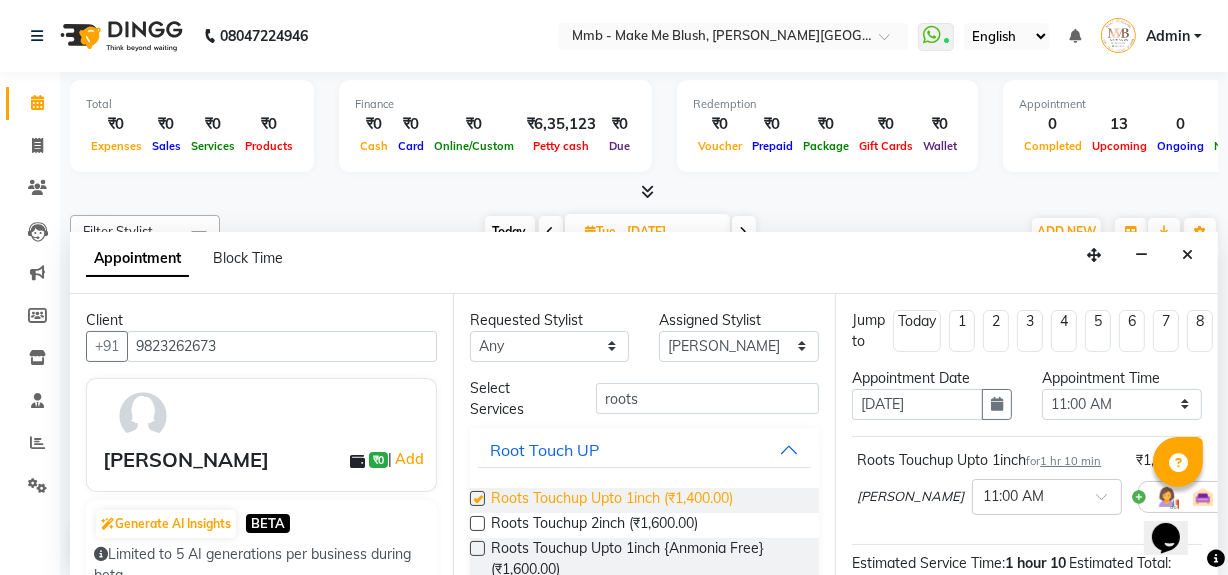 checkbox on "false" 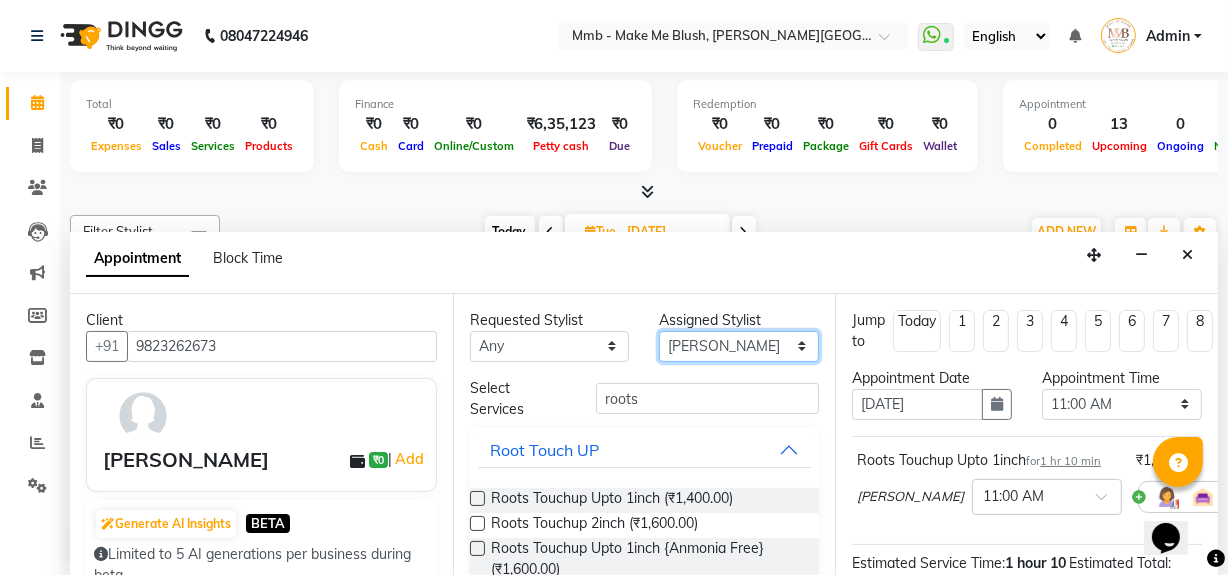 click on "Select Delilah Gauri Chauhan Lano Nikita Pawan Reshma Saima Sushant Urgen Dukpa Yuna" at bounding box center [739, 346] 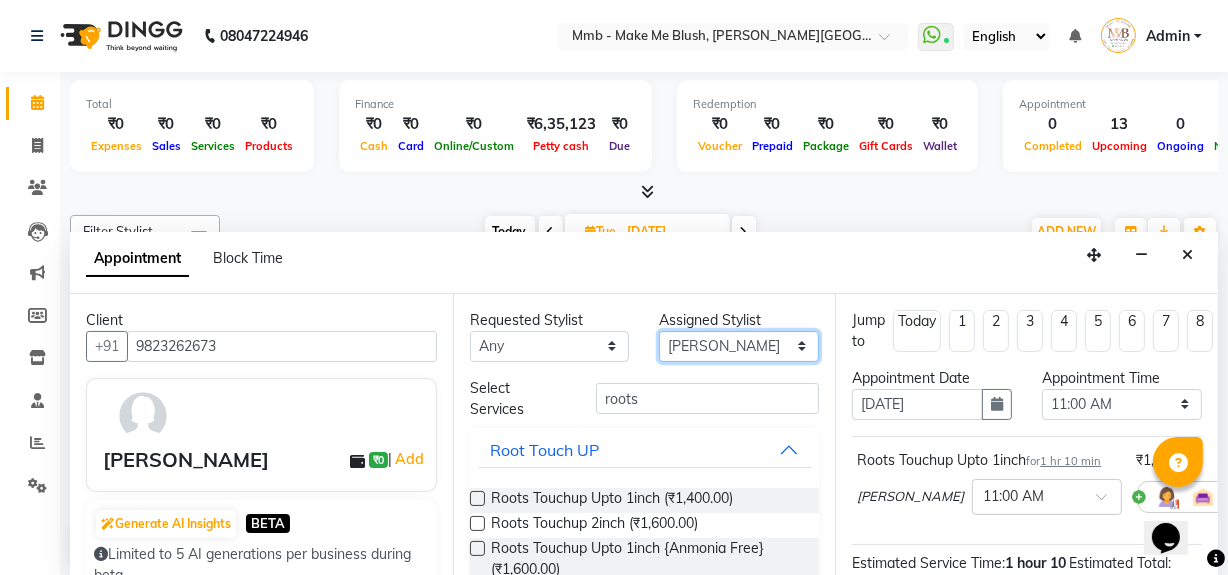 select on "67875" 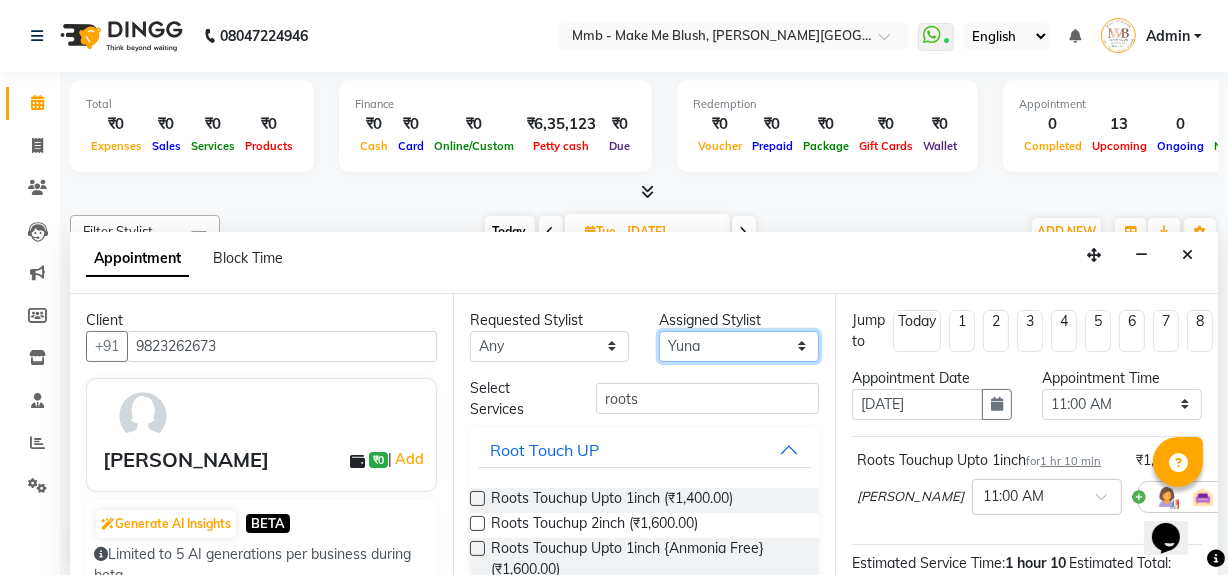 click on "Select Delilah Gauri Chauhan Lano Nikita Pawan Reshma Saima Sushant Urgen Dukpa Yuna" at bounding box center (739, 346) 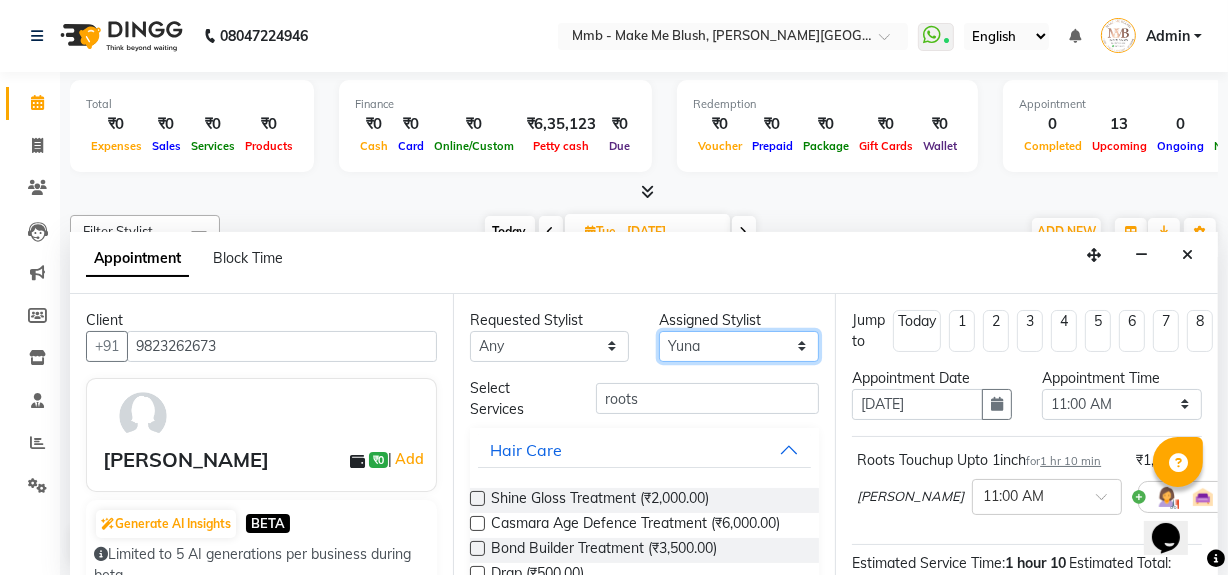 click on "Select Delilah Gauri Chauhan Lano Nikita Pawan Reshma Saima Sushant Urgen Dukpa Yuna" at bounding box center [739, 346] 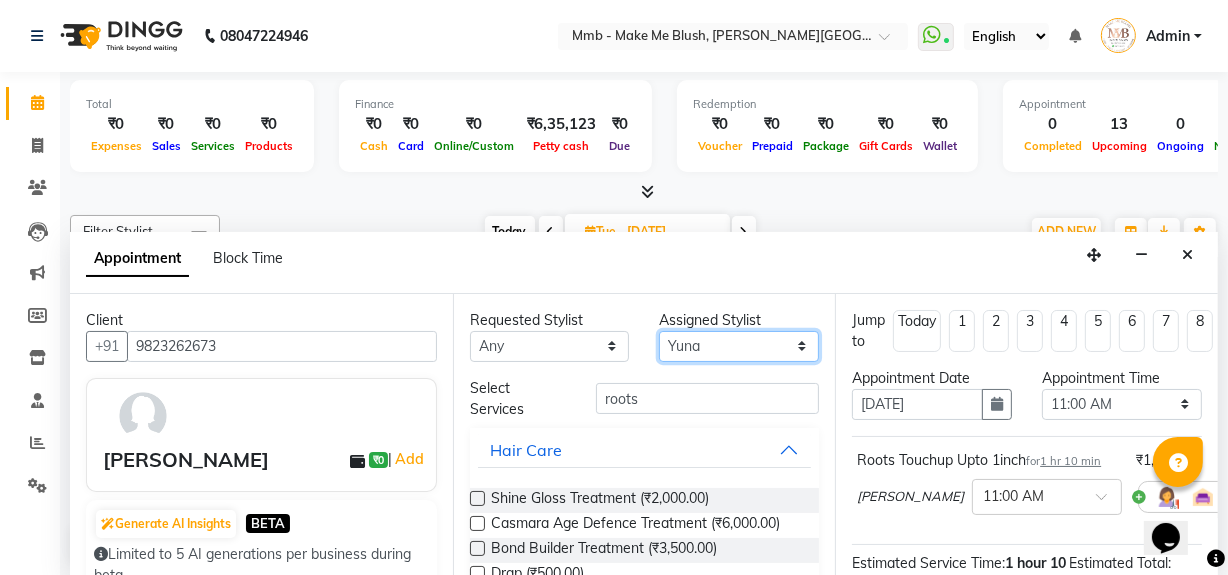 click on "Select Delilah Gauri Chauhan Lano Nikita Pawan Reshma Saima Sushant Urgen Dukpa Yuna" at bounding box center (739, 346) 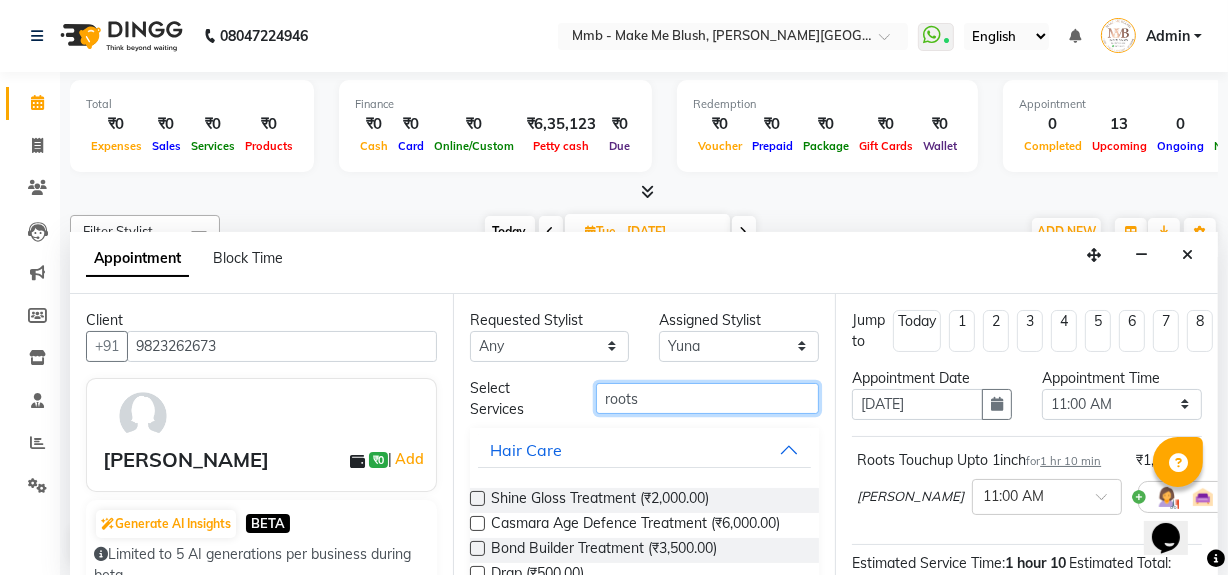 click on "roots" at bounding box center (707, 398) 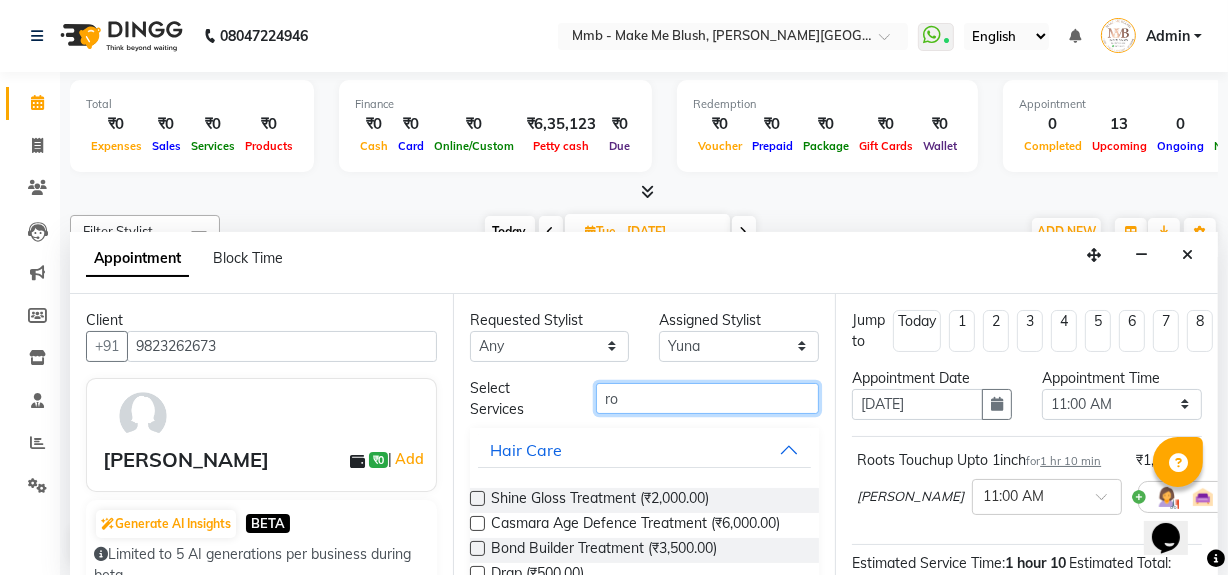 type on "r" 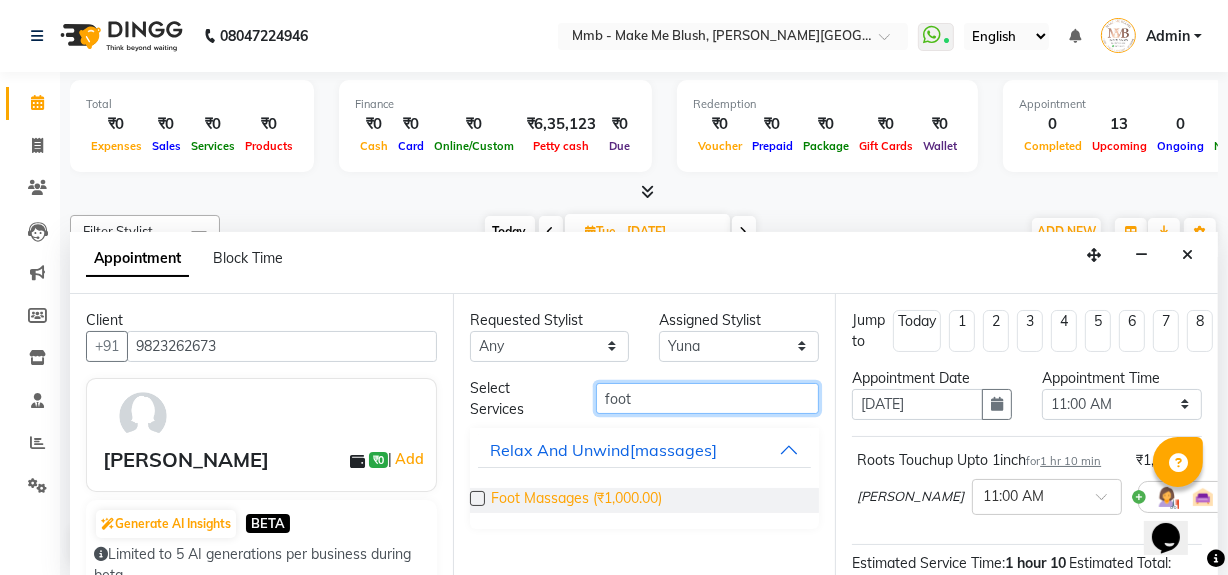 type on "foot" 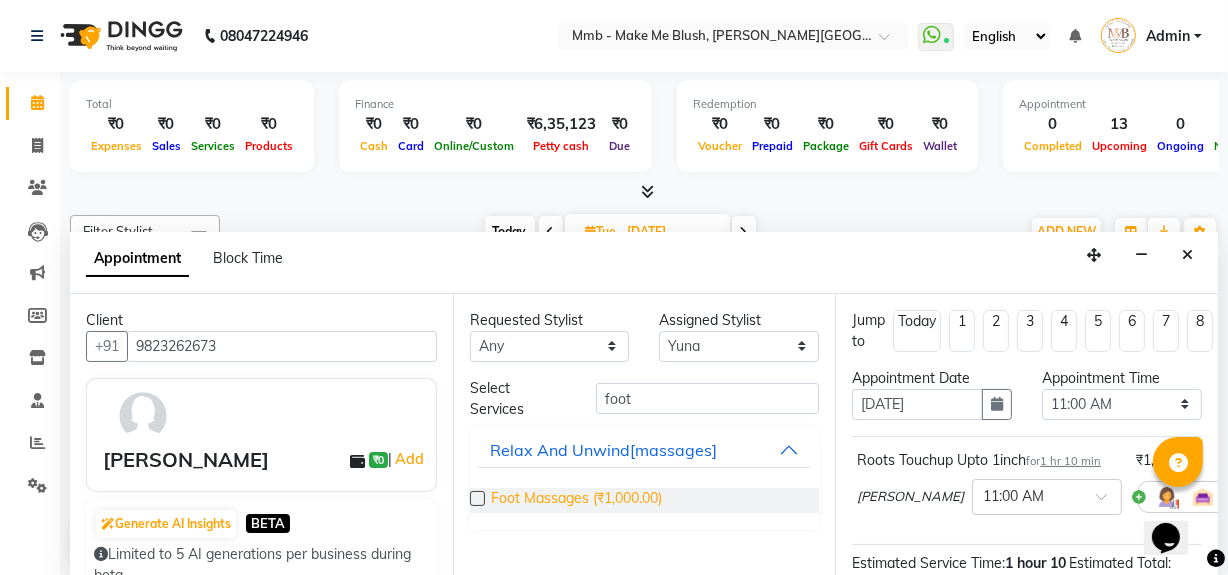 click on "Foot Massages  (₹1,000.00)" at bounding box center (576, 500) 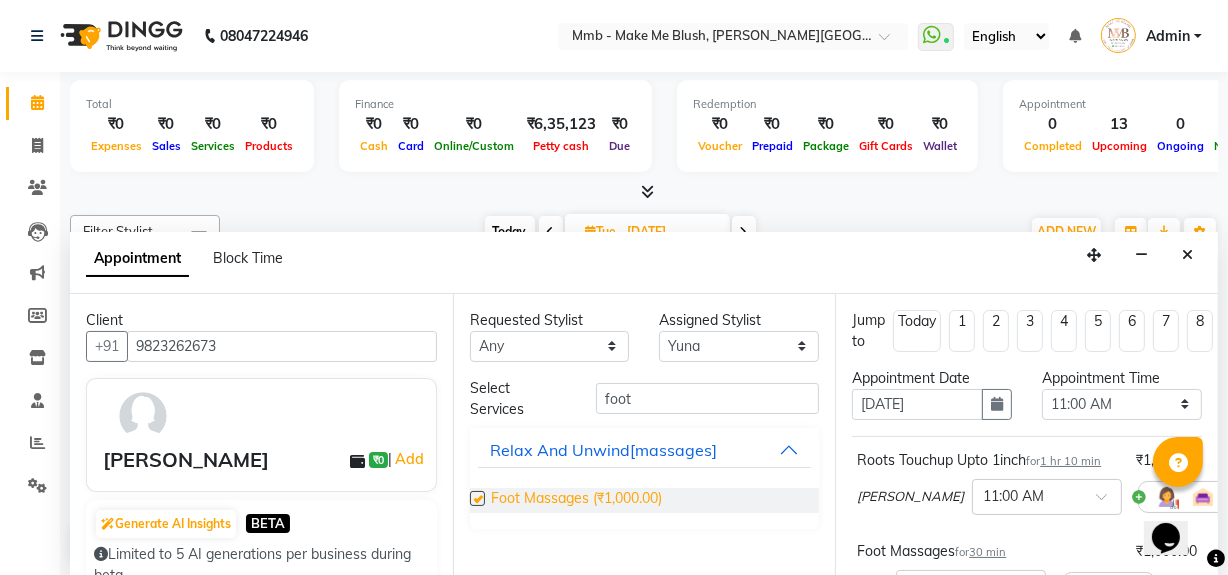 checkbox on "false" 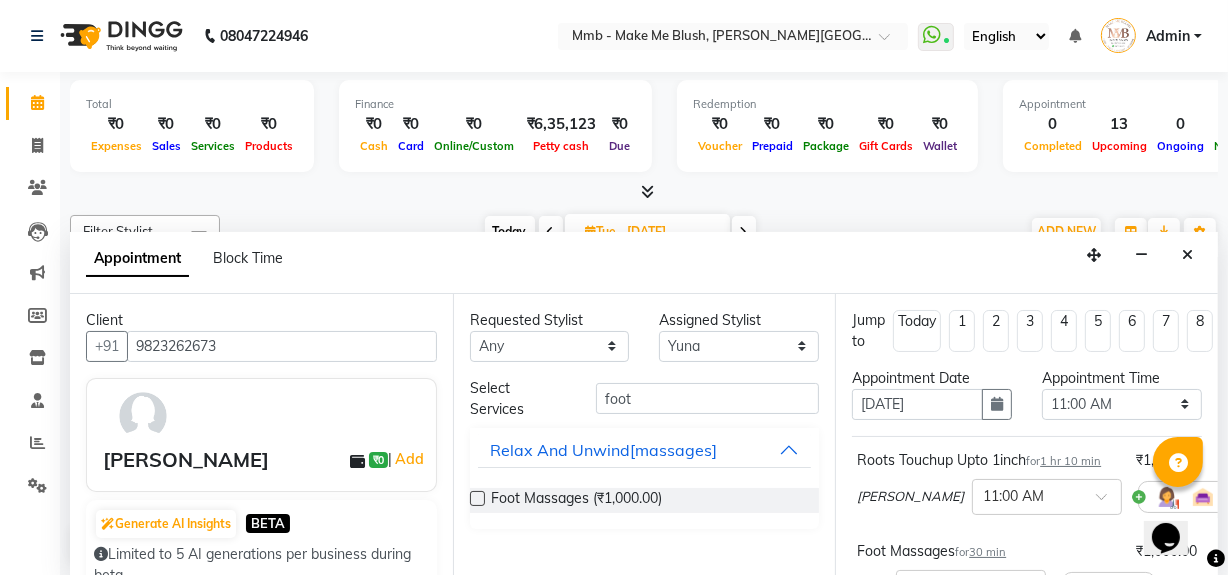 scroll, scrollTop: 235, scrollLeft: 0, axis: vertical 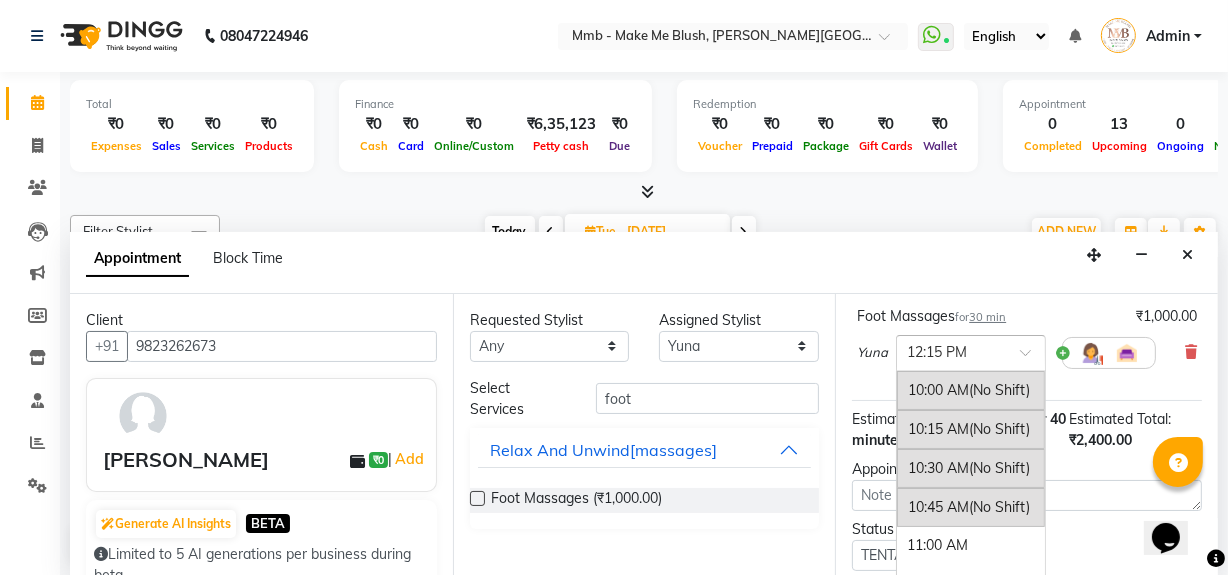 click at bounding box center (1032, 358) 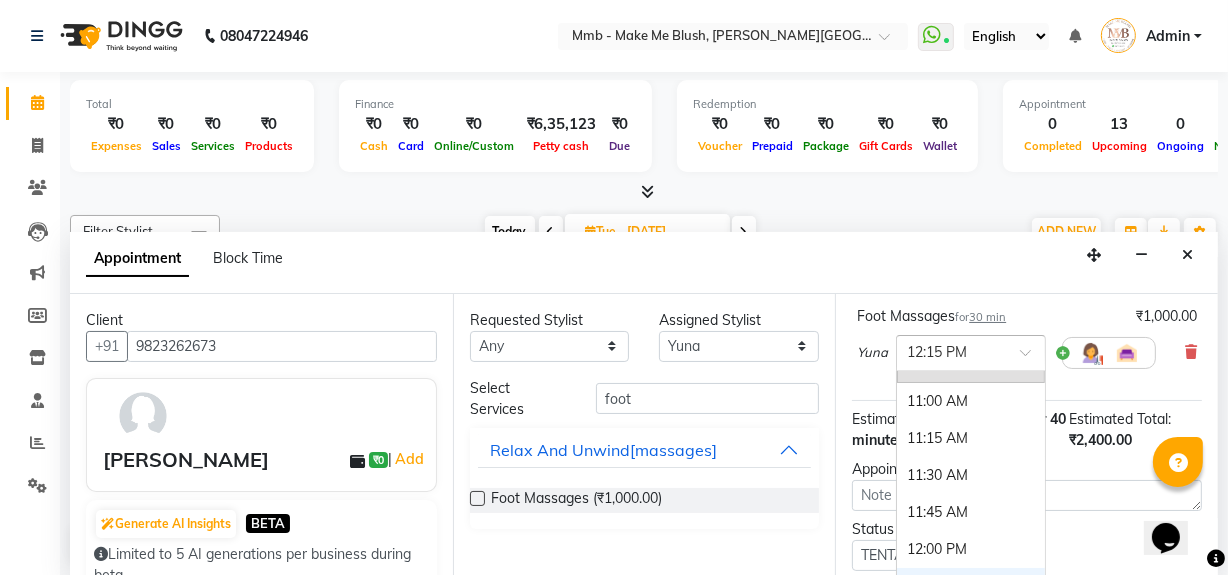 scroll, scrollTop: 121, scrollLeft: 0, axis: vertical 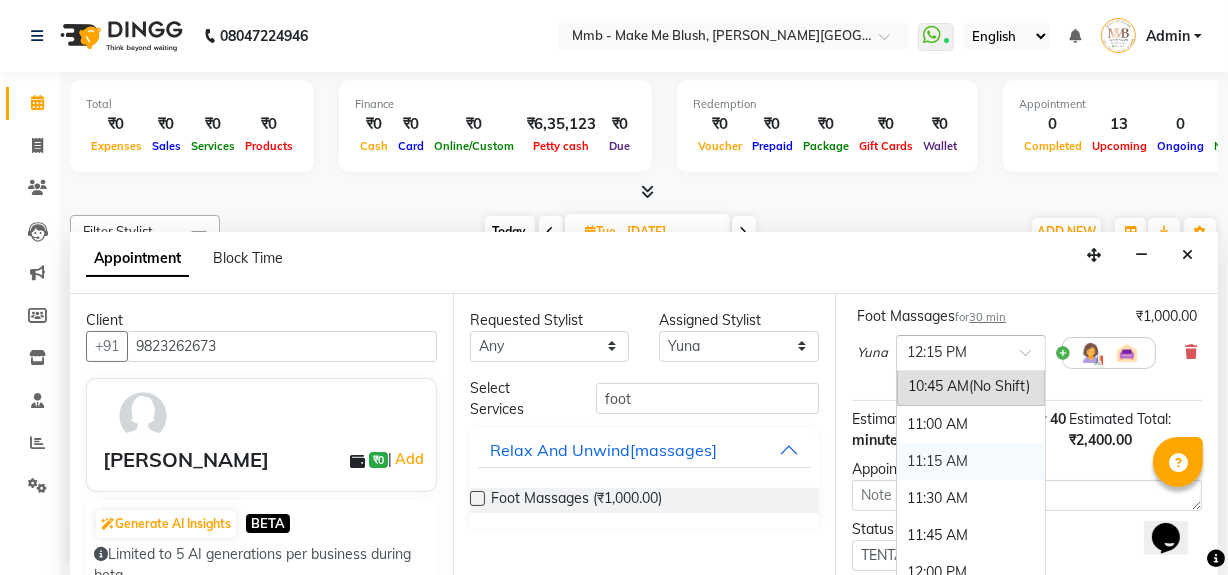 click on "11:15 AM" at bounding box center [971, 461] 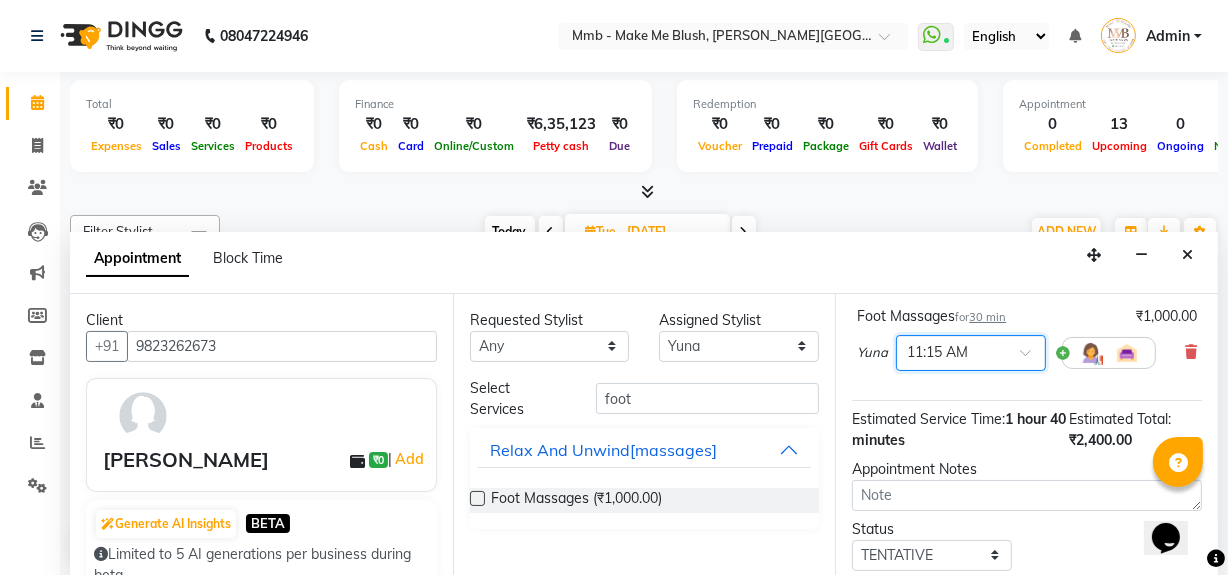 scroll, scrollTop: 387, scrollLeft: 0, axis: vertical 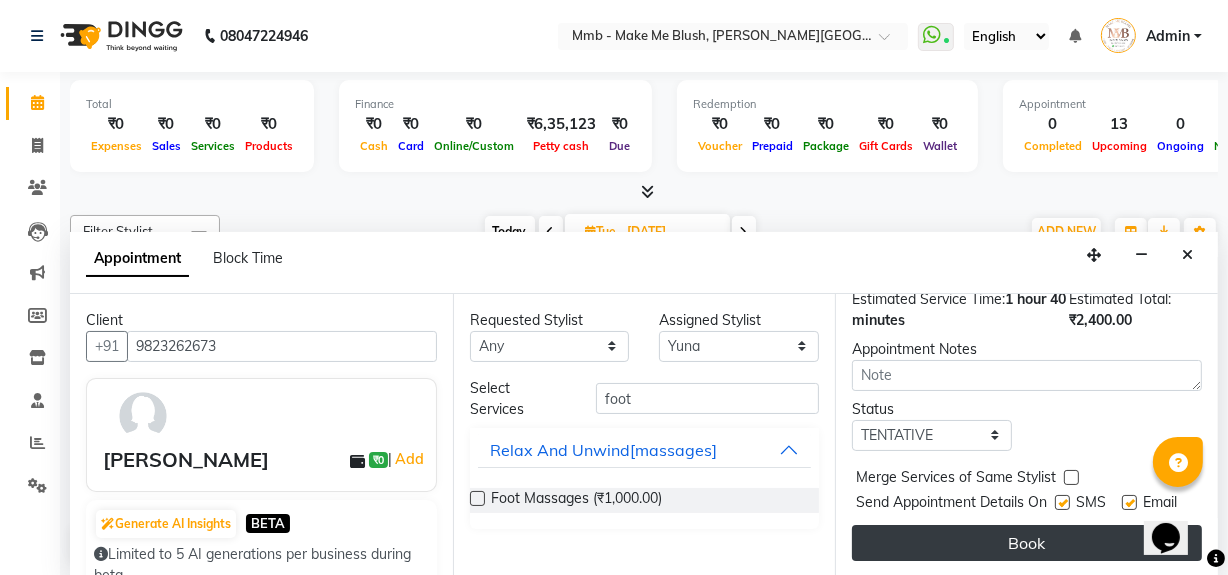 click on "Book" at bounding box center [1027, 543] 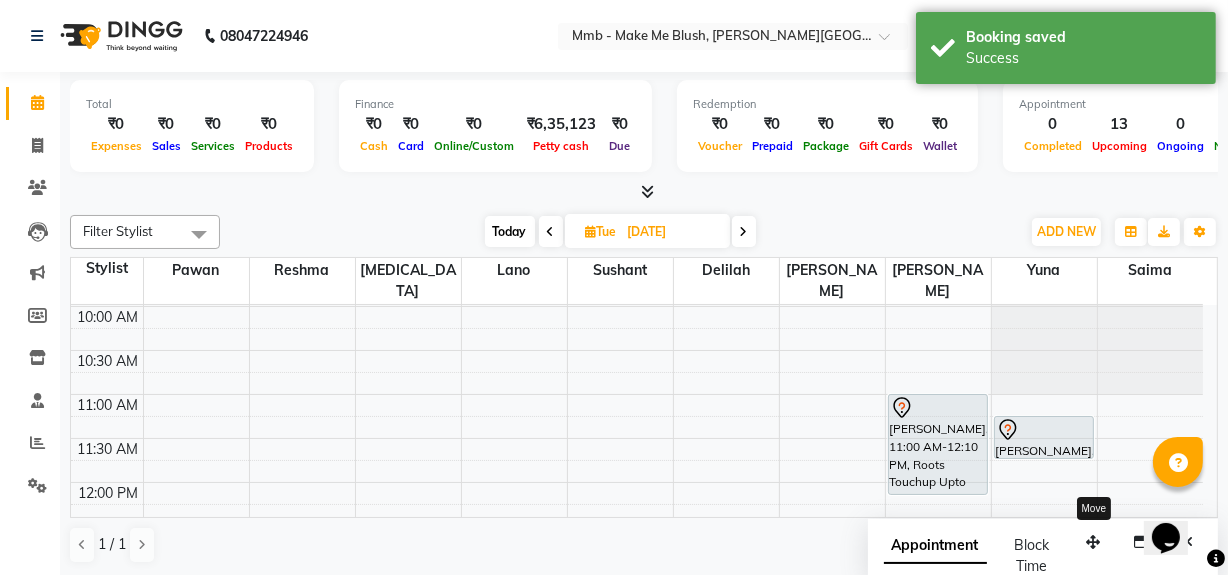 scroll, scrollTop: 0, scrollLeft: 0, axis: both 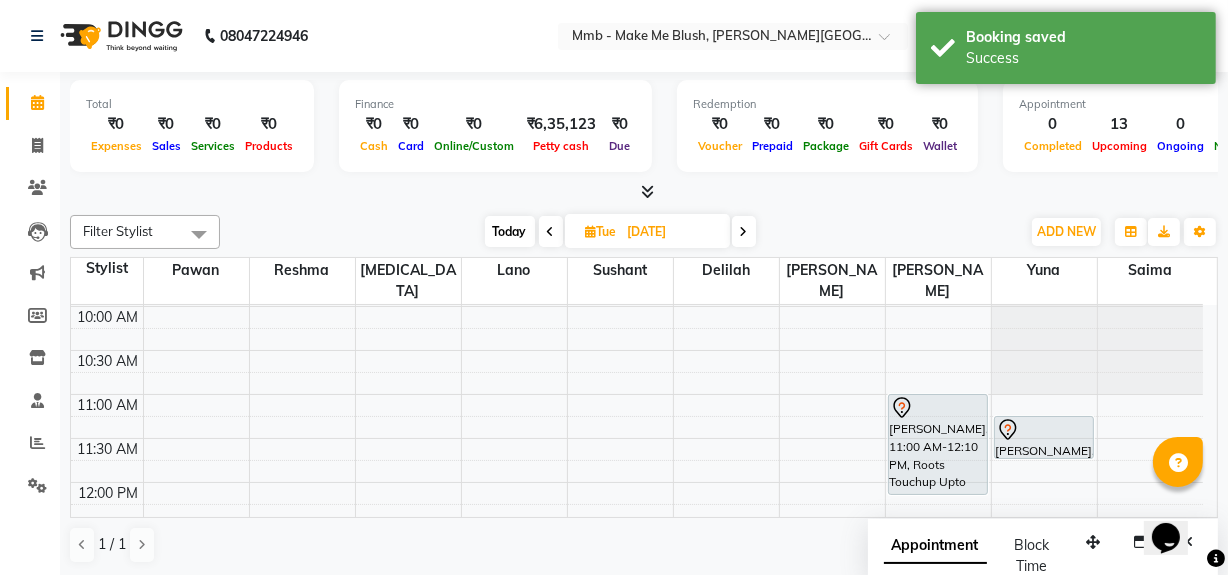 click on "Today" at bounding box center [510, 231] 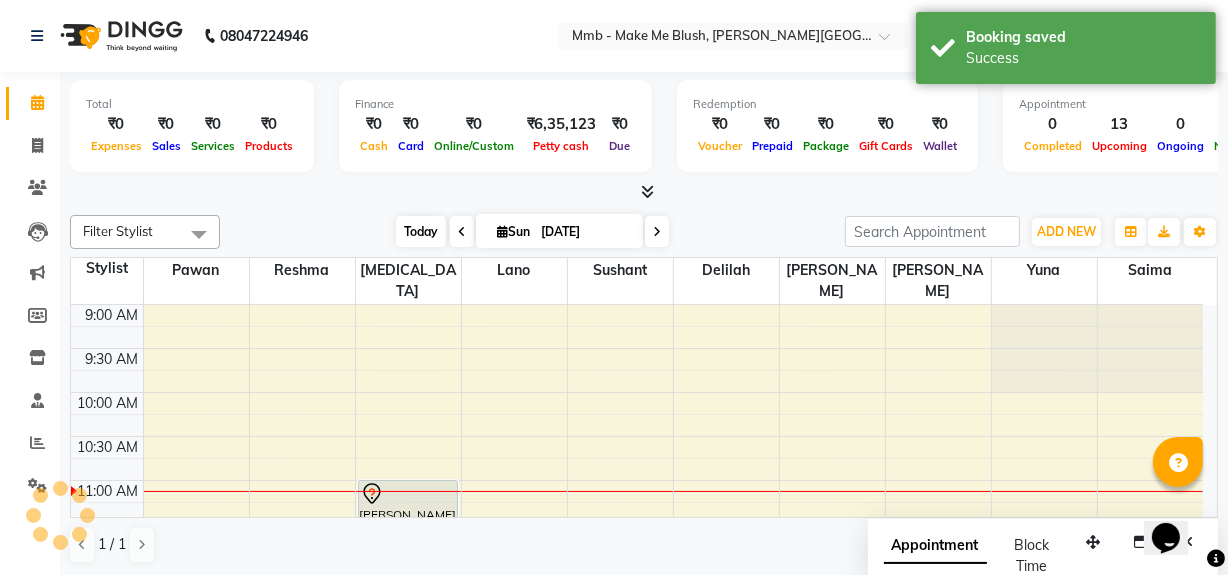 scroll, scrollTop: 176, scrollLeft: 0, axis: vertical 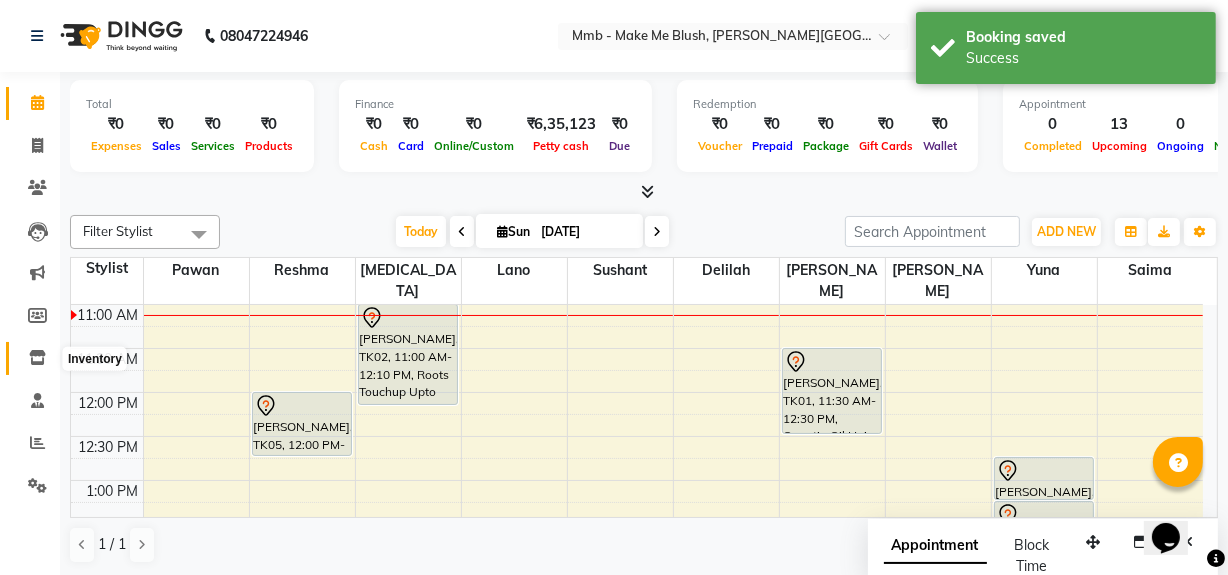 click 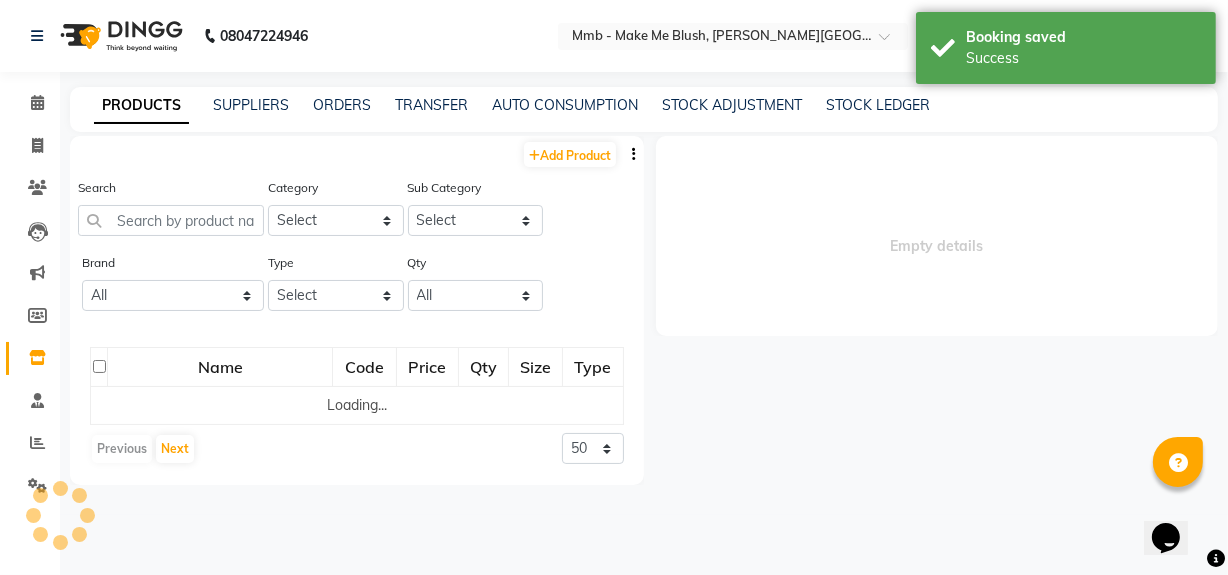 select 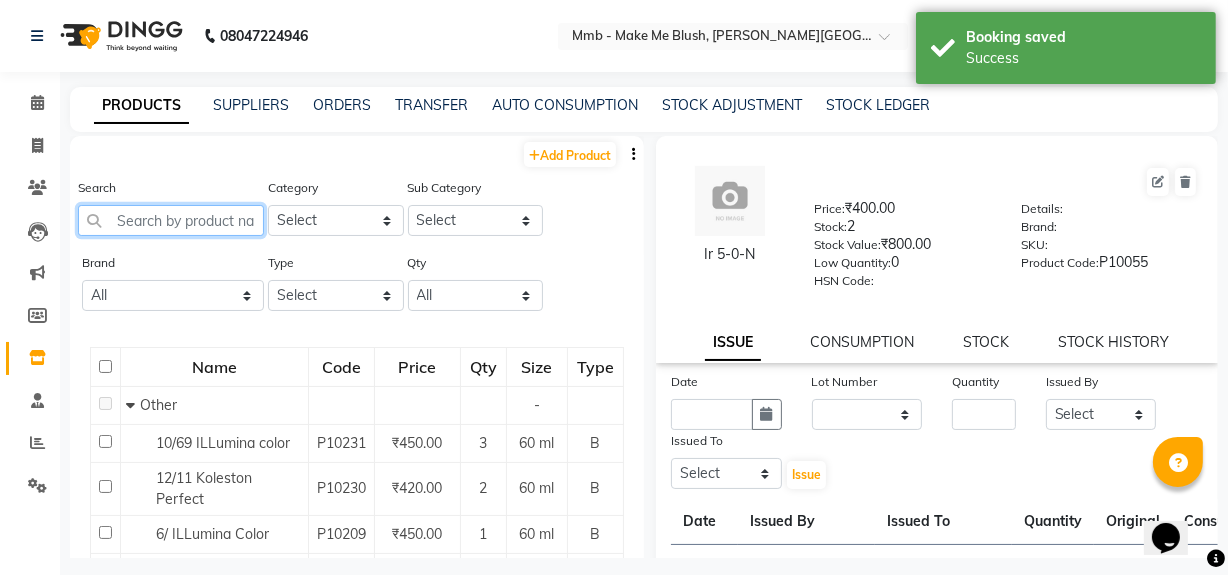 click 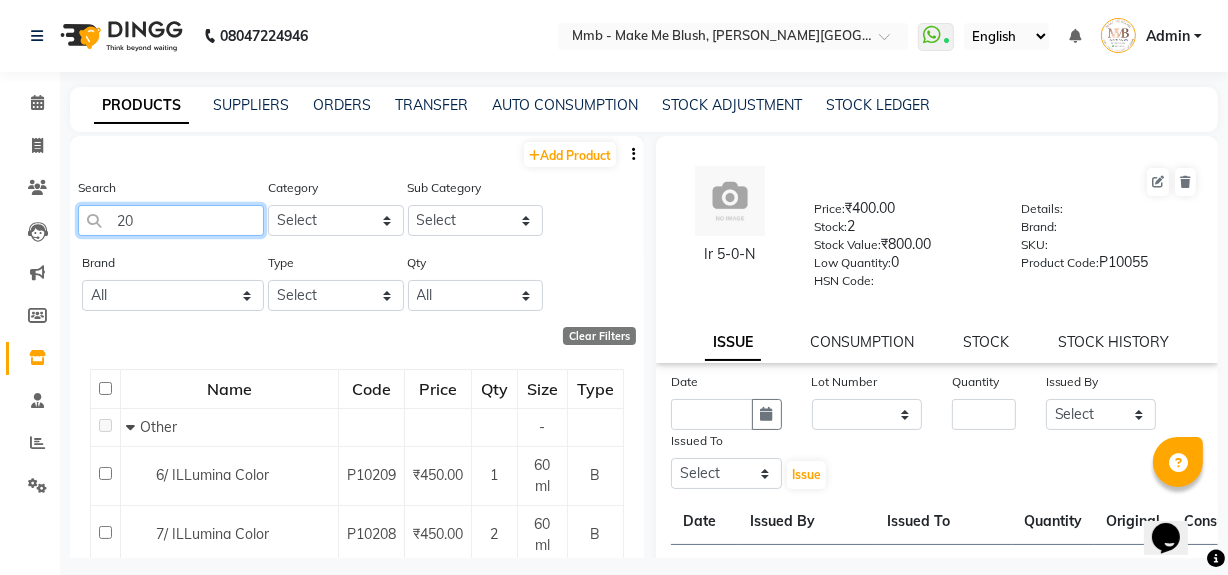 type on "2" 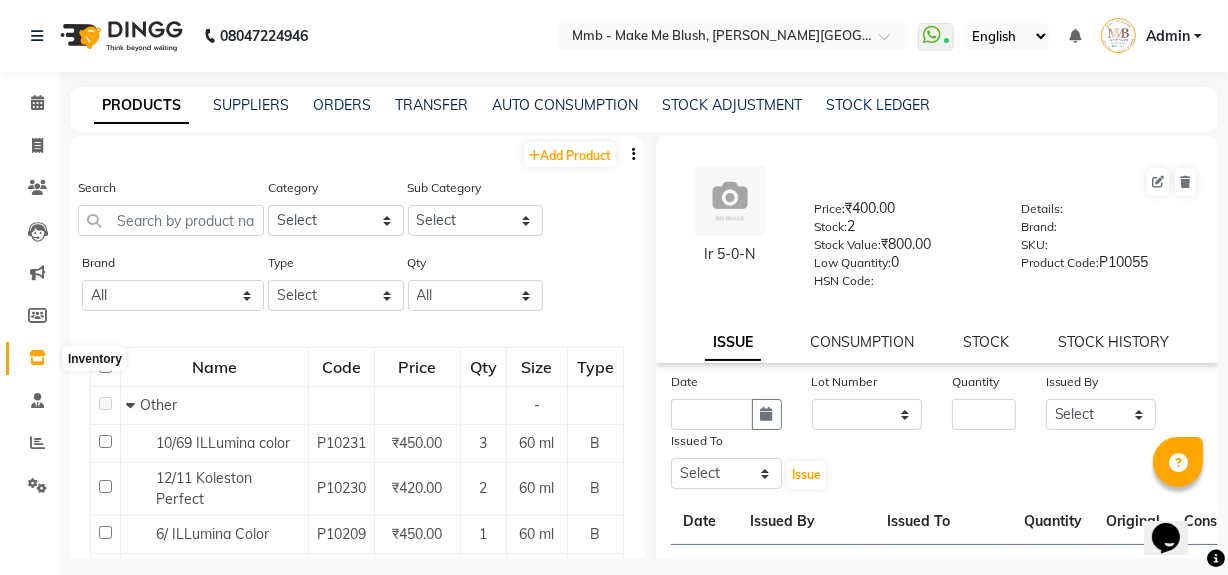 click 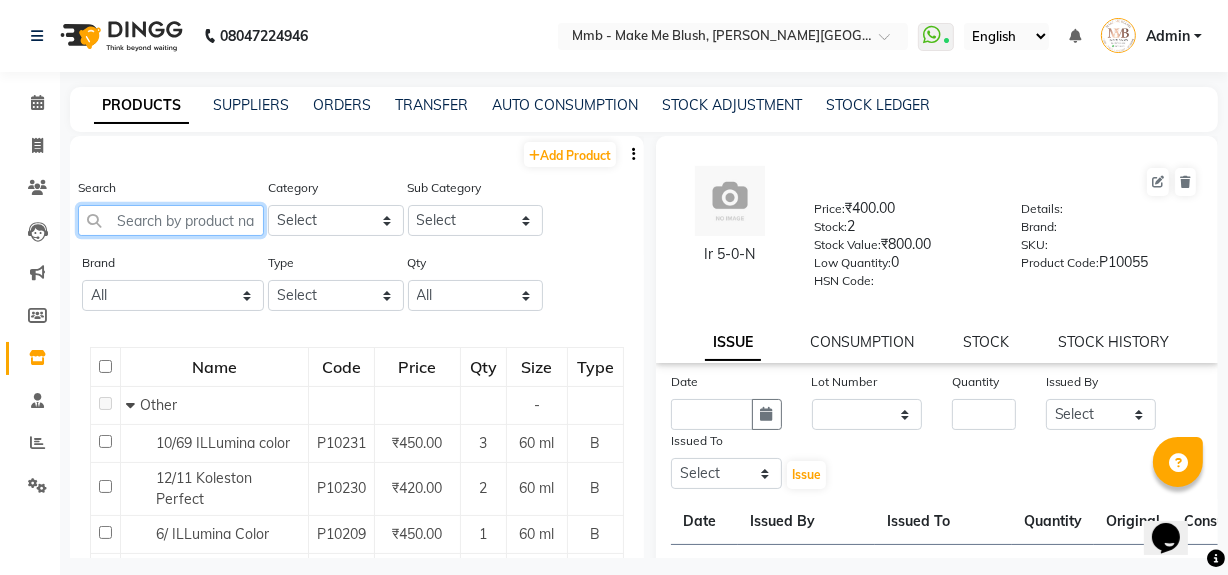click 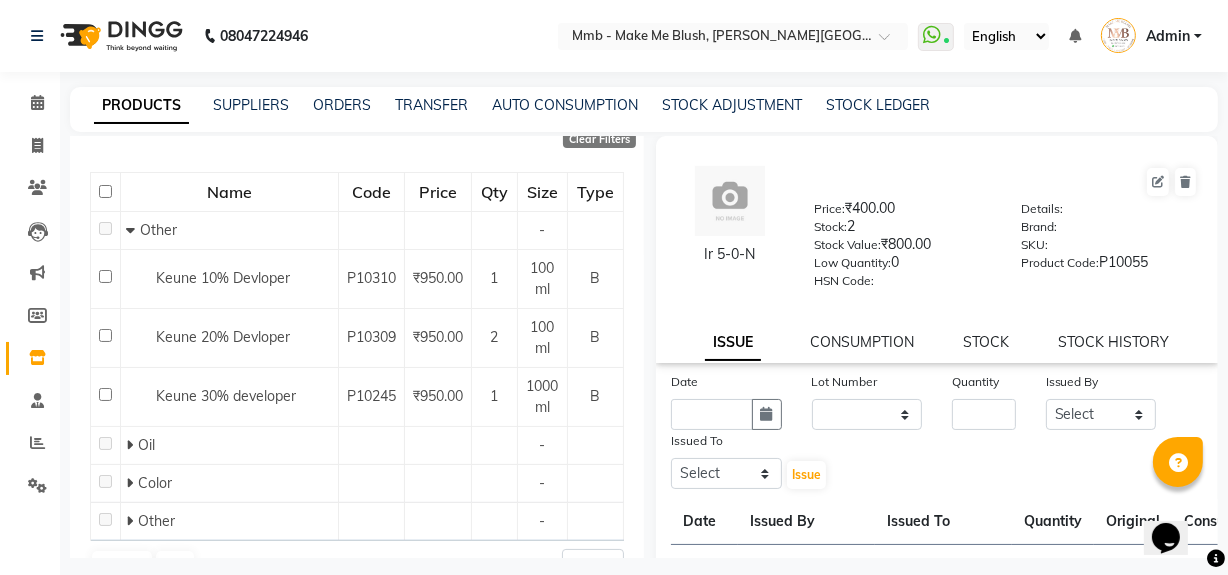 scroll, scrollTop: 218, scrollLeft: 0, axis: vertical 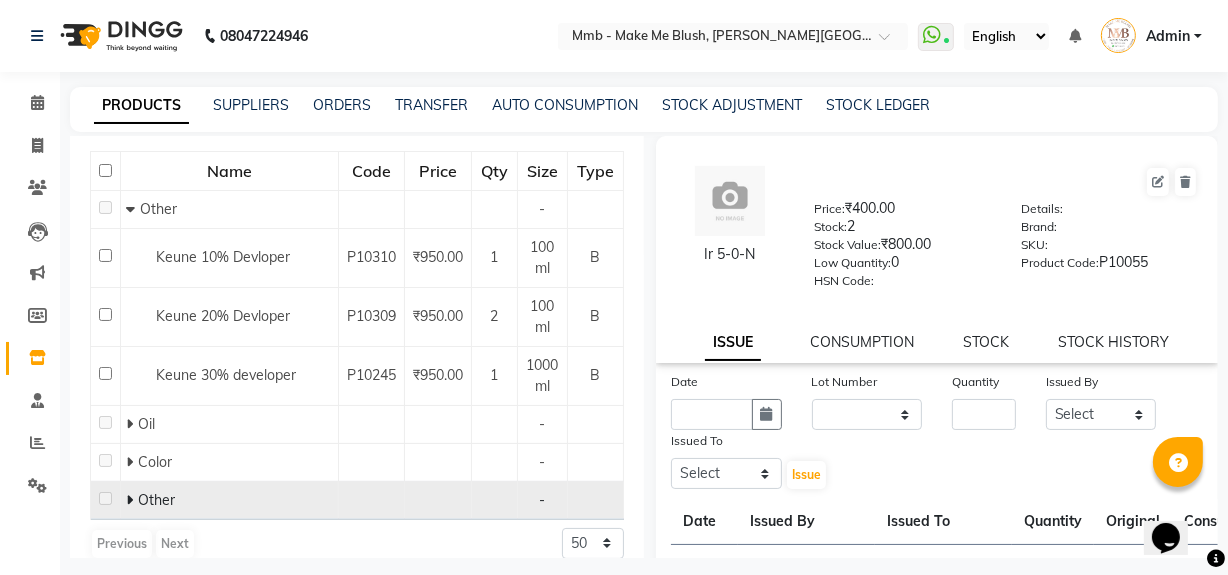 type on "dev" 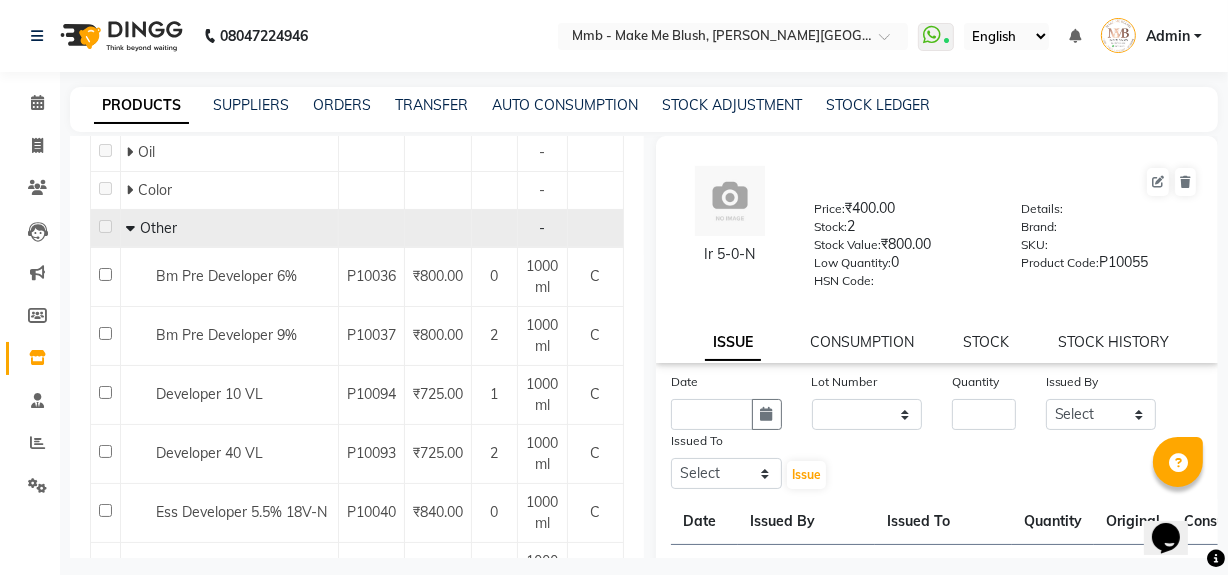 scroll, scrollTop: 509, scrollLeft: 0, axis: vertical 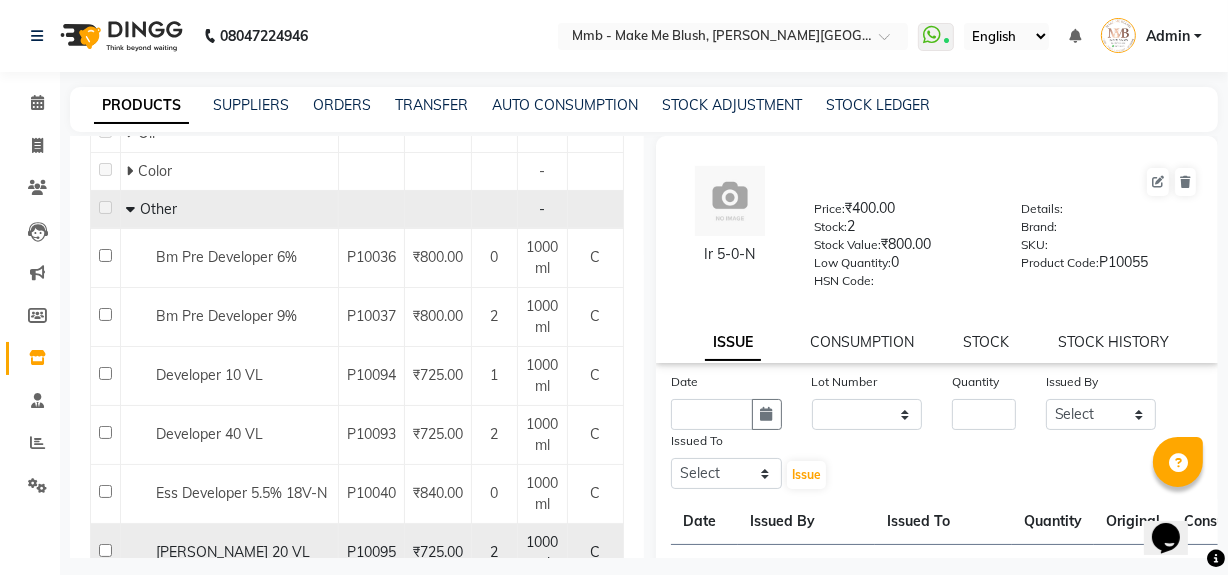 click 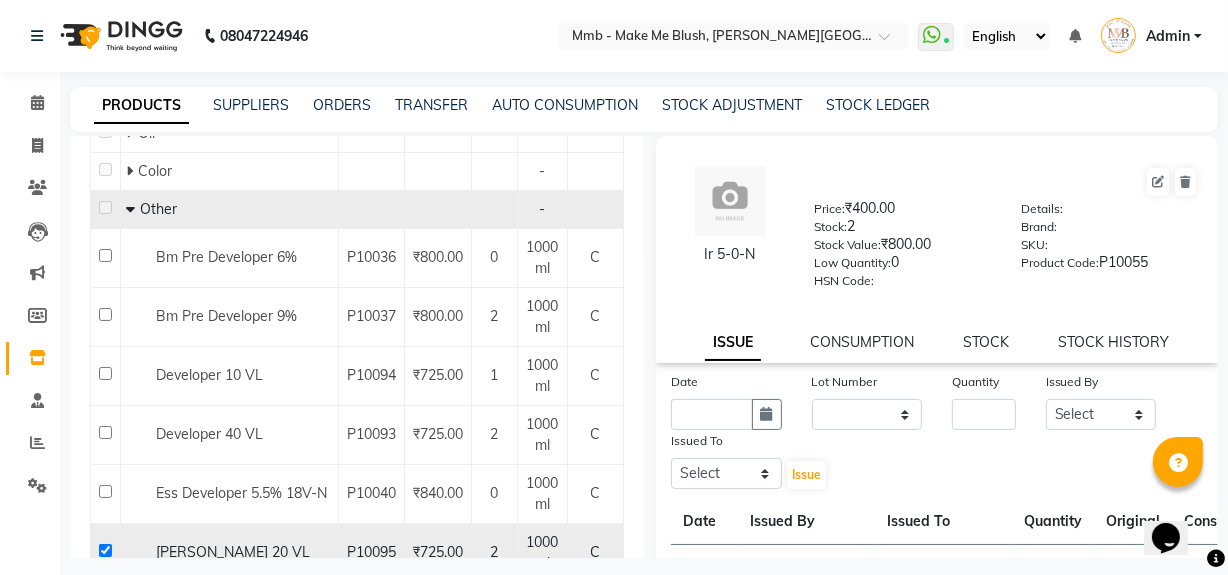 checkbox on "true" 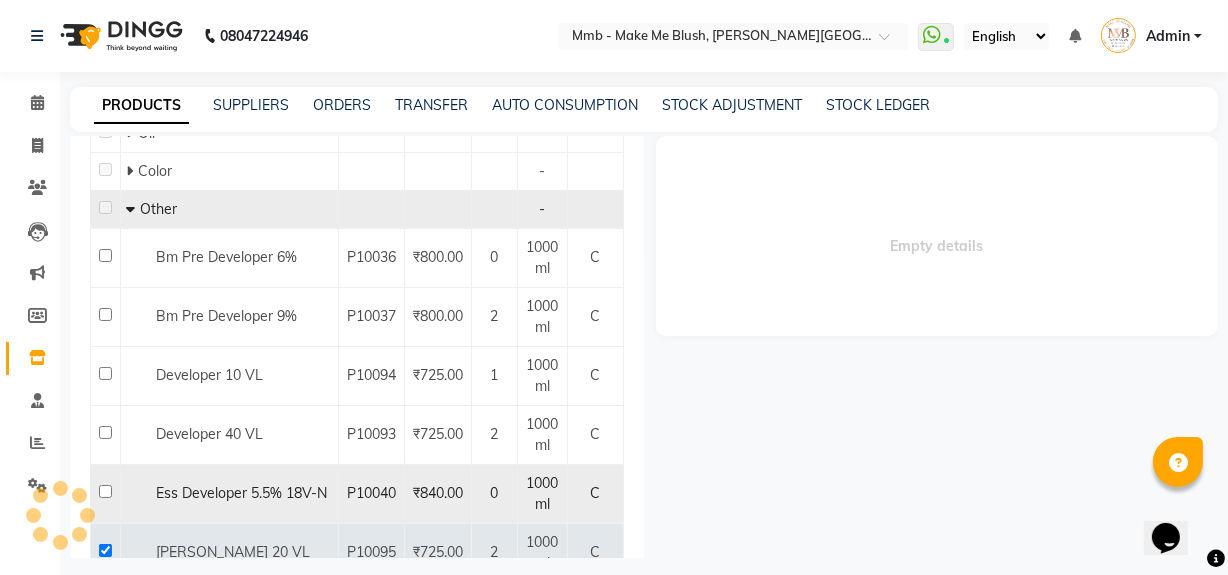 select 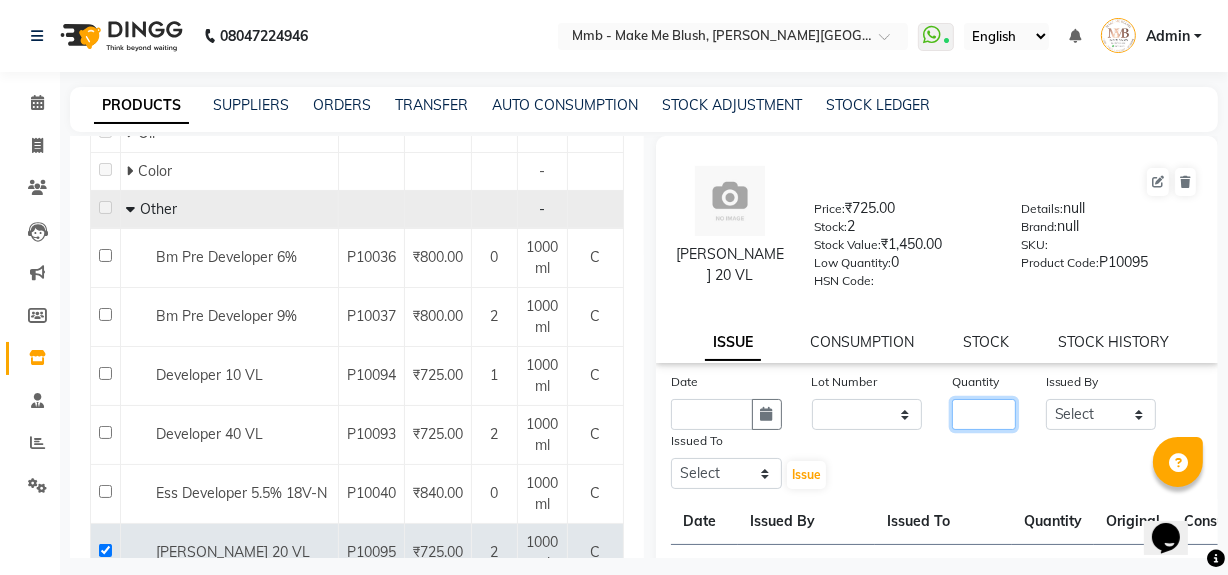 click 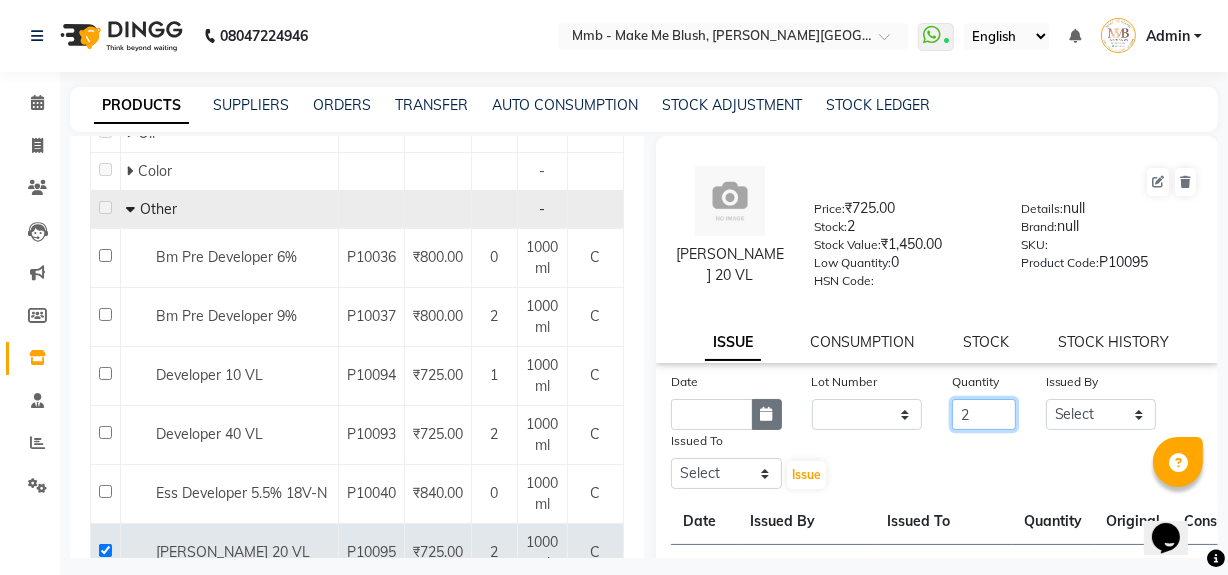type on "2" 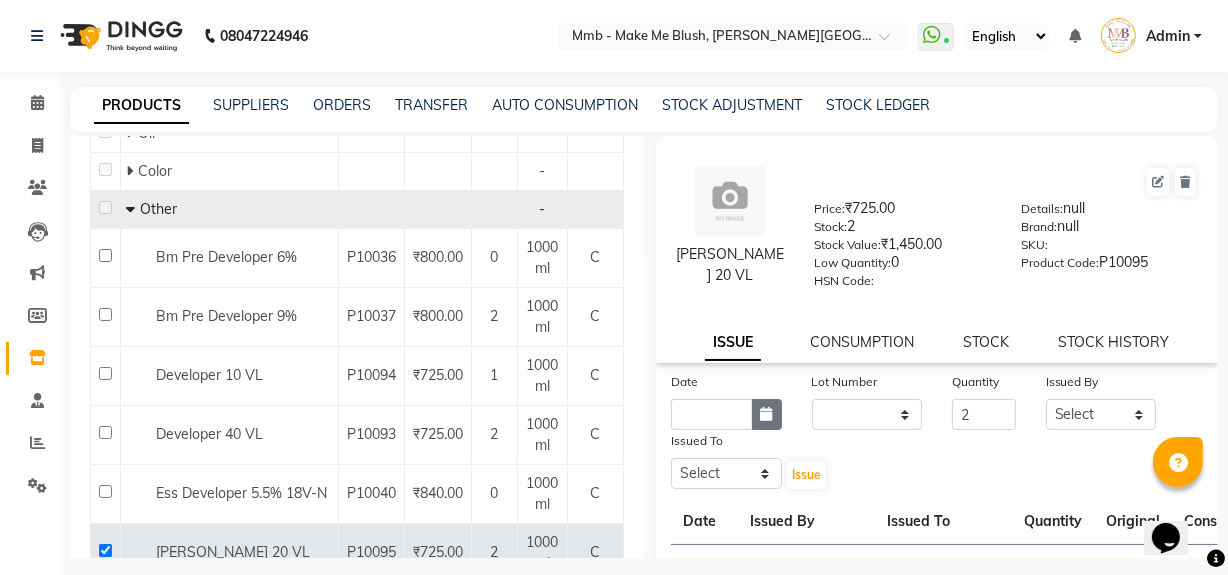 click 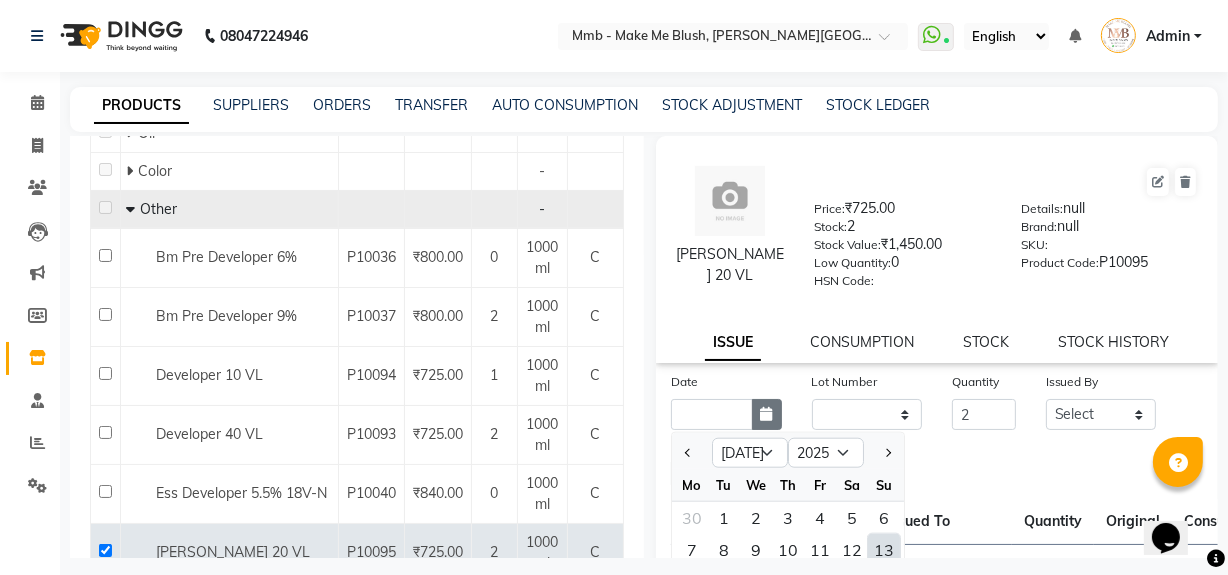 scroll, scrollTop: 11, scrollLeft: 0, axis: vertical 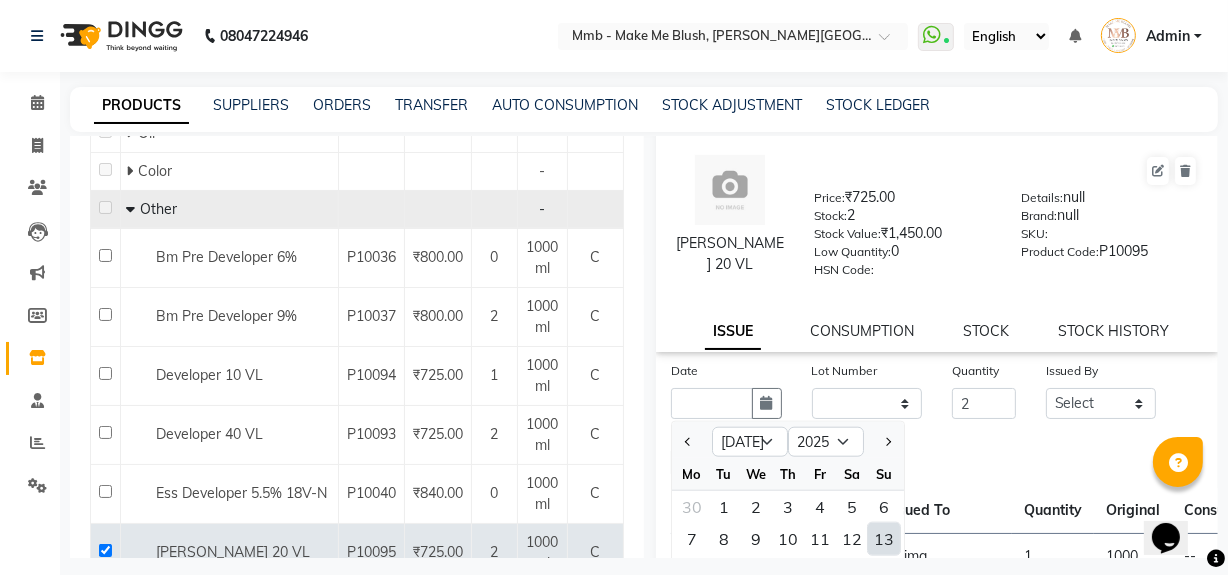 click on "13" 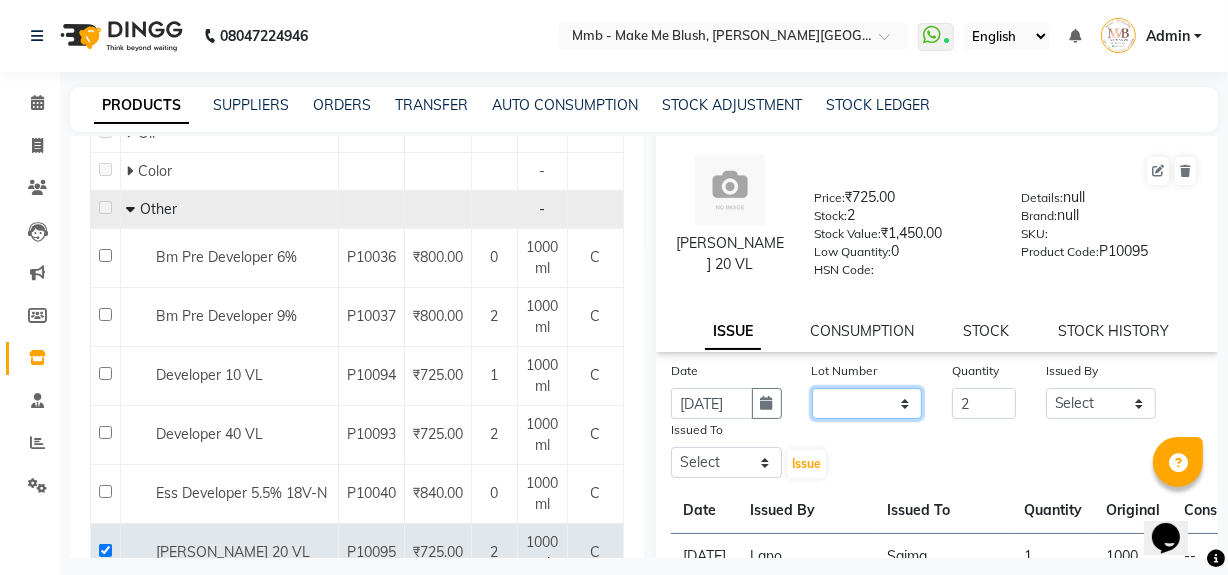 click on "None" 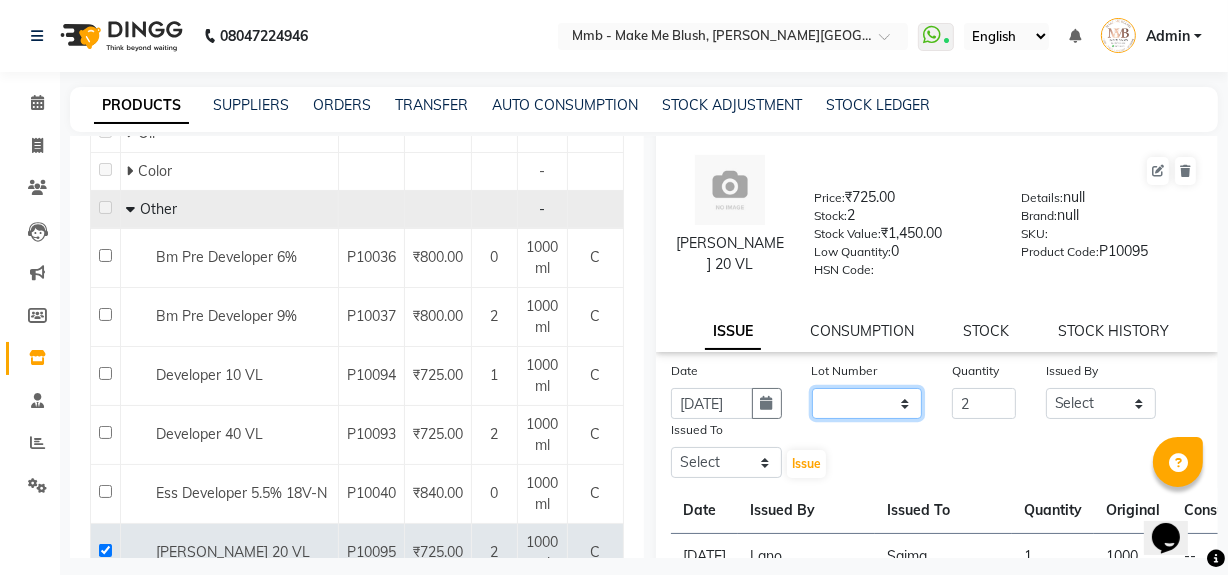 select on "0: null" 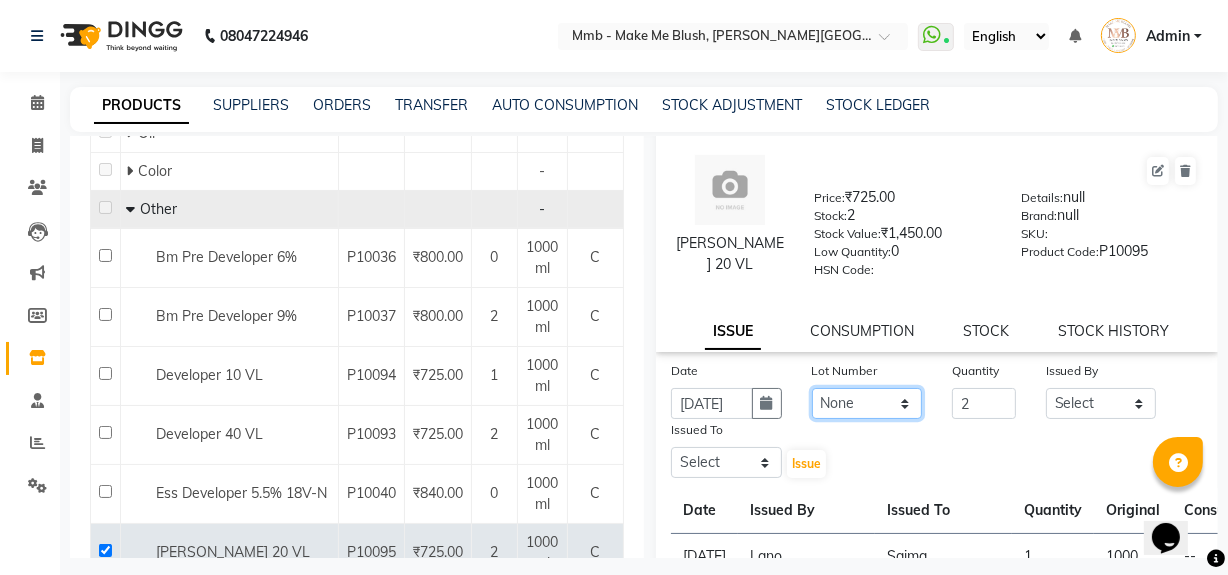 click on "None" 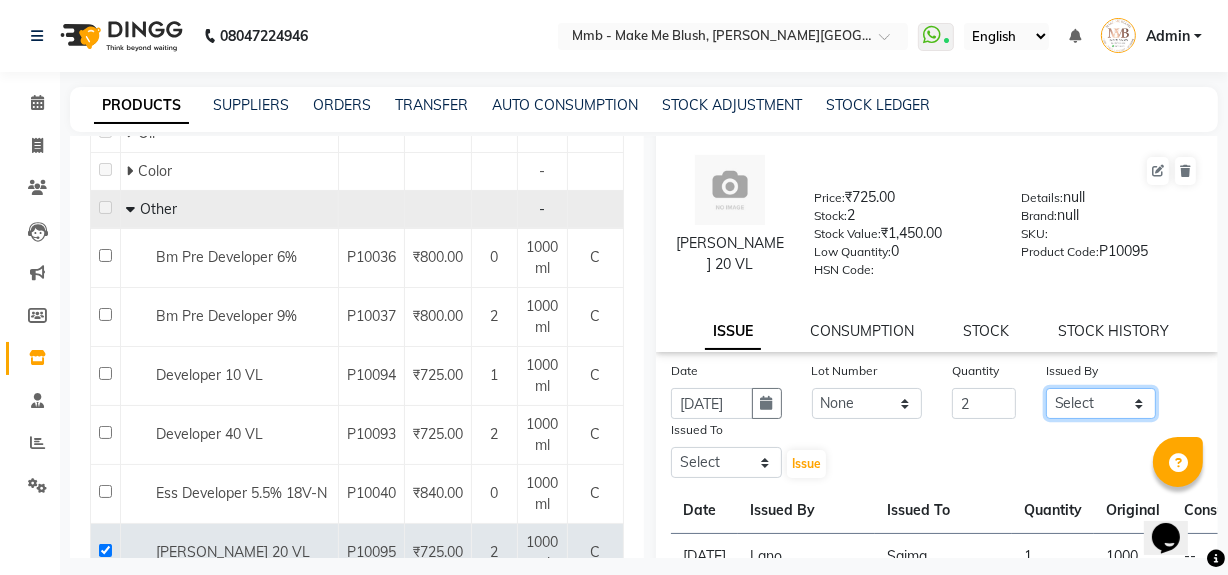 click on "Select Delilah Gauri Chauhan Lano Nikita Pawan Reshma Saima Sushant Urgen Dukpa Yuna" 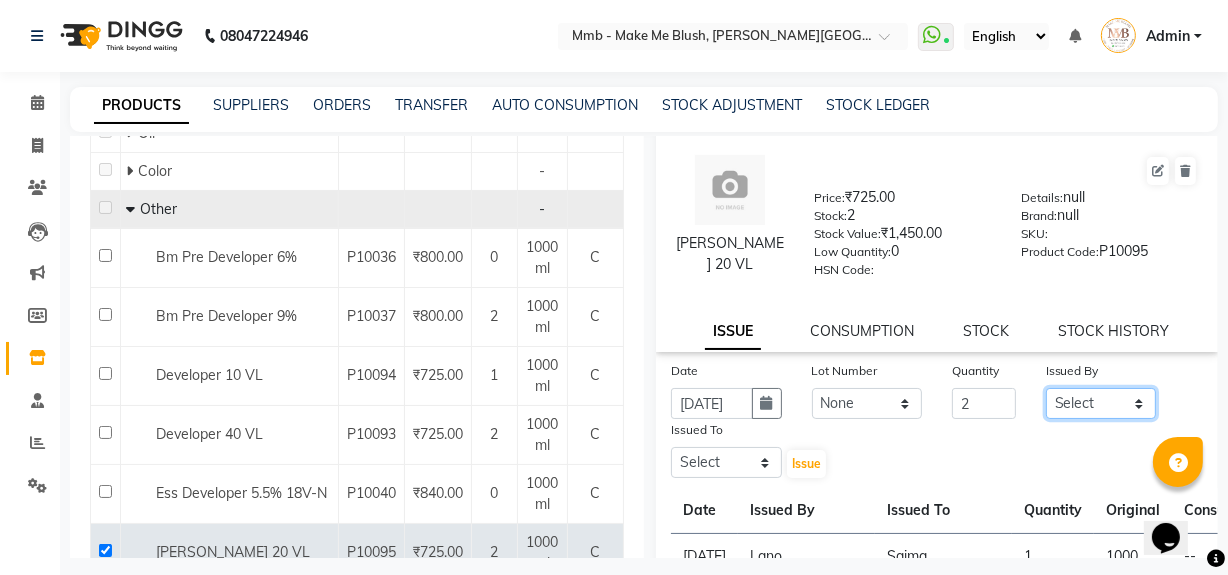 select on "18877" 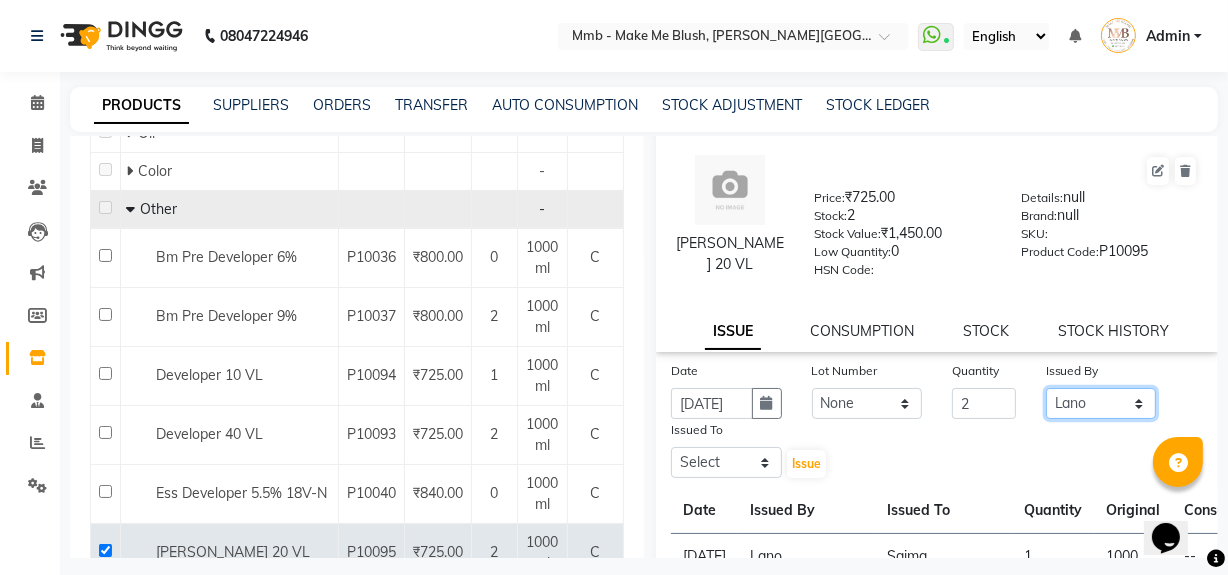 click on "Select Delilah Gauri Chauhan Lano Nikita Pawan Reshma Saima Sushant Urgen Dukpa Yuna" 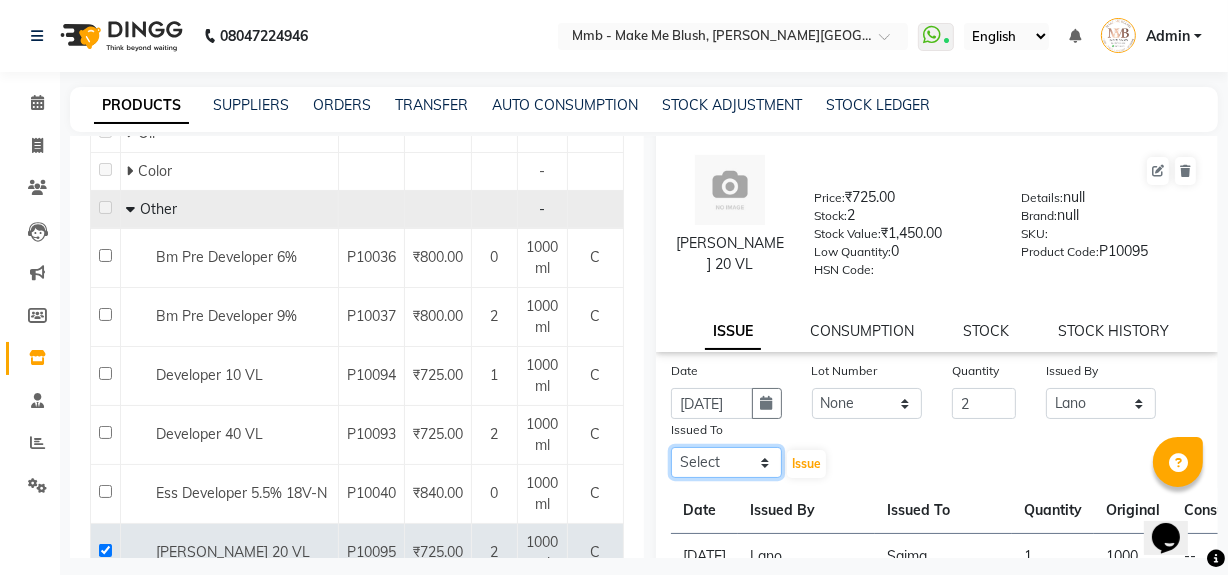 click on "Select Delilah Gauri Chauhan Lano Nikita Pawan Reshma Saima Sushant Urgen Dukpa Yuna" 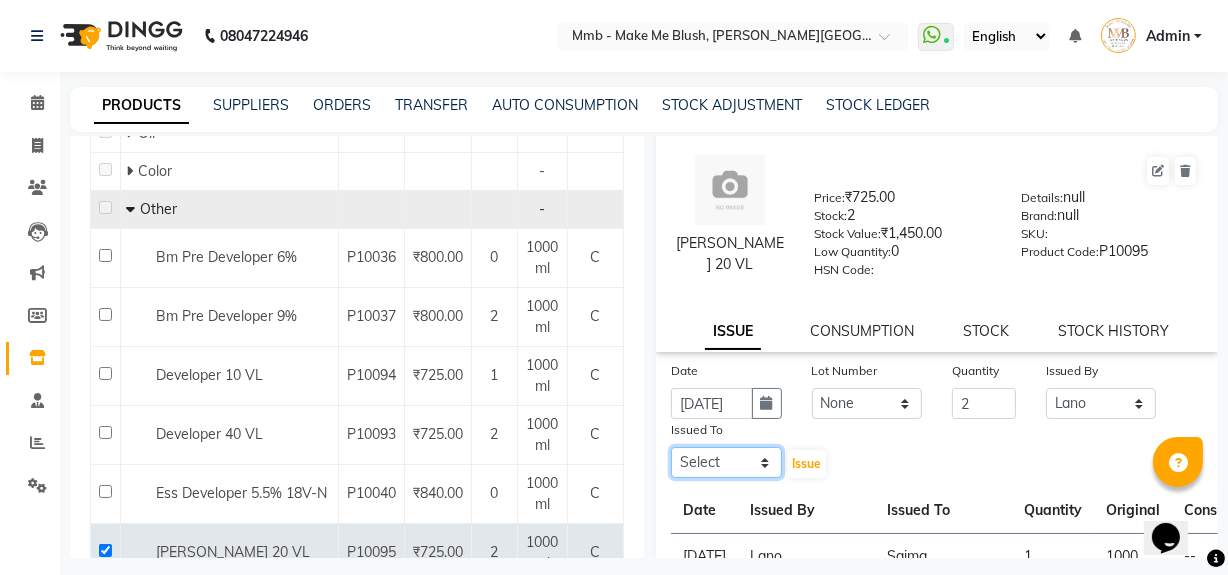 select on "74536" 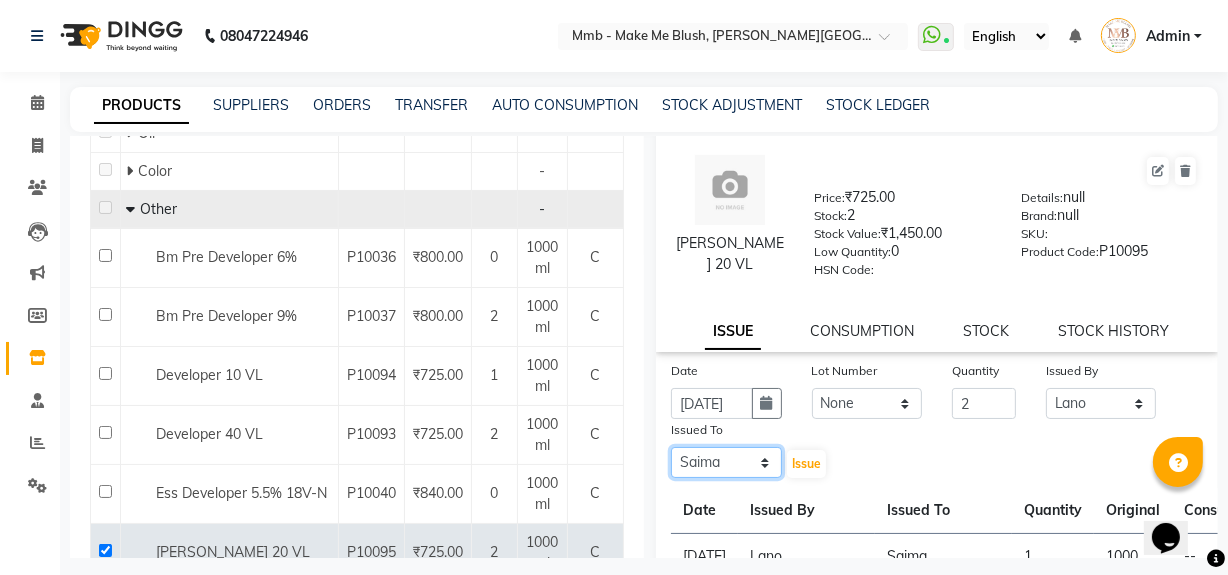 click on "Select Delilah Gauri Chauhan Lano Nikita Pawan Reshma Saima Sushant Urgen Dukpa Yuna" 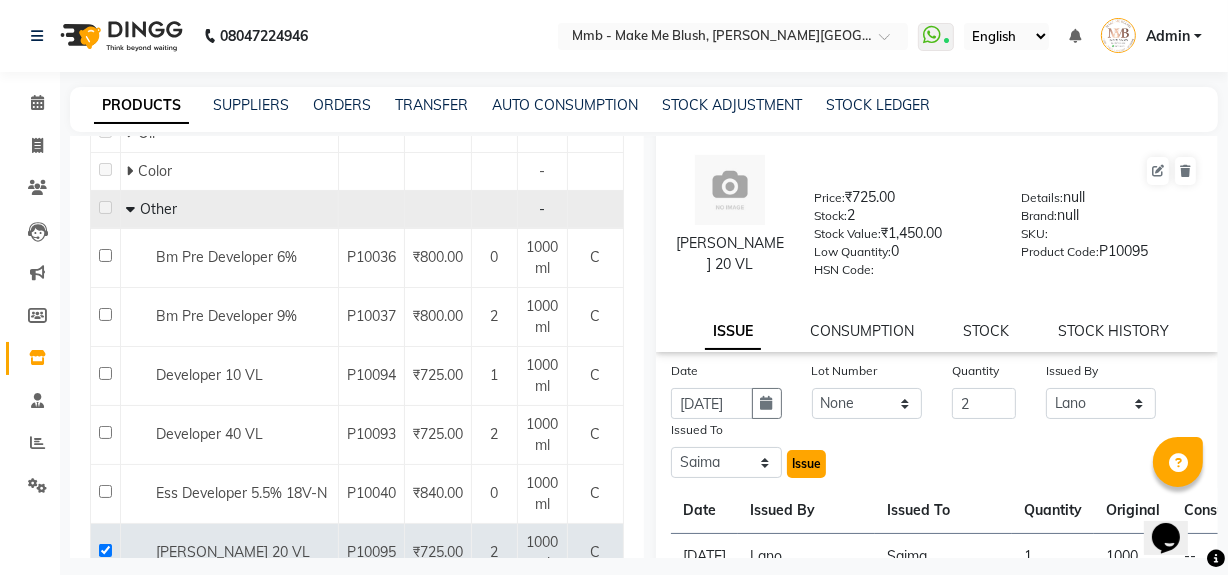 click on "Issue" 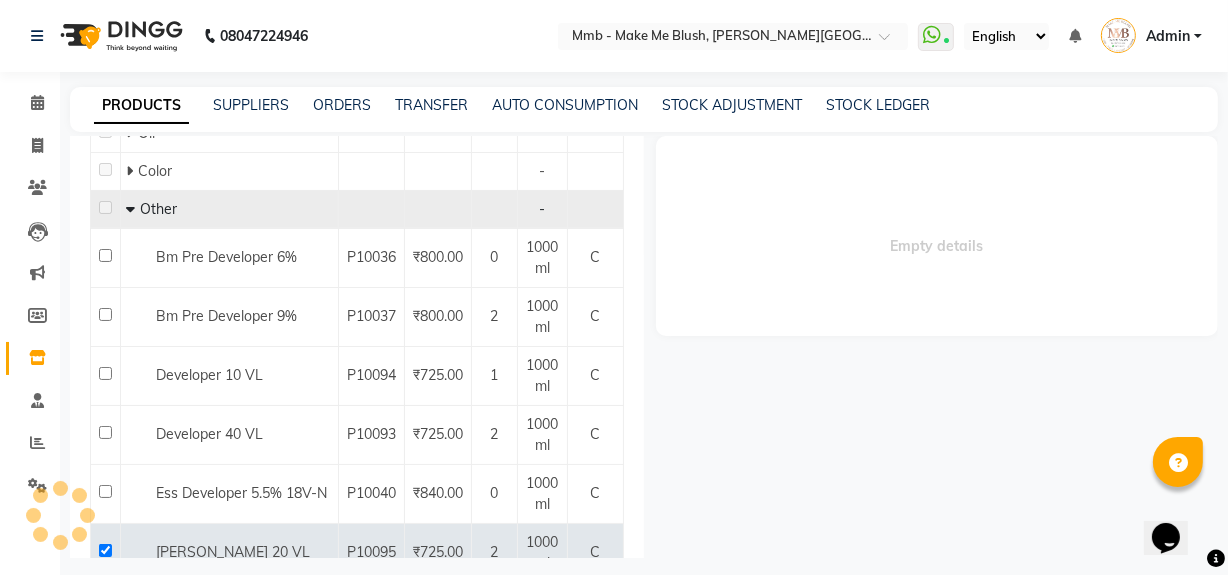 scroll, scrollTop: 0, scrollLeft: 0, axis: both 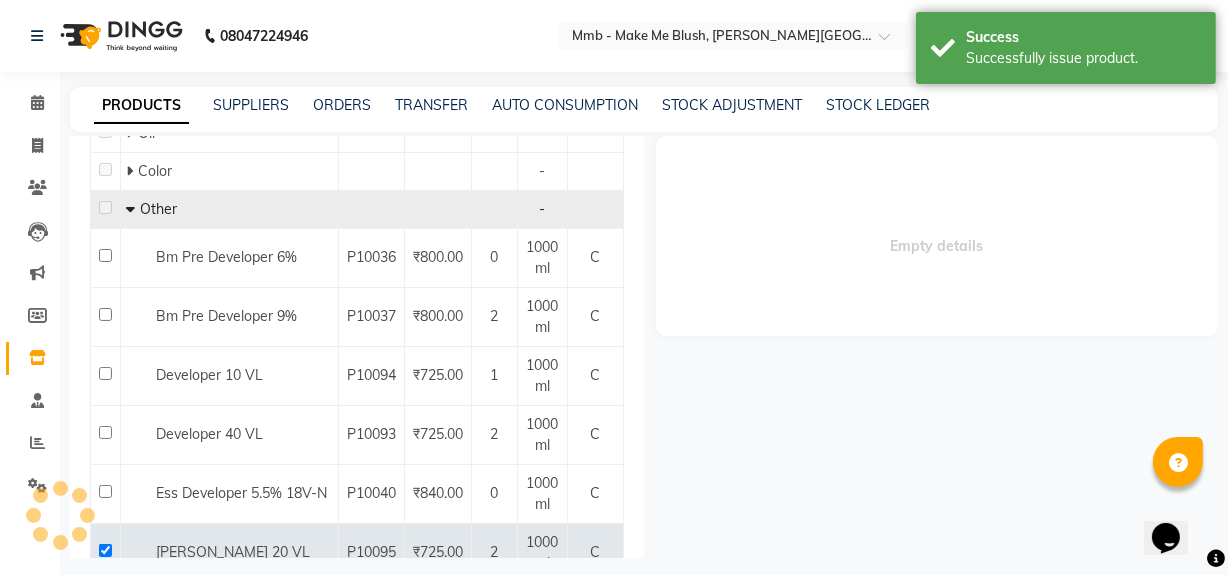 select 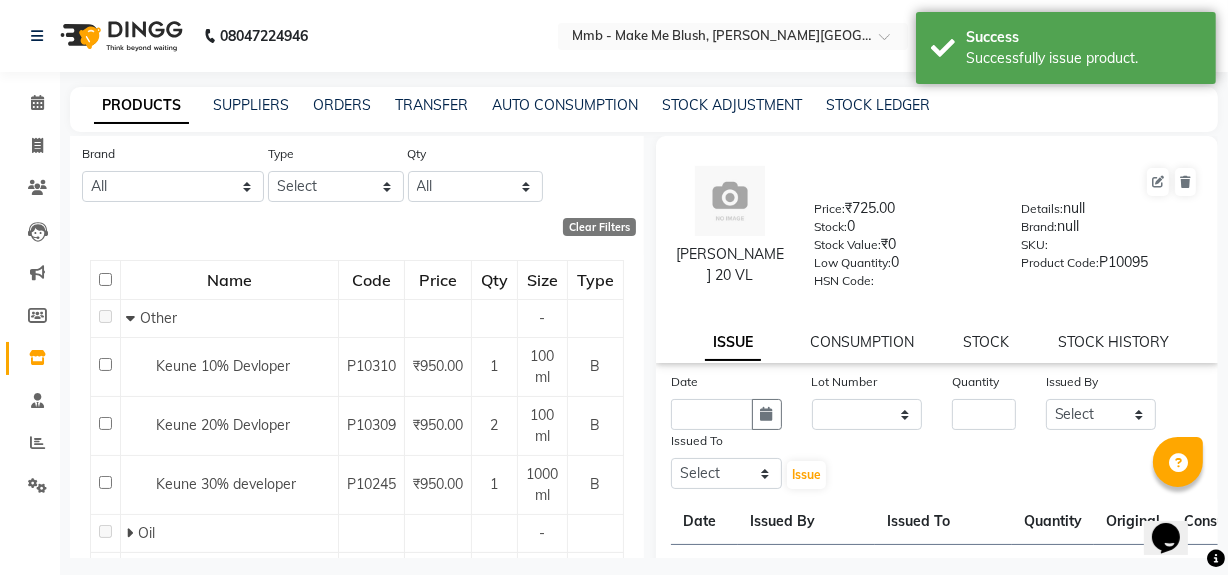 scroll, scrollTop: 0, scrollLeft: 0, axis: both 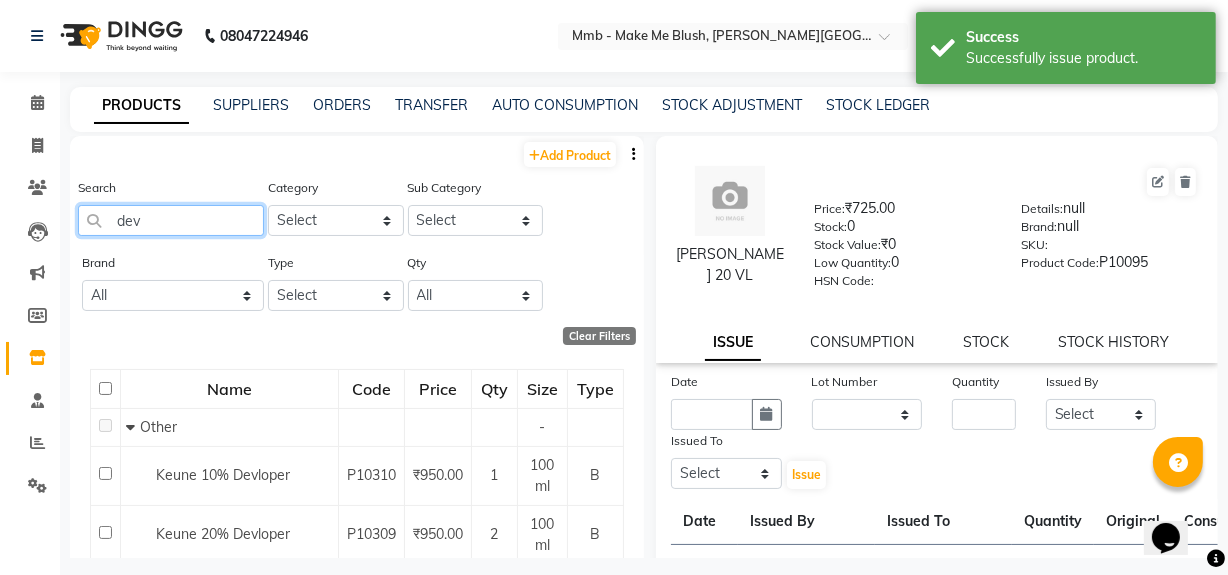 click on "dev" 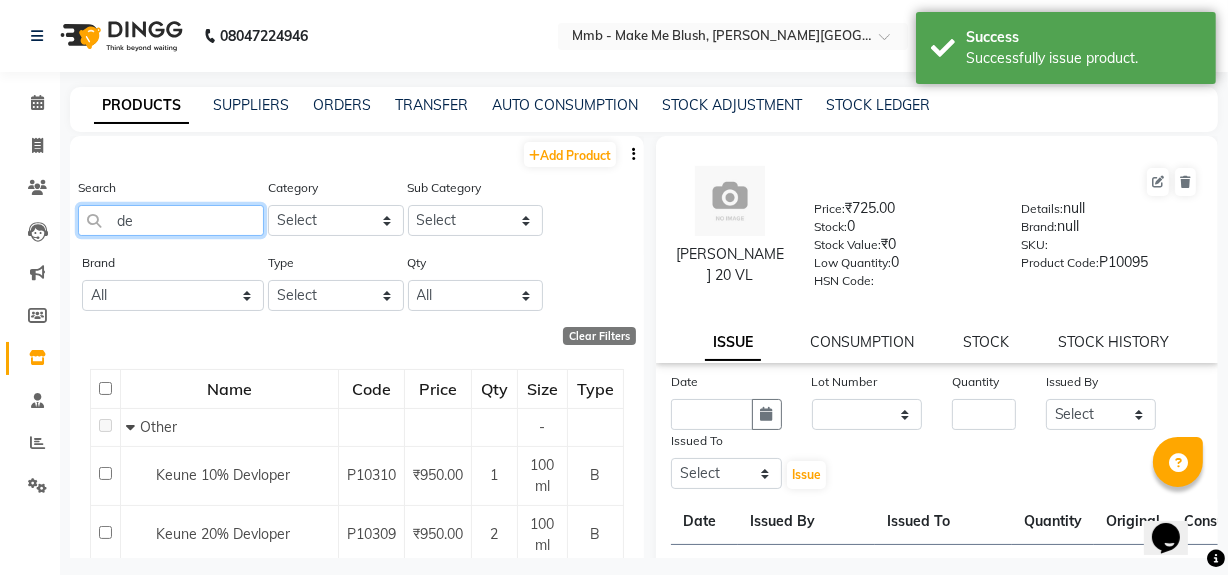 type on "d" 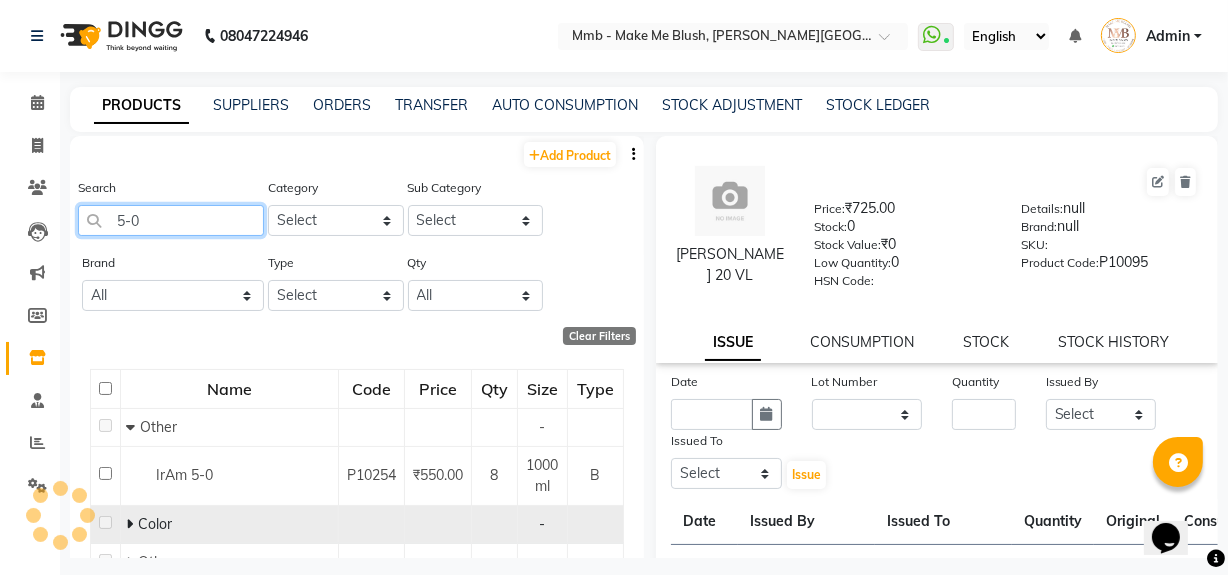type on "5-0" 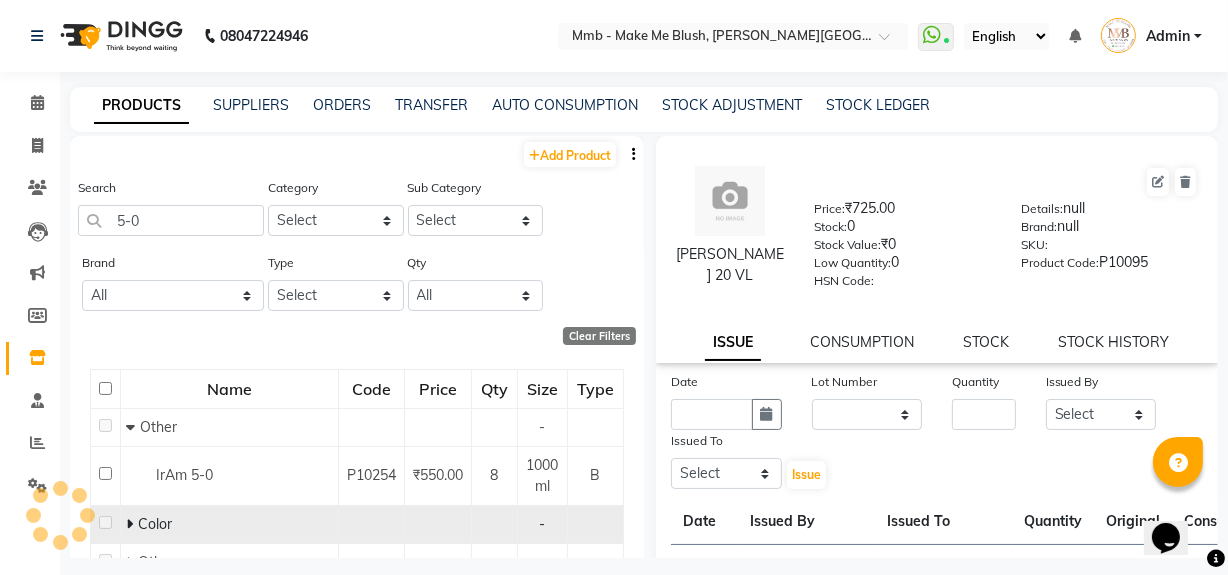 click 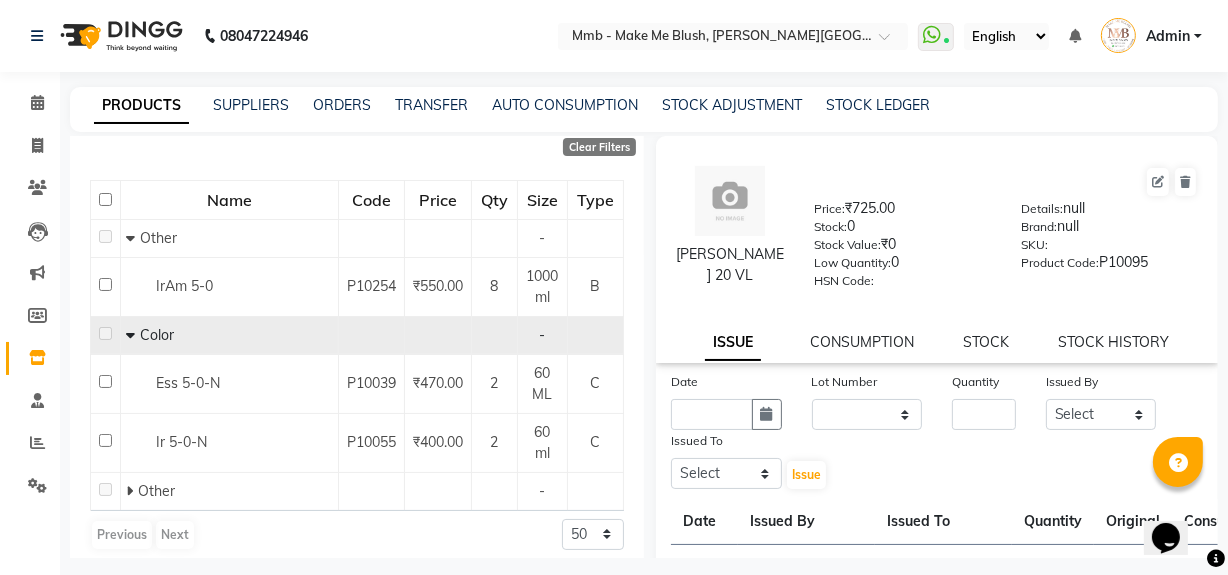 scroll, scrollTop: 201, scrollLeft: 0, axis: vertical 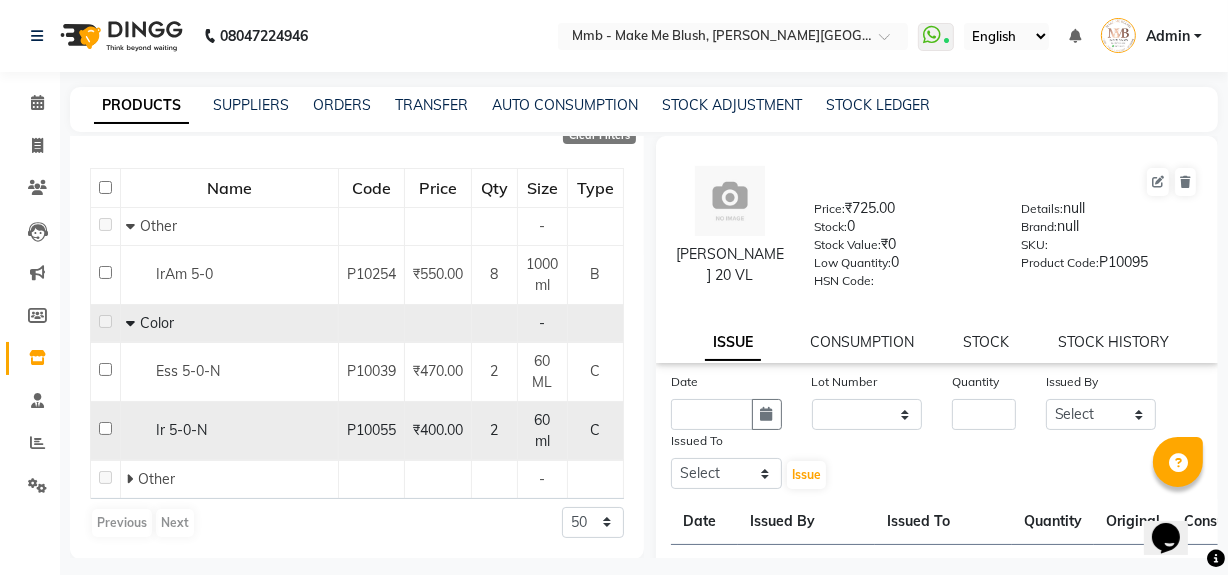 click 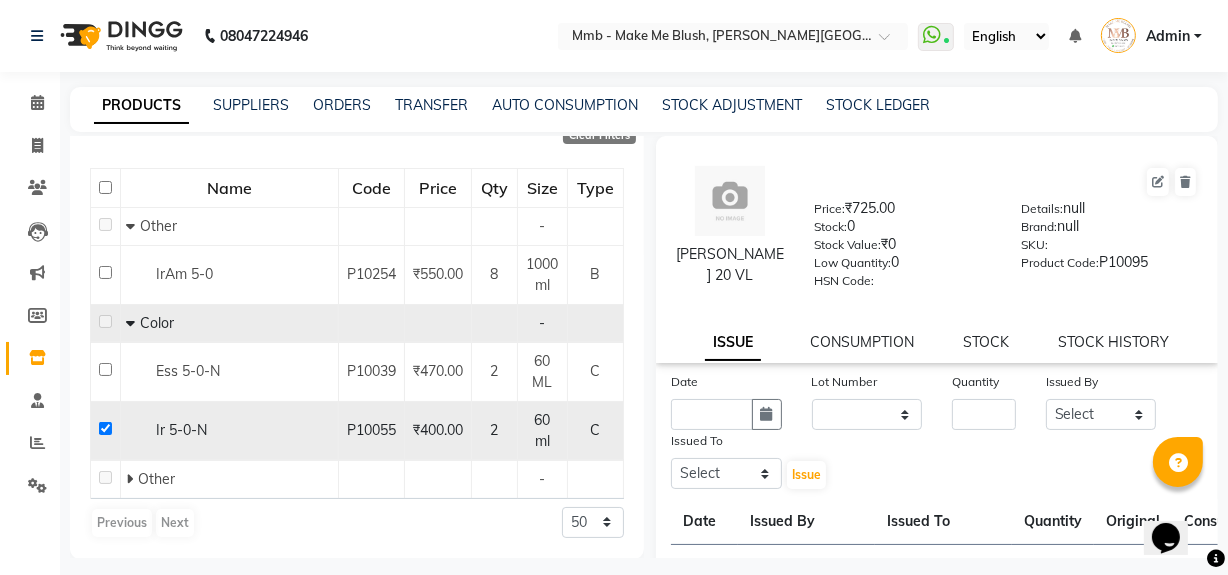 checkbox on "true" 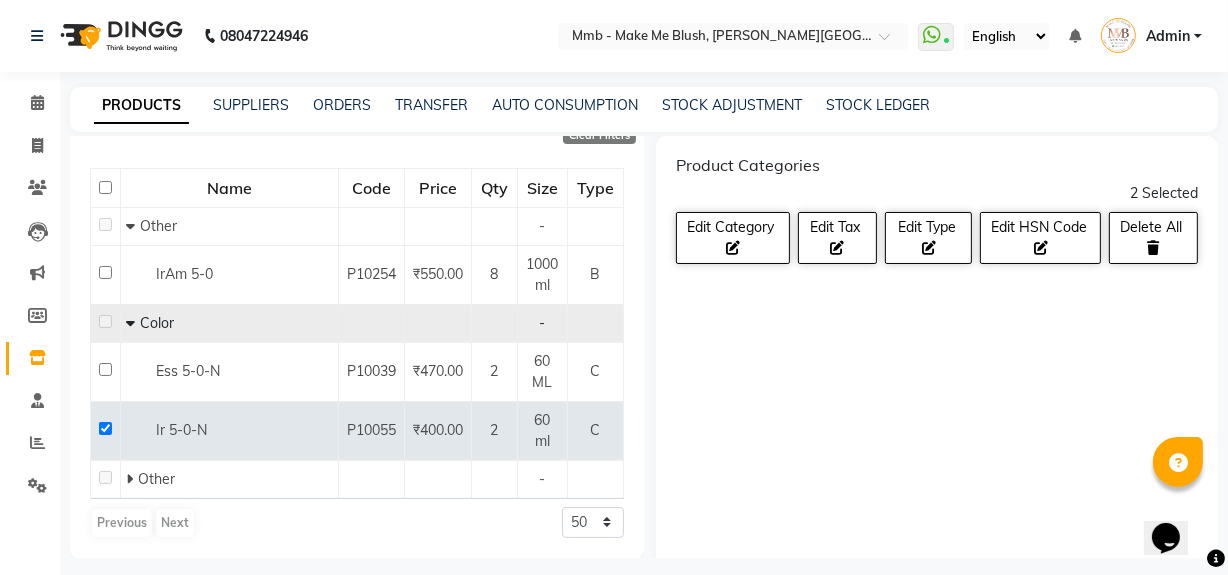 click on "Product Categories 2 Selected Edit Category    Edit Tax    Edit Type    Edit HSN Code    Delete All" 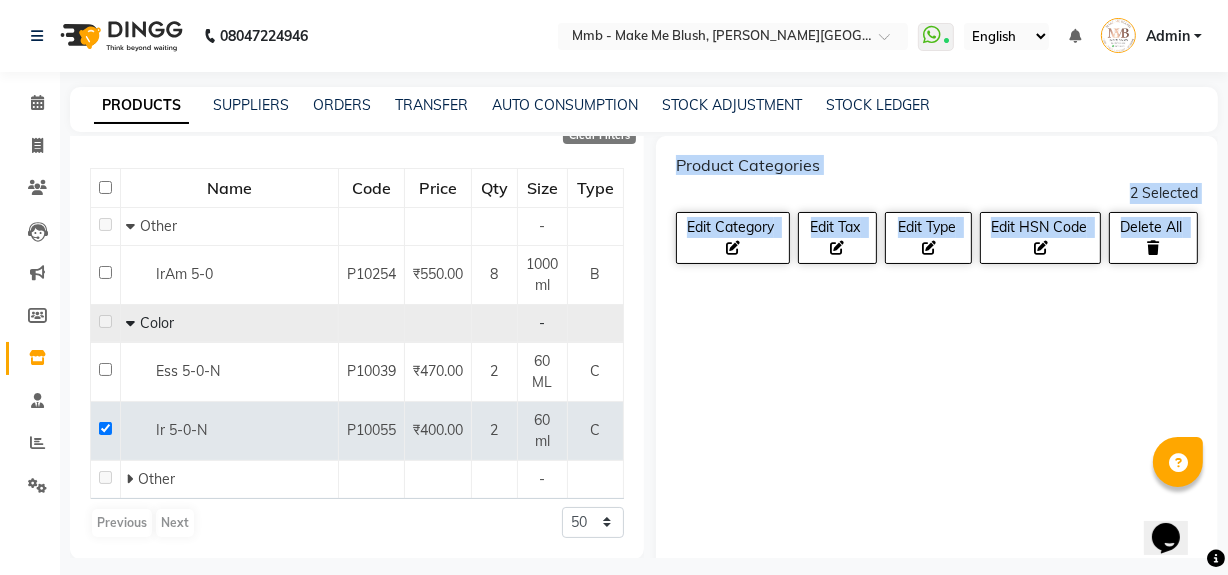 drag, startPoint x: 1118, startPoint y: 399, endPoint x: 1024, endPoint y: 180, distance: 238.32121 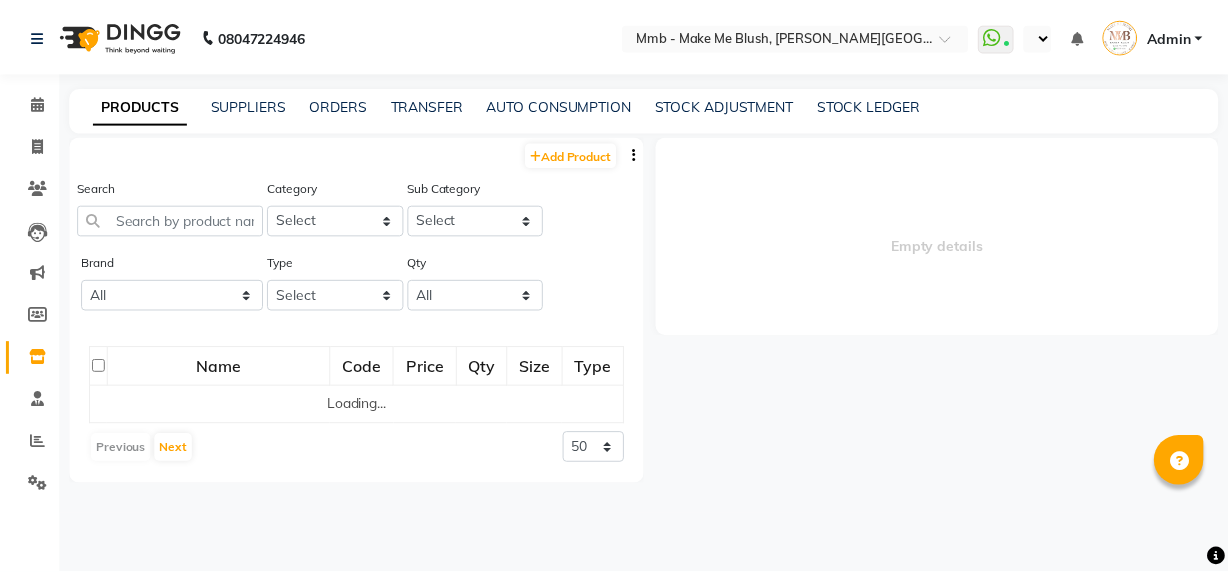 scroll, scrollTop: 0, scrollLeft: 0, axis: both 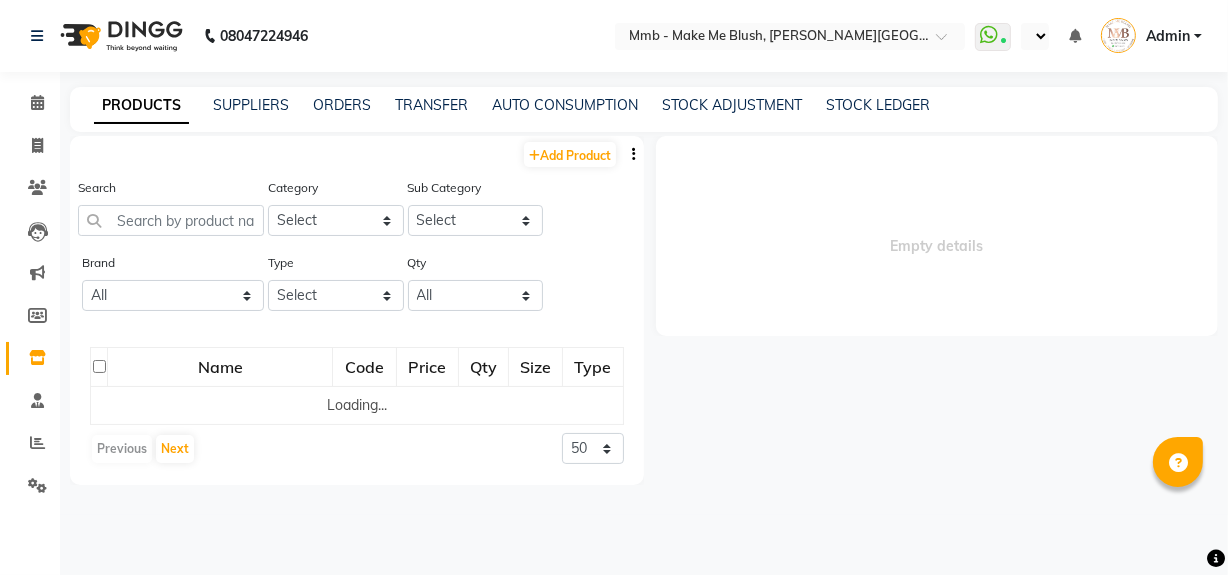 select on "en" 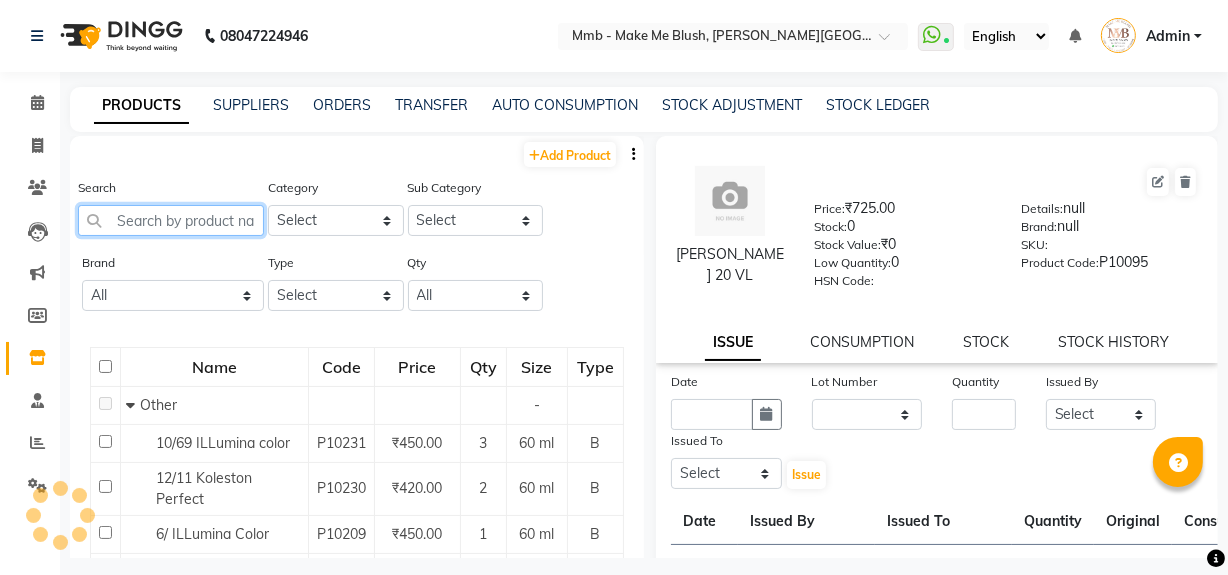 click 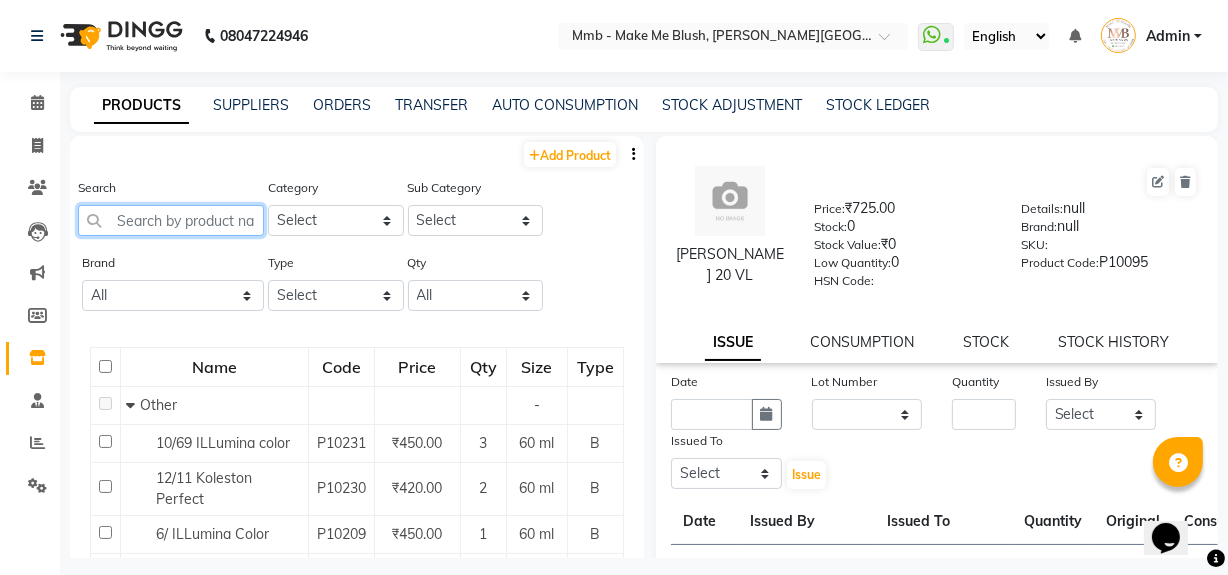 scroll, scrollTop: 0, scrollLeft: 0, axis: both 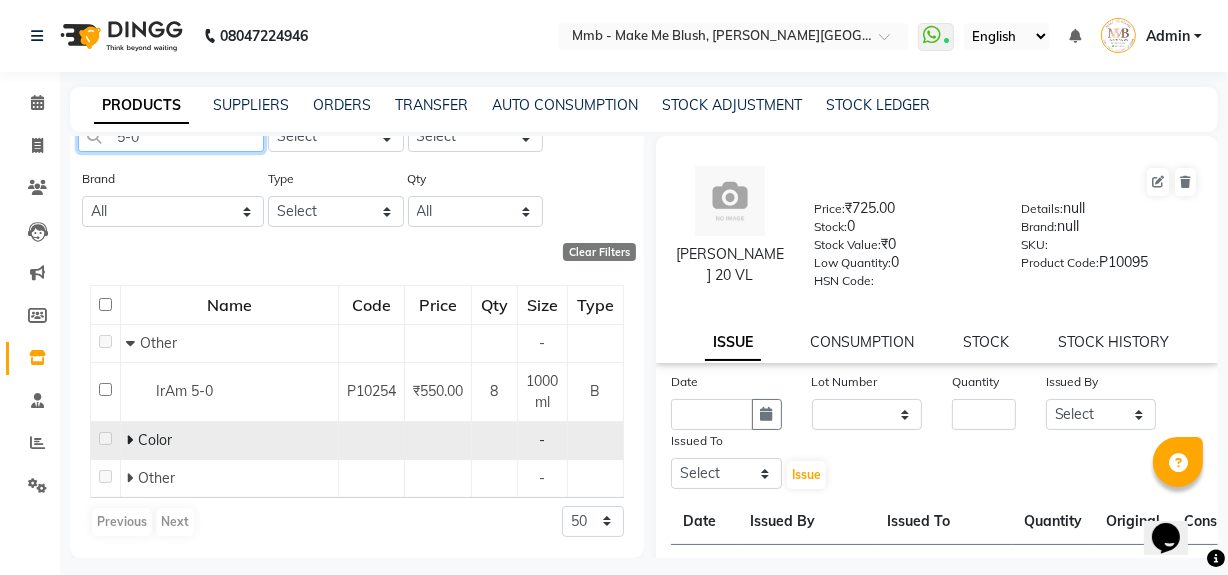 type on "5-0" 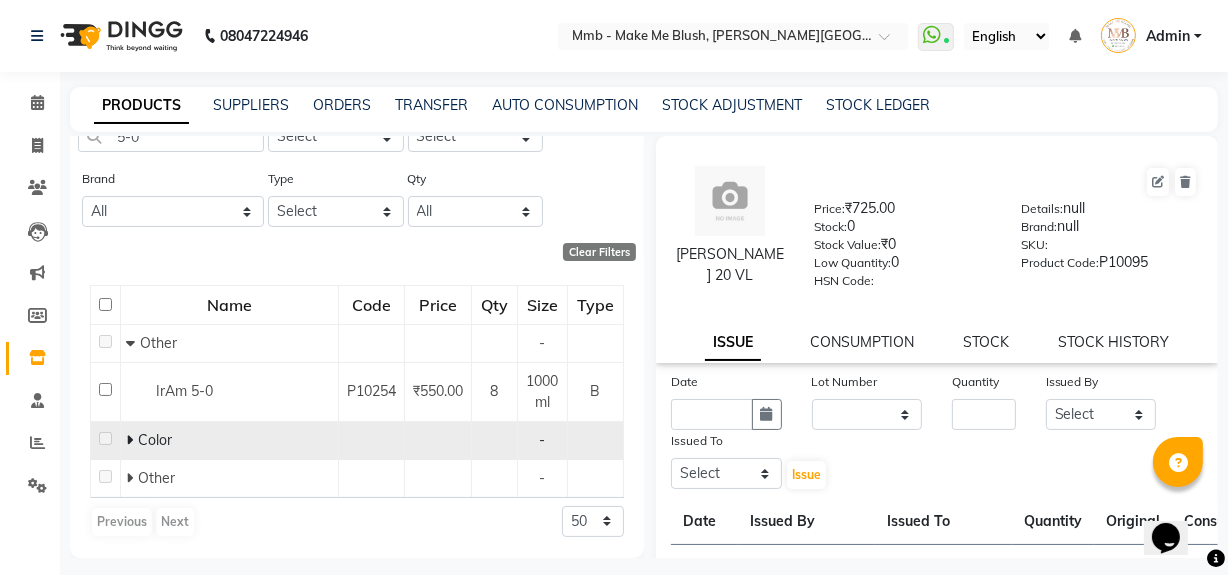 click 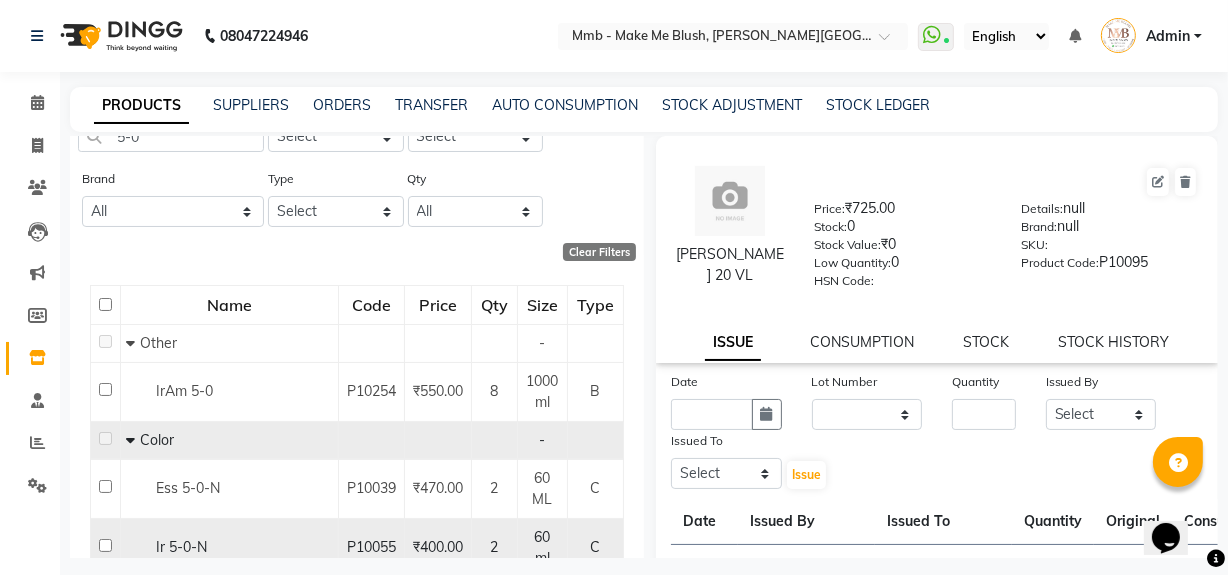 click 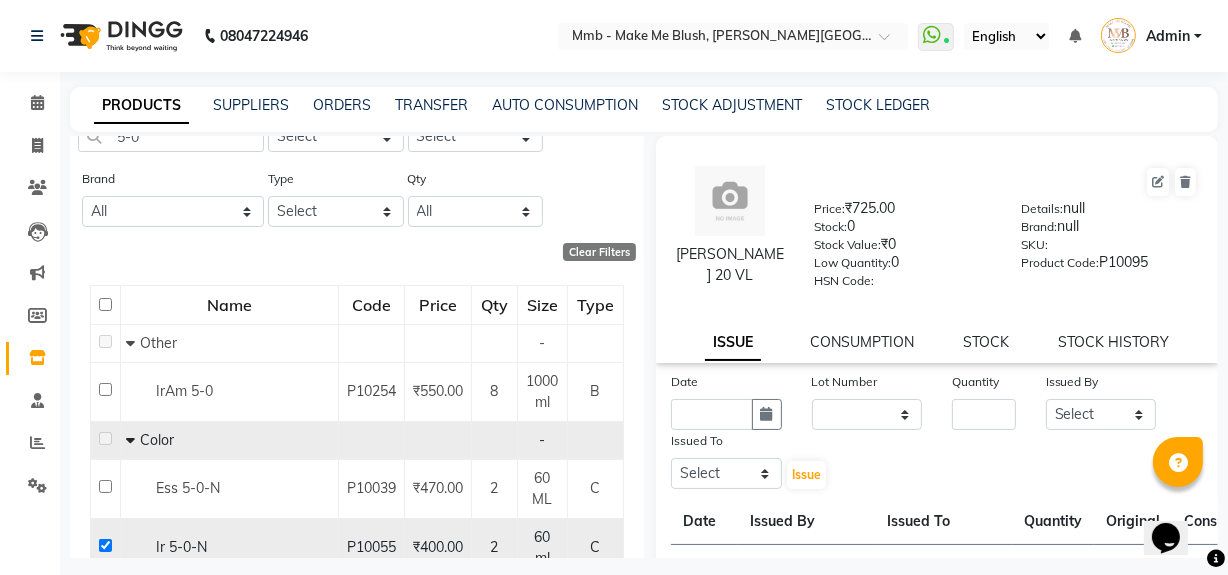 checkbox on "true" 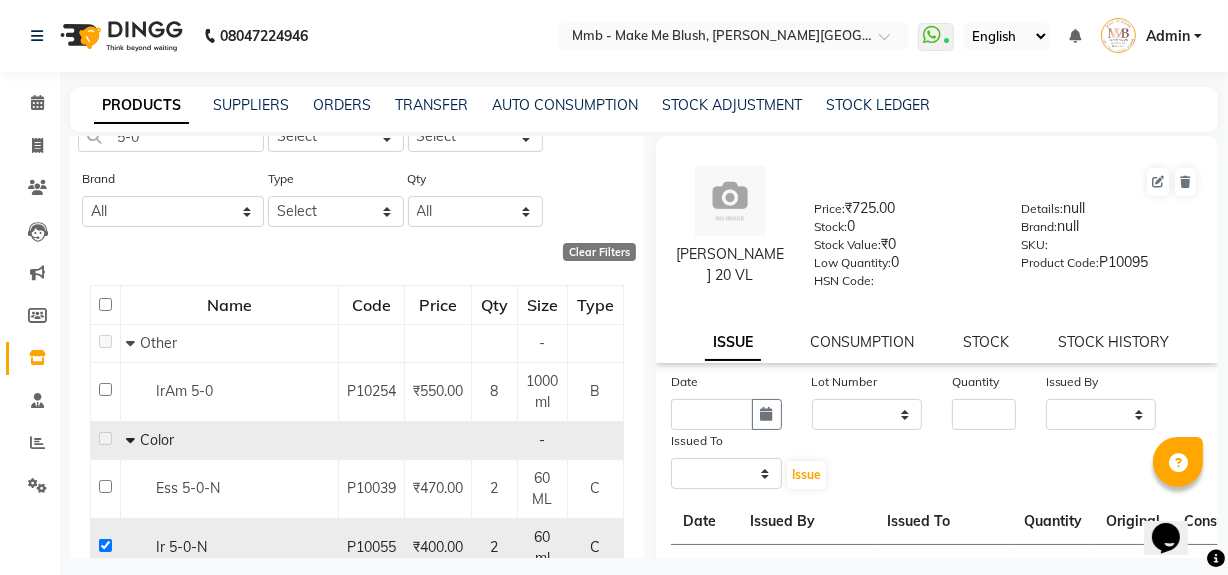 select 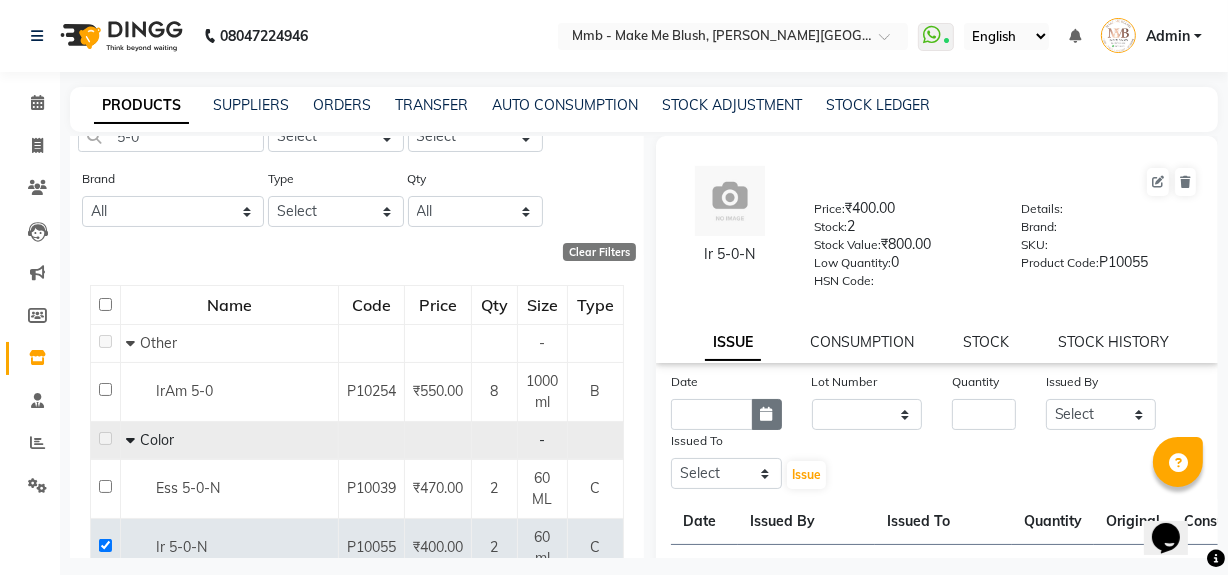 click 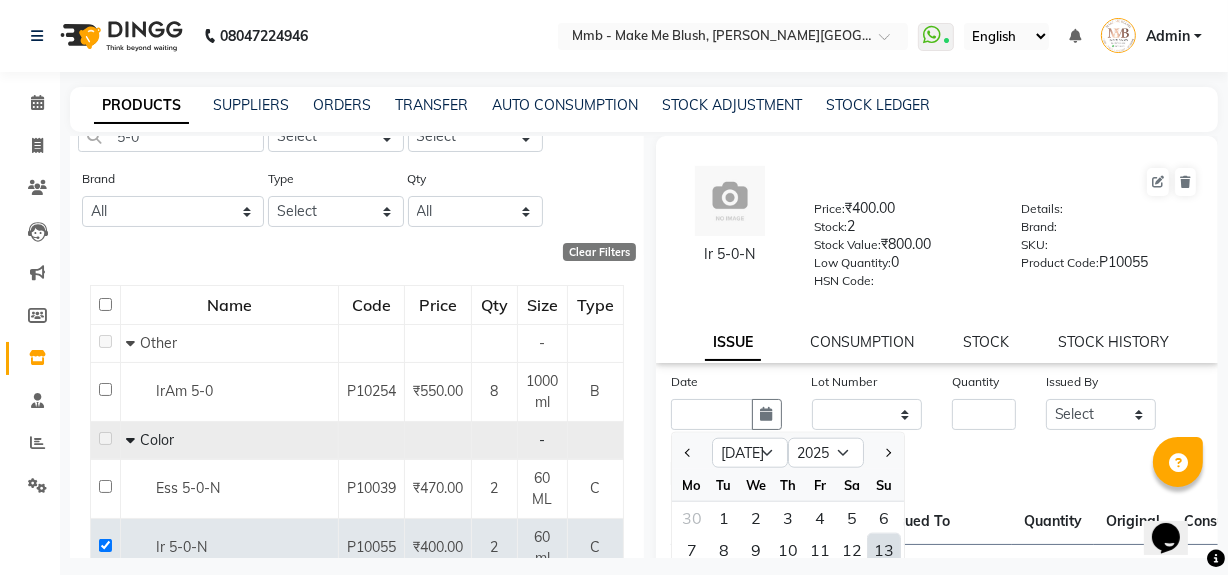 scroll, scrollTop: 11, scrollLeft: 0, axis: vertical 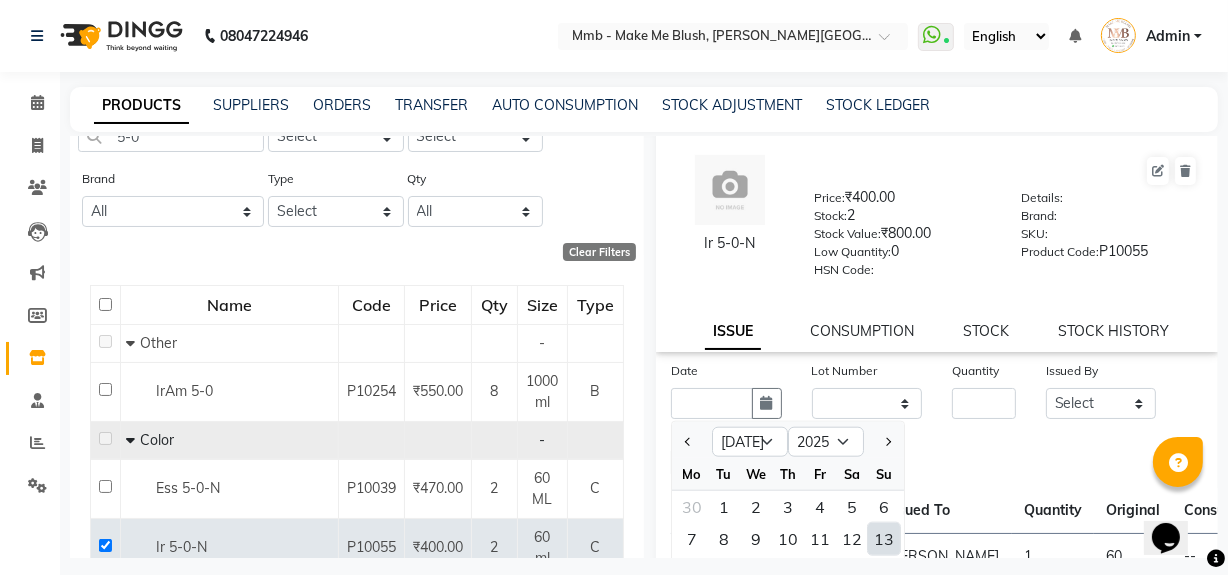 click on "13" 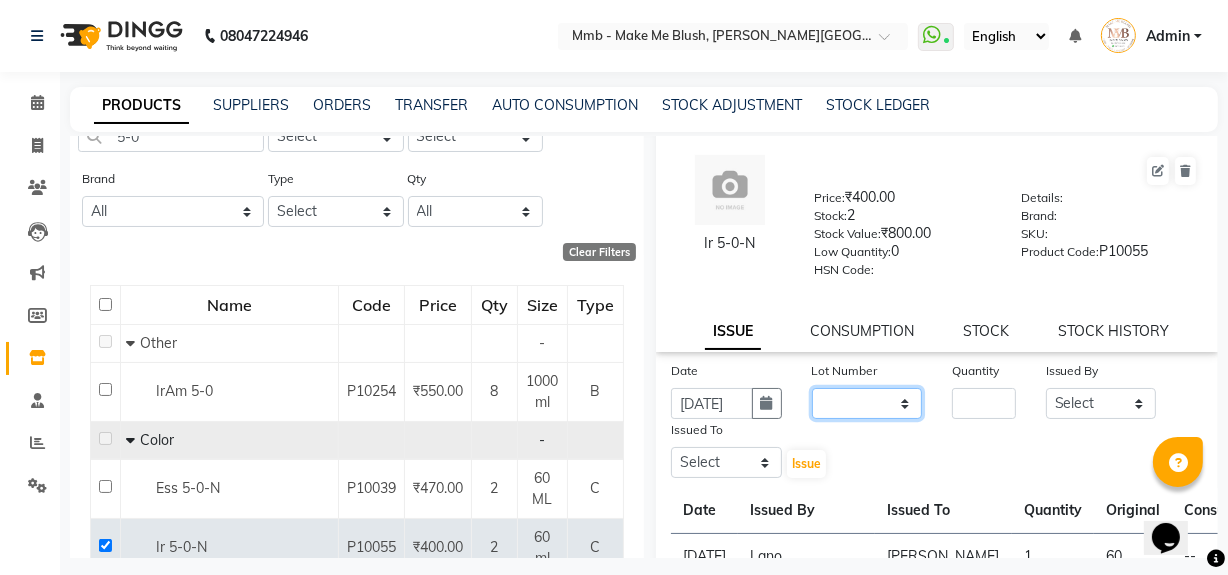 click on "None" 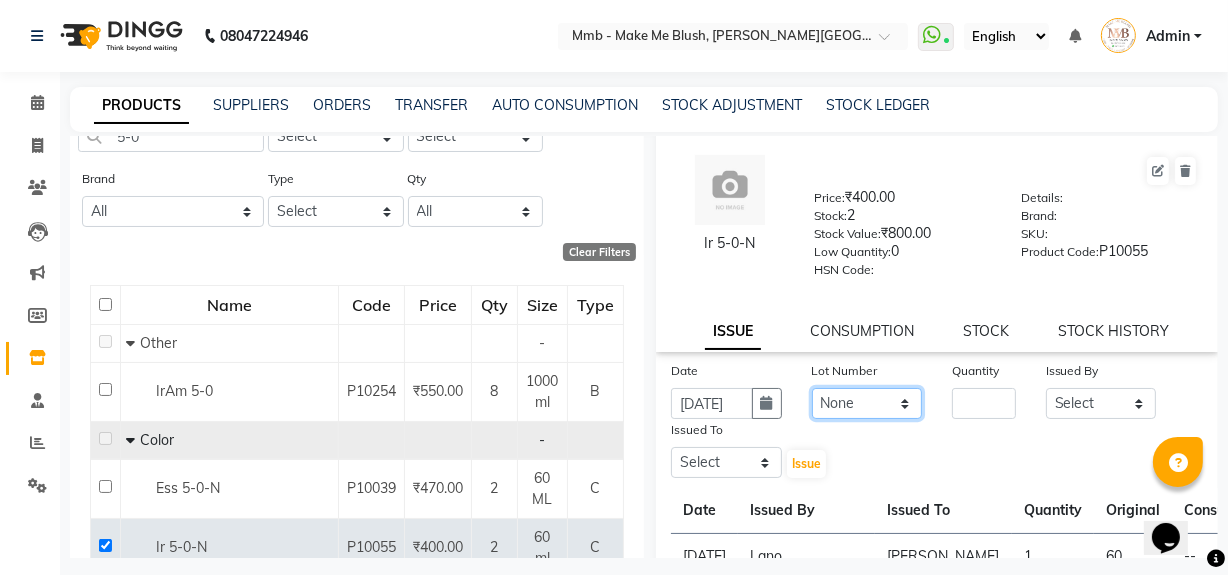 click on "None" 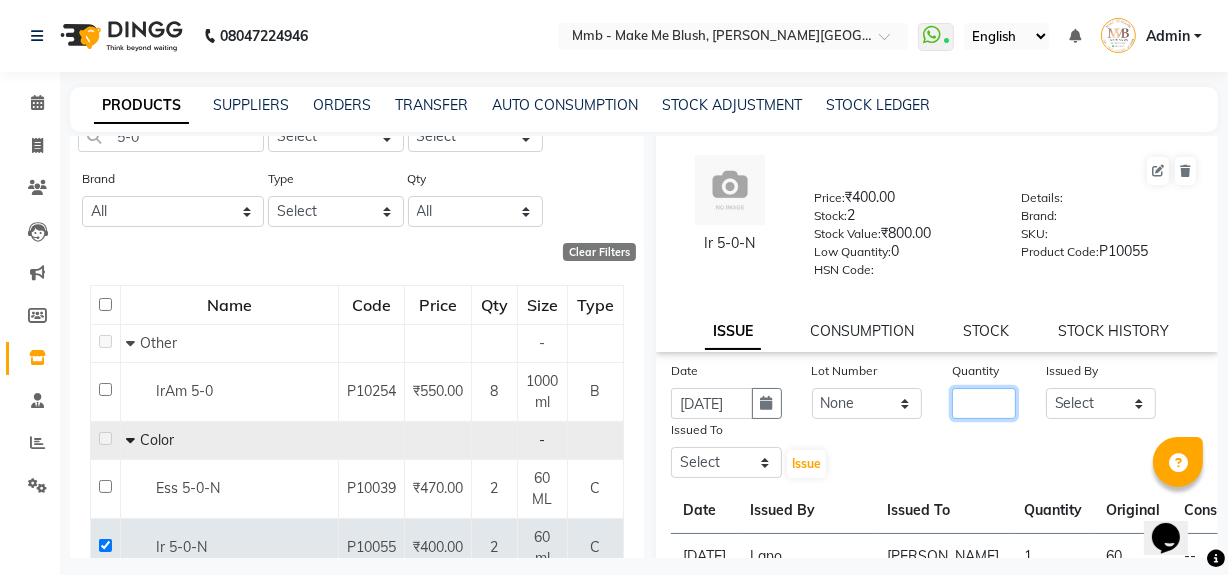 click 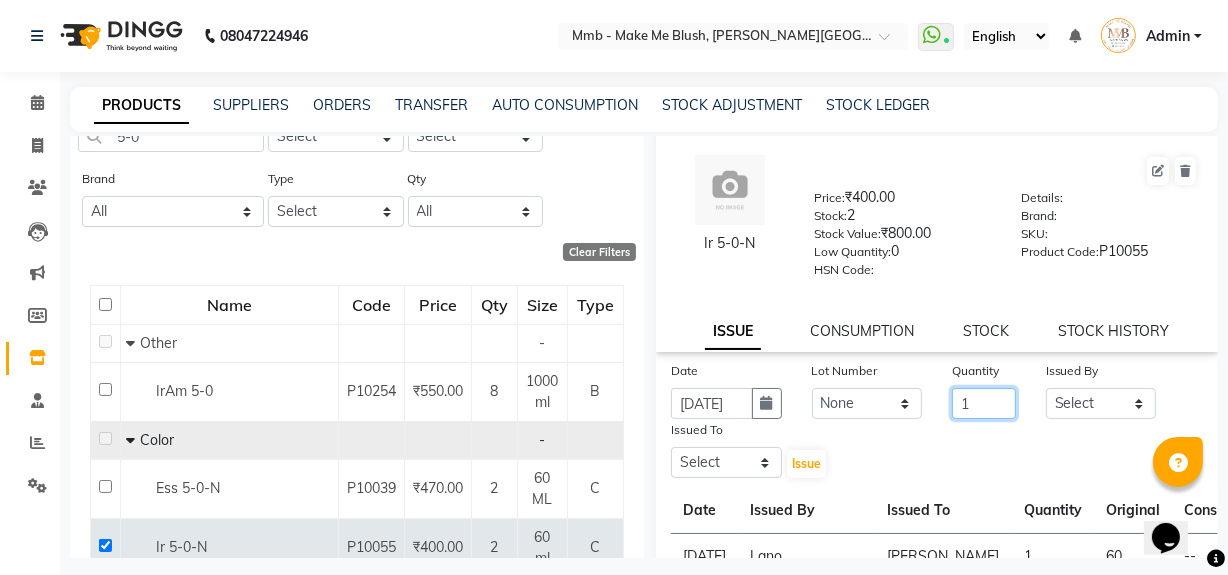 type on "1" 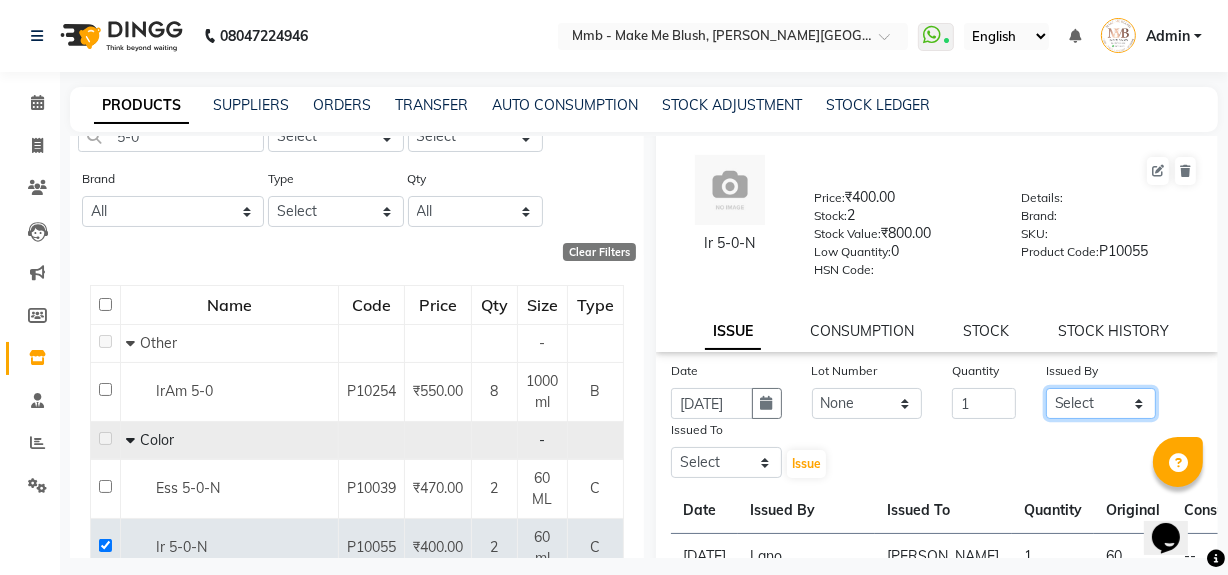 click on "Select [PERSON_NAME] [PERSON_NAME] [PERSON_NAME][MEDICAL_DATA] Pawan Reshma [PERSON_NAME] Sushant [PERSON_NAME] Yuna" 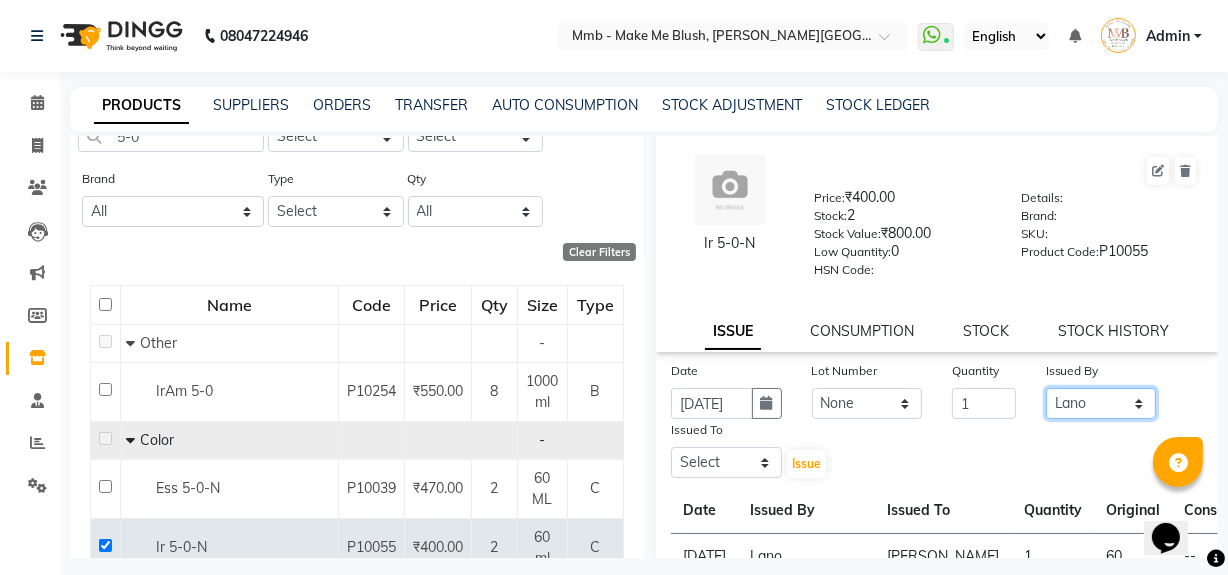 click on "Select [PERSON_NAME] [PERSON_NAME] [PERSON_NAME][MEDICAL_DATA] Pawan Reshma [PERSON_NAME] Sushant [PERSON_NAME] Yuna" 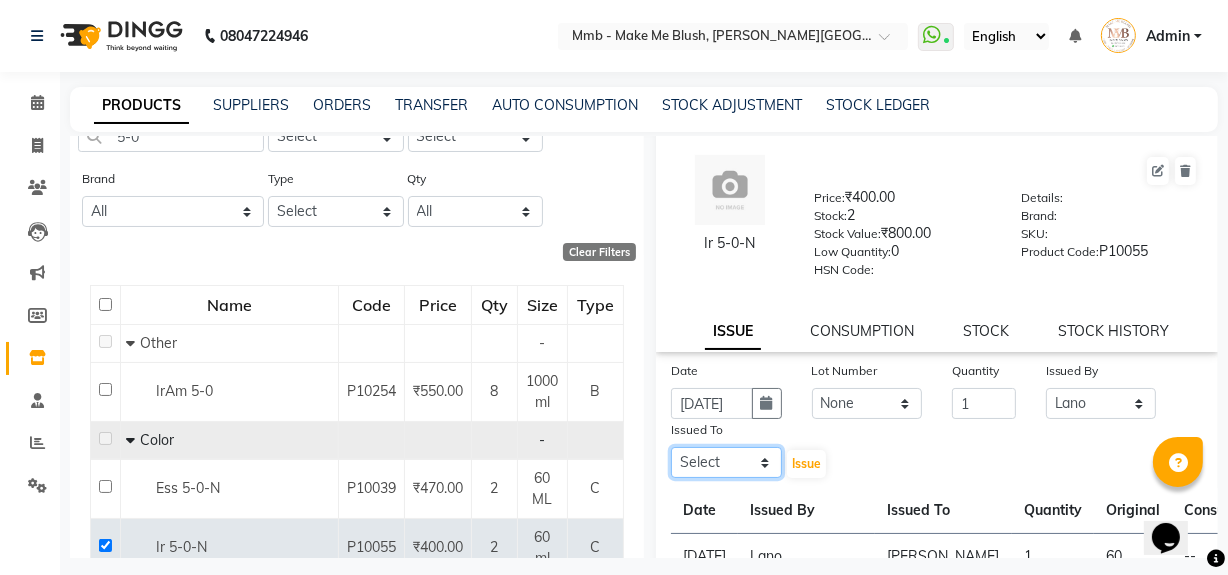 click on "Select [PERSON_NAME] [PERSON_NAME] [PERSON_NAME][MEDICAL_DATA] Pawan Reshma [PERSON_NAME] Sushant [PERSON_NAME] Yuna" 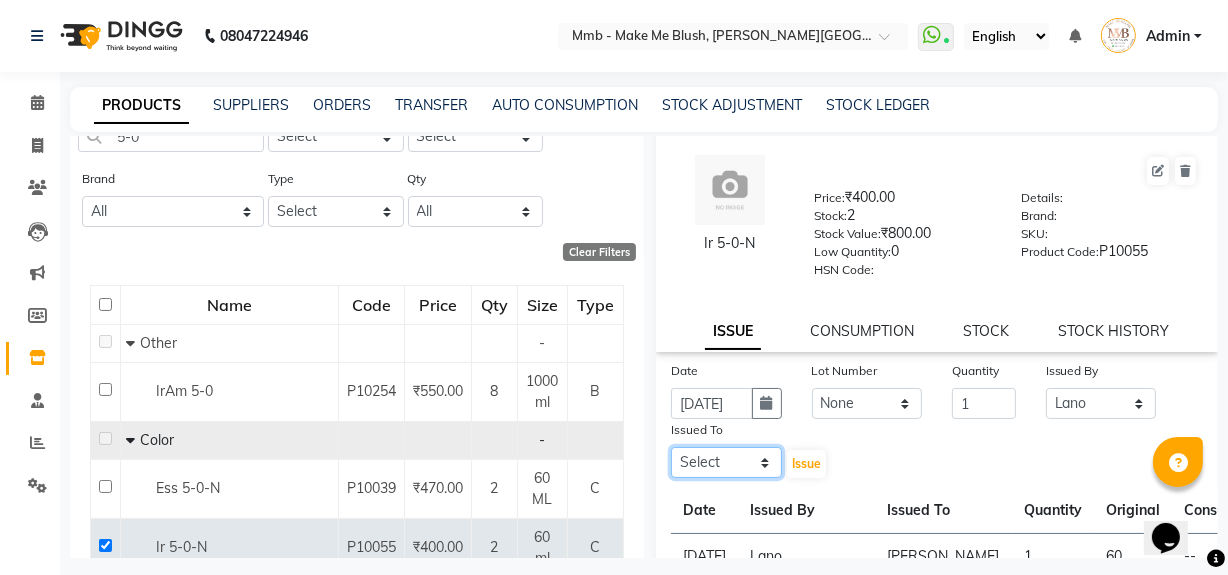 select on "74536" 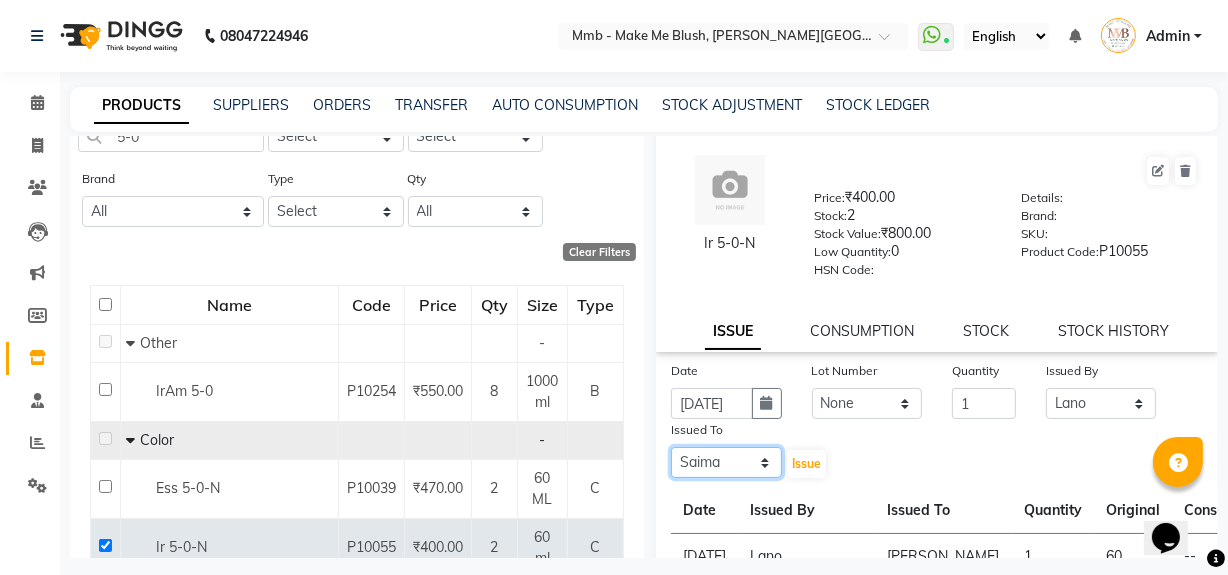 click on "Select [PERSON_NAME] [PERSON_NAME] [PERSON_NAME][MEDICAL_DATA] Pawan Reshma [PERSON_NAME] Sushant [PERSON_NAME] Yuna" 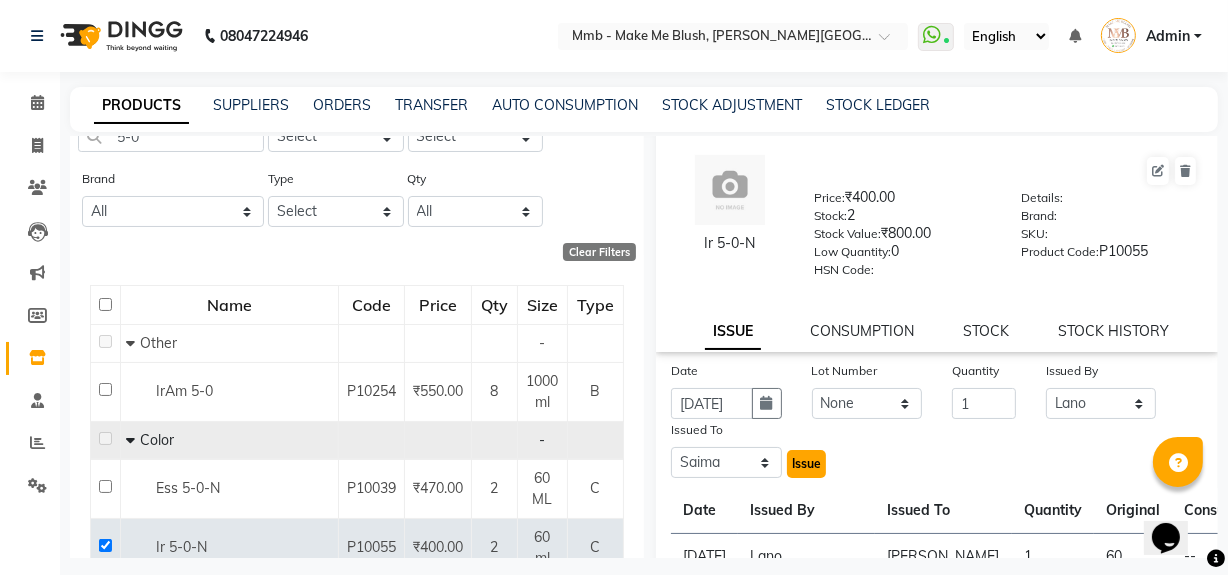 click on "Issue" 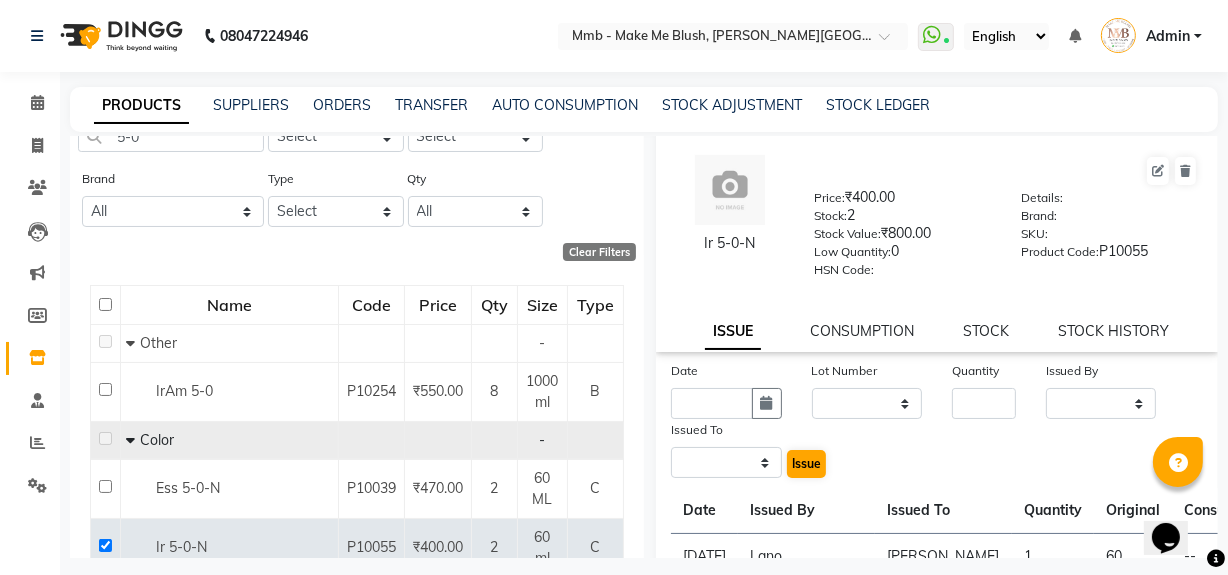 select 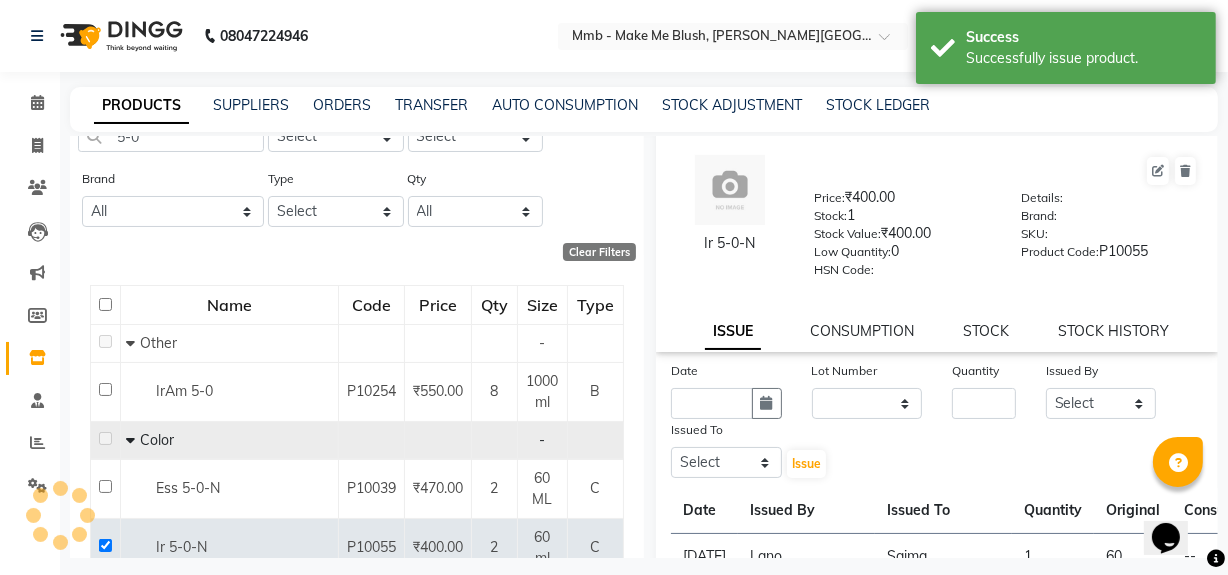 scroll, scrollTop: 0, scrollLeft: 0, axis: both 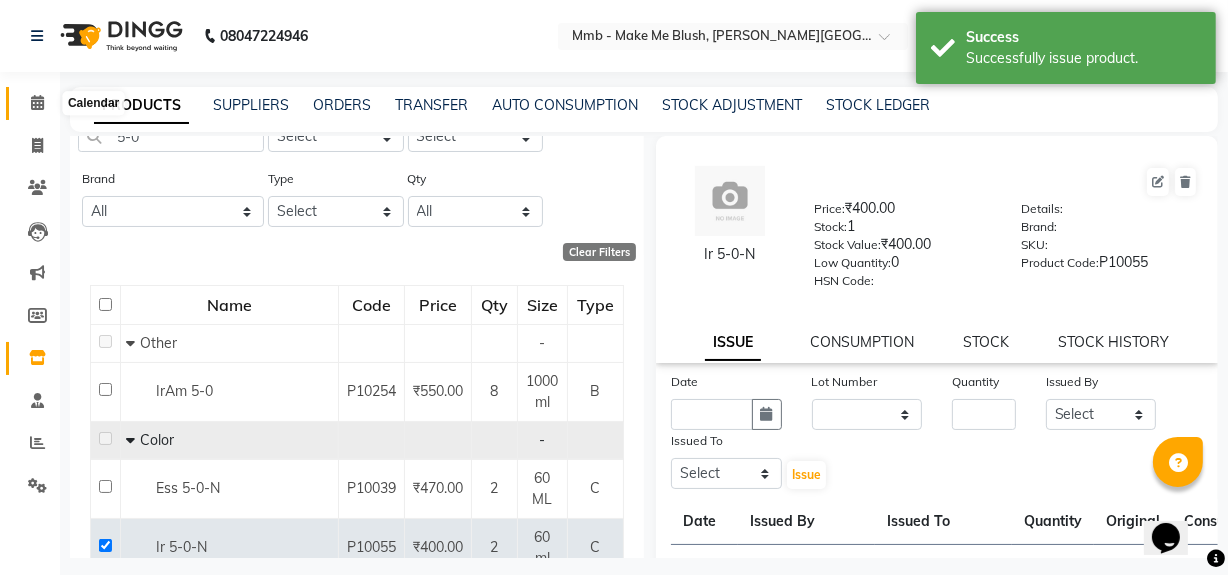 click 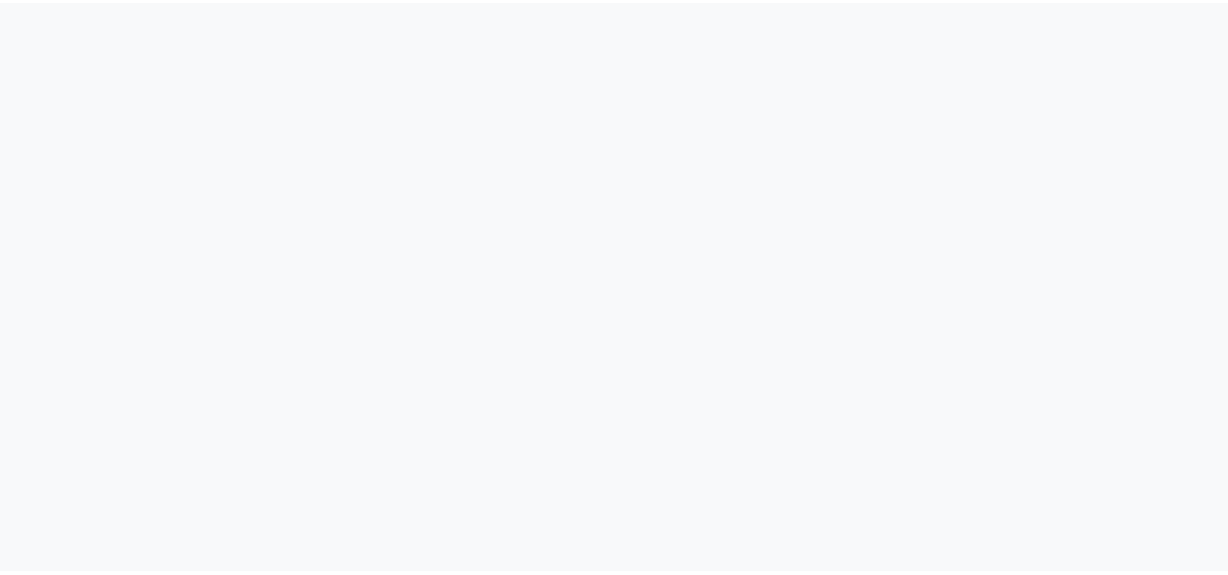 scroll, scrollTop: 0, scrollLeft: 0, axis: both 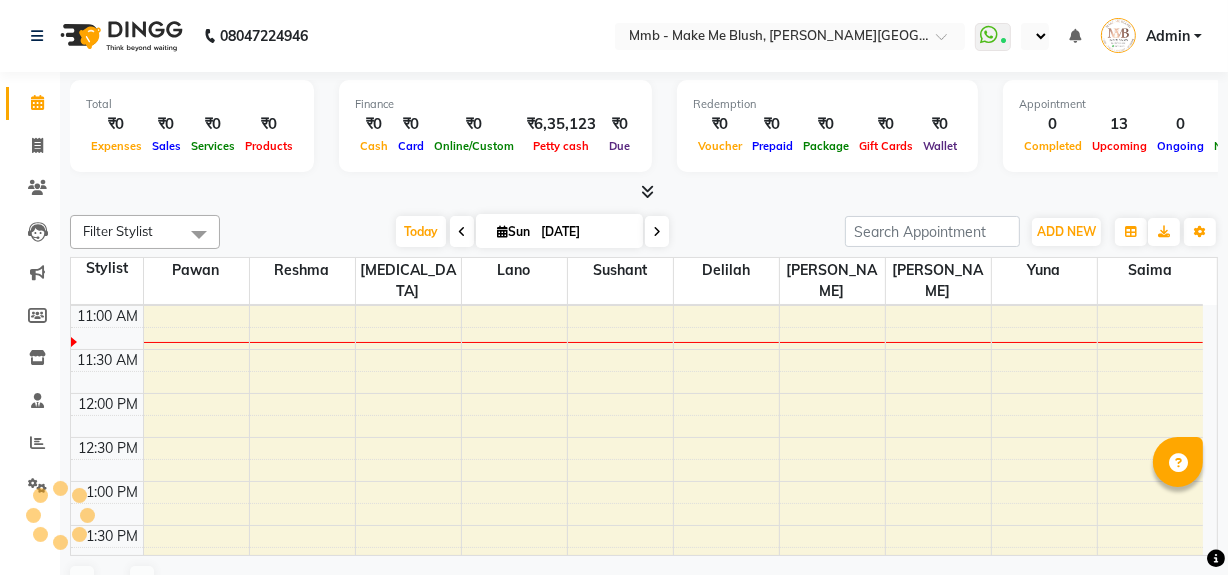 select on "en" 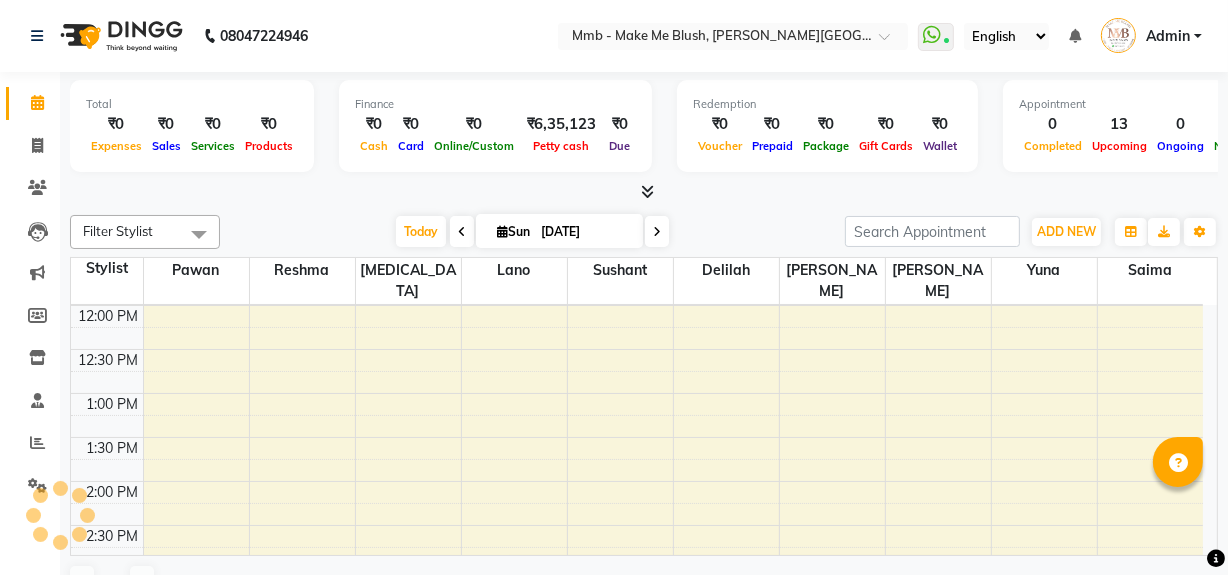 scroll, scrollTop: 0, scrollLeft: 0, axis: both 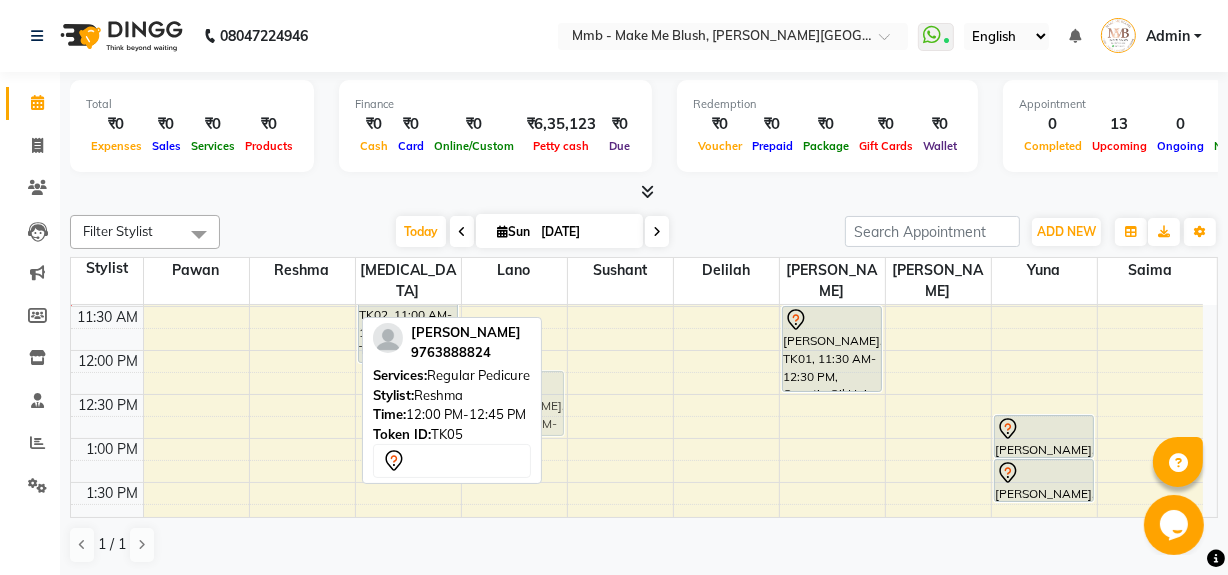 click on "[PERSON_NAME], TK05, 12:00 PM-12:45 PM, Regular Pedicure              [PERSON_NAME], TK07, 02:00 PM-02:30 PM, Honey Wax Full arm              [PERSON_NAME], TK07, 02:30 PM-02:45 PM, Eyebrows             [PERSON_NAME], TK06, 03:30 PM-04:15 PM, Regular Pedicure              [PERSON_NAME], TK02, 11:00 AM-12:10 PM, Roots Touchup Upto 1inch              [PERSON_NAME], TK06, 03:30 PM-04:15 PM, Regular Pedicure              [PERSON_NAME], TK05, 12:00 PM-12:45 PM, Regular Pedicure              [PERSON_NAME], TK01, 11:30 AM-12:30 PM, Opuntia Oil Hair spa             [PERSON_NAME], TK08, 06:00 PM-07:10 PM, Roots Touchup Upto 1inch              [PERSON_NAME], TK03, 02:00 PM-02:45 PM, Hair Cut Without Wash             [PERSON_NAME], TK04, 04:30 PM-05:40 PM, Roots Touchup Upto 1inch              [PERSON_NAME], TK03, 12:45 PM-01:15 PM, Head Massages             [PERSON_NAME], TK03, 01:15 PM-01:45 PM, Classic hair wash              [PERSON_NAME], TK05, 02:00 PM-02:45 PM, Regular Pedicure" at bounding box center (637, 614) 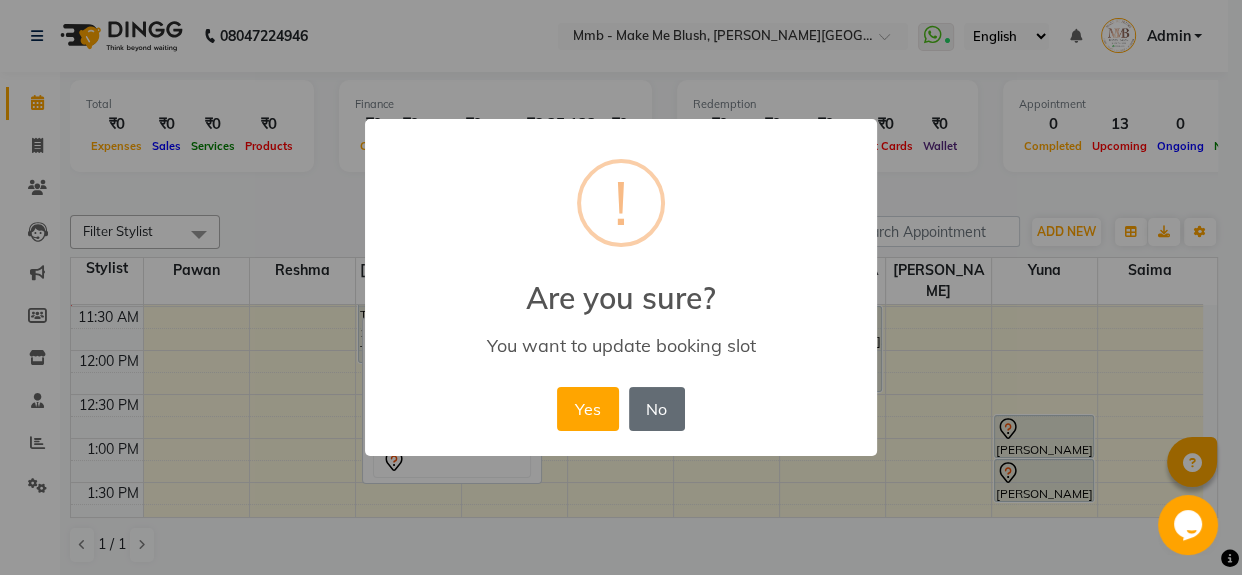 click on "No" at bounding box center (657, 409) 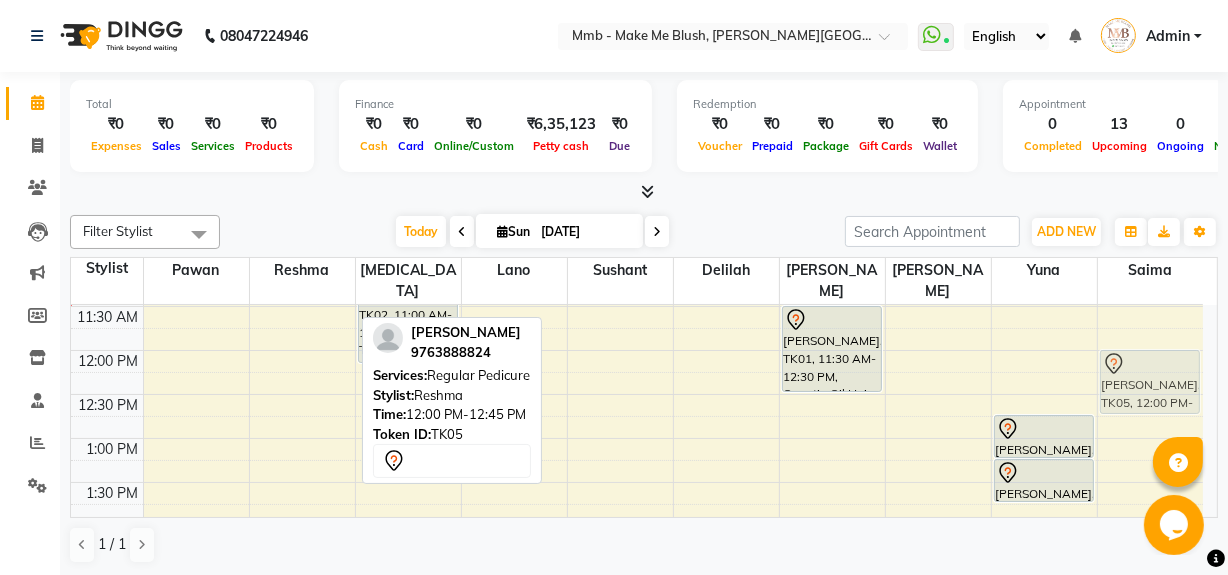 drag, startPoint x: 274, startPoint y: 378, endPoint x: 1113, endPoint y: 375, distance: 839.0054 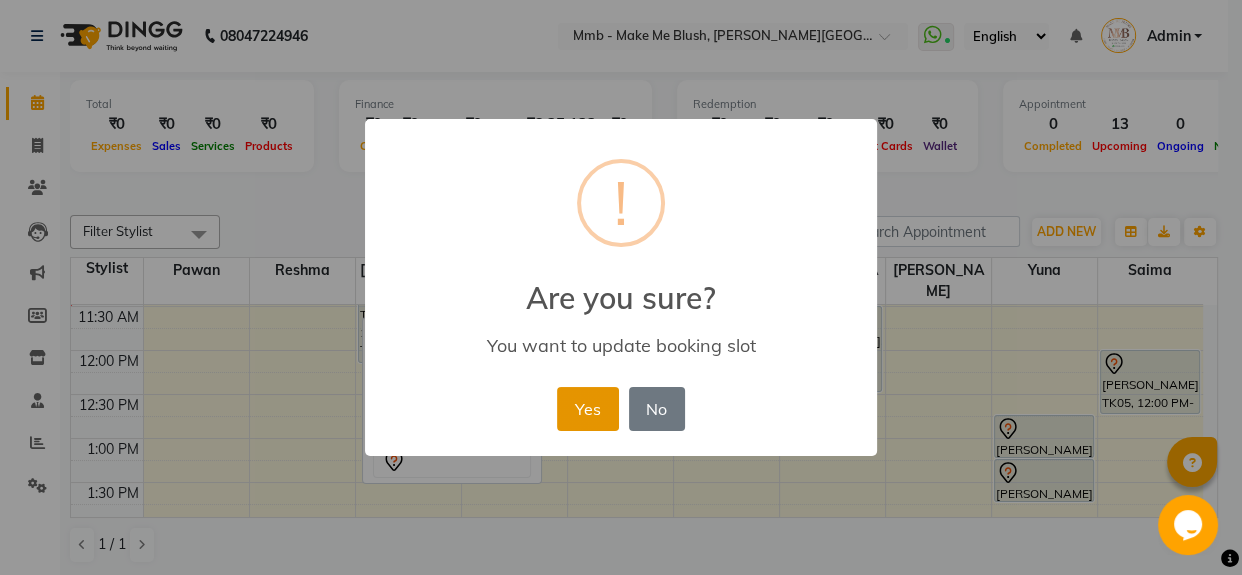 click on "Yes" at bounding box center [587, 409] 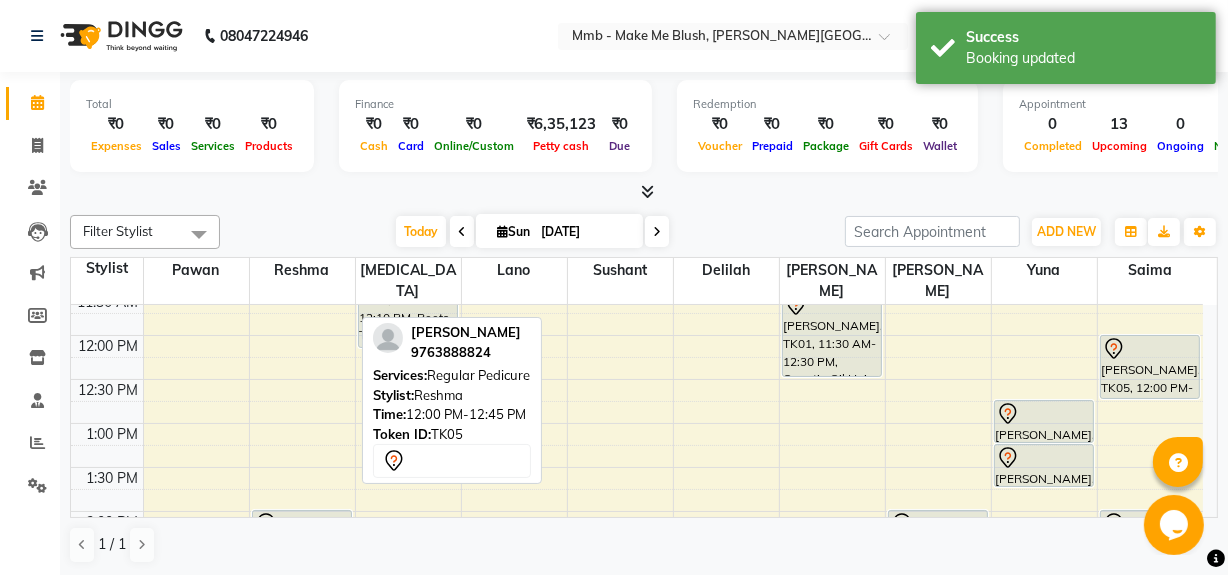 scroll, scrollTop: 254, scrollLeft: 0, axis: vertical 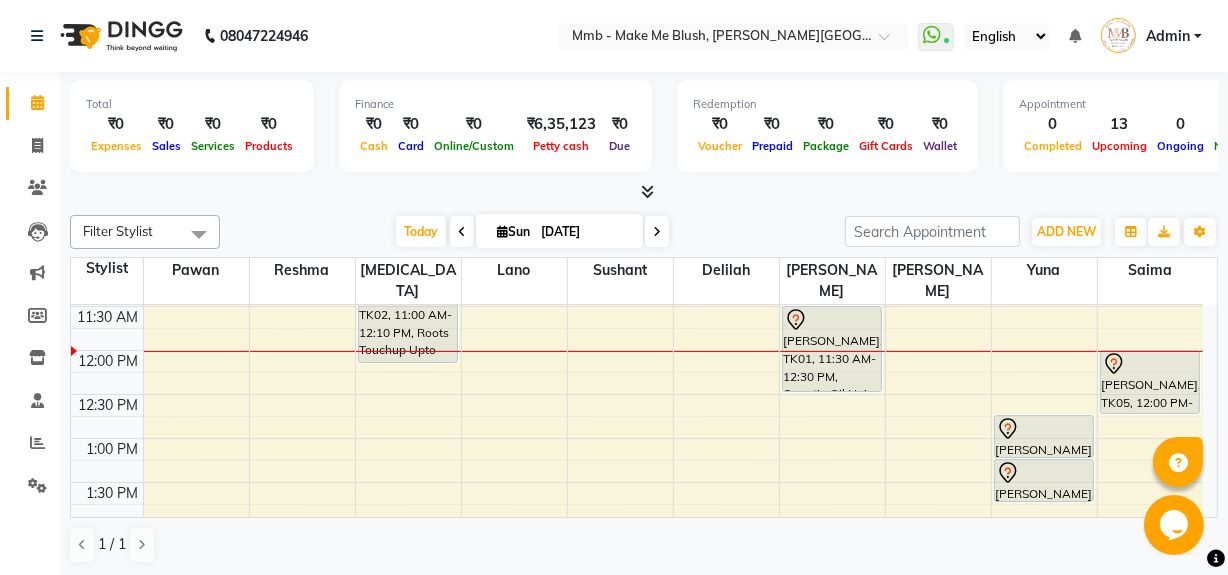 click on "Opens Chat This icon Opens the chat window." at bounding box center (1175, 524) 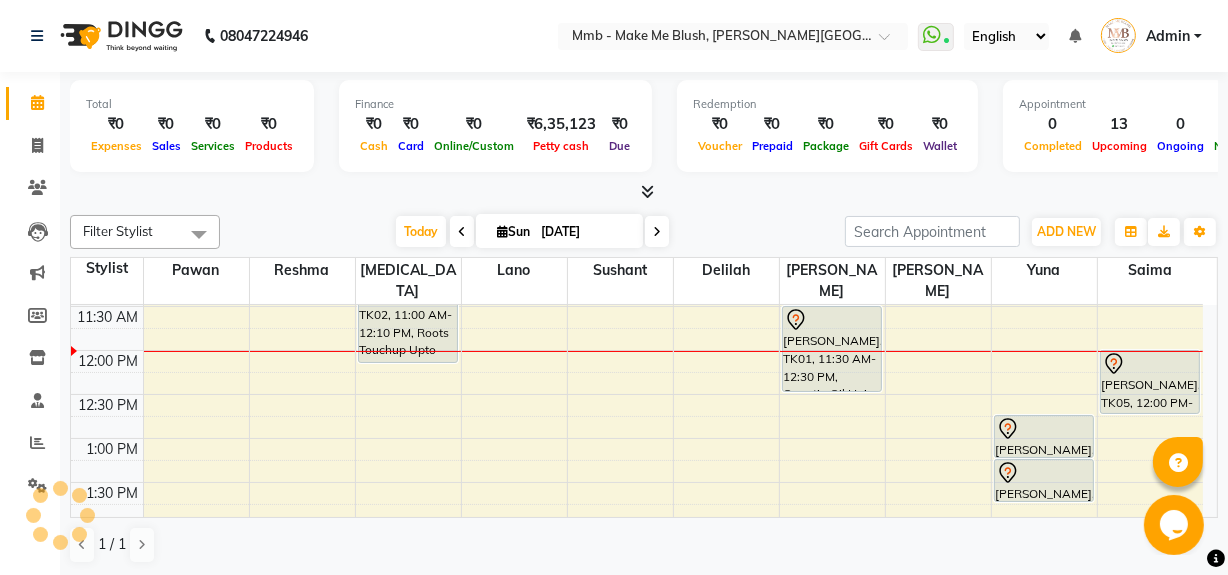 drag, startPoint x: 2351, startPoint y: 1001, endPoint x: 1206, endPoint y: 504, distance: 1248.2123 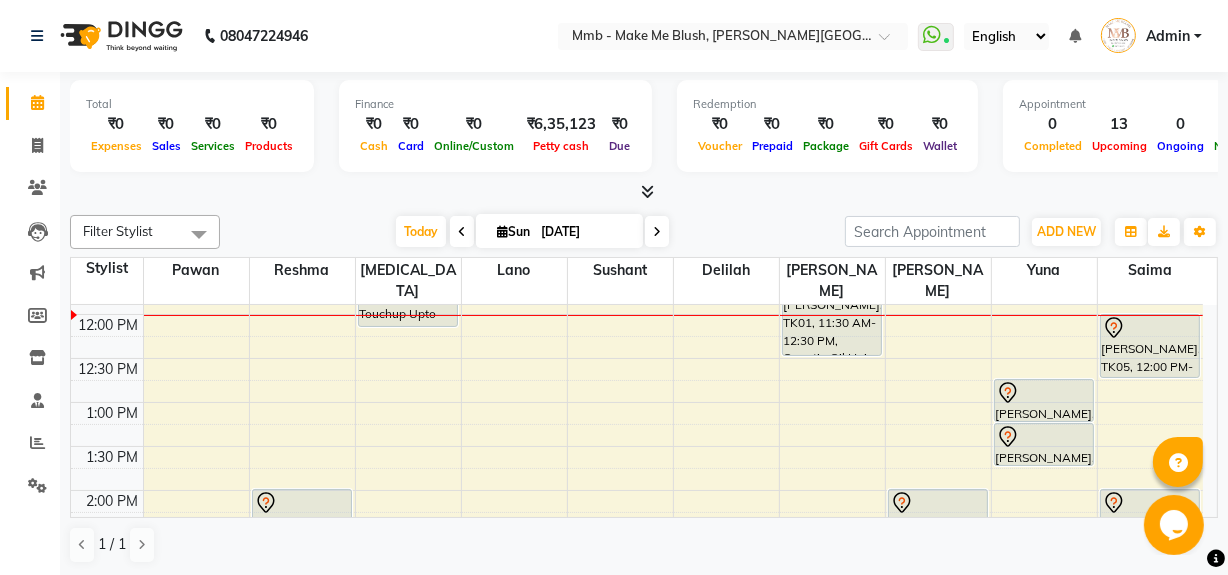 scroll, scrollTop: 290, scrollLeft: 0, axis: vertical 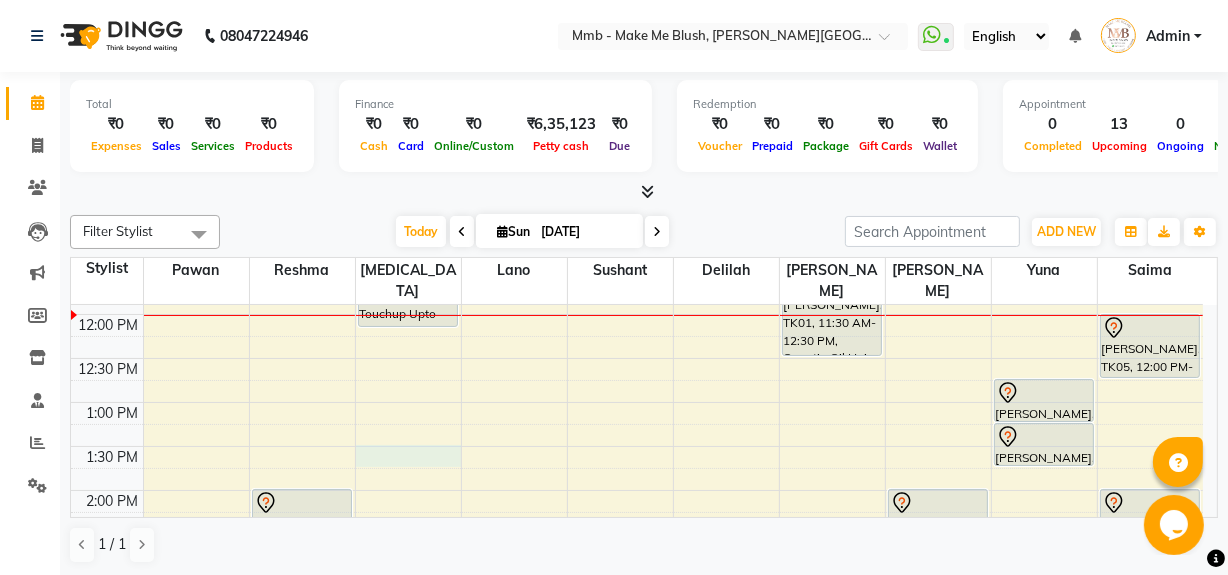 click on "9:00 AM 9:30 AM 10:00 AM 10:30 AM 11:00 AM 11:30 AM 12:00 PM 12:30 PM 1:00 PM 1:30 PM 2:00 PM 2:30 PM 3:00 PM 3:30 PM 4:00 PM 4:30 PM 5:00 PM 5:30 PM 6:00 PM 6:30 PM 7:00 PM 7:30 PM 8:00 PM 8:30 PM             Susmita Shaikh, TK07, 02:00 PM-02:30 PM, Honey Wax Full arm              Susmita Shaikh, TK07, 02:30 PM-02:45 PM, Eyebrows             Shweta Shahade, TK06, 03:30 PM-04:15 PM, Regular Pedicure              Shajeena Kumar, TK02, 11:00 AM-12:10 PM, Roots Touchup Upto 1inch              Shweta Shahade, TK06, 03:30 PM-04:15 PM, Regular Pedicure              Nishrin Sanchawala, TK01, 11:30 AM-12:30 PM, Opuntia Oil Hair spa             Jyoti Pawar, TK08, 06:00 PM-07:10 PM, Roots Touchup Upto 1inch              Maria Vardhan, TK03, 02:00 PM-02:45 PM, Hair Cut Without Wash             Shivai Shinde, TK04, 04:30 PM-05:40 PM, Roots Touchup Upto 1inch              Maria Vardhan, TK03, 12:45 PM-01:15 PM, Head Massages             Maria Vardhan, TK03, 01:15 PM-01:45 PM, Classic hair wash" at bounding box center [637, 578] 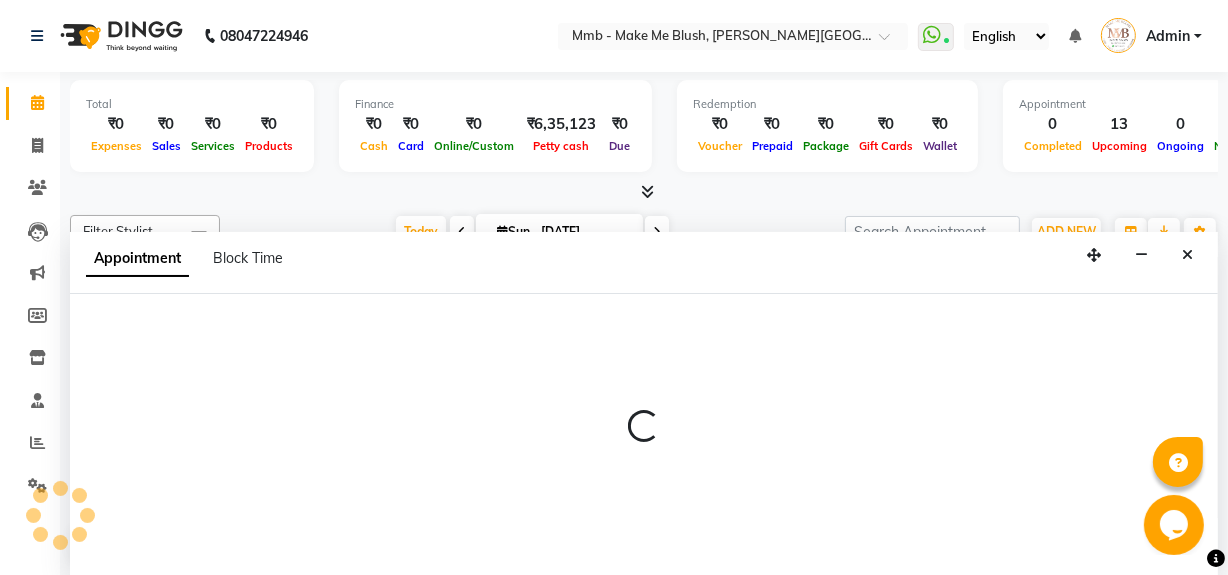 scroll, scrollTop: 0, scrollLeft: 0, axis: both 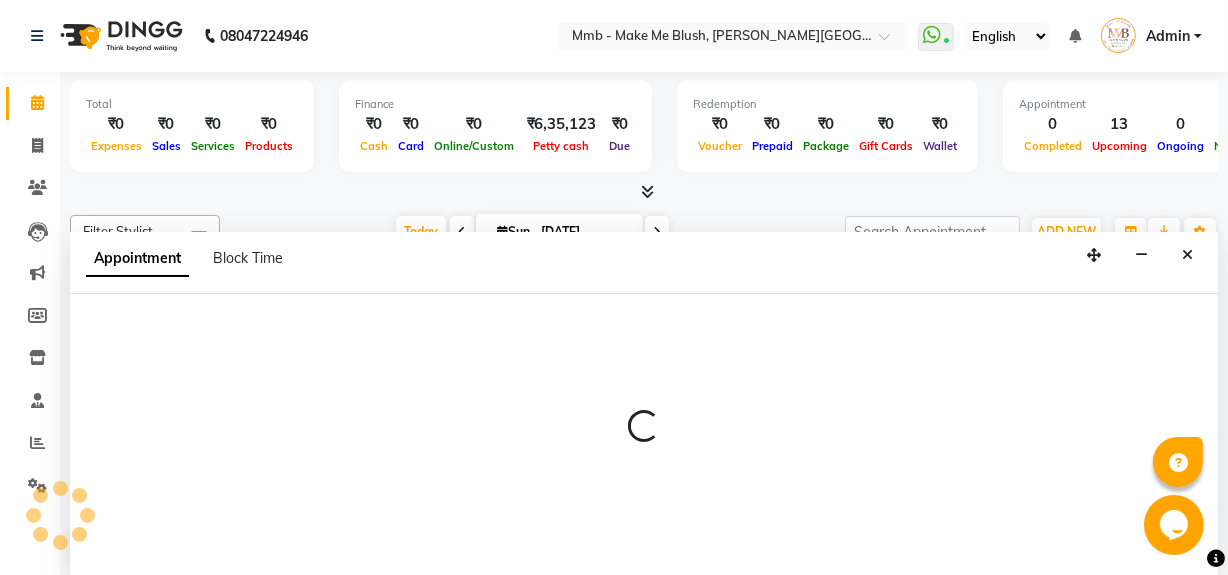 select on "18874" 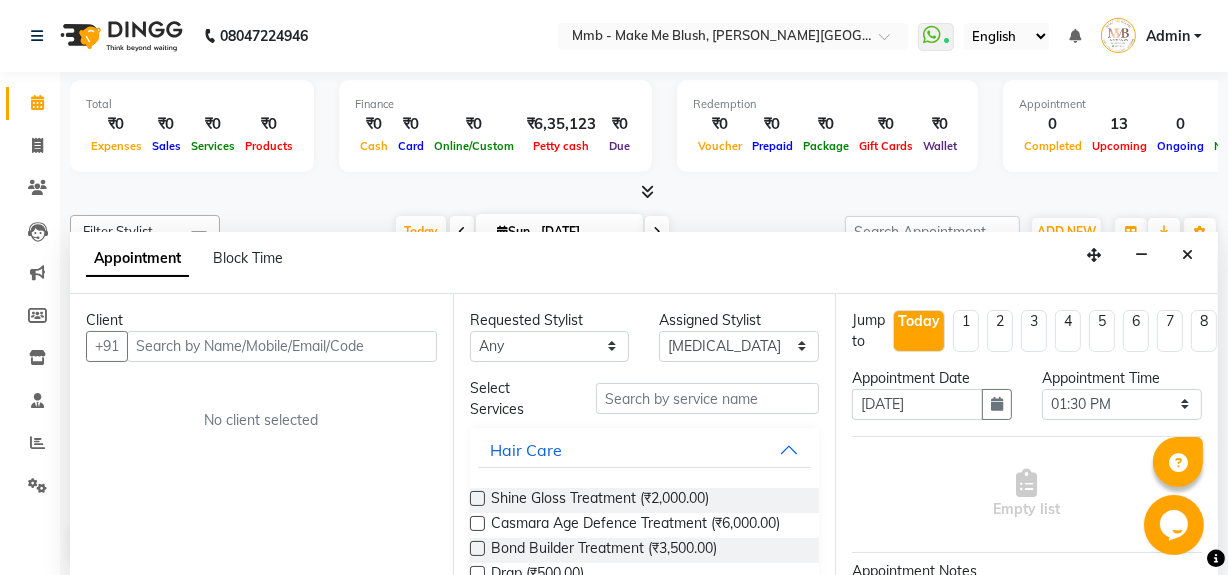 click at bounding box center (282, 346) 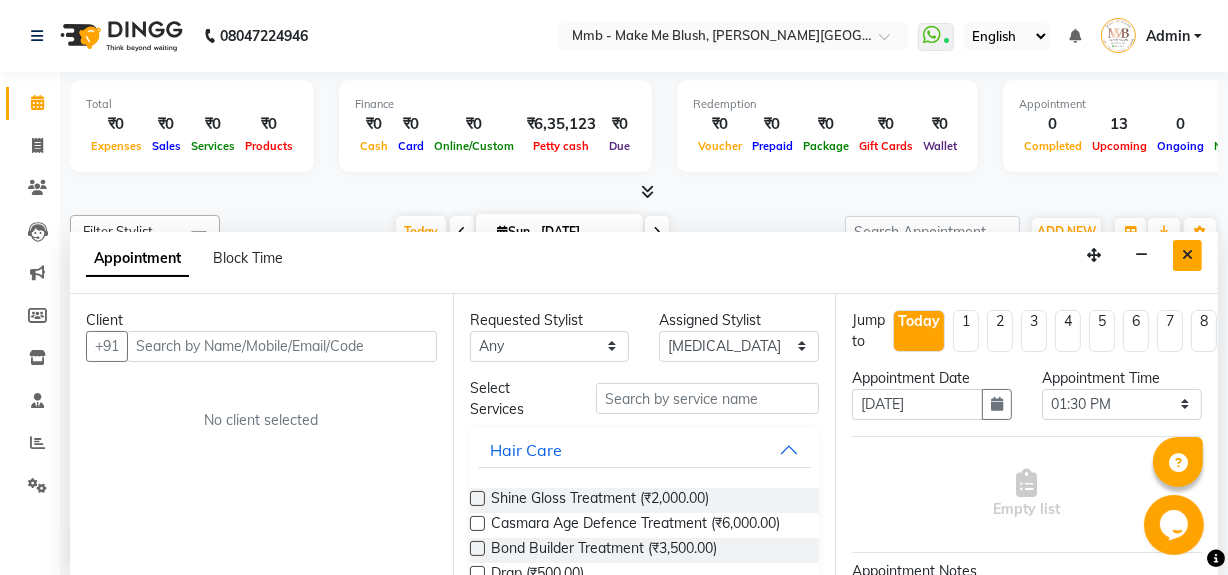 click at bounding box center (1187, 255) 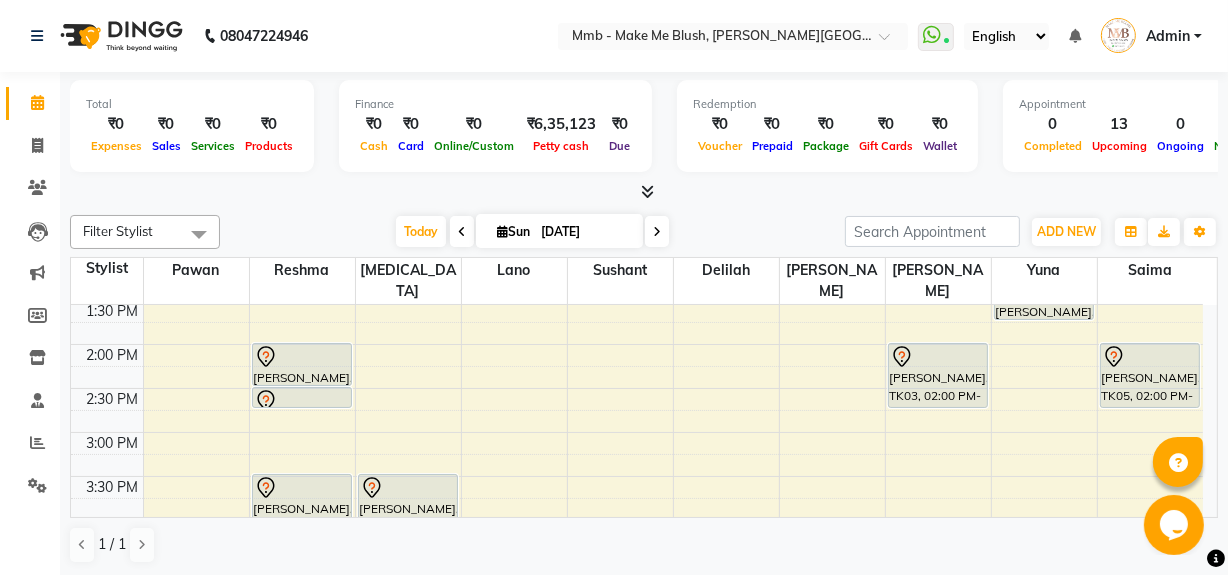 scroll, scrollTop: 436, scrollLeft: 0, axis: vertical 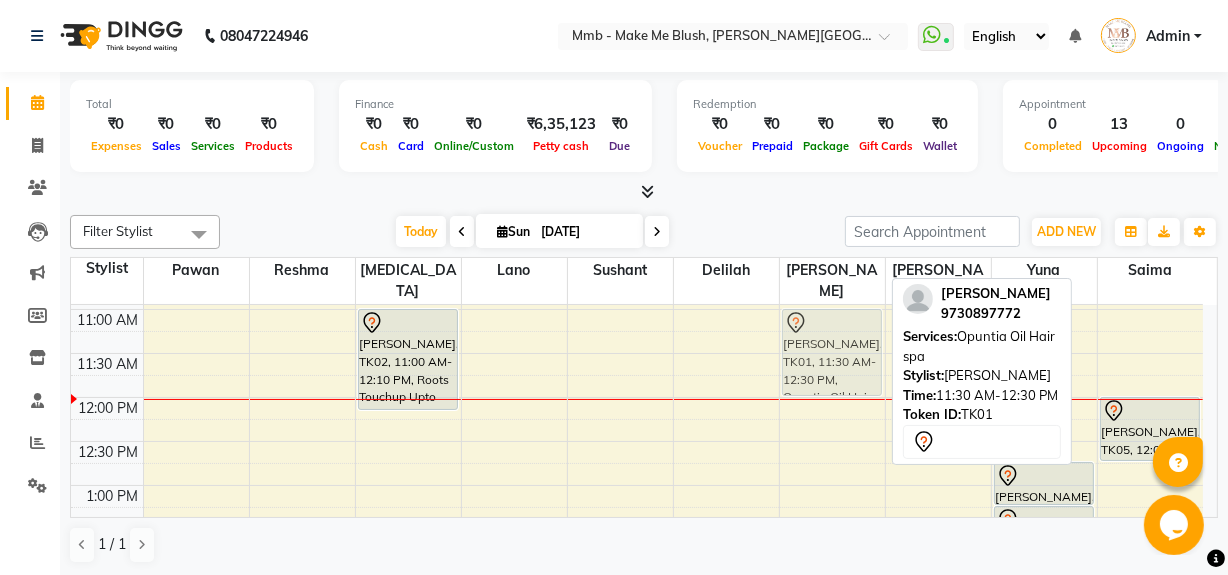 drag, startPoint x: 823, startPoint y: 367, endPoint x: 833, endPoint y: 327, distance: 41.231056 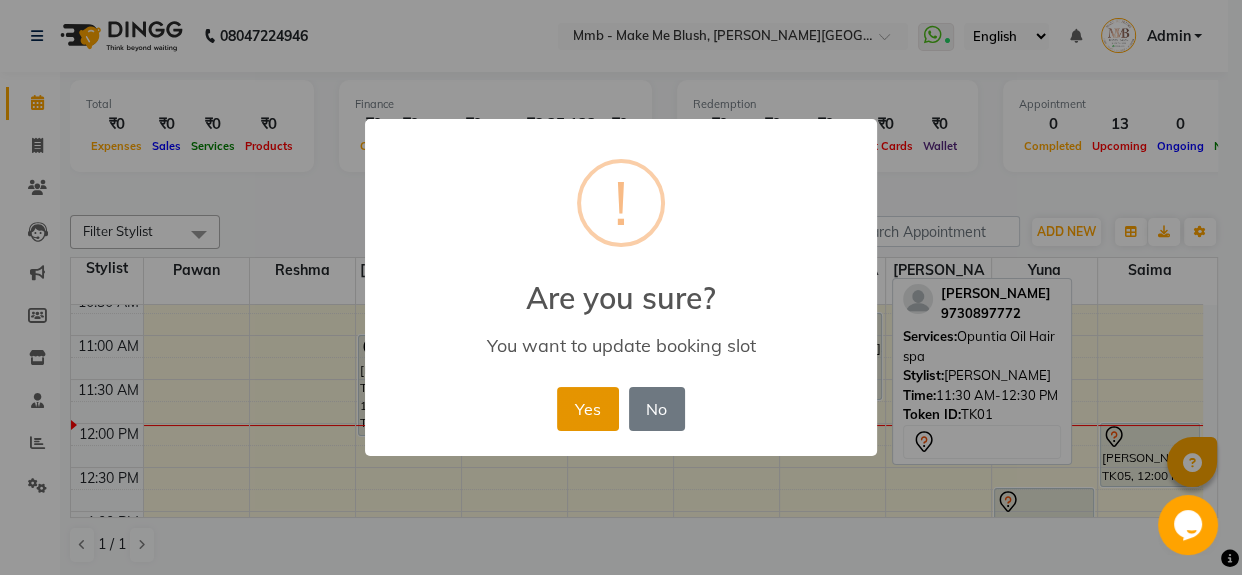 click on "Yes" at bounding box center (587, 409) 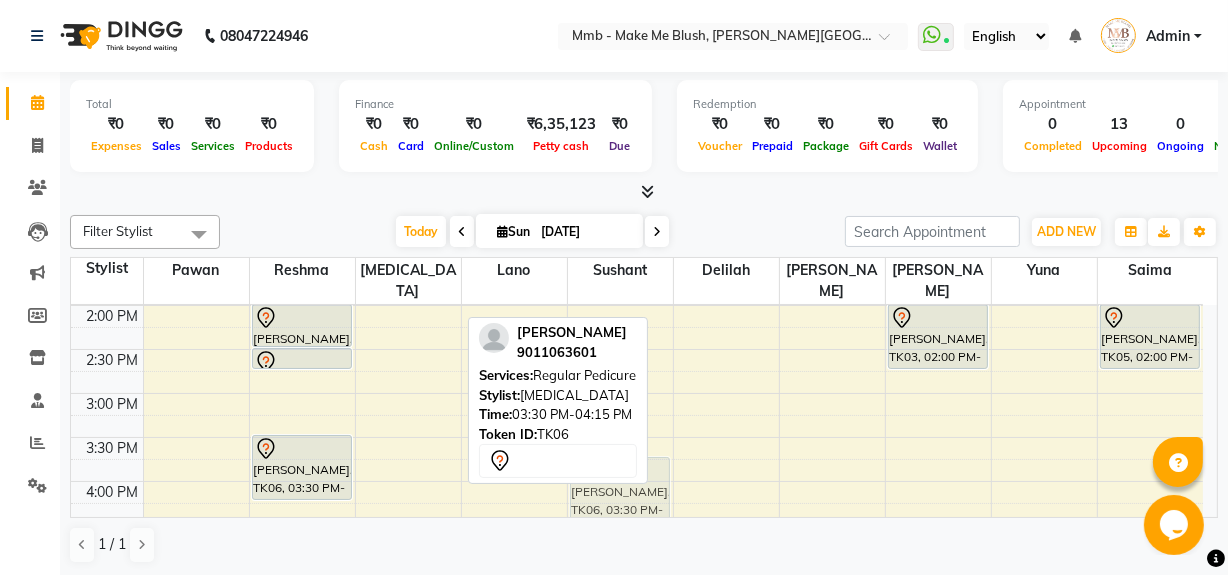 scroll, scrollTop: 455, scrollLeft: 0, axis: vertical 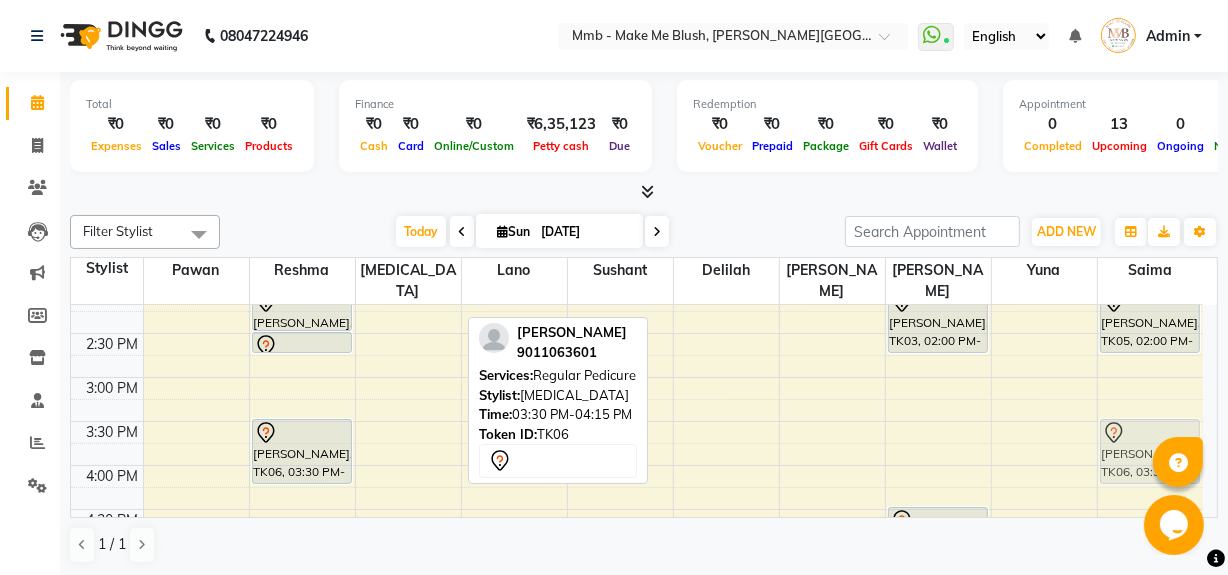drag, startPoint x: 419, startPoint y: 495, endPoint x: 1176, endPoint y: 442, distance: 758.8531 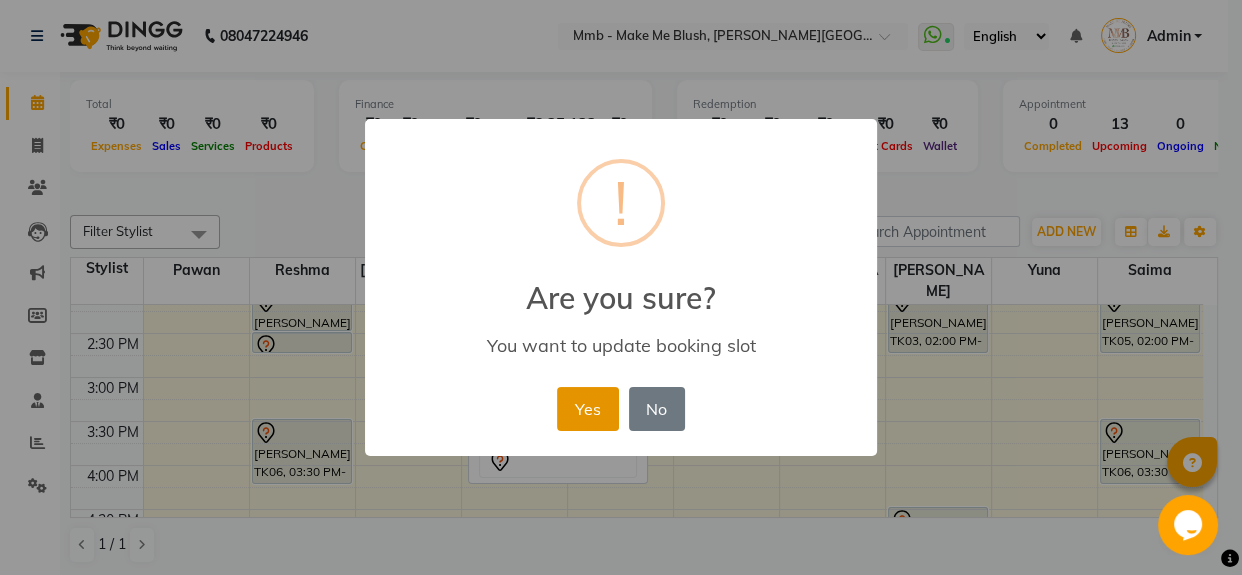 click on "Yes" at bounding box center (587, 409) 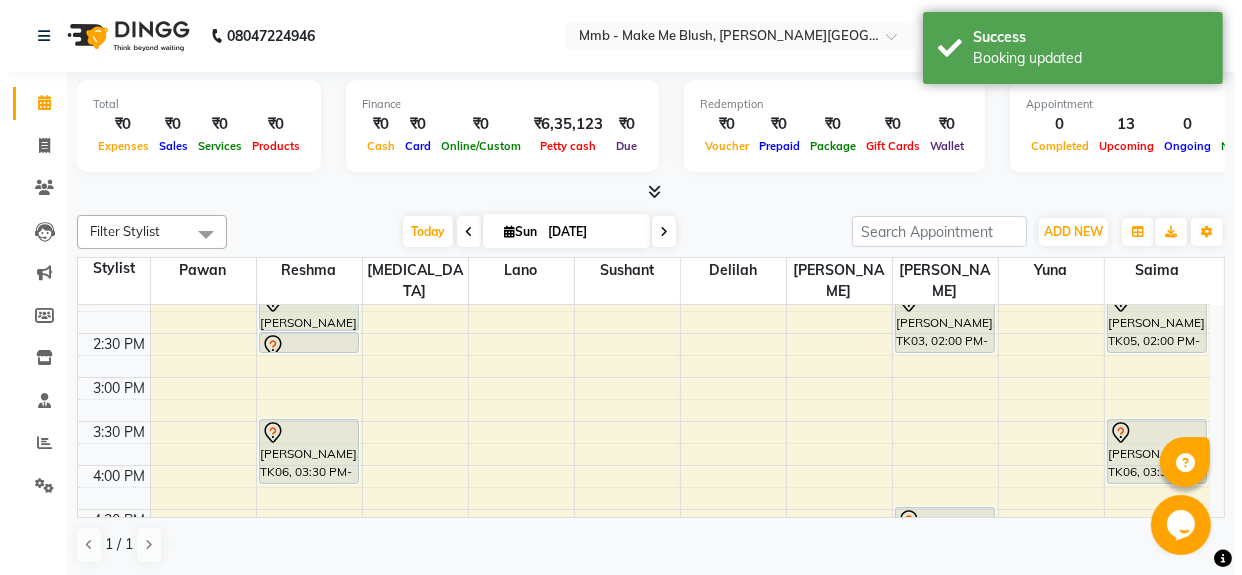 scroll, scrollTop: 419, scrollLeft: 0, axis: vertical 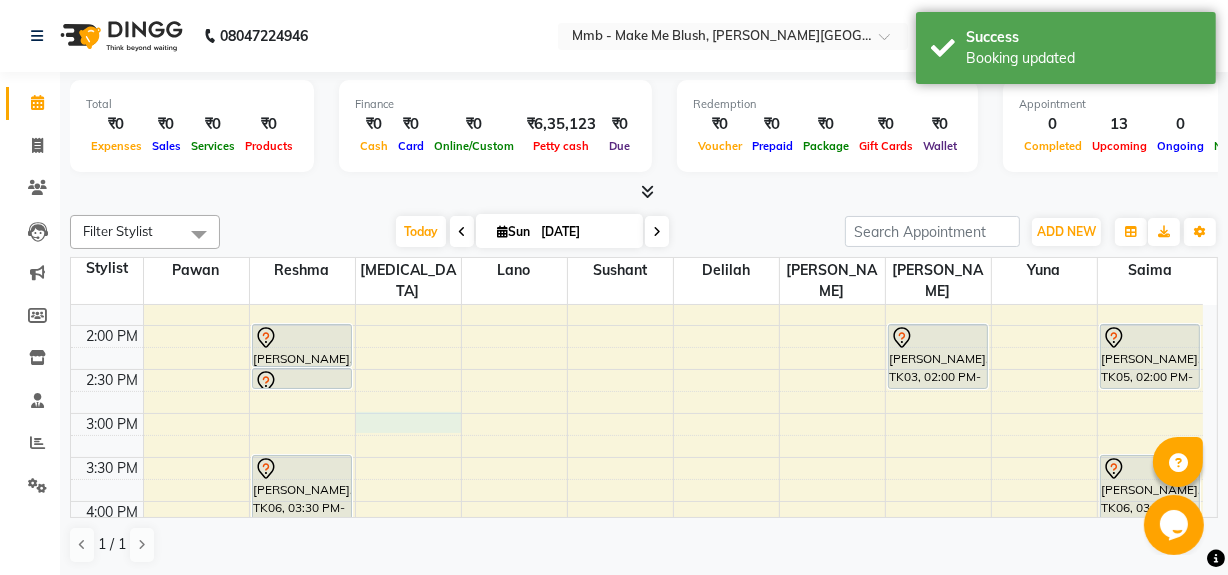 click on "9:00 AM 9:30 AM 10:00 AM 10:30 AM 11:00 AM 11:30 AM 12:00 PM 12:30 PM 1:00 PM 1:30 PM 2:00 PM 2:30 PM 3:00 PM 3:30 PM 4:00 PM 4:30 PM 5:00 PM 5:30 PM 6:00 PM 6:30 PM 7:00 PM 7:30 PM 8:00 PM 8:30 PM             Susmita Shaikh, TK07, 02:00 PM-02:30 PM, Honey Wax Full arm              Susmita Shaikh, TK07, 02:30 PM-02:45 PM, Eyebrows             Shweta Shahade, TK06, 03:30 PM-04:15 PM, Regular Pedicure              Shajeena Kumar, TK02, 11:00 AM-12:10 PM, Roots Touchup Upto 1inch              Nishrin Sanchawala, TK01, 10:45 AM-11:45 AM, Opuntia Oil Hair spa             Jyoti Pawar, TK08, 06:00 PM-07:10 PM, Roots Touchup Upto 1inch              Maria Vardhan, TK03, 02:00 PM-02:45 PM, Hair Cut Without Wash             Shivai Shinde, TK04, 04:30 PM-05:40 PM, Roots Touchup Upto 1inch              Maria Vardhan, TK03, 12:45 PM-01:15 PM, Head Massages             Maria Vardhan, TK03, 01:15 PM-01:45 PM, Classic hair wash              Anita Bohra, TK05, 12:00 PM-12:45 PM, Regular Pedicure" at bounding box center [637, 413] 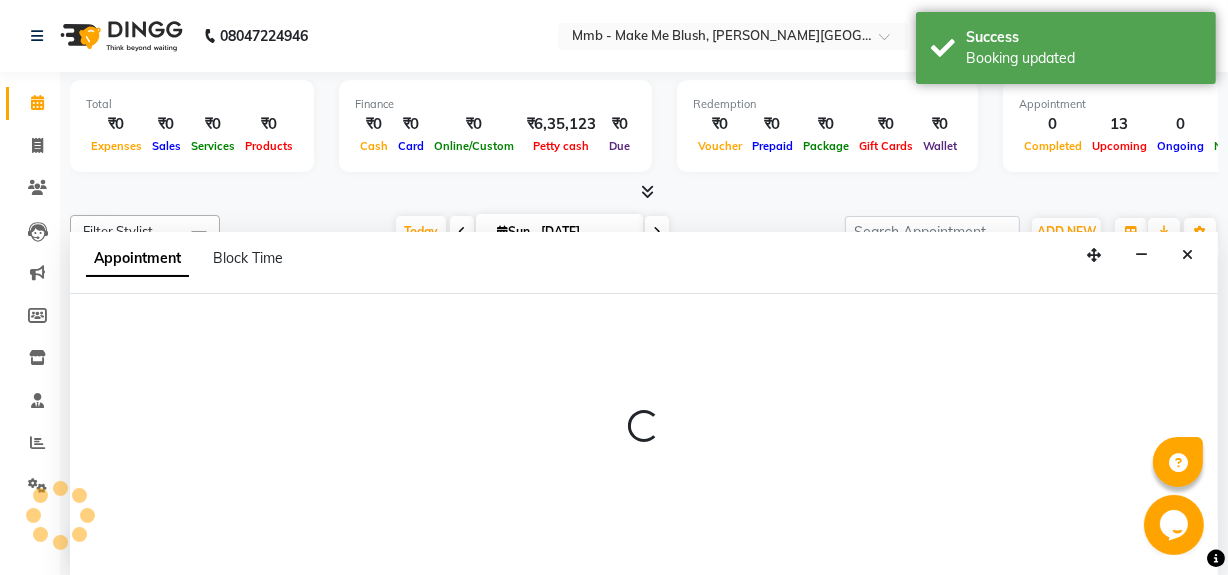 select on "18874" 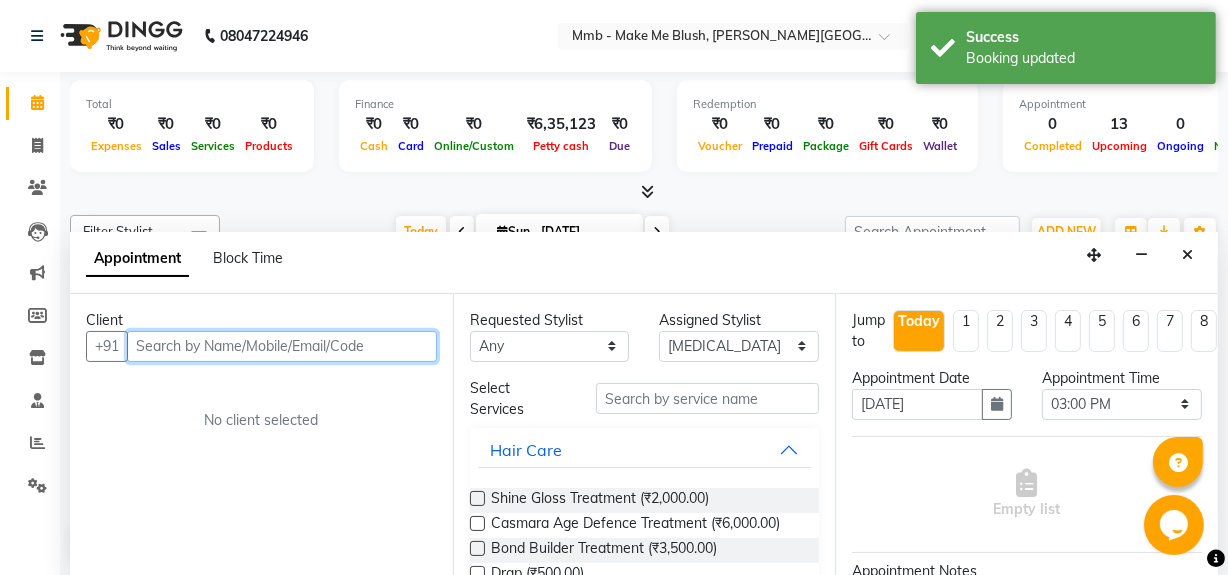 click at bounding box center [282, 346] 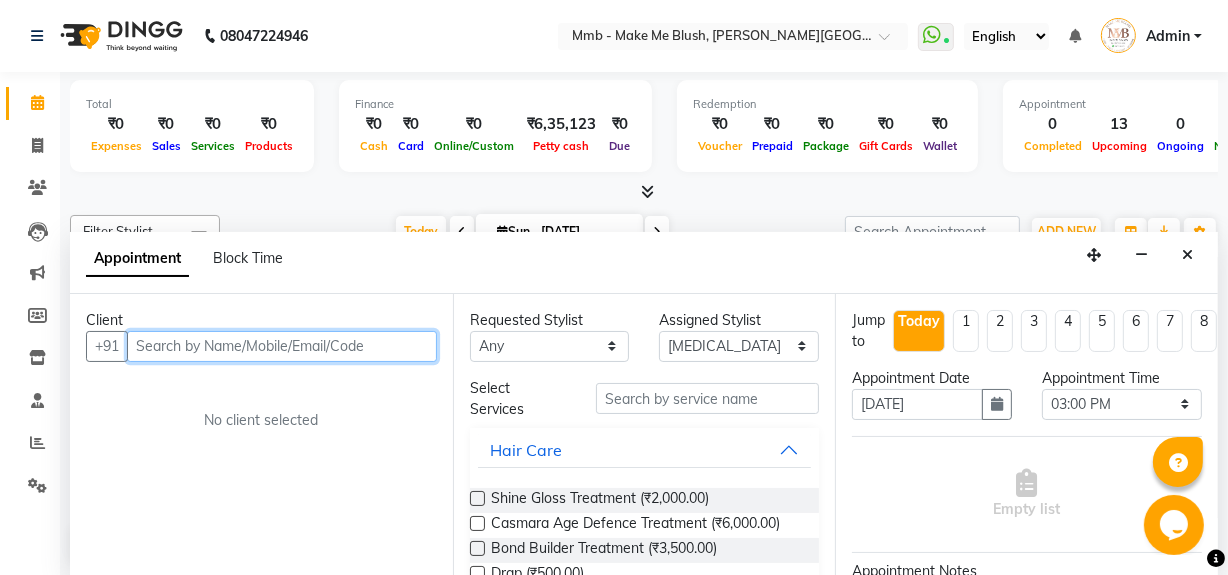 click at bounding box center (282, 346) 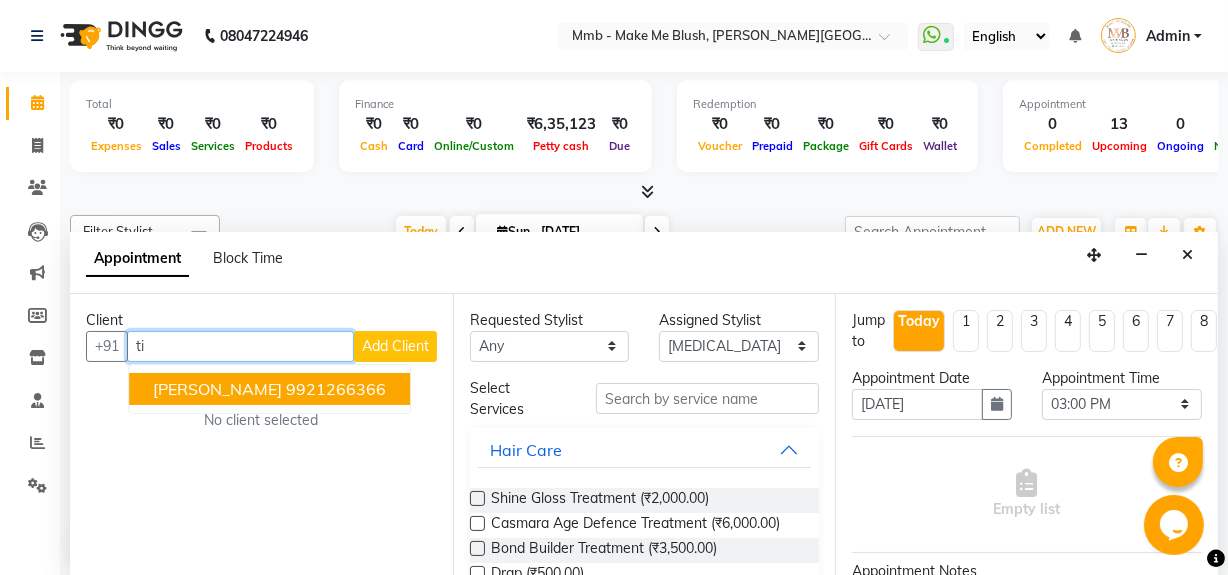 type on "t" 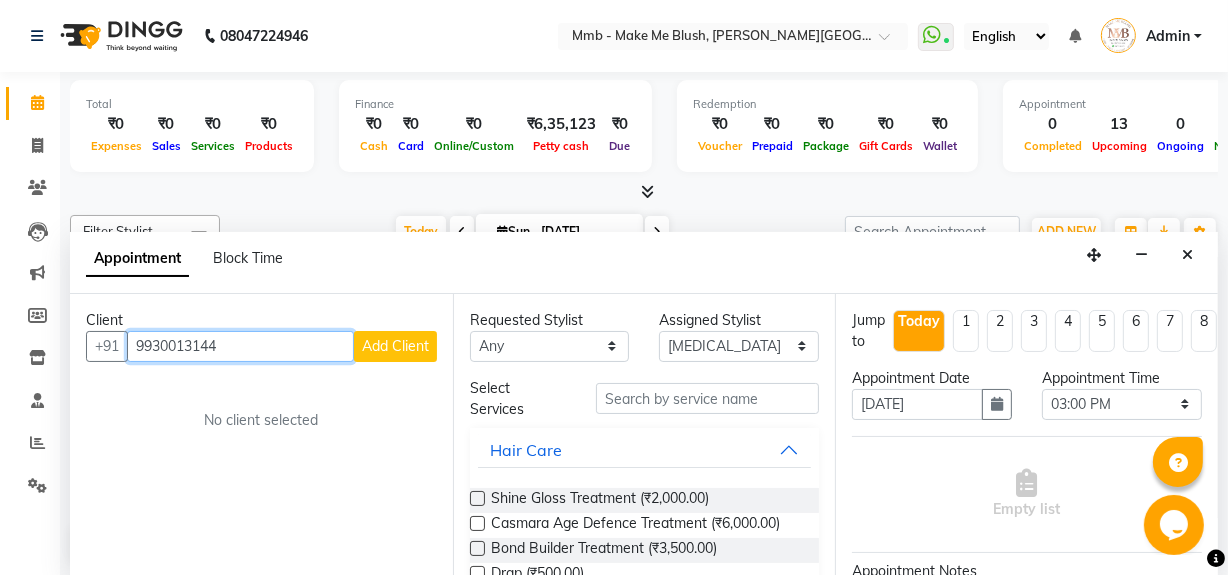 type on "9930013144" 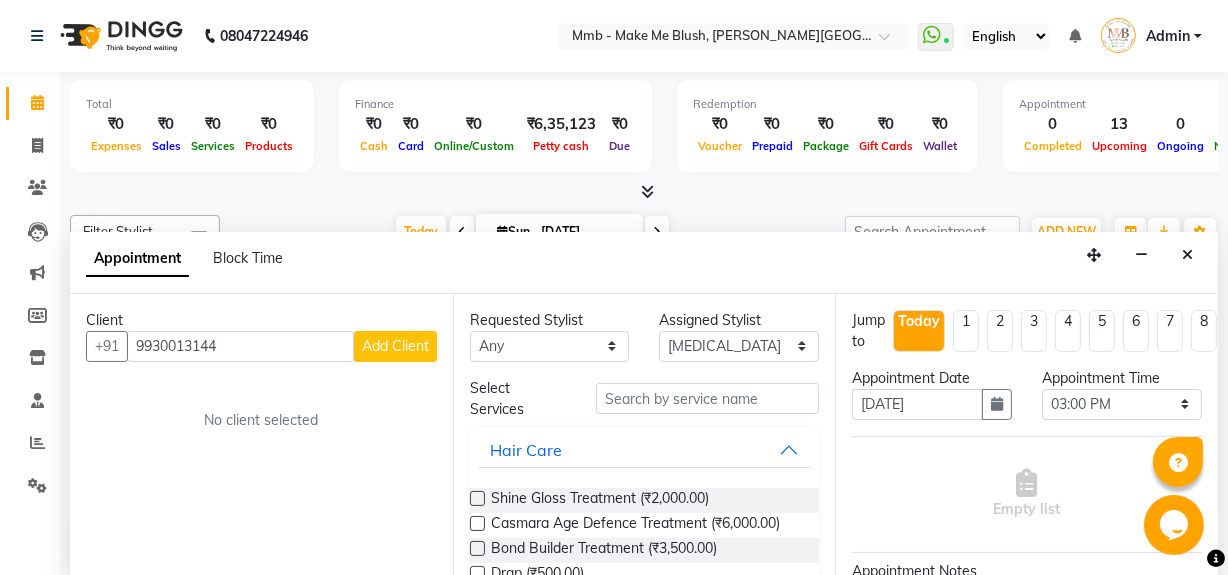 click on "Add Client" at bounding box center (395, 346) 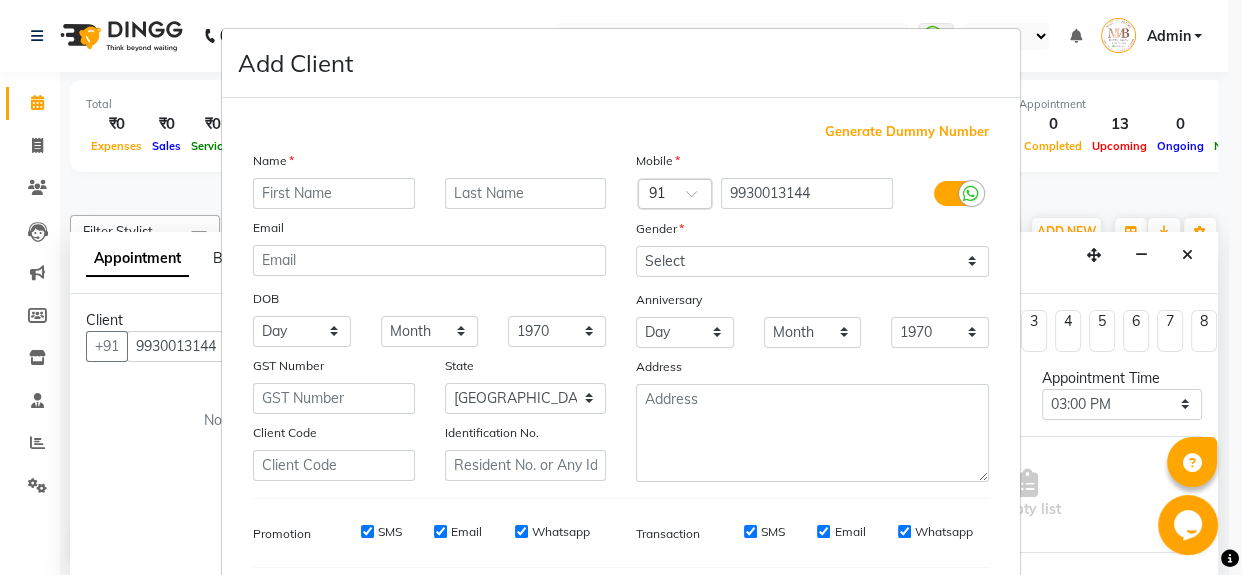 click at bounding box center (334, 193) 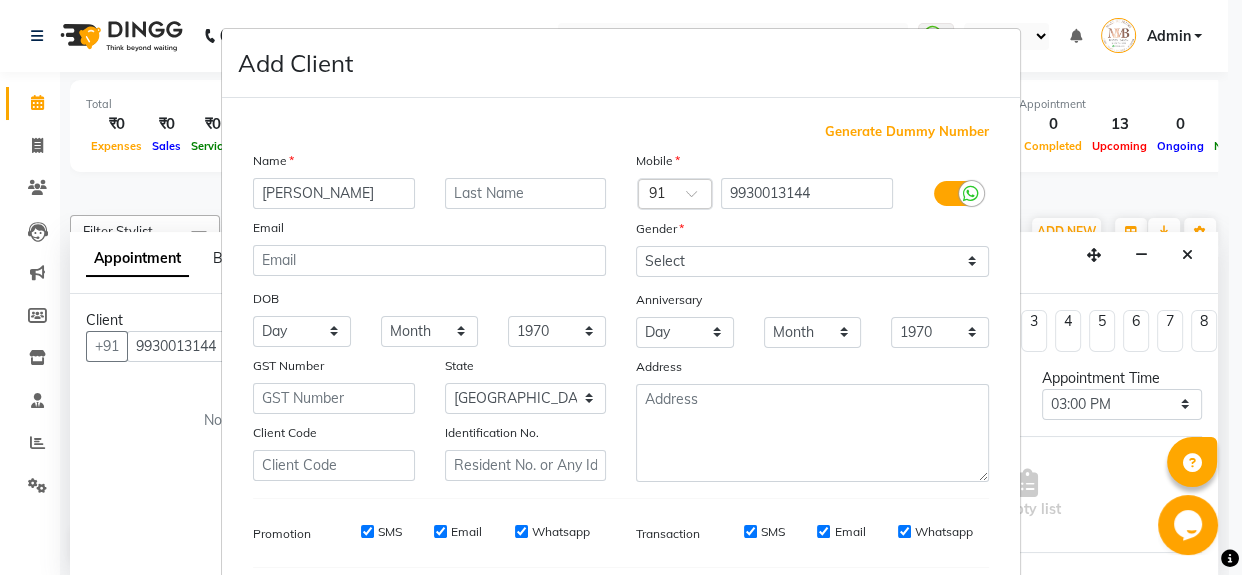 type on "Tishya" 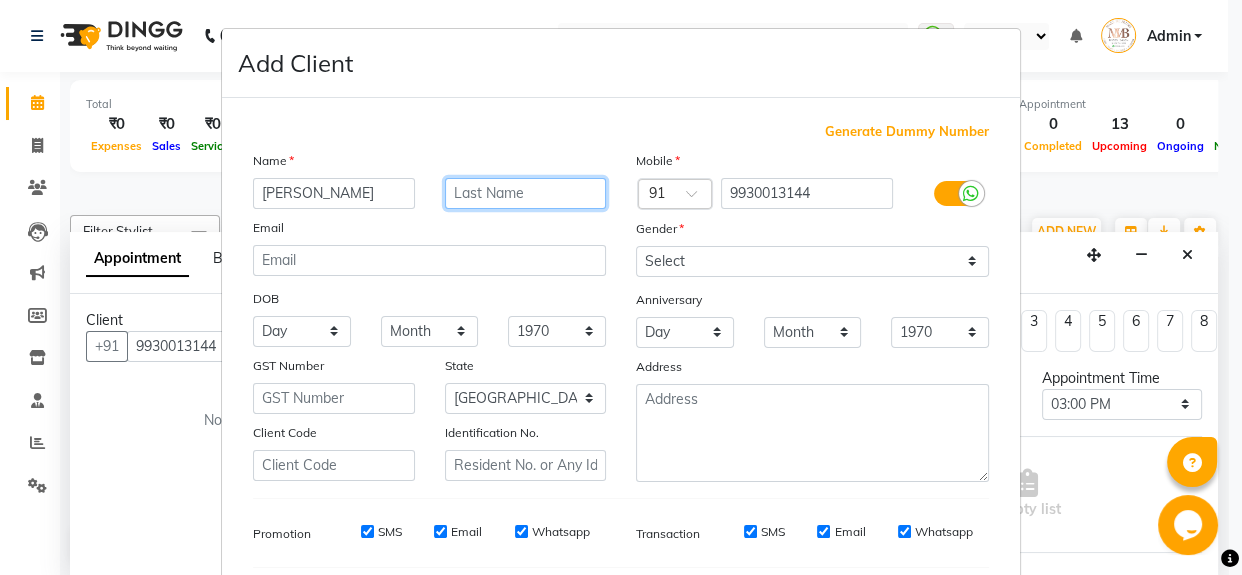 click at bounding box center [526, 193] 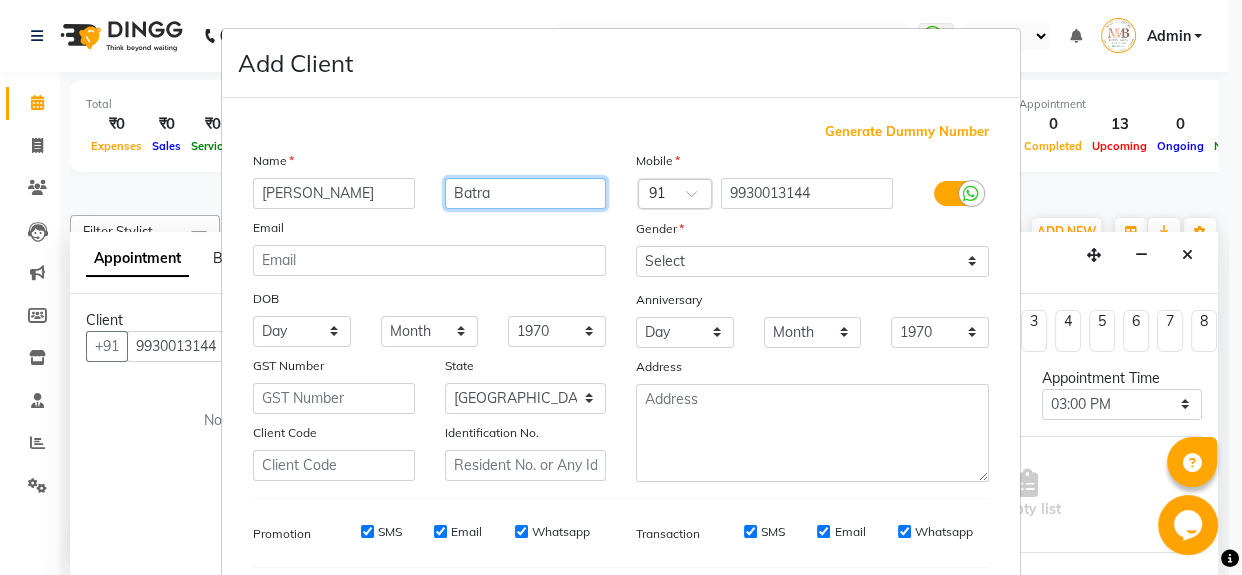 type on "Batra" 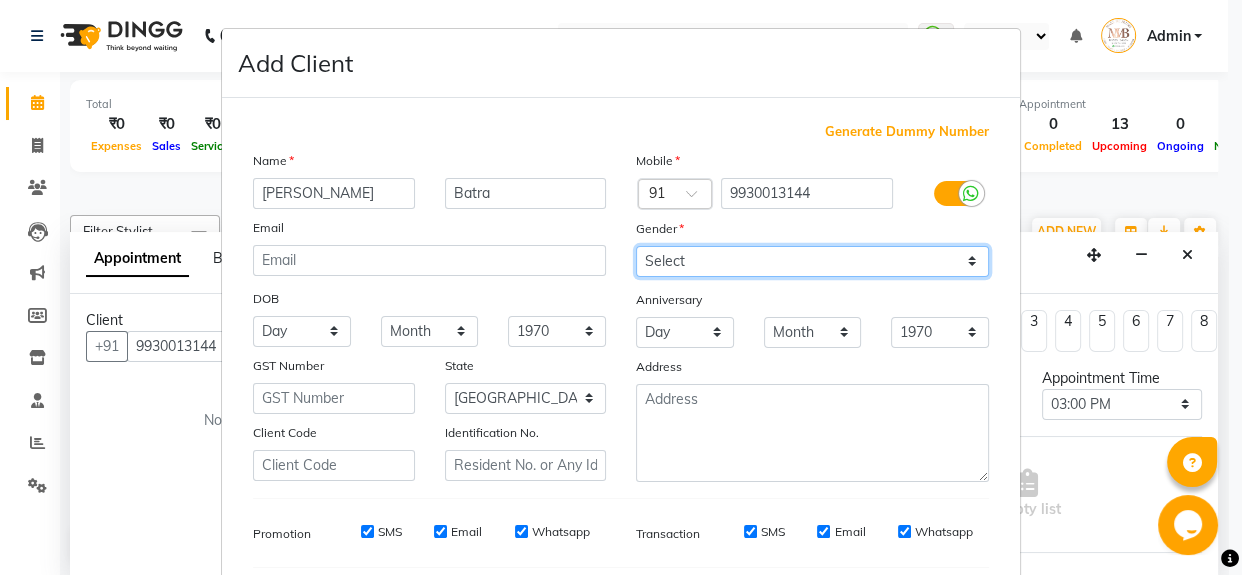click on "Select Male Female Other Prefer Not To Say" at bounding box center (812, 261) 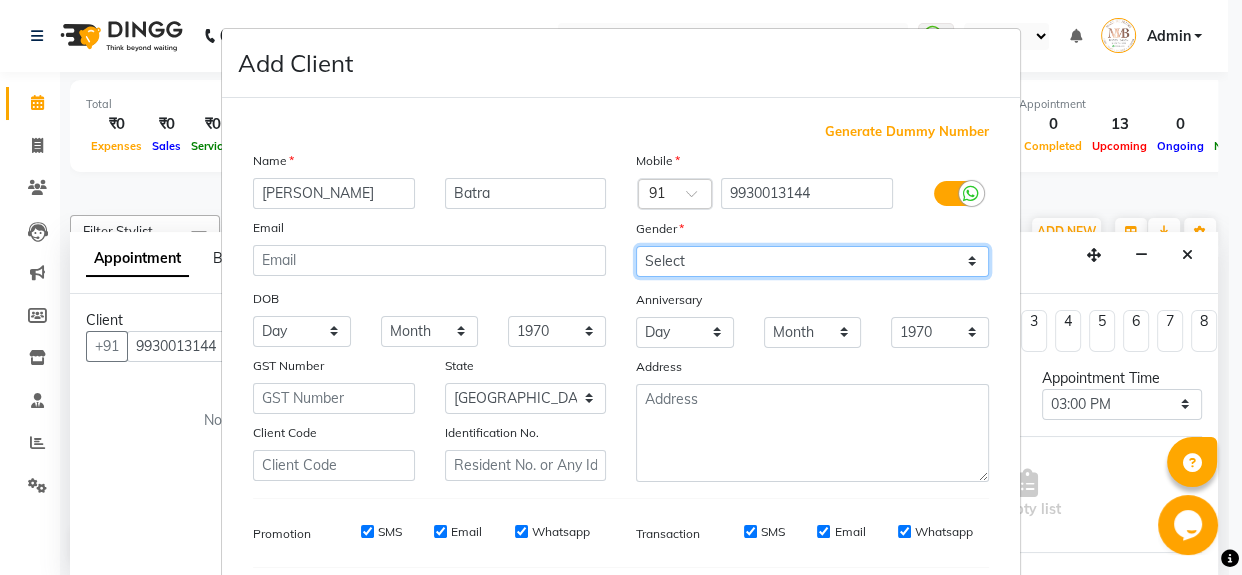 select on "female" 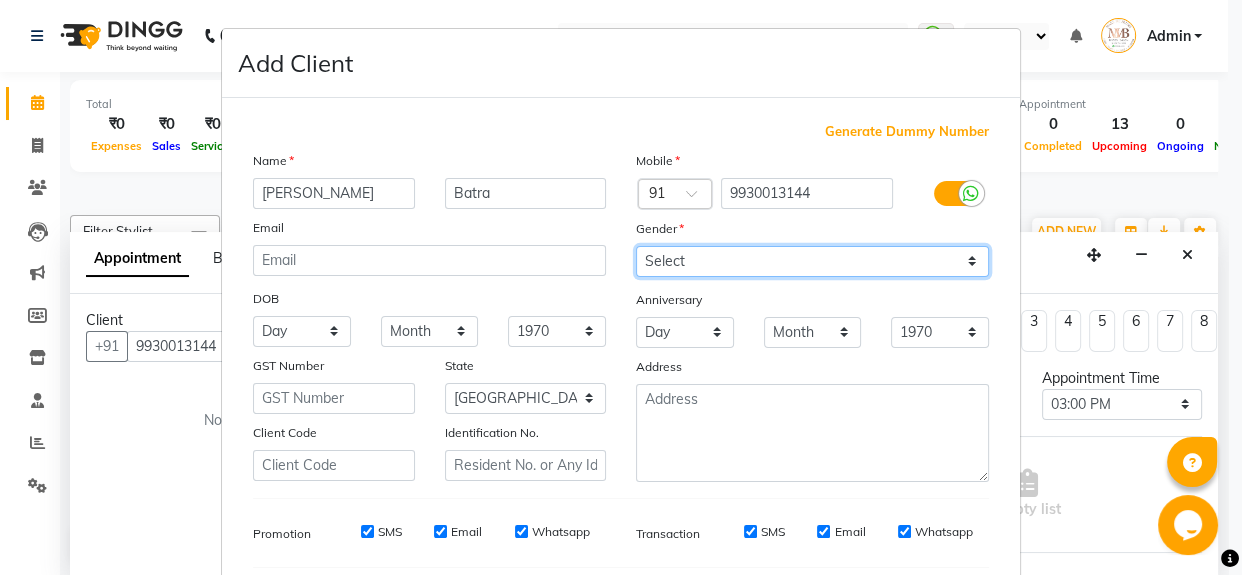 click on "Select Male Female Other Prefer Not To Say" at bounding box center (812, 261) 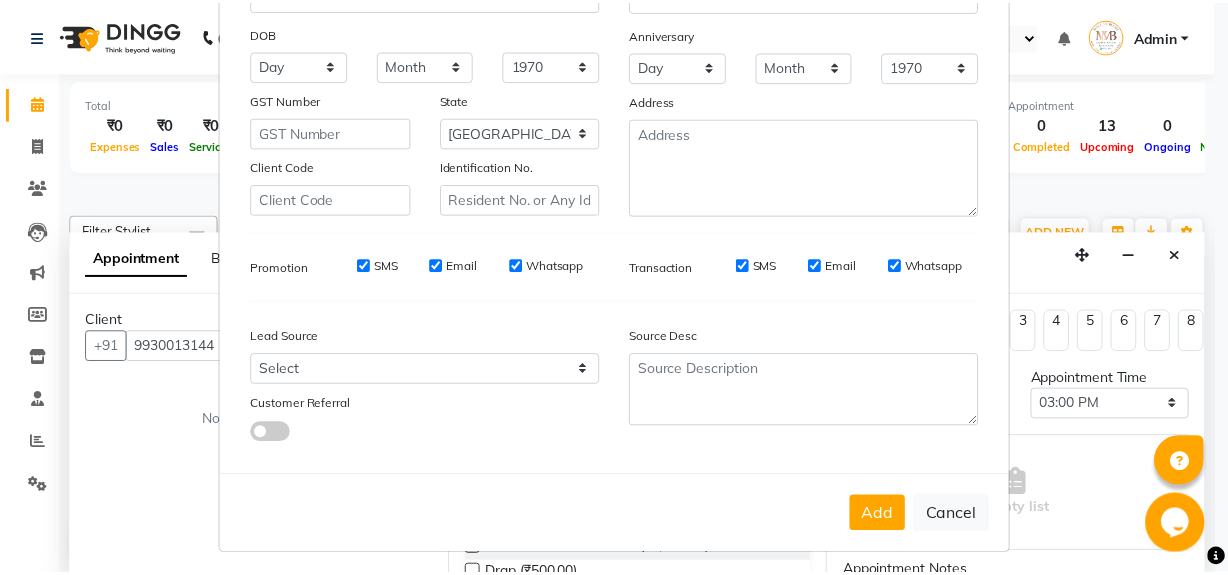 scroll, scrollTop: 278, scrollLeft: 0, axis: vertical 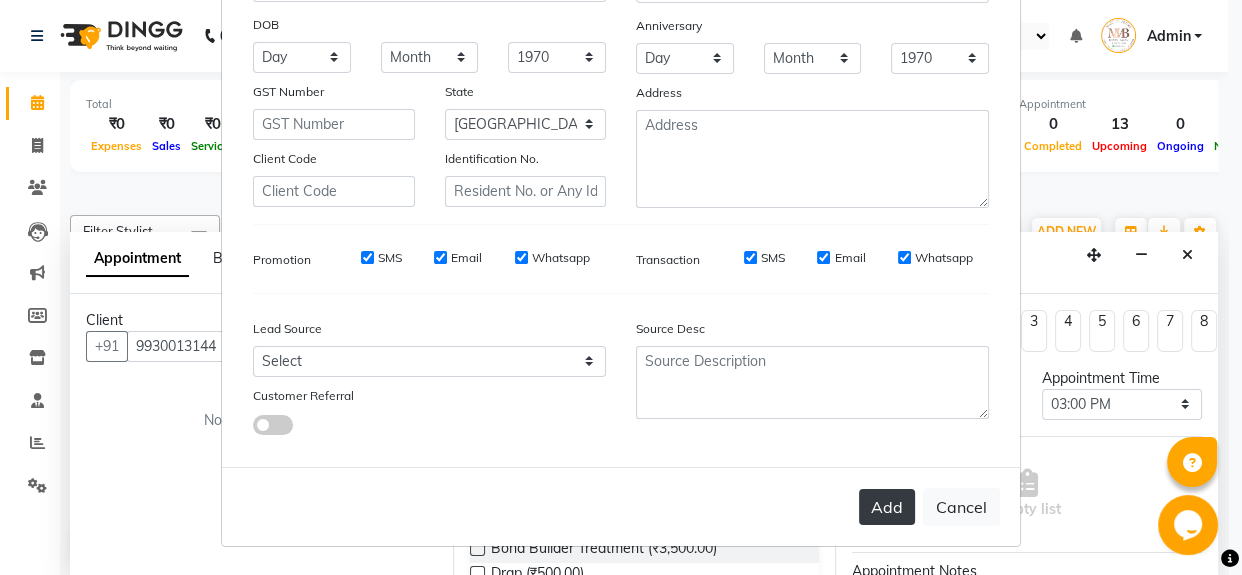 click on "Add" at bounding box center [887, 507] 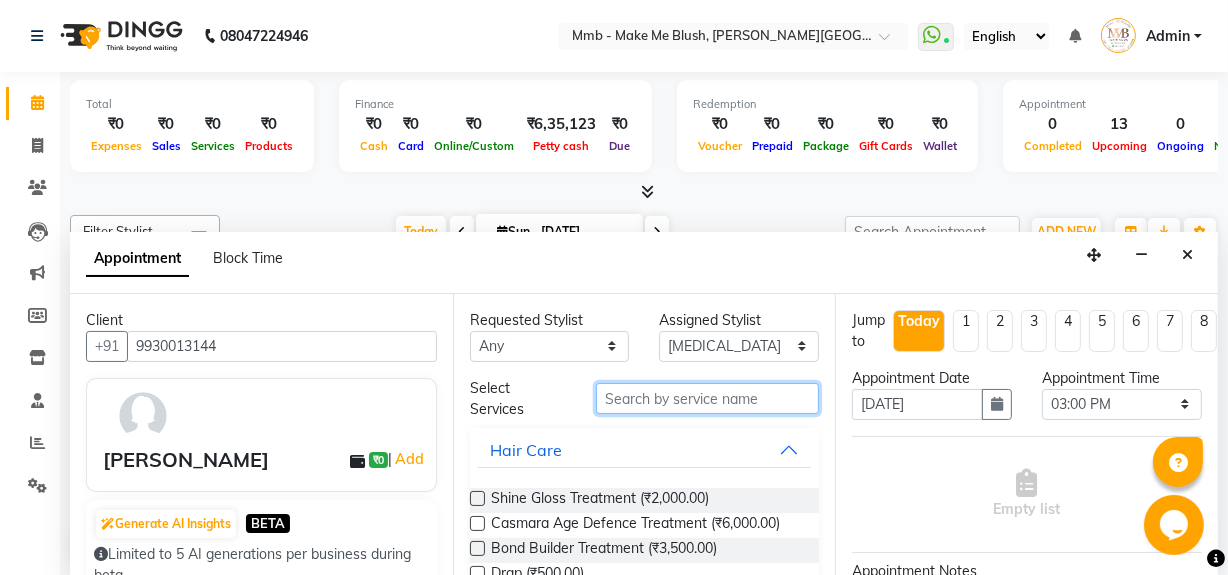 click at bounding box center (707, 398) 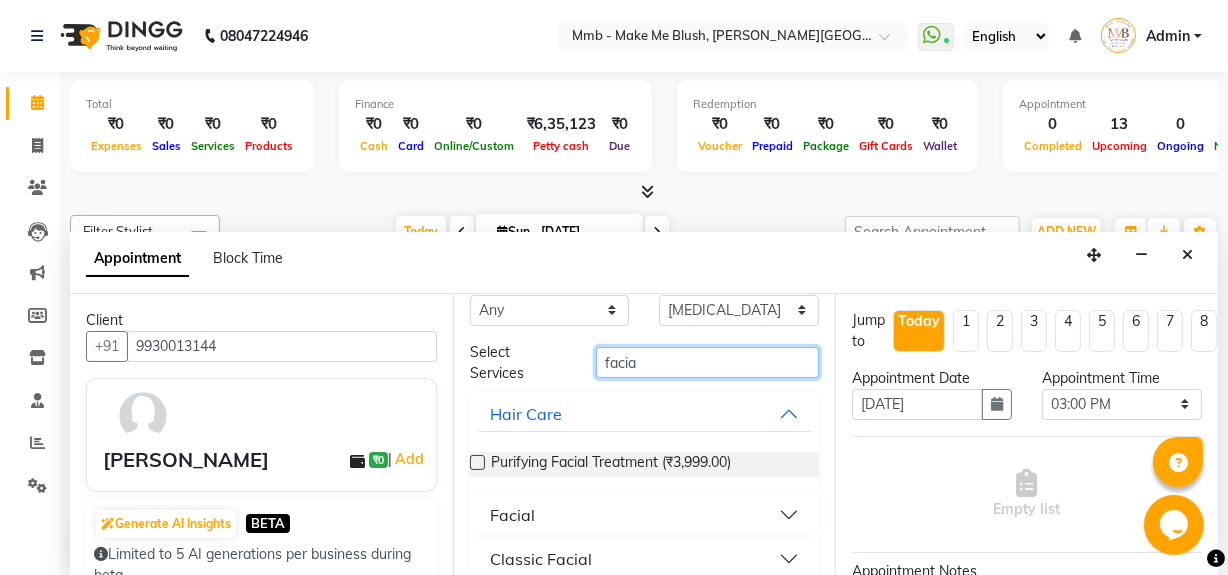 scroll, scrollTop: 55, scrollLeft: 0, axis: vertical 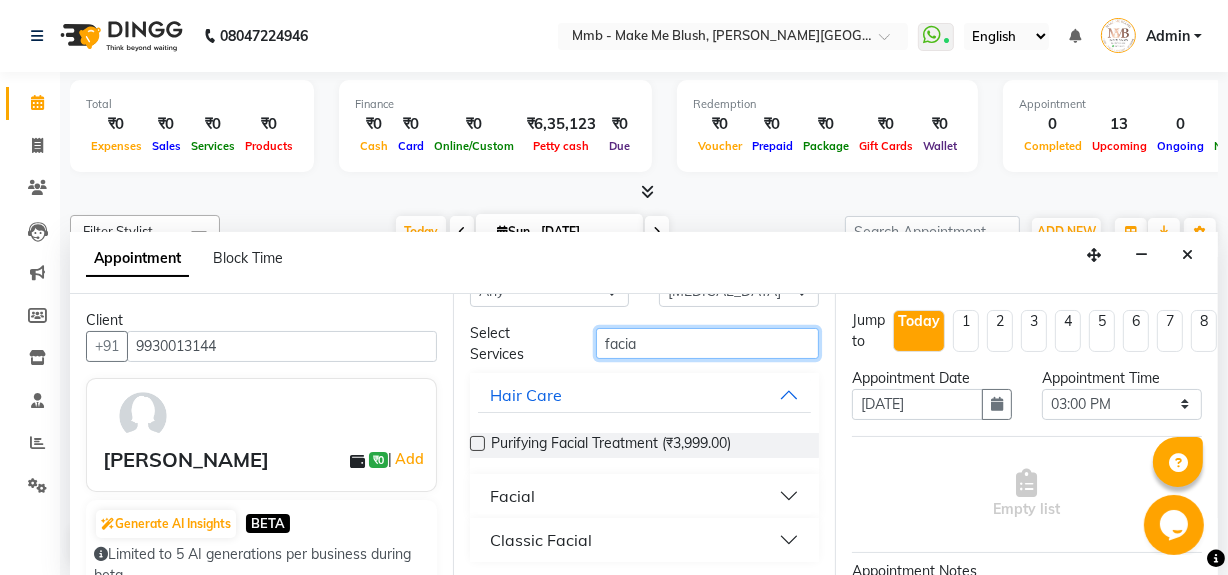 type on "facia" 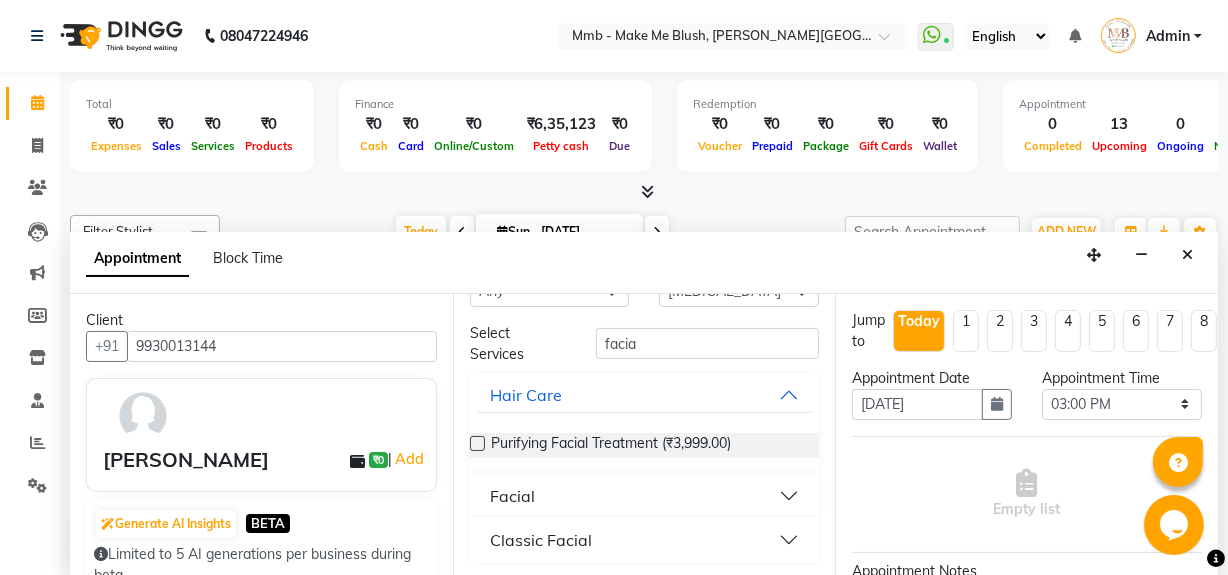 click on "Facial" at bounding box center (645, 496) 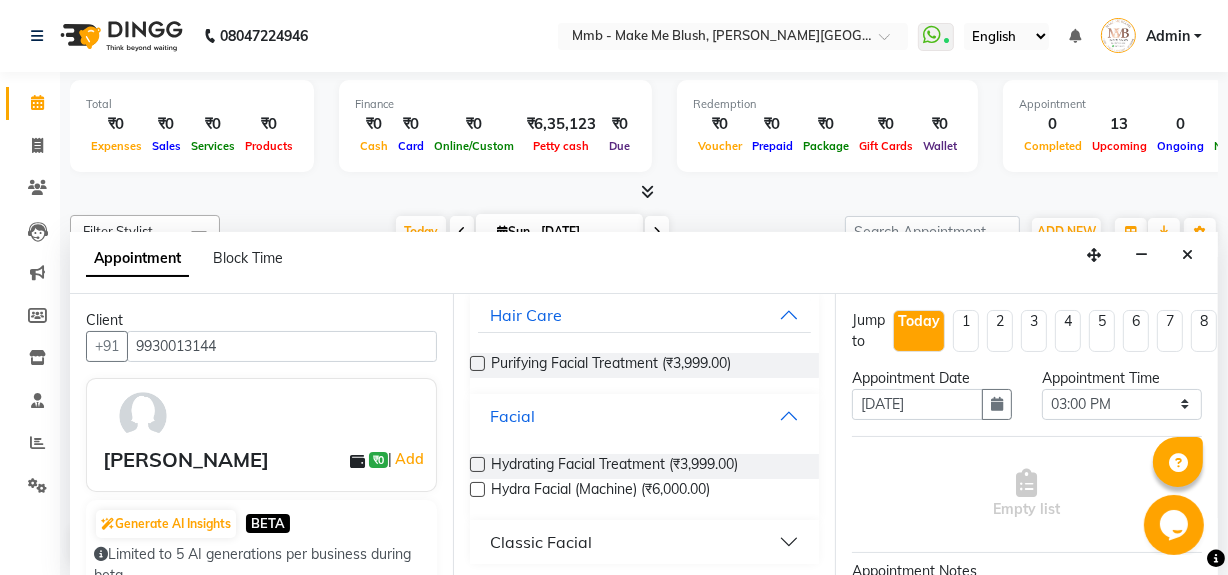 scroll, scrollTop: 137, scrollLeft: 0, axis: vertical 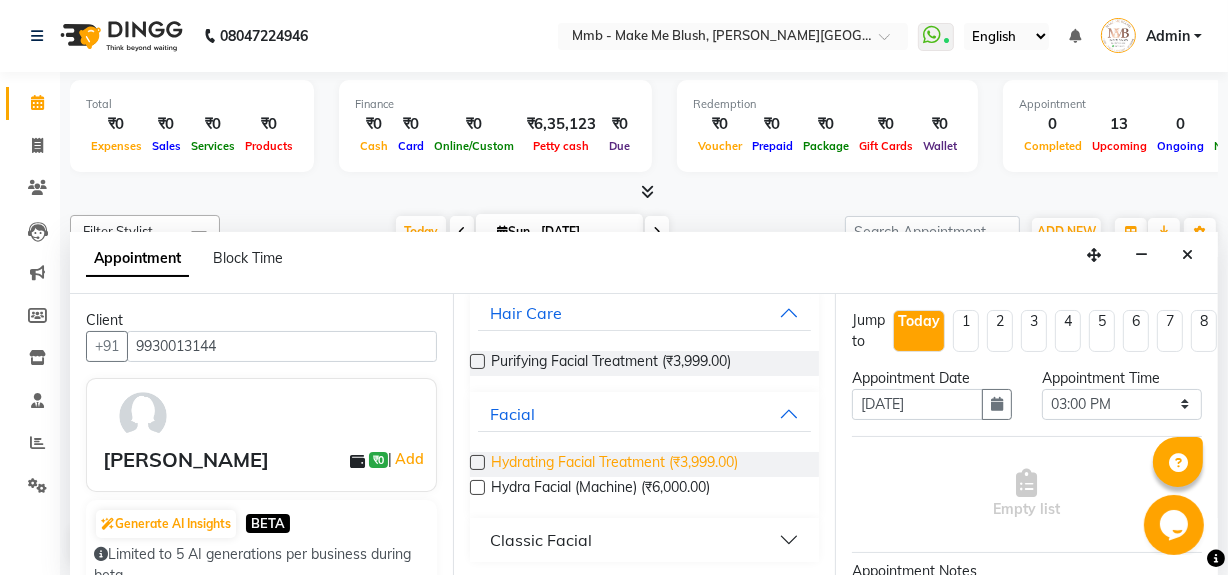 click on "Hydrating Facial Treatment (₹3,999.00)" at bounding box center (614, 464) 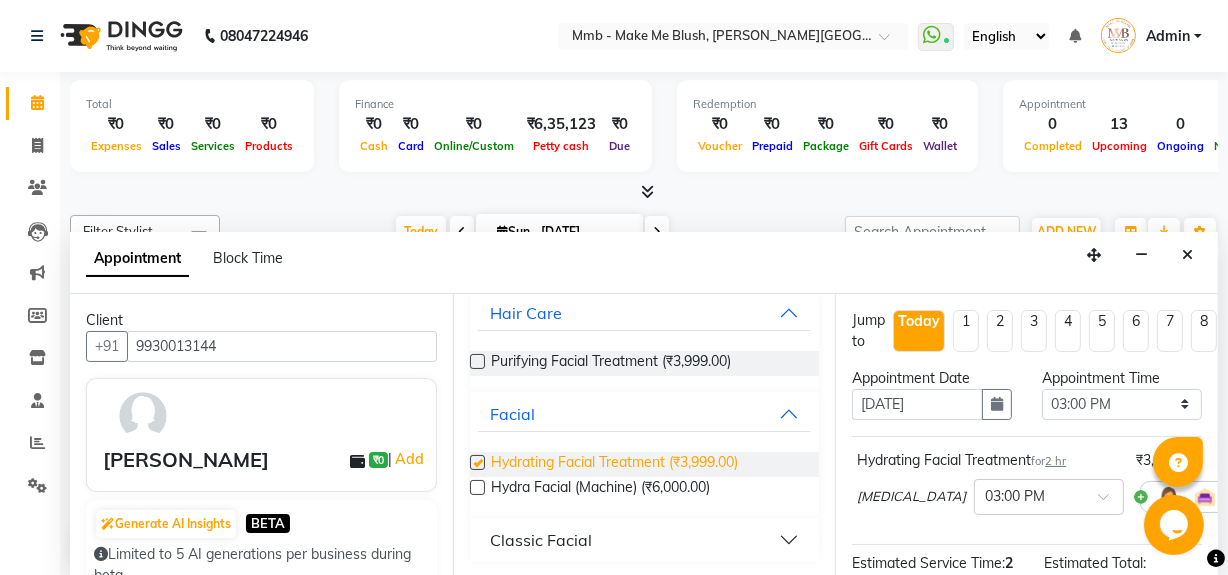 checkbox on "false" 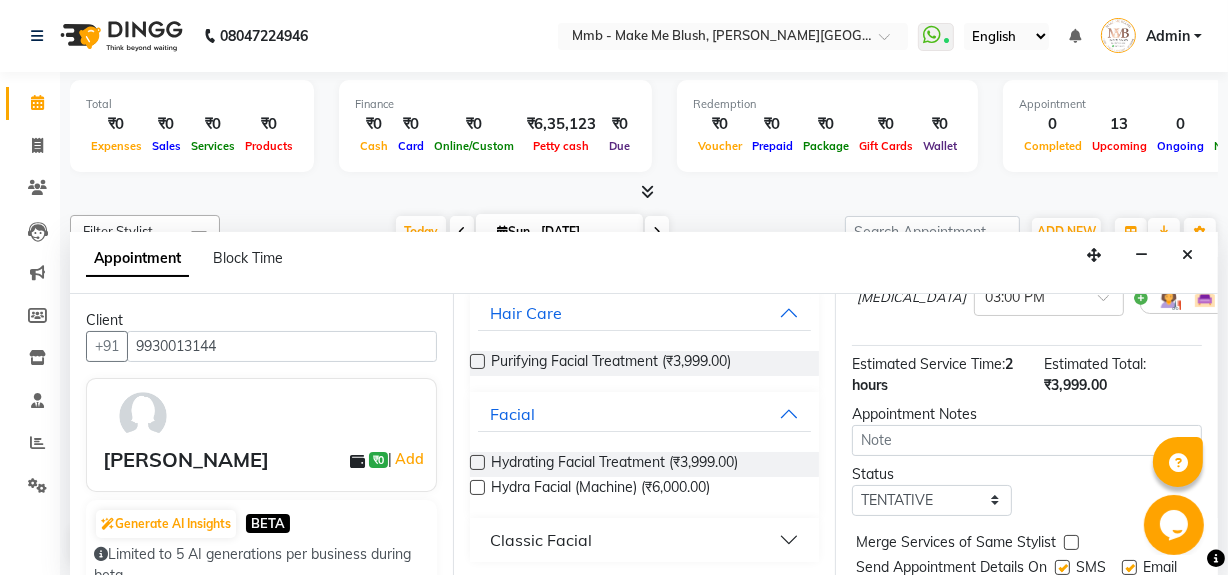 scroll, scrollTop: 235, scrollLeft: 0, axis: vertical 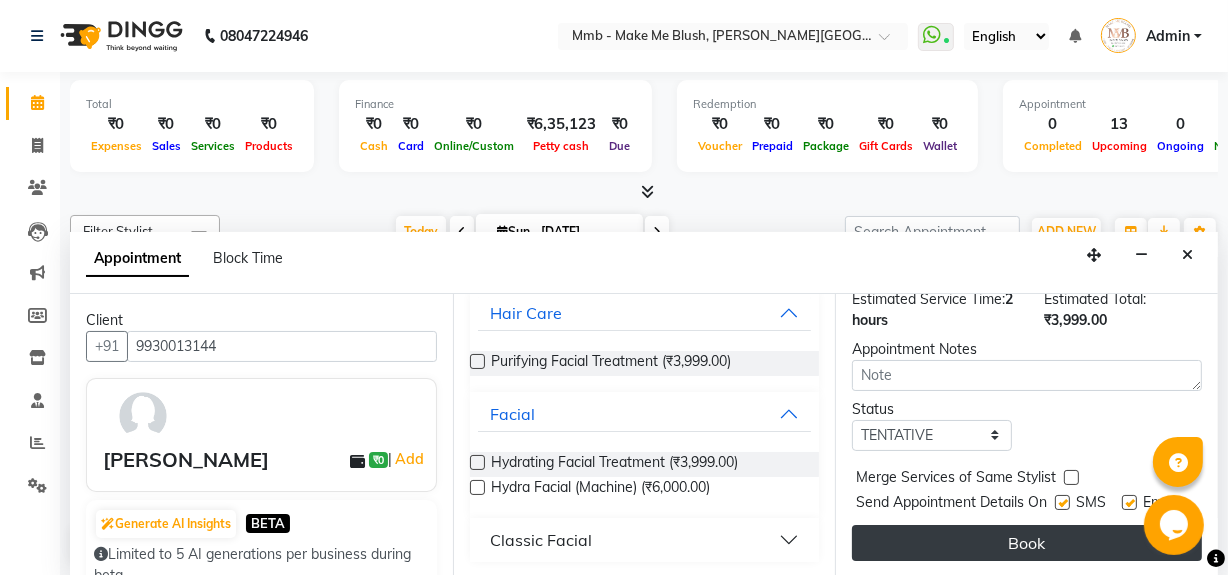 click on "Book" at bounding box center [1027, 543] 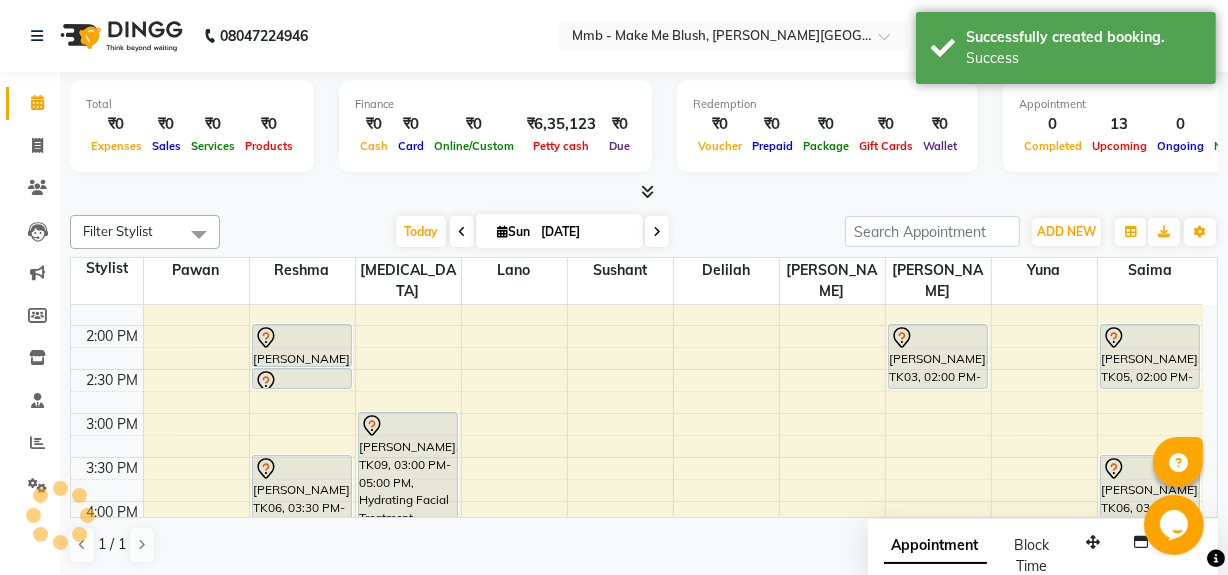 scroll, scrollTop: 0, scrollLeft: 0, axis: both 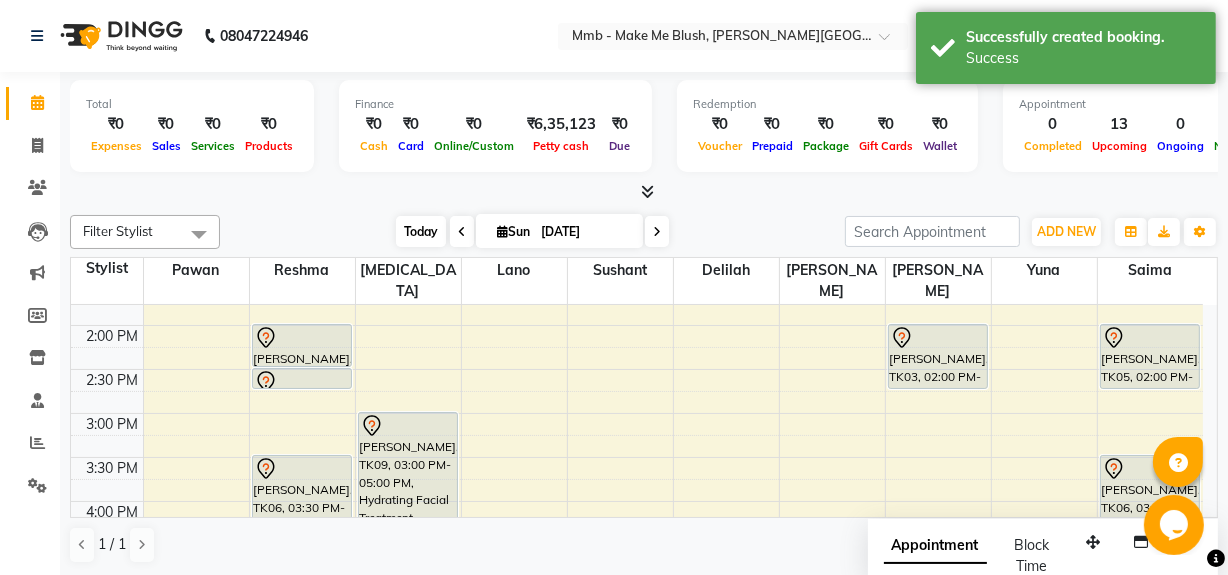 click on "Today" at bounding box center (421, 231) 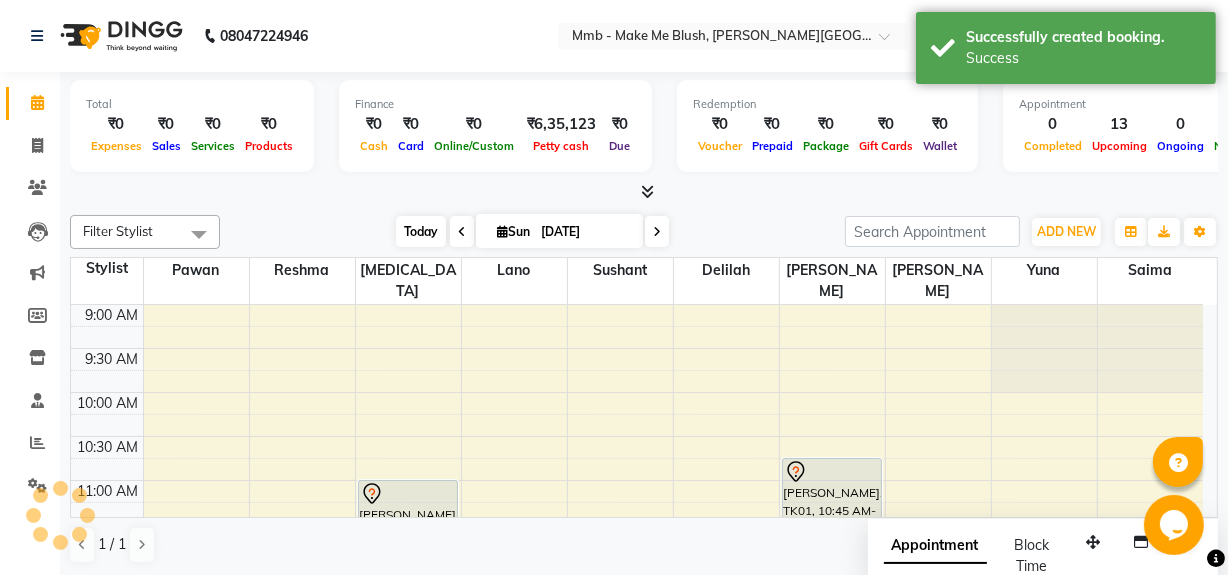 scroll, scrollTop: 263, scrollLeft: 0, axis: vertical 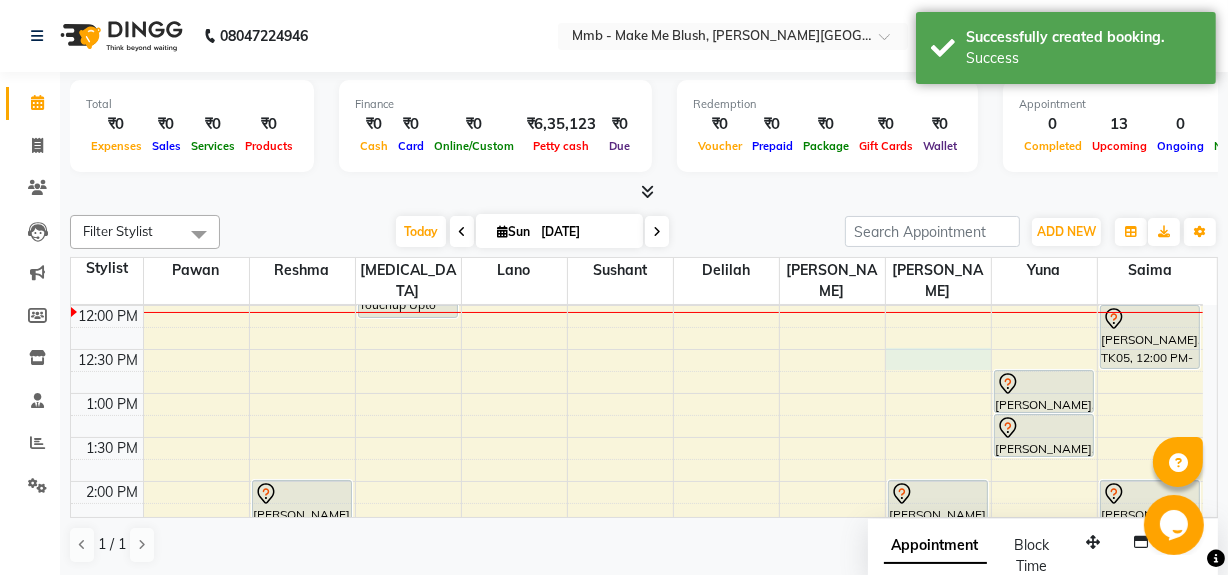 click on "9:00 AM 9:30 AM 10:00 AM 10:30 AM 11:00 AM 11:30 AM 12:00 PM 12:30 PM 1:00 PM 1:30 PM 2:00 PM 2:30 PM 3:00 PM 3:30 PM 4:00 PM 4:30 PM 5:00 PM 5:30 PM 6:00 PM 6:30 PM 7:00 PM 7:30 PM 8:00 PM 8:30 PM             Susmita Shaikh, TK07, 02:00 PM-02:30 PM, Honey Wax Full arm              Susmita Shaikh, TK07, 02:30 PM-02:45 PM, Eyebrows             Shweta Shahade, TK06, 03:30 PM-04:15 PM, Regular Pedicure              Shajeena Kumar, TK02, 11:00 AM-12:10 PM, Roots Touchup Upto 1inch              Tishya Batra, TK09, 03:00 PM-05:00 PM, Hydrating Facial Treatment             Nishrin Sanchawala, TK01, 10:45 AM-11:45 AM, Opuntia Oil Hair spa             Jyoti Pawar, TK08, 06:00 PM-07:10 PM, Roots Touchup Upto 1inch              Maria Vardhan, TK03, 02:00 PM-02:45 PM, Hair Cut Without Wash             Shivai Shinde, TK04, 04:30 PM-05:40 PM, Roots Touchup Upto 1inch              Maria Vardhan, TK03, 12:45 PM-01:15 PM, Head Massages             Maria Vardhan, TK03, 01:15 PM-01:45 PM, Classic hair wash" at bounding box center (637, 569) 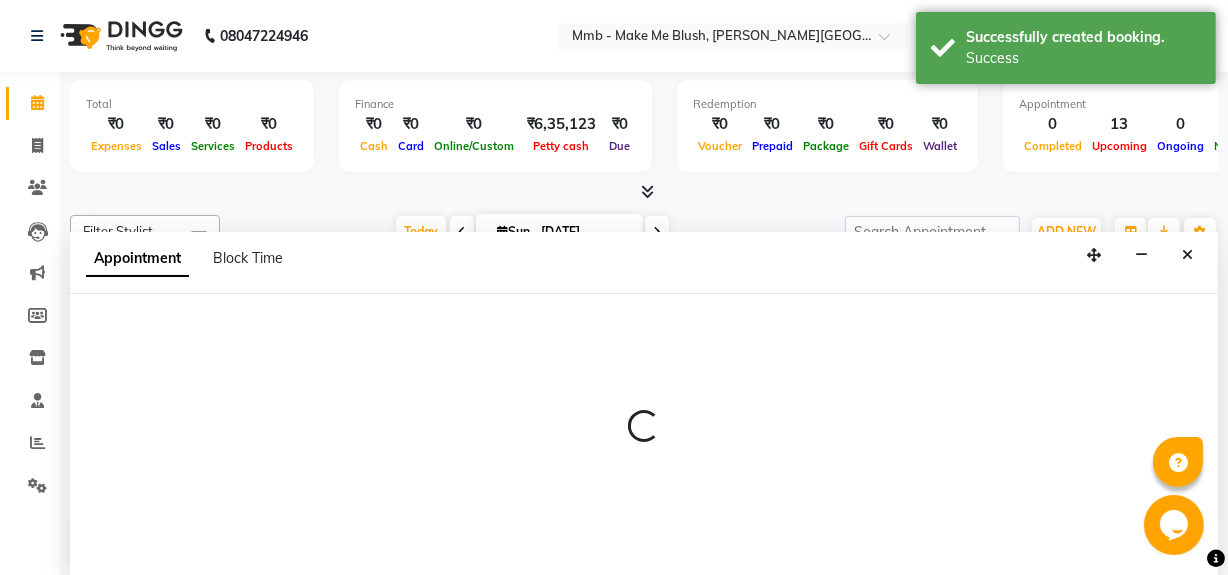 scroll, scrollTop: 0, scrollLeft: 0, axis: both 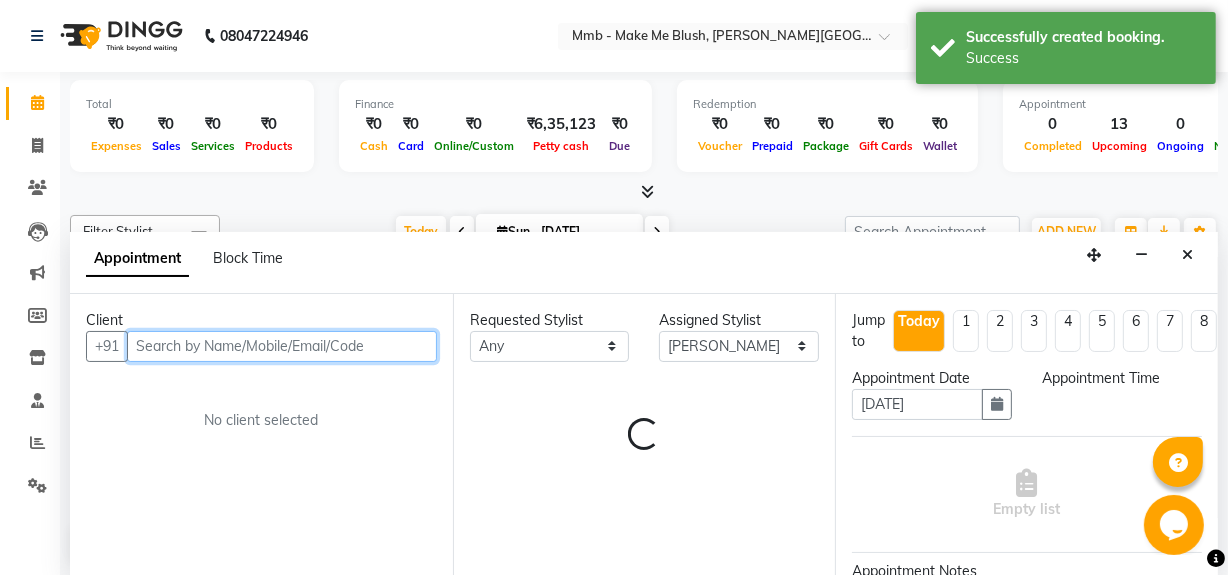 select on "750" 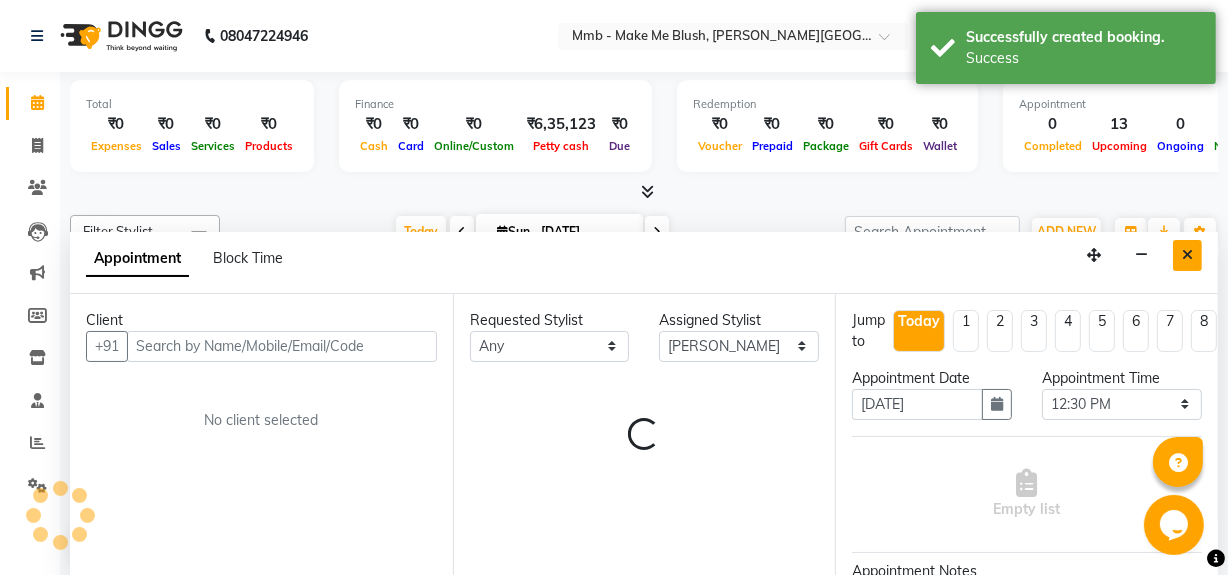 click at bounding box center [1187, 255] 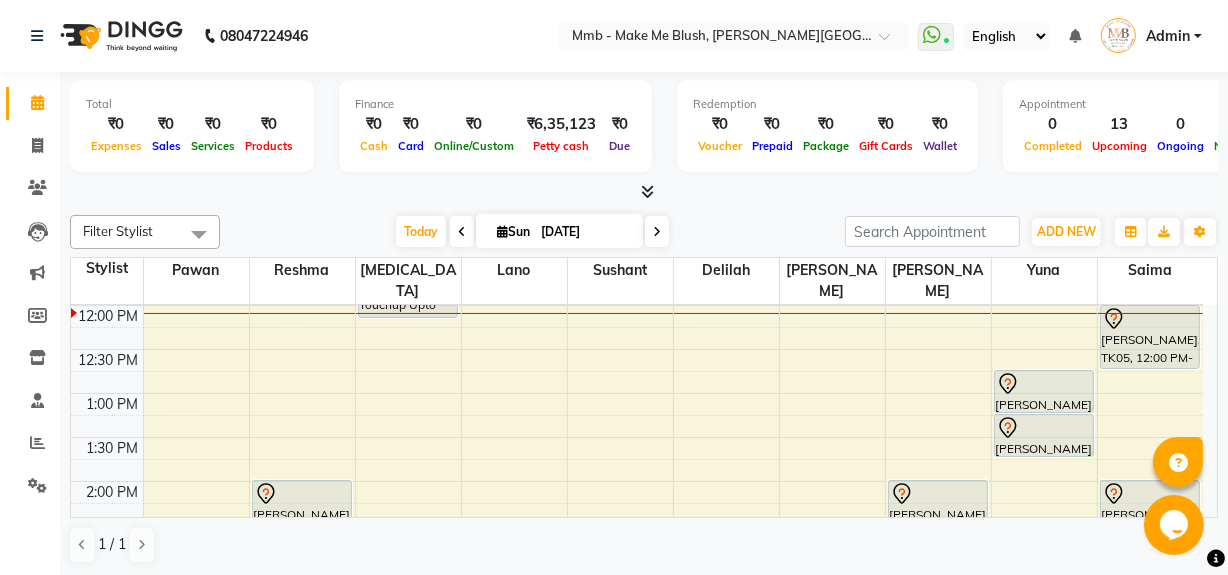 click on "Total  ₹0  Expenses ₹0  Sales ₹0  Services ₹0  Products Finance  ₹0  Cash ₹0  Card ₹0  Online/Custom ₹6,35,123 Petty cash ₹0 Due  Redemption  ₹0 Voucher ₹0 Prepaid ₹0 Package ₹0  Gift Cards ₹0  Wallet  Appointment  0 Completed 13 Upcoming 0 Ongoing 0 No show  Other sales  ₹0  Packages ₹0  Memberships ₹0  Vouchers ₹0  Prepaids ₹0  Gift Cards Filter Stylist Select All Delilah Gauri Chauhan Lano Nikita Pawan Reshma Saima Sushant Urgen Dukpa Yuna Today  Sun 13-07-2025 Toggle Dropdown Add Appointment Add Invoice Add Expense Add Attendance Add Client Add Transaction Toggle Dropdown Add Appointment Add Invoice Add Expense Add Attendance Add Client ADD NEW Toggle Dropdown Add Appointment Add Invoice Add Expense Add Attendance Add Client Add Transaction Filter Stylist Select All Delilah Gauri Chauhan Lano Nikita Pawan Reshma Saima Sushant Urgen Dukpa Yuna Group By  Staff View   Room View  View as Vertical  Vertical - Week View  Horizontal  Horizontal - Week View  List  Full Screen" 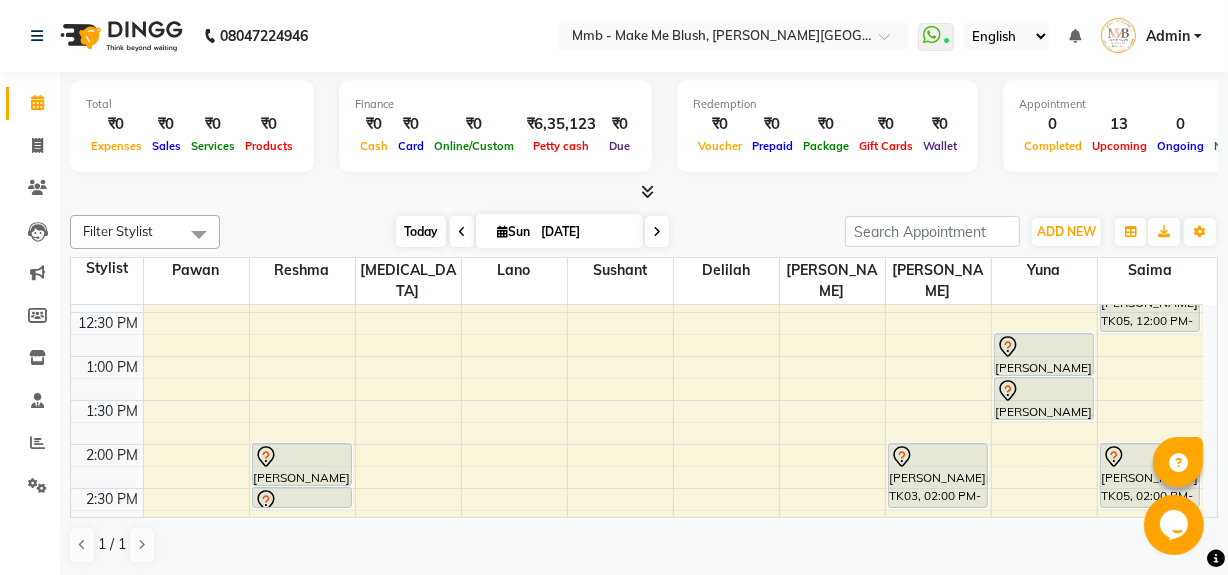 click on "Today" at bounding box center (421, 231) 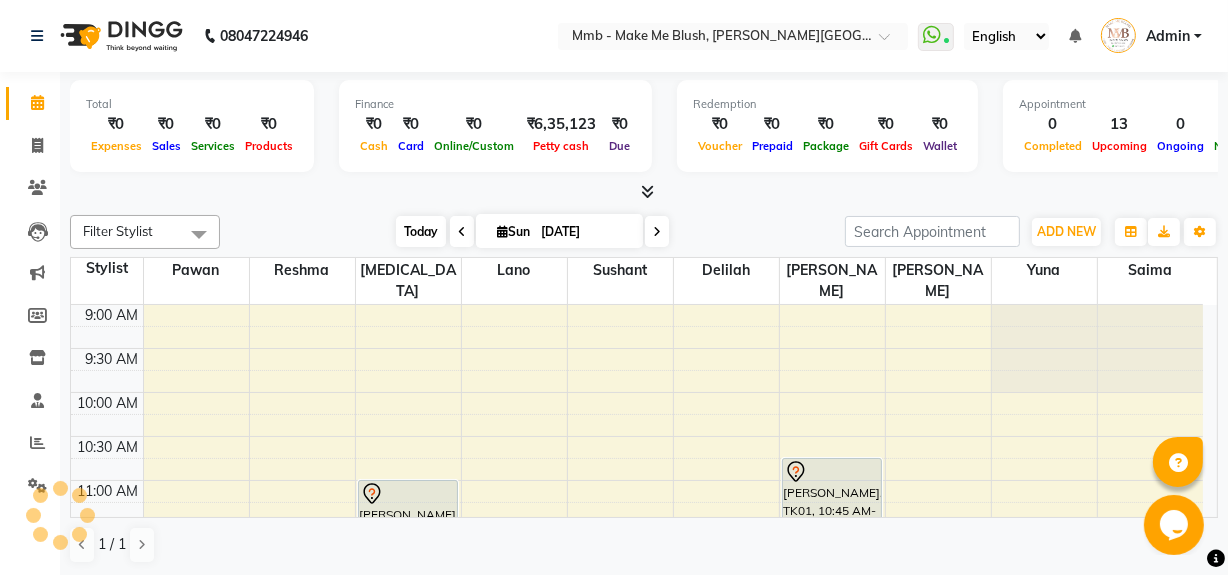 scroll, scrollTop: 263, scrollLeft: 0, axis: vertical 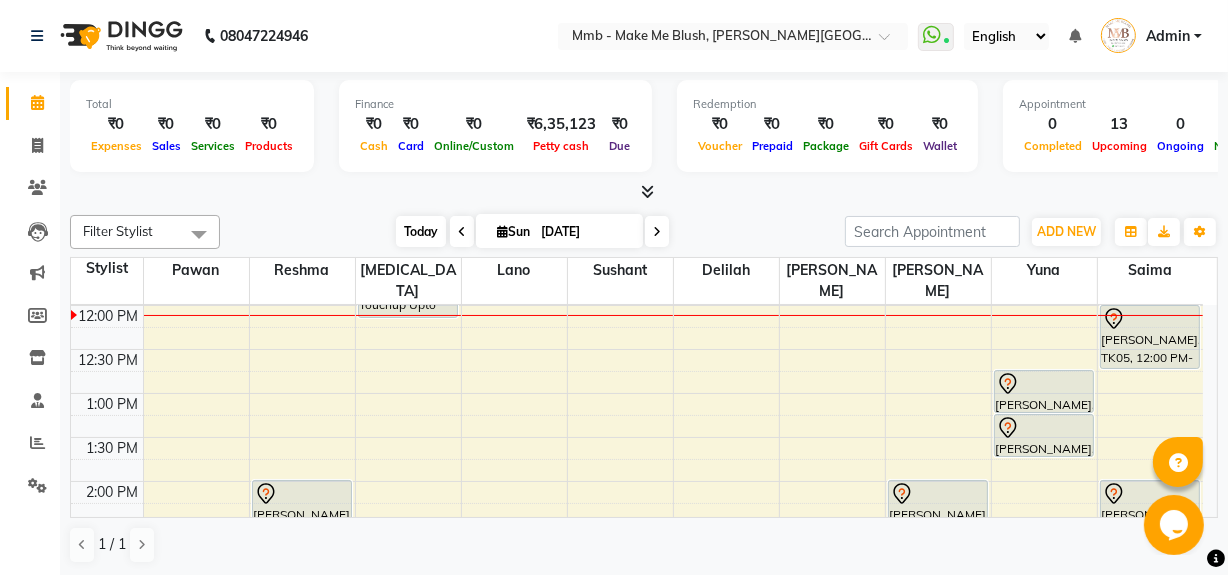 click on "Today" at bounding box center (421, 231) 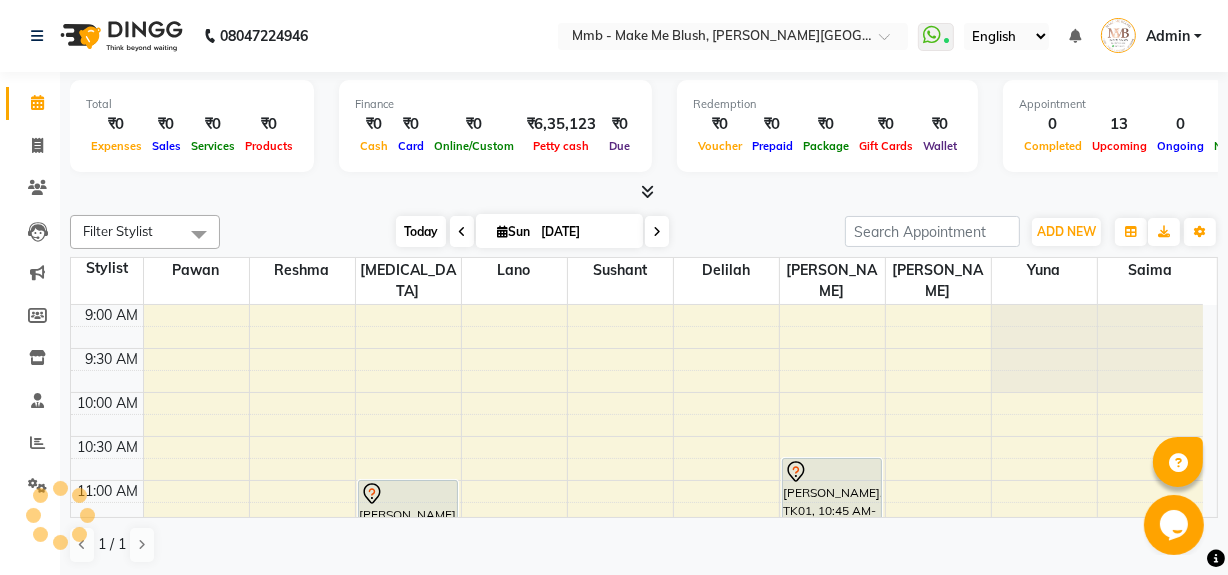 scroll, scrollTop: 263, scrollLeft: 0, axis: vertical 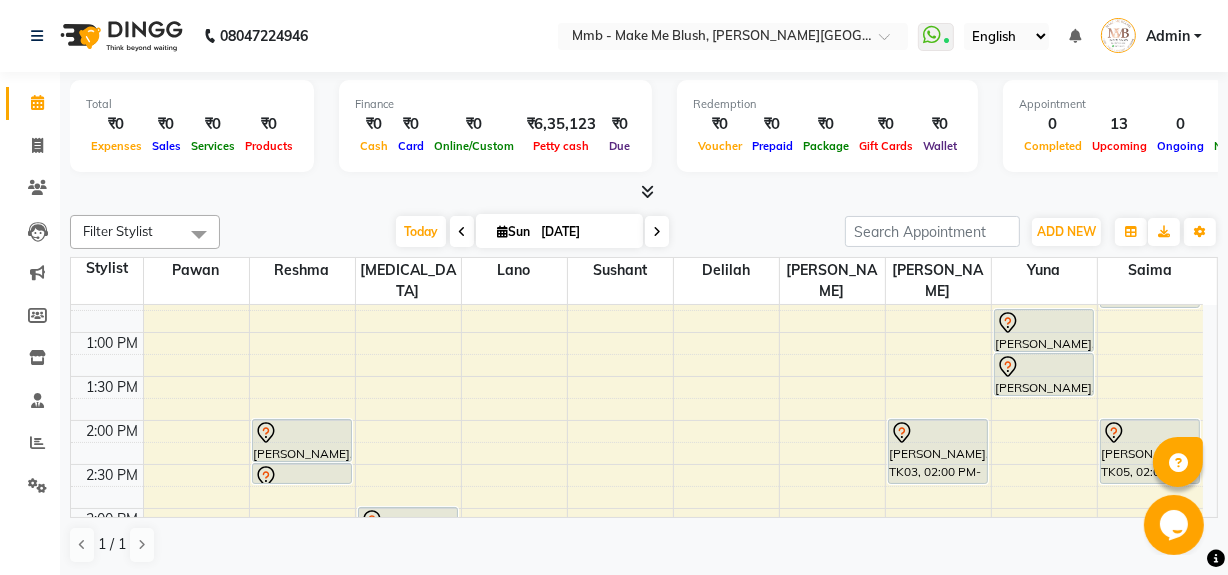 click on "Total  ₹0  Expenses ₹0  Sales ₹0  Services ₹0  Products Finance  ₹0  Cash ₹0  Card ₹0  Online/Custom ₹6,35,123 Petty cash ₹0 Due  Redemption  ₹0 Voucher ₹0 Prepaid ₹0 Package ₹0  Gift Cards ₹0  Wallet  Appointment  0 Completed 13 Upcoming 0 Ongoing 0 No show  Other sales  ₹0  Packages ₹0  Memberships ₹0  Vouchers ₹0  Prepaids ₹0  Gift Cards Filter Stylist Select All Delilah Gauri Chauhan Lano Nikita Pawan Reshma Saima Sushant Urgen Dukpa Yuna Today  Sun 13-07-2025 Toggle Dropdown Add Appointment Add Invoice Add Expense Add Attendance Add Client Add Transaction Toggle Dropdown Add Appointment Add Invoice Add Expense Add Attendance Add Client ADD NEW Toggle Dropdown Add Appointment Add Invoice Add Expense Add Attendance Add Client Add Transaction Filter Stylist Select All Delilah Gauri Chauhan Lano Nikita Pawan Reshma Saima Sushant Urgen Dukpa Yuna Group By  Staff View   Room View  View as Vertical  Vertical - Week View  Horizontal  Horizontal - Week View  List  Full Screen" 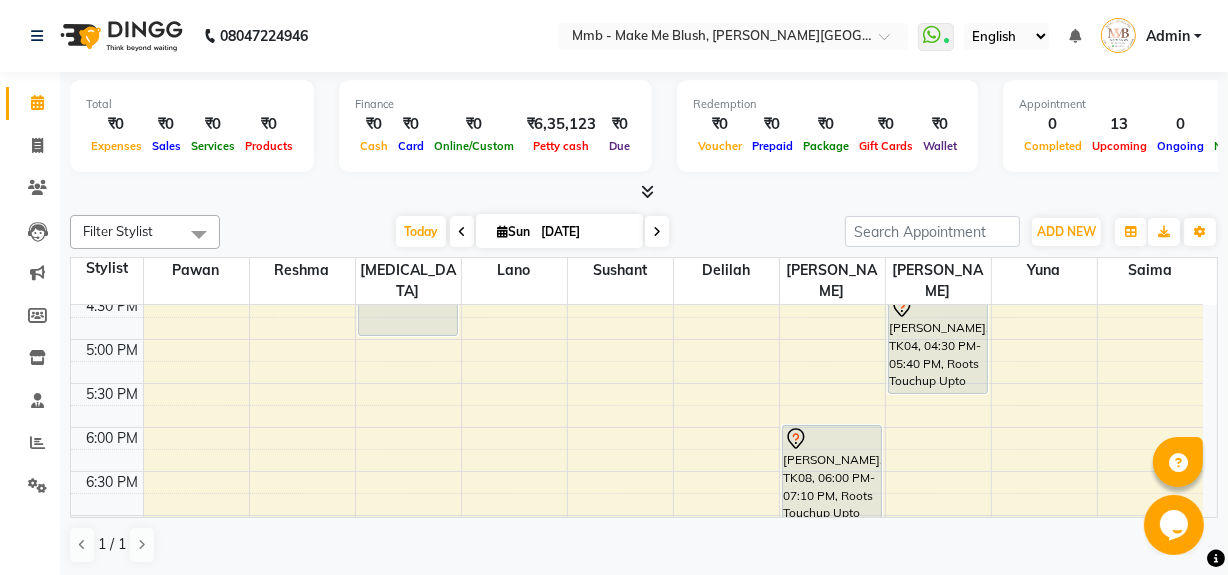scroll, scrollTop: 651, scrollLeft: 0, axis: vertical 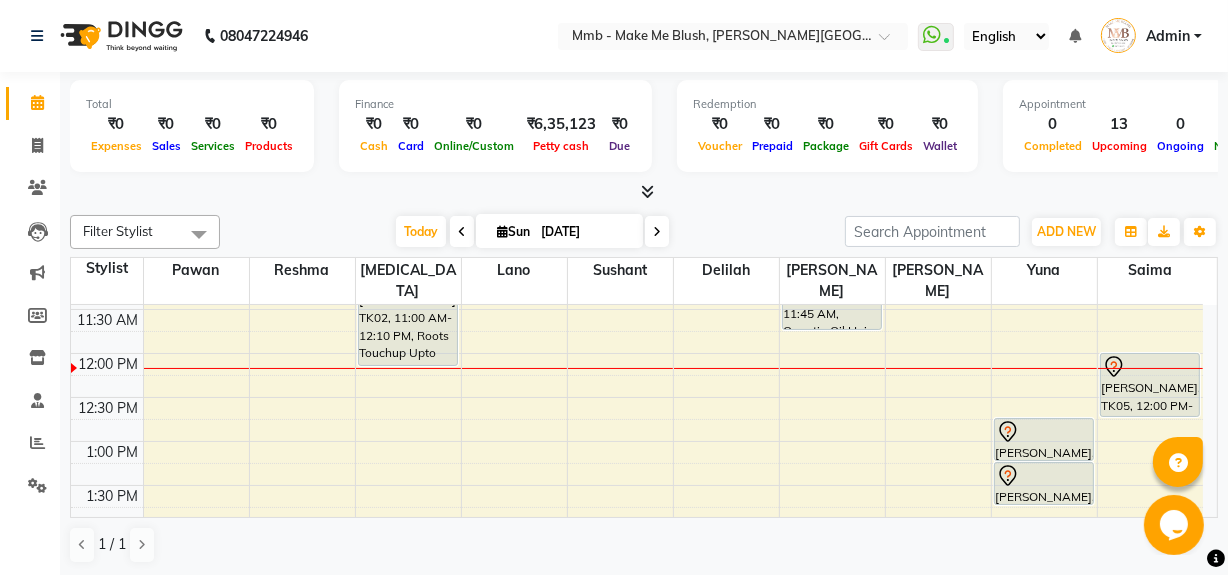 click on "Opens Chat This icon Opens the chat window." at bounding box center (1175, 524) 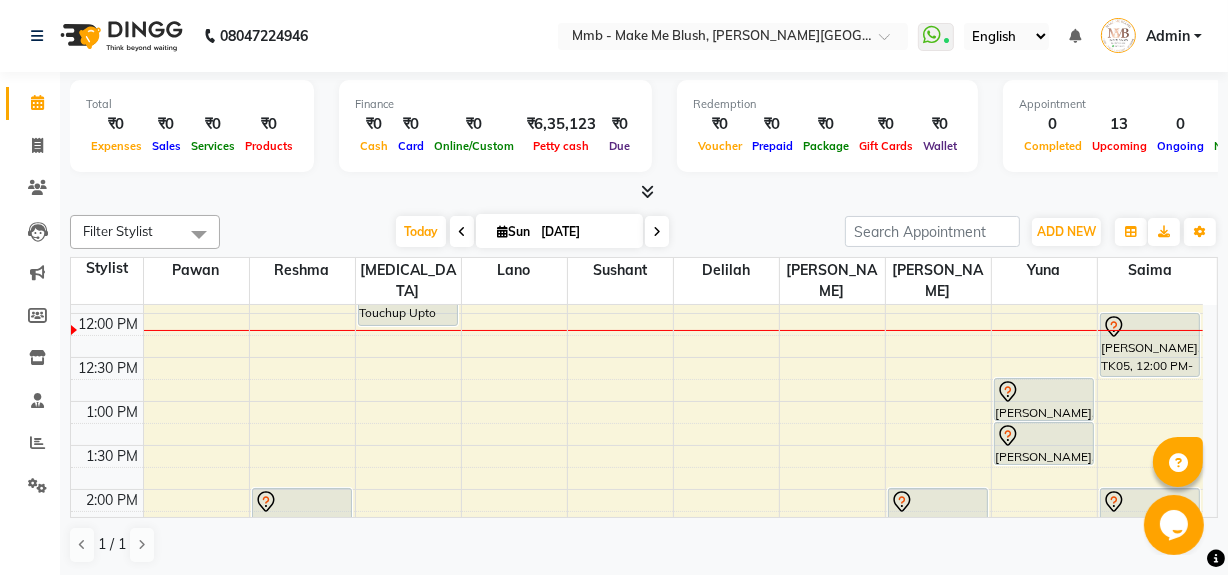 scroll, scrollTop: 219, scrollLeft: 0, axis: vertical 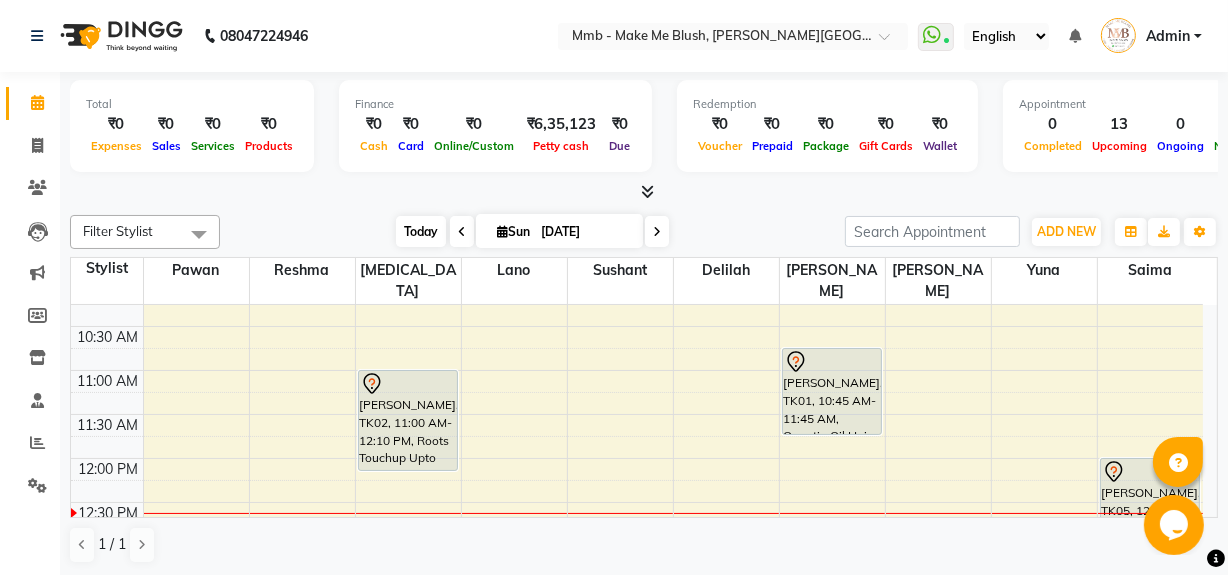 click on "Today" at bounding box center [421, 231] 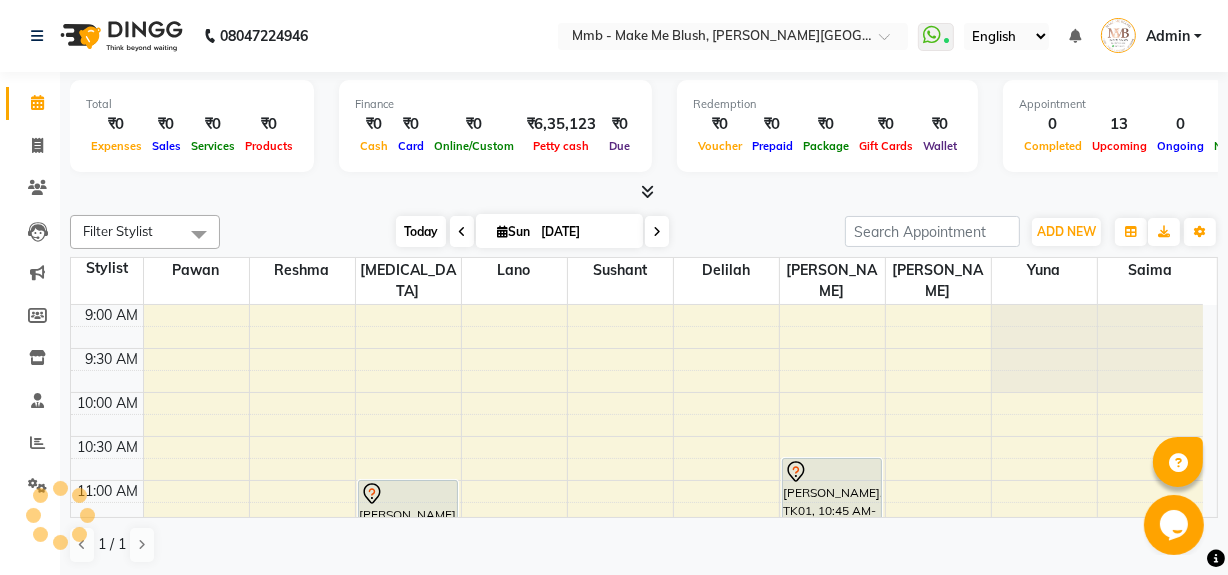 scroll, scrollTop: 263, scrollLeft: 0, axis: vertical 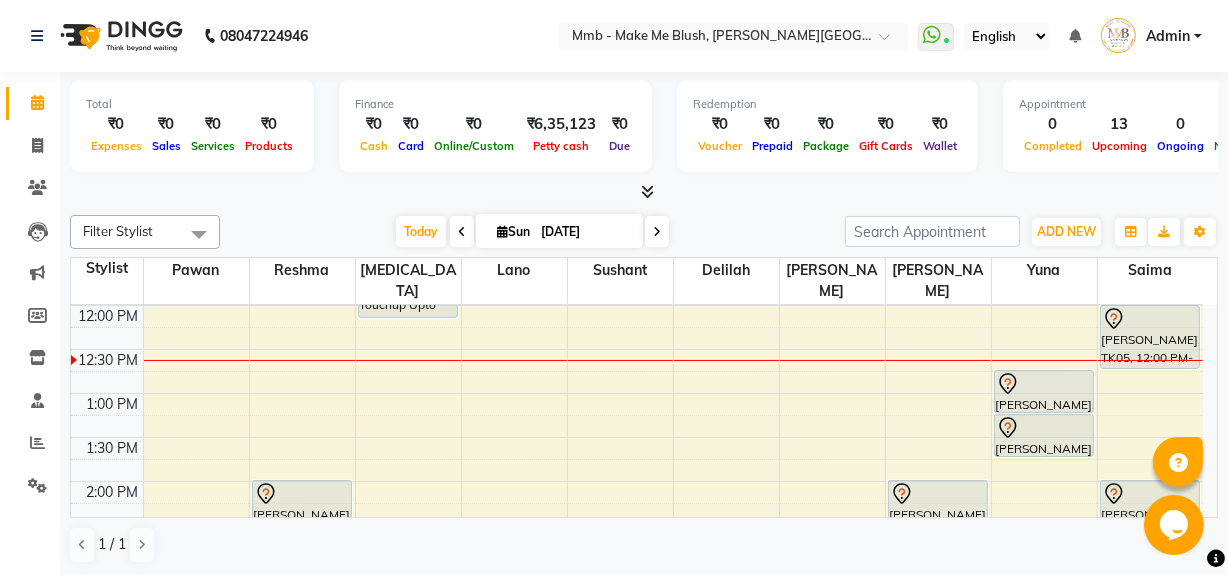 click at bounding box center [502, 231] 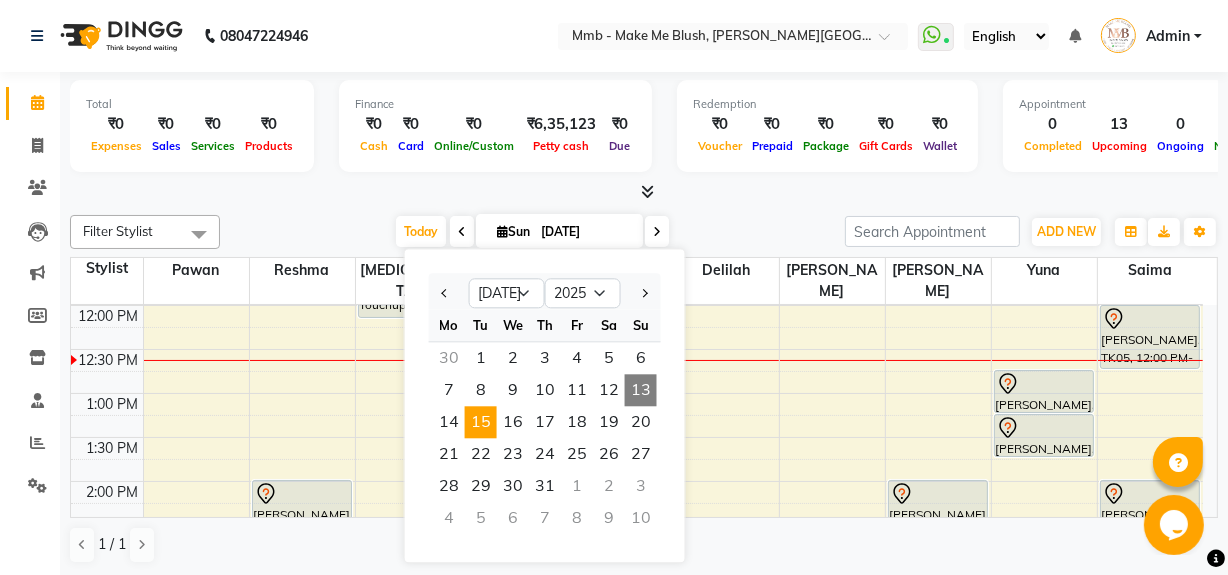click on "15" at bounding box center [481, 422] 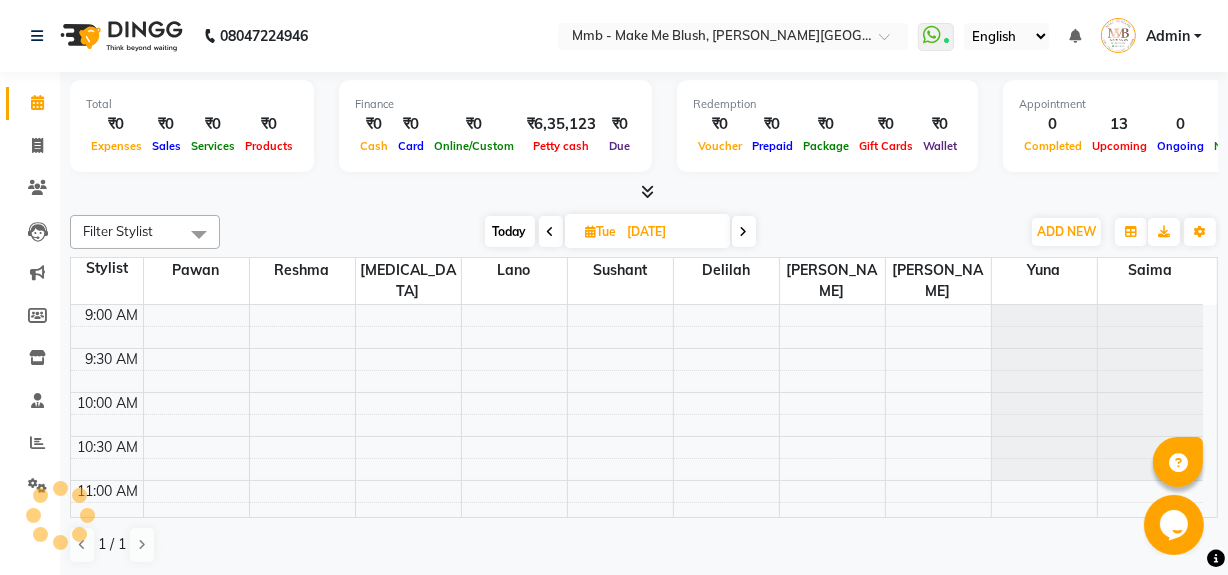 scroll, scrollTop: 263, scrollLeft: 0, axis: vertical 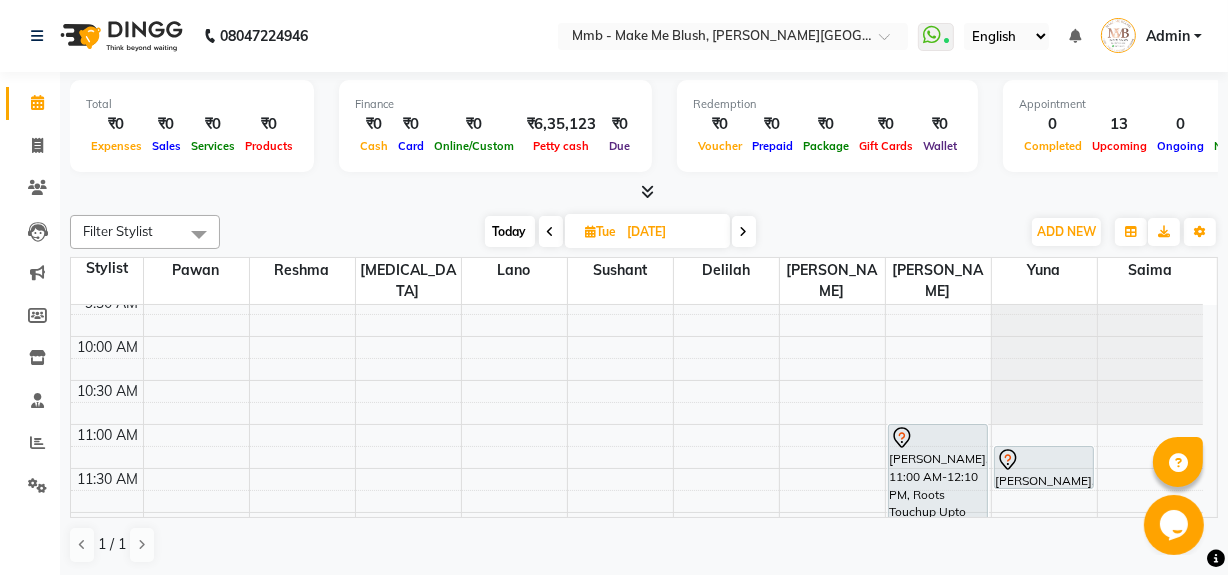 click on "9:00 AM 9:30 AM 10:00 AM 10:30 AM 11:00 AM 11:30 AM 12:00 PM 12:30 PM 1:00 PM 1:30 PM 2:00 PM 2:30 PM 3:00 PM 3:30 PM 4:00 PM 4:30 PM 5:00 PM 5:30 PM 6:00 PM 6:30 PM 7:00 PM 7:30 PM 8:00 PM 8:30 PM             Smita Kulkarni, 11:00 AM-12:10 PM, Roots Touchup Upto 1inch              Smita Kulkarni, 11:15 AM-11:45 AM, Foot Massages" at bounding box center [637, 776] 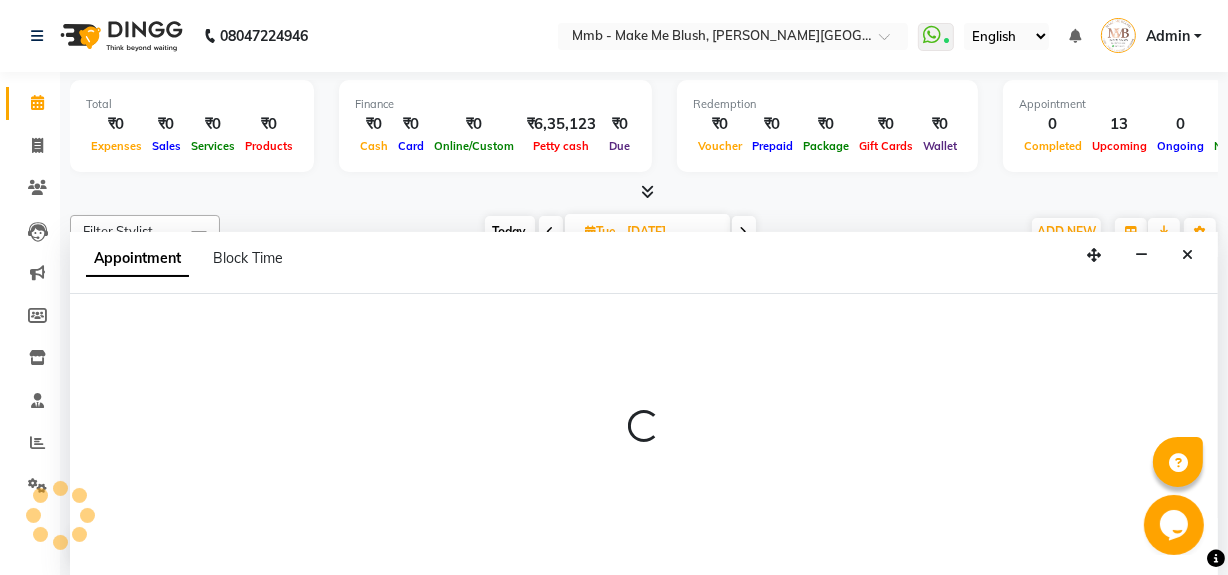 select on "18873" 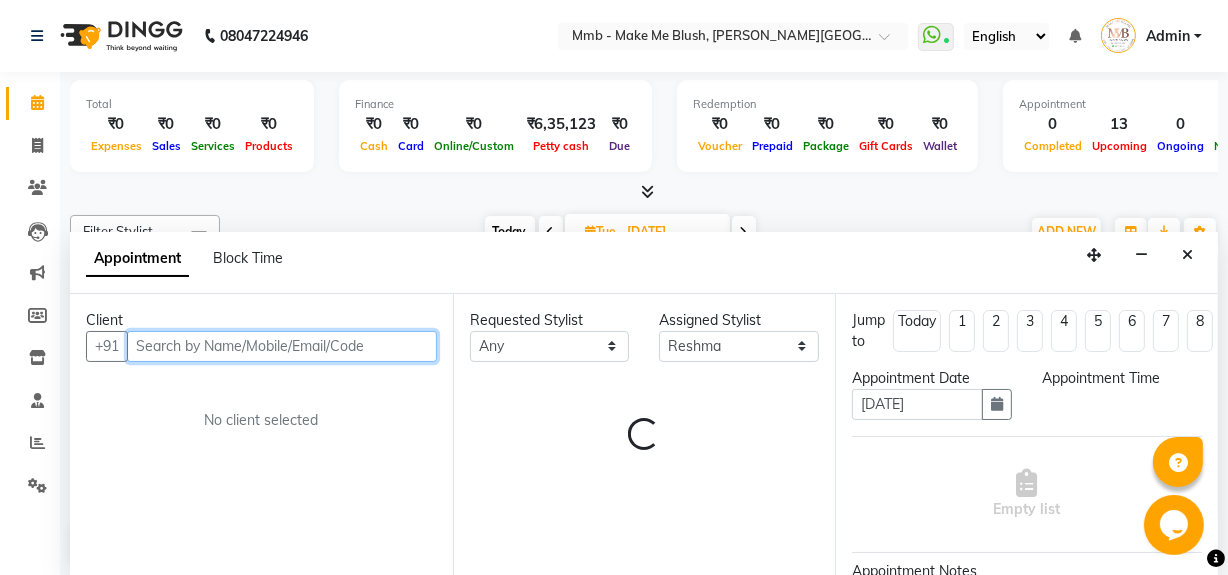 select on "660" 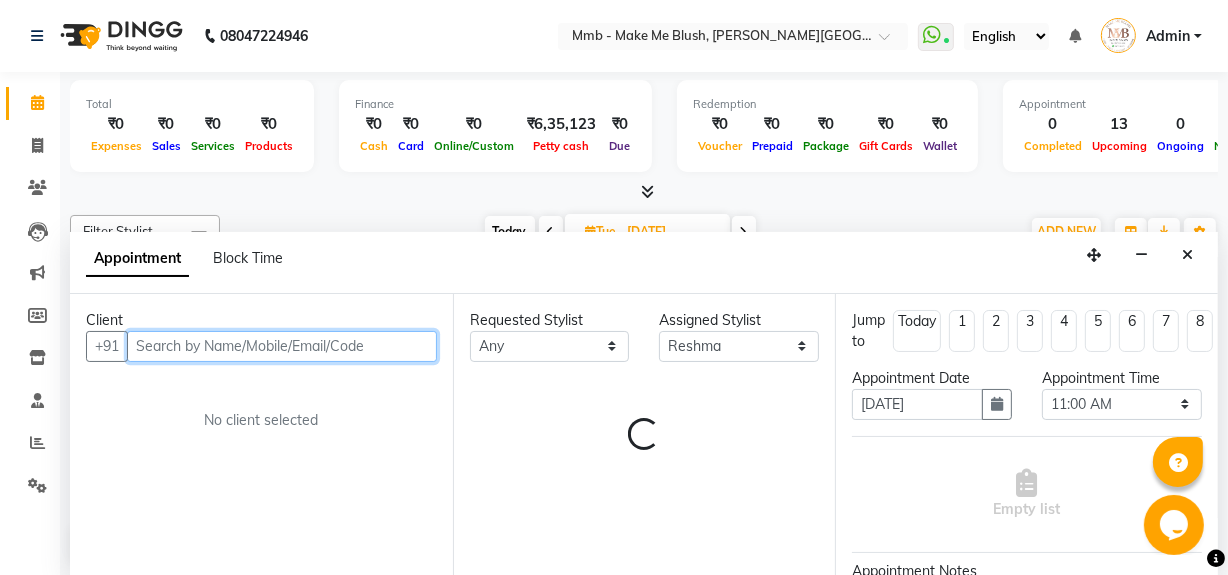 click at bounding box center [282, 346] 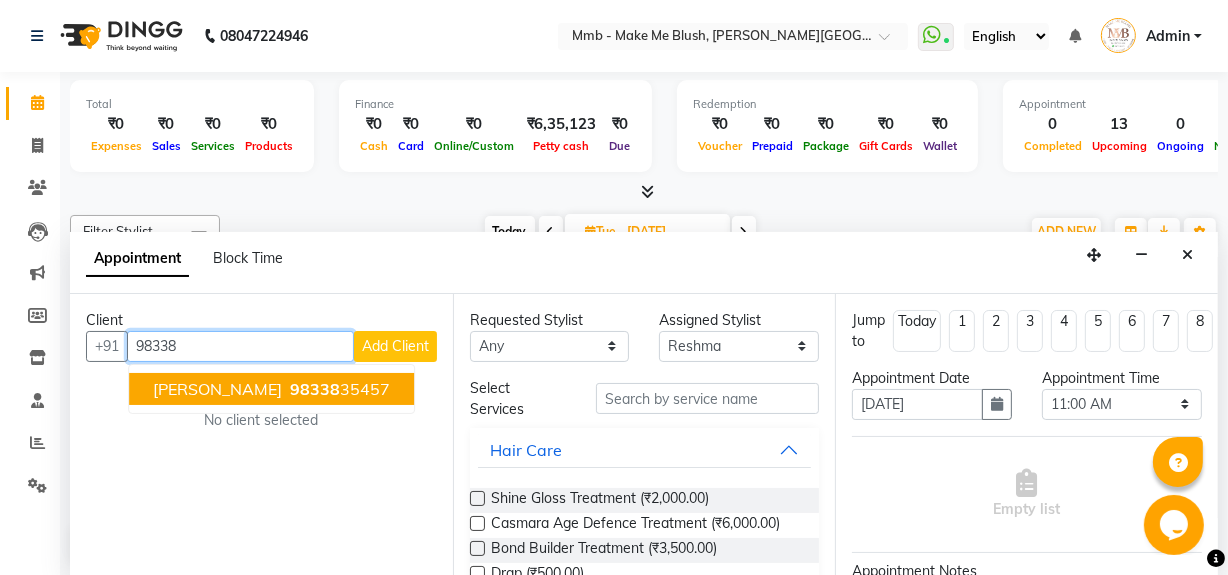 click on "98338" at bounding box center (315, 389) 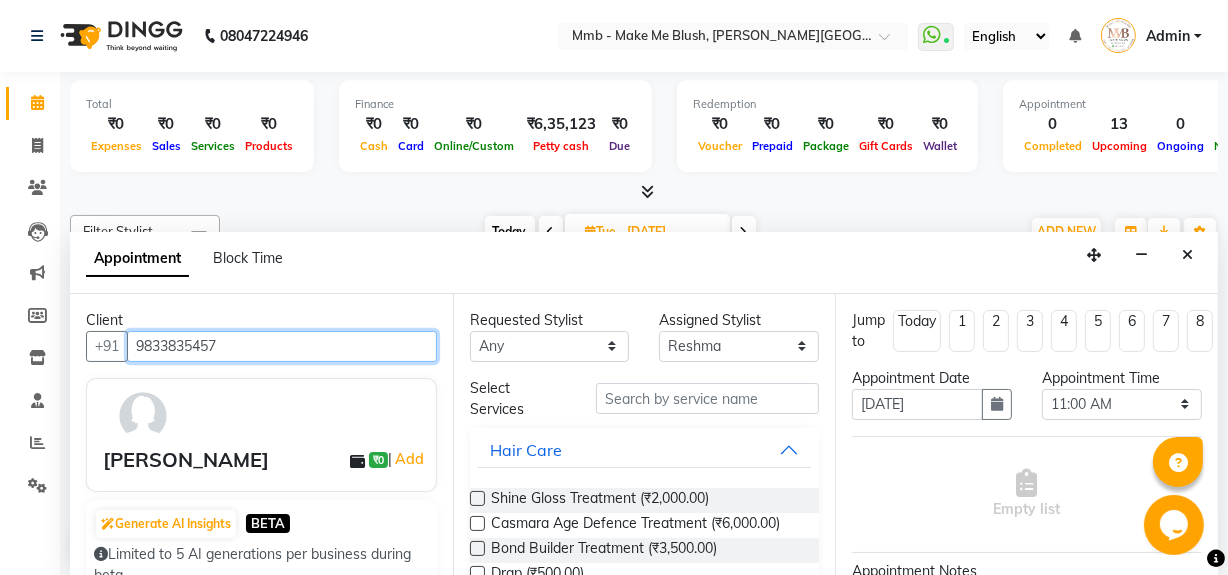 type on "9833835457" 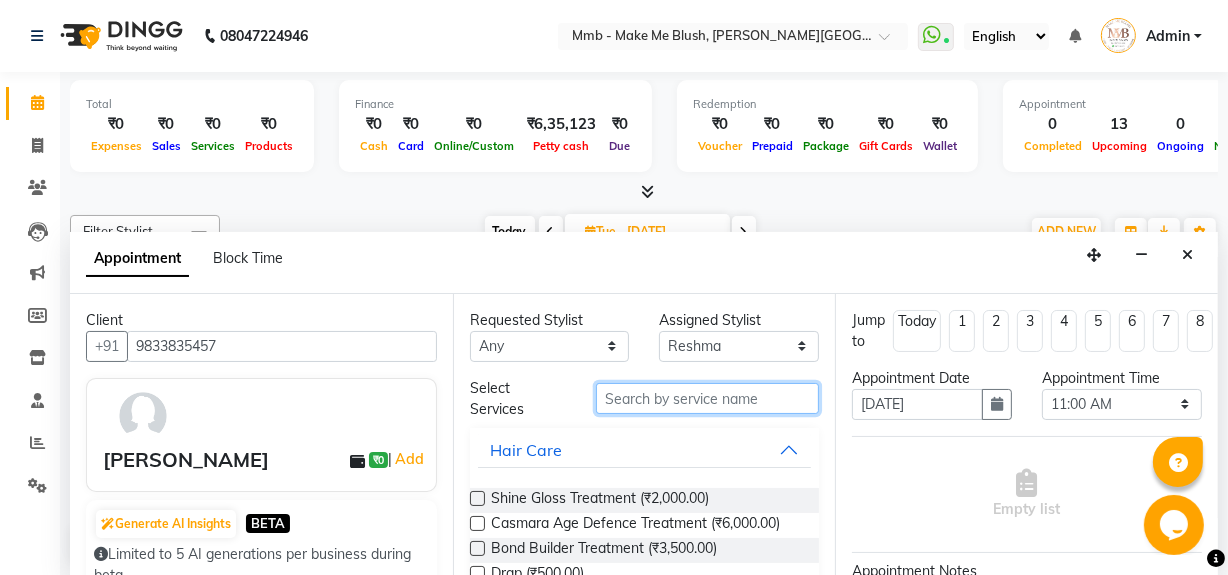 click at bounding box center (707, 398) 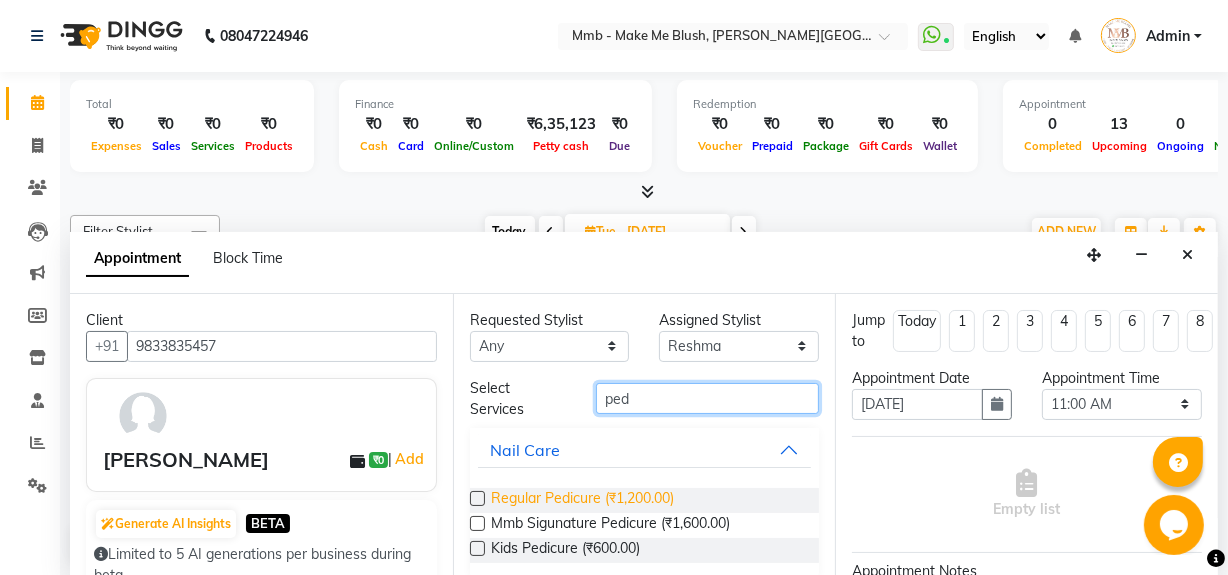 type on "ped" 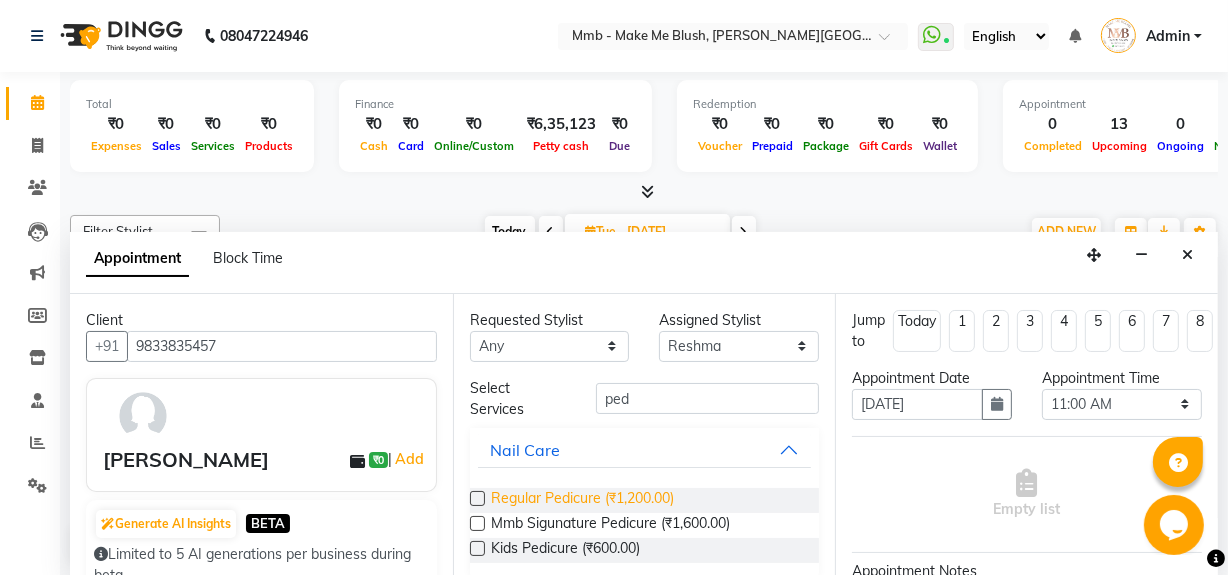 click on "Regular Pedicure  (₹1,200.00)" at bounding box center [582, 500] 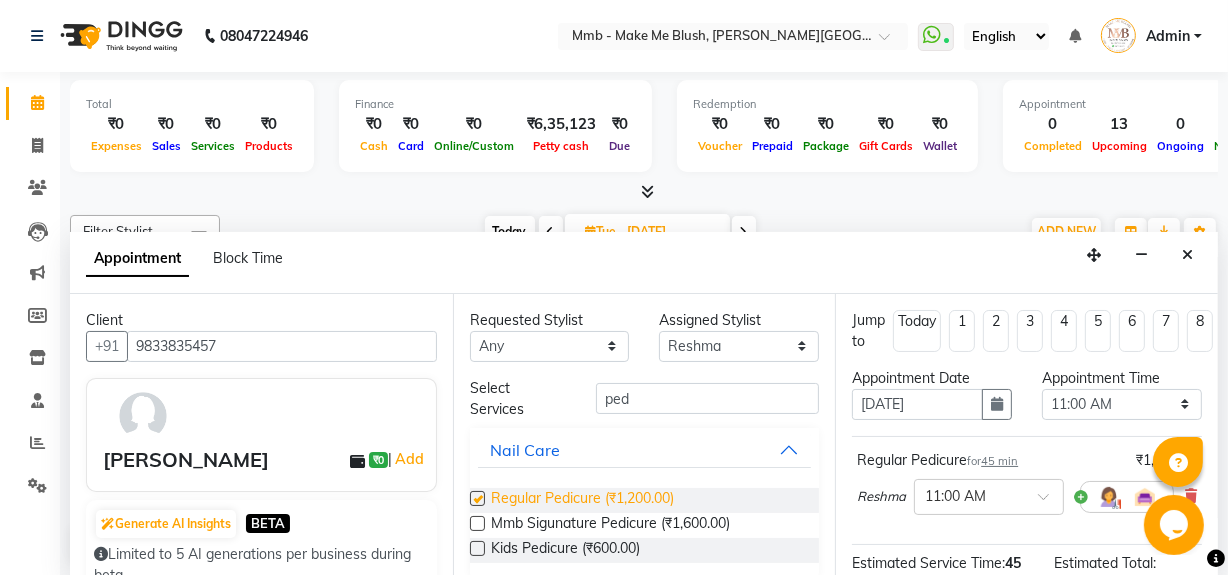 checkbox on "false" 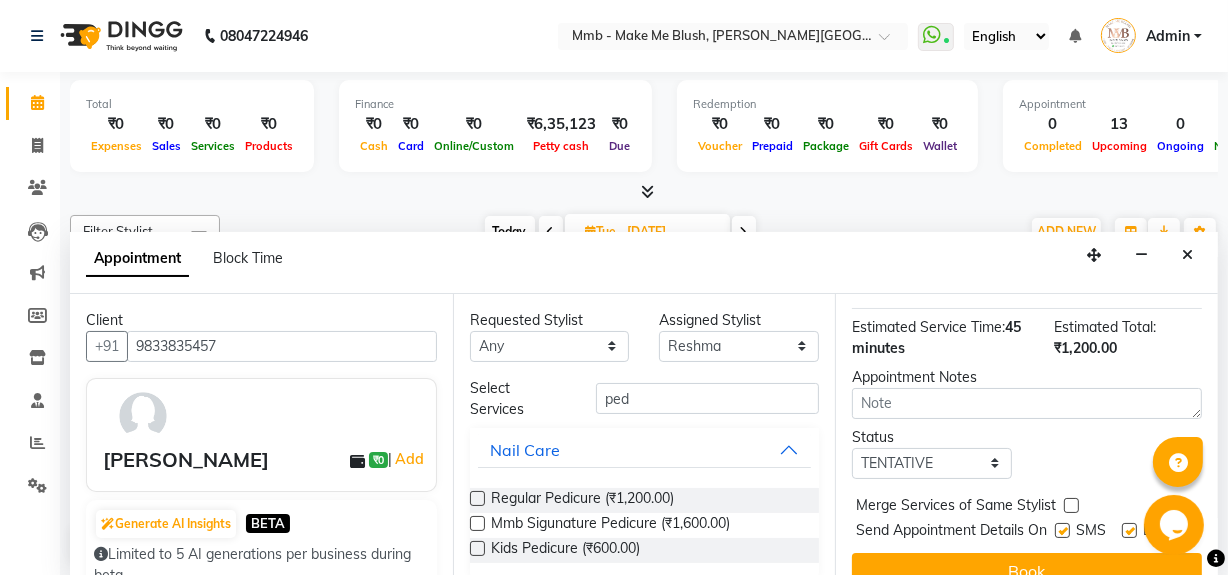 scroll, scrollTop: 293, scrollLeft: 0, axis: vertical 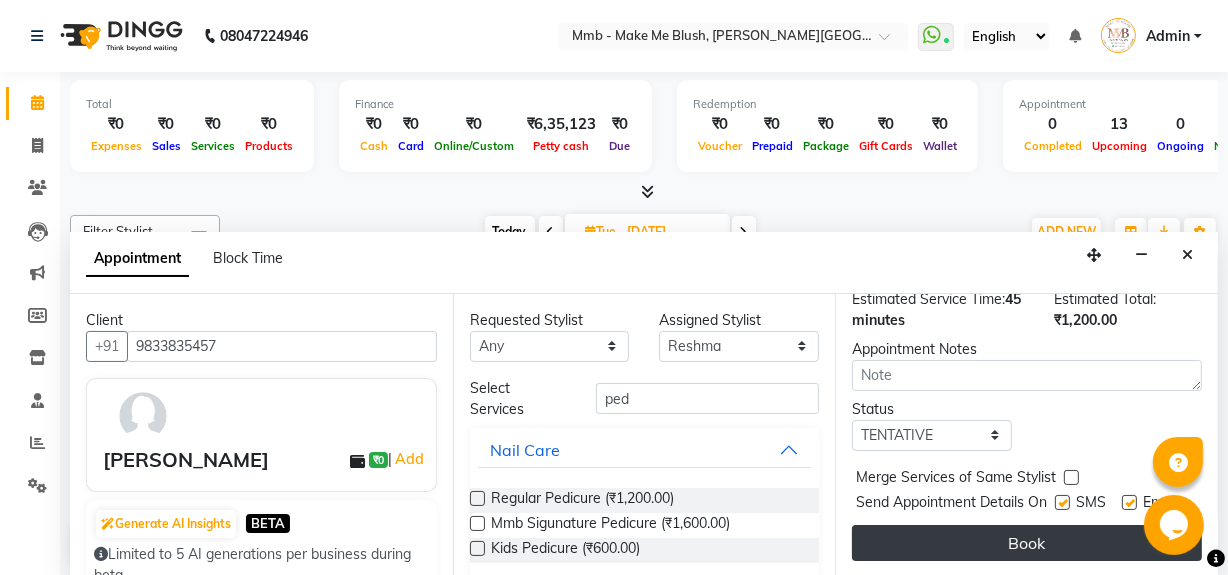 click on "Book" at bounding box center [1027, 543] 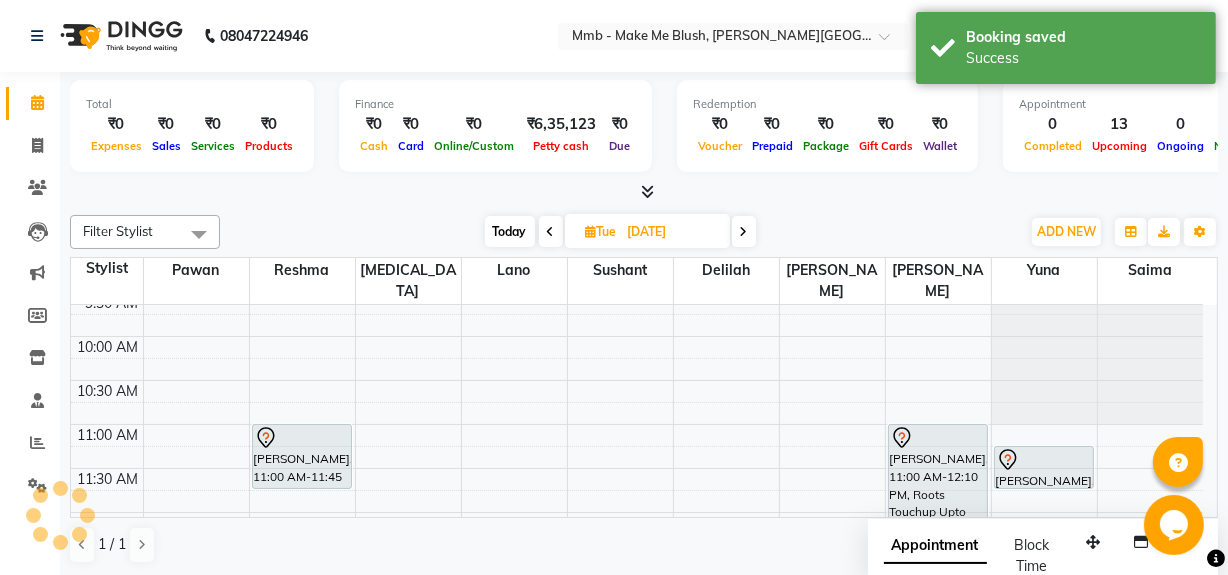 scroll, scrollTop: 0, scrollLeft: 0, axis: both 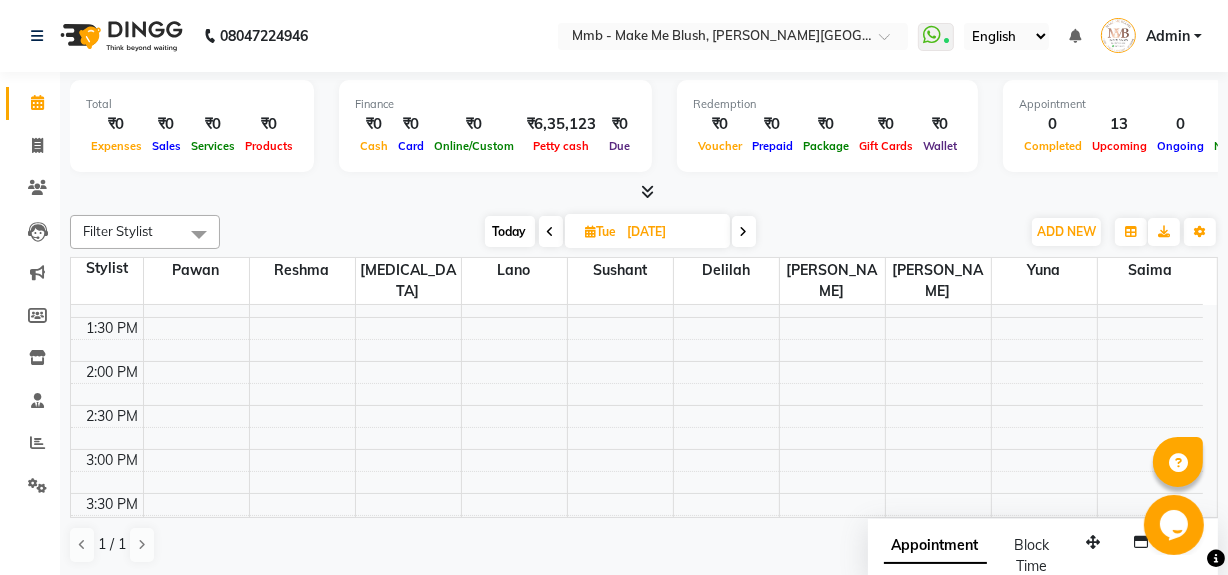 click on "Today" at bounding box center (510, 231) 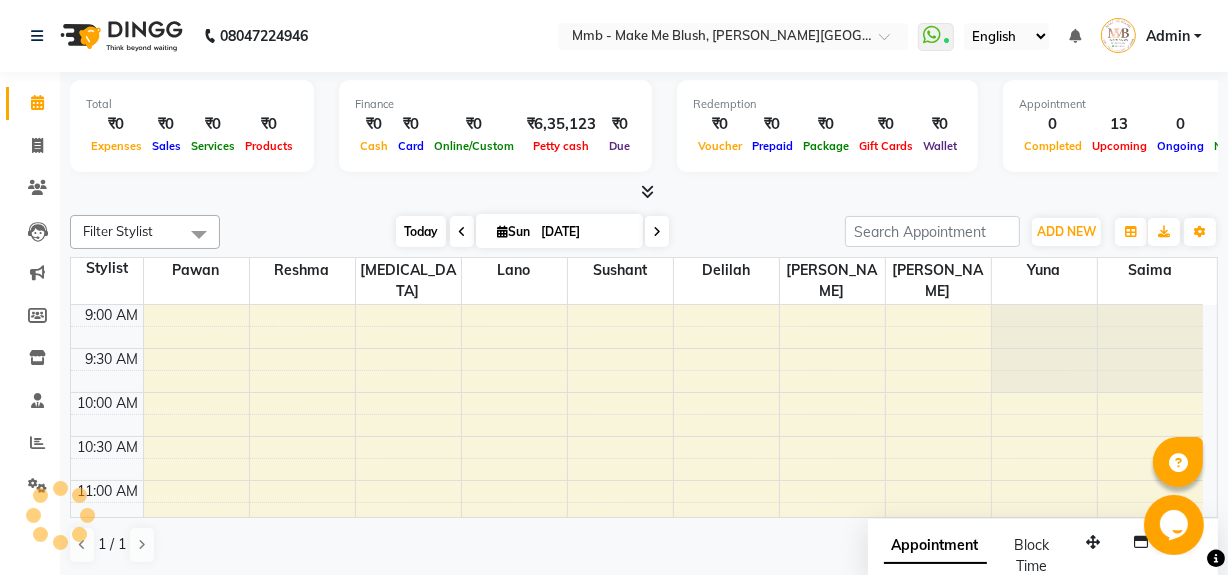 scroll, scrollTop: 263, scrollLeft: 0, axis: vertical 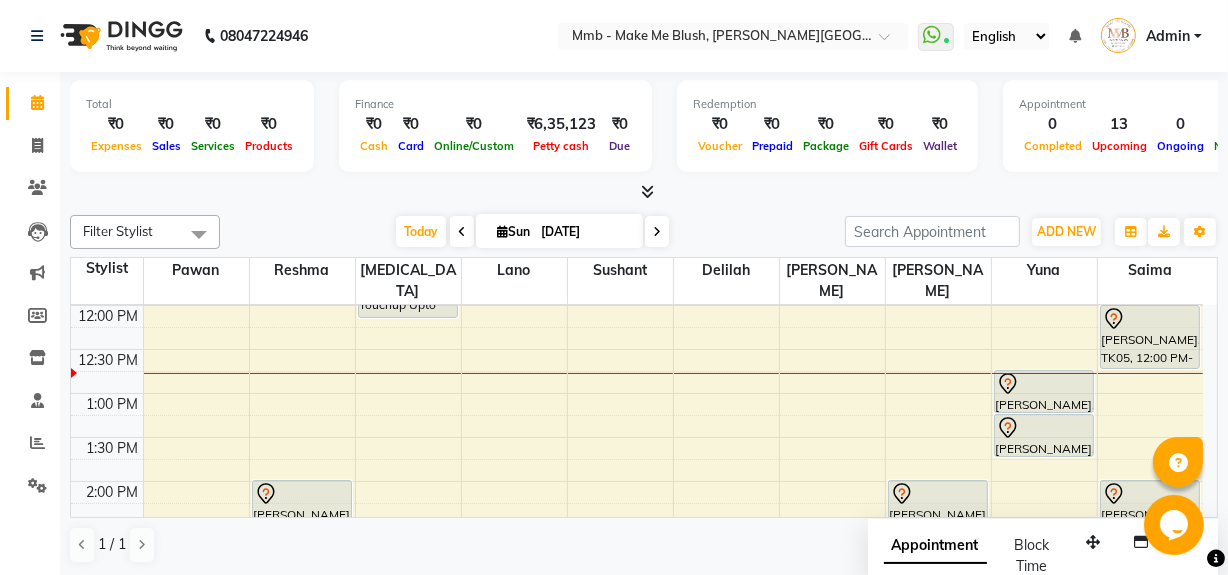 click on "Total  ₹0  Expenses ₹0  Sales ₹0  Services ₹0  Products Finance  ₹0  Cash ₹0  Card ₹0  Online/Custom ₹6,35,123 Petty cash ₹0 Due  Redemption  ₹0 Voucher ₹0 Prepaid ₹0 Package ₹0  Gift Cards ₹0  Wallet  Appointment  0 Completed 13 Upcoming 0 Ongoing 0 No show  Other sales  ₹0  Packages ₹0  Memberships ₹0  Vouchers ₹0  Prepaids ₹0  Gift Cards Filter Stylist Select All Delilah Gauri Chauhan Lano Nikita Pawan Reshma Saima Sushant Urgen Dukpa Yuna Today  Sun 13-07-2025 Toggle Dropdown Add Appointment Add Invoice Add Expense Add Attendance Add Client Add Transaction Toggle Dropdown Add Appointment Add Invoice Add Expense Add Attendance Add Client ADD NEW Toggle Dropdown Add Appointment Add Invoice Add Expense Add Attendance Add Client Add Transaction Filter Stylist Select All Delilah Gauri Chauhan Lano Nikita Pawan Reshma Saima Sushant Urgen Dukpa Yuna Group By  Staff View   Room View  View as Vertical  Vertical - Week View  Horizontal  Horizontal - Week View  List  Full Screen" 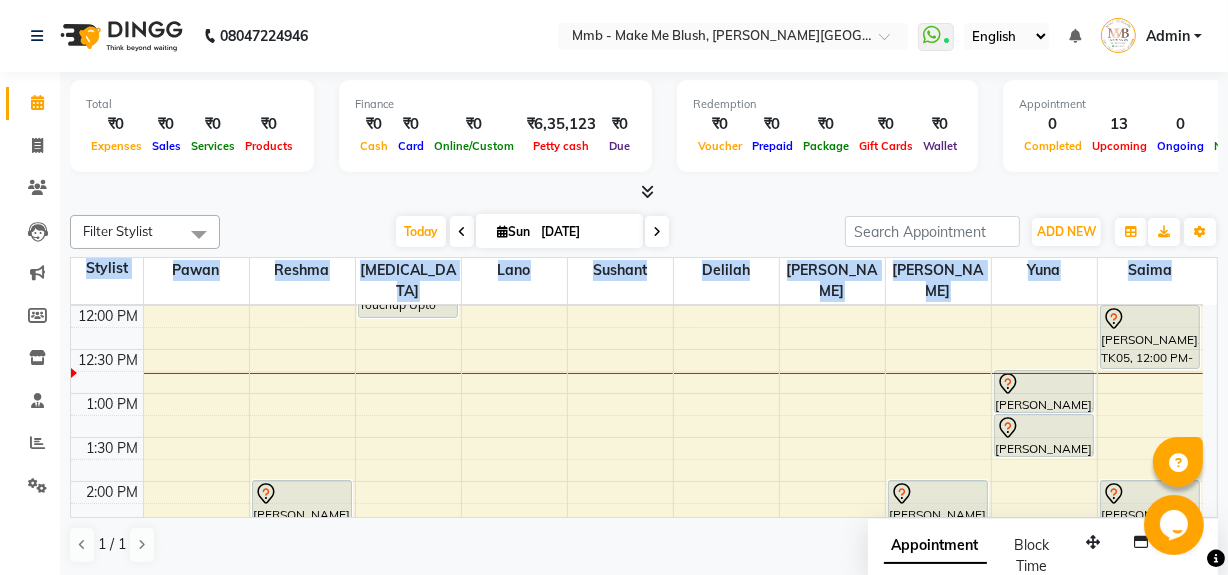 click on "Total  ₹0  Expenses ₹0  Sales ₹0  Services ₹0  Products Finance  ₹0  Cash ₹0  Card ₹0  Online/Custom ₹6,35,123 Petty cash ₹0 Due  Redemption  ₹0 Voucher ₹0 Prepaid ₹0 Package ₹0  Gift Cards ₹0  Wallet  Appointment  0 Completed 13 Upcoming 0 Ongoing 0 No show  Other sales  ₹0  Packages ₹0  Memberships ₹0  Vouchers ₹0  Prepaids ₹0  Gift Cards Filter Stylist Select All Delilah Gauri Chauhan Lano Nikita Pawan Reshma Saima Sushant Urgen Dukpa Yuna Today  Sun 13-07-2025 Toggle Dropdown Add Appointment Add Invoice Add Expense Add Attendance Add Client Add Transaction Toggle Dropdown Add Appointment Add Invoice Add Expense Add Attendance Add Client ADD NEW Toggle Dropdown Add Appointment Add Invoice Add Expense Add Attendance Add Client Add Transaction Filter Stylist Select All Delilah Gauri Chauhan Lano Nikita Pawan Reshma Saima Sushant Urgen Dukpa Yuna Group By  Staff View   Room View  View as Vertical  Vertical - Week View  Horizontal  Horizontal - Week View  List  Full Screen" 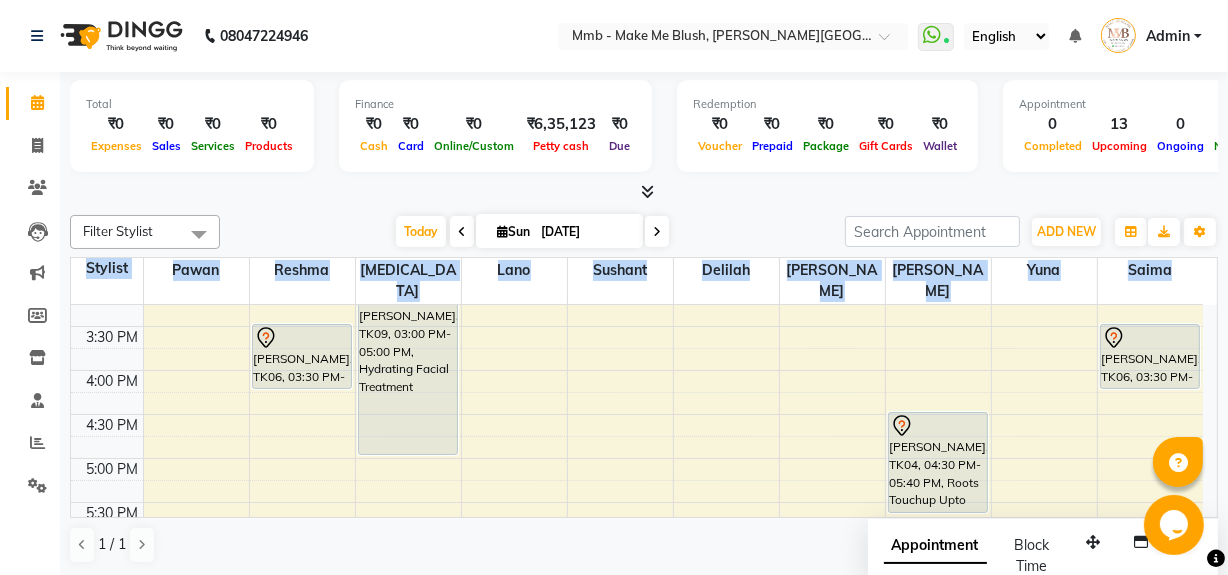 scroll, scrollTop: 554, scrollLeft: 0, axis: vertical 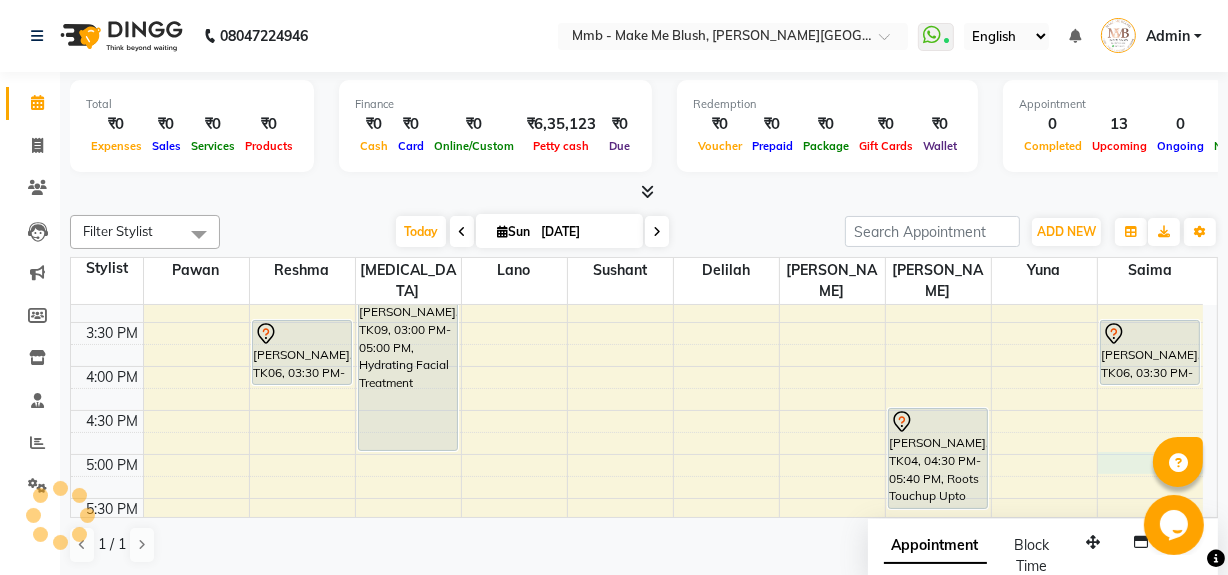 click on "9:00 AM 9:30 AM 10:00 AM 10:30 AM 11:00 AM 11:30 AM 12:00 PM 12:30 PM 1:00 PM 1:30 PM 2:00 PM 2:30 PM 3:00 PM 3:30 PM 4:00 PM 4:30 PM 5:00 PM 5:30 PM 6:00 PM 6:30 PM 7:00 PM 7:30 PM 8:00 PM 8:30 PM             Susmita Shaikh, TK07, 02:00 PM-02:30 PM, Honey Wax Full arm              Susmita Shaikh, TK07, 02:30 PM-02:45 PM, Eyebrows             Shweta Shahade, TK06, 03:30 PM-04:15 PM, Regular Pedicure              Shajeena Kumar, TK02, 11:00 AM-12:10 PM, Roots Touchup Upto 1inch              Tishya Batra, TK09, 03:00 PM-05:00 PM, Hydrating Facial Treatment             Nishrin Sanchawala, TK01, 10:45 AM-11:45 AM, Opuntia Oil Hair spa             Jyoti Pawar, TK08, 06:00 PM-07:10 PM, Roots Touchup Upto 1inch              Maria Vardhan, TK03, 02:00 PM-02:45 PM, Hair Cut Without Wash             Shivai Shinde, TK04, 04:30 PM-05:40 PM, Roots Touchup Upto 1inch              Maria Vardhan, TK03, 12:45 PM-01:15 PM, Head Massages             Maria Vardhan, TK03, 01:15 PM-01:45 PM, Classic hair wash" at bounding box center [637, 278] 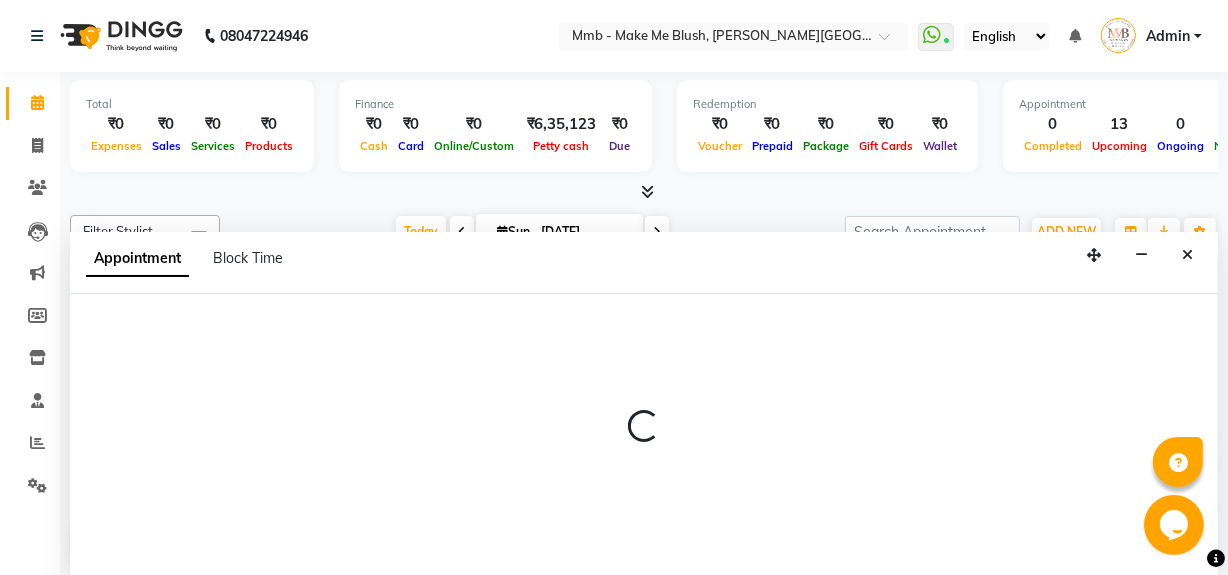 scroll, scrollTop: 0, scrollLeft: 0, axis: both 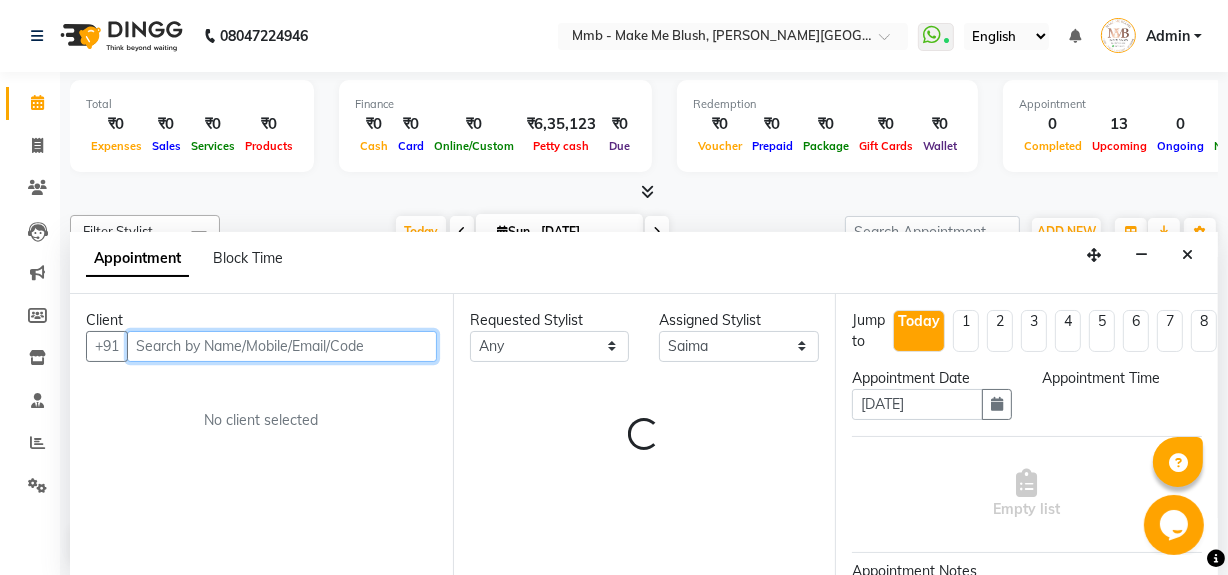 select on "1020" 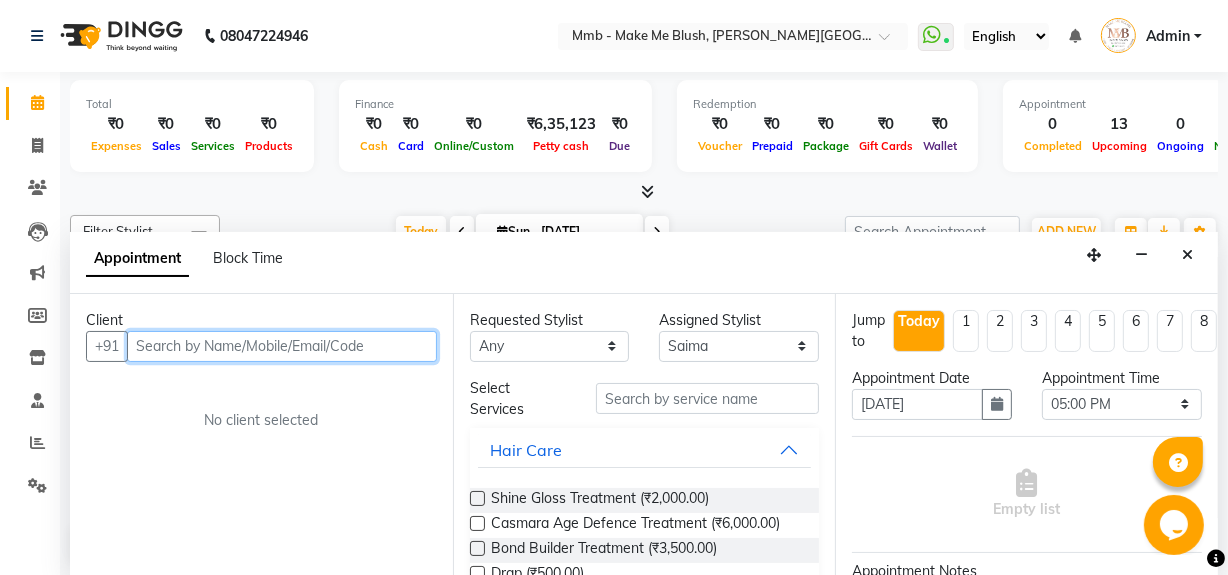 click at bounding box center [282, 346] 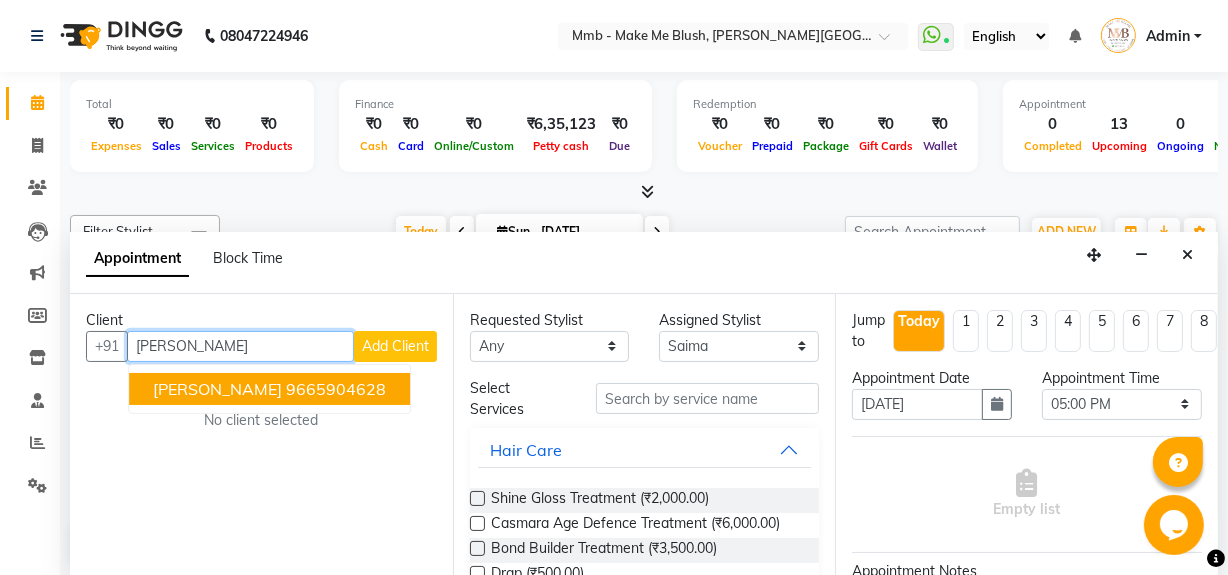 click on "9665904628" at bounding box center [336, 389] 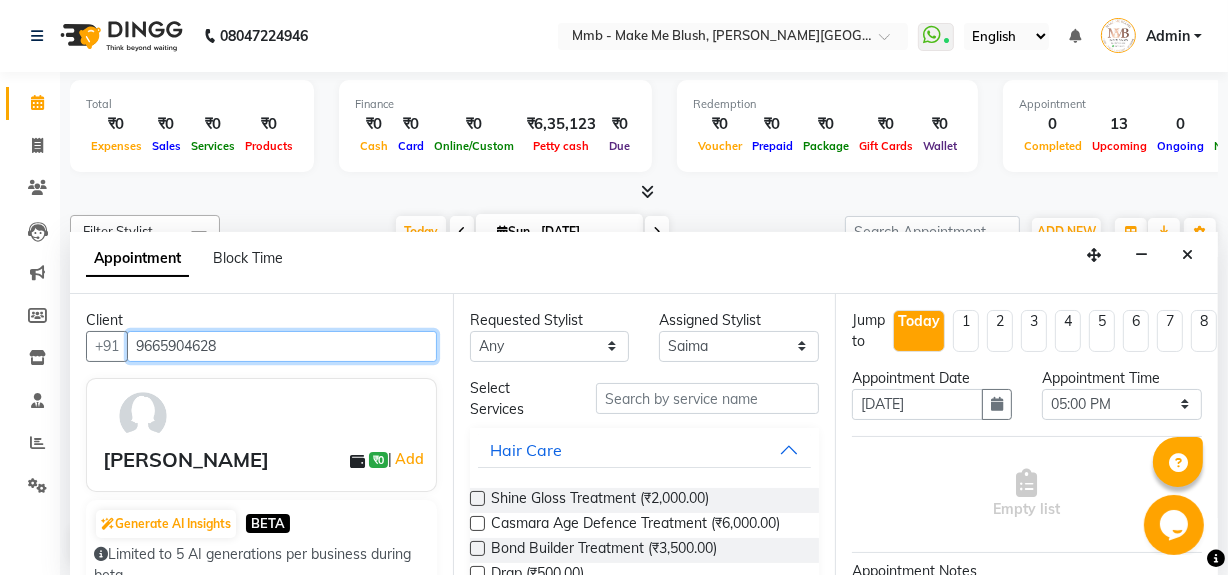 type on "9665904628" 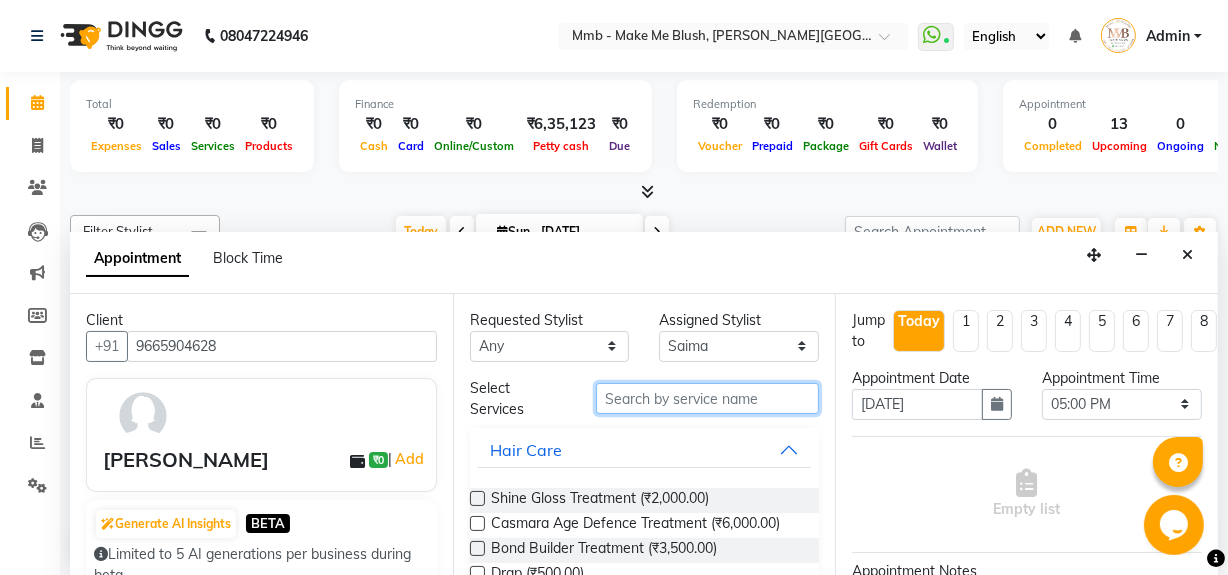 click at bounding box center [707, 398] 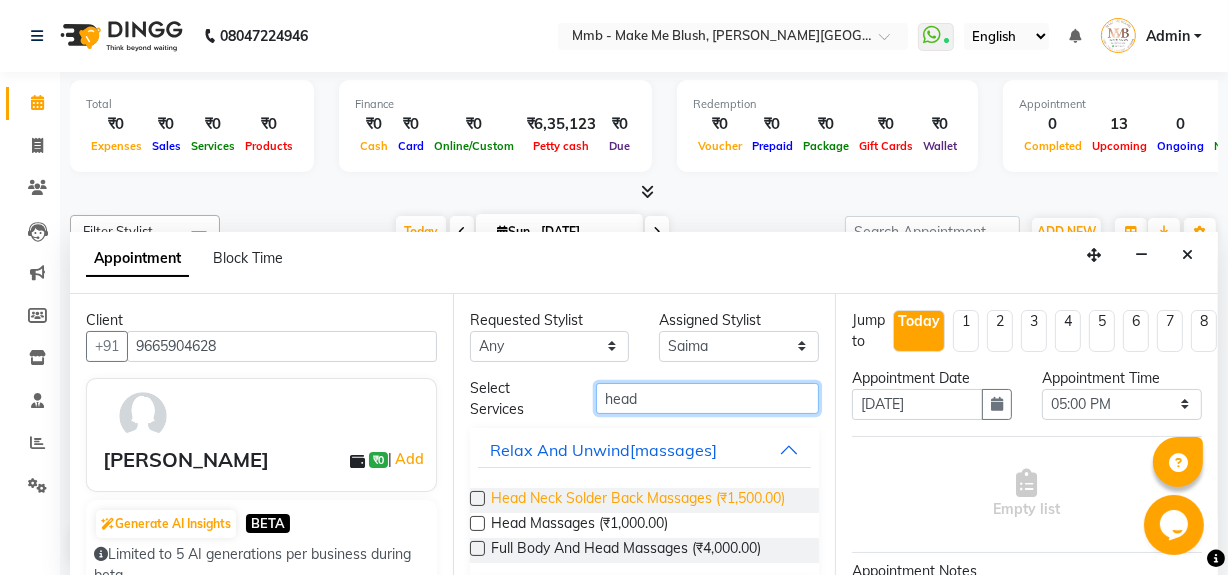 type on "head" 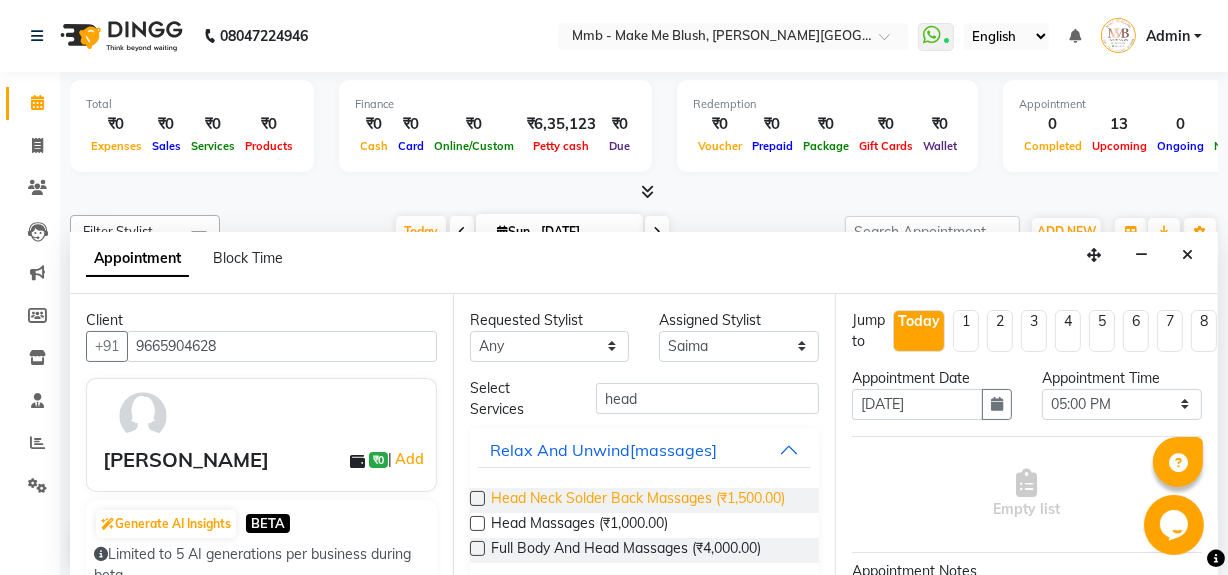 click on "Head Neck Solder Back Massages  (₹1,500.00)" at bounding box center (638, 500) 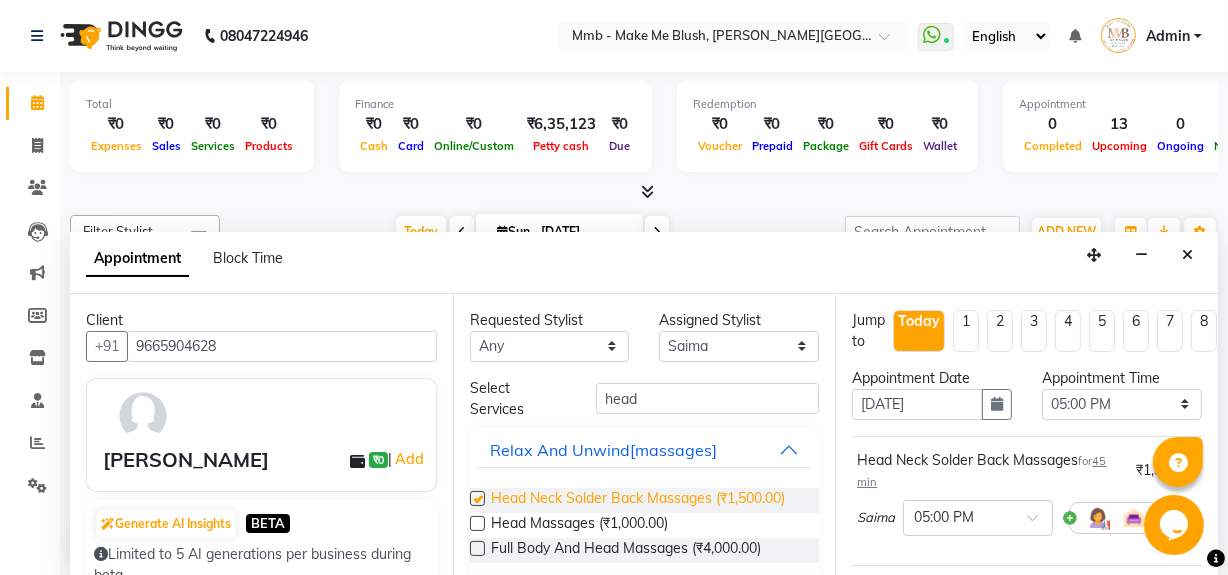 checkbox on "false" 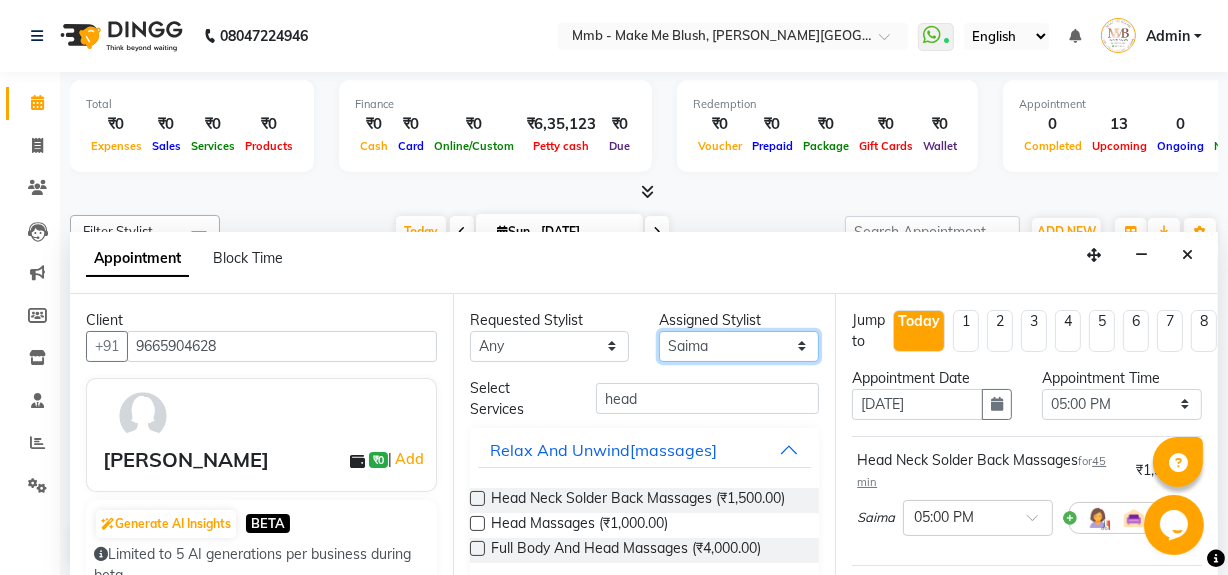 click on "Select Delilah Gauri Chauhan Lano Nikita Pawan Reshma Saima Sushant Urgen Dukpa Yuna" at bounding box center (739, 346) 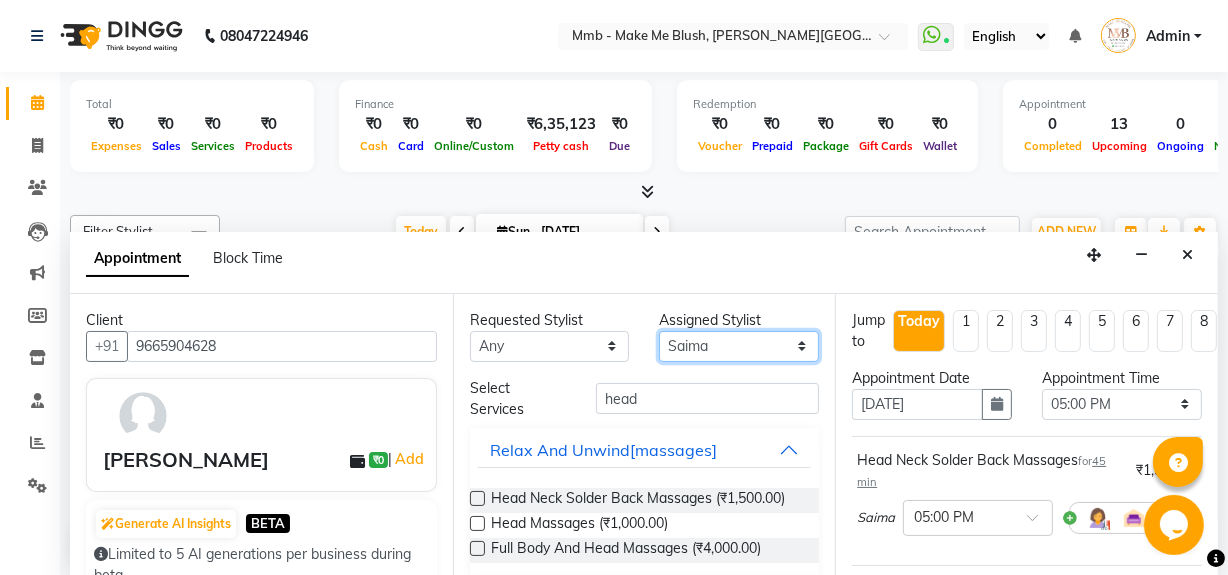 select on "35693" 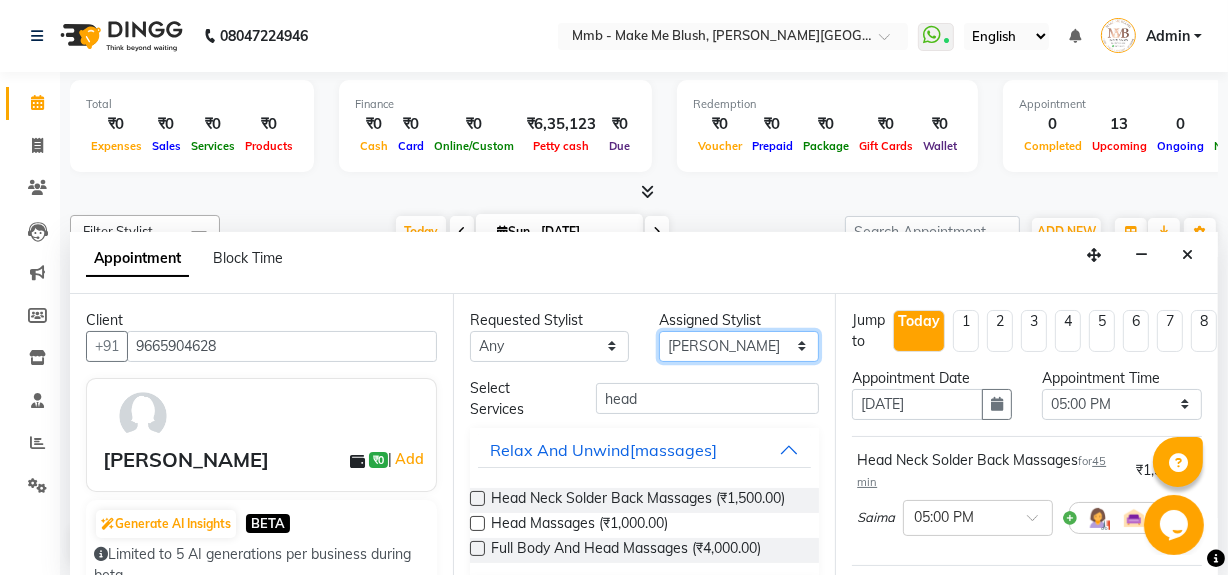 click on "Select Delilah Gauri Chauhan Lano Nikita Pawan Reshma Saima Sushant Urgen Dukpa Yuna" at bounding box center (739, 346) 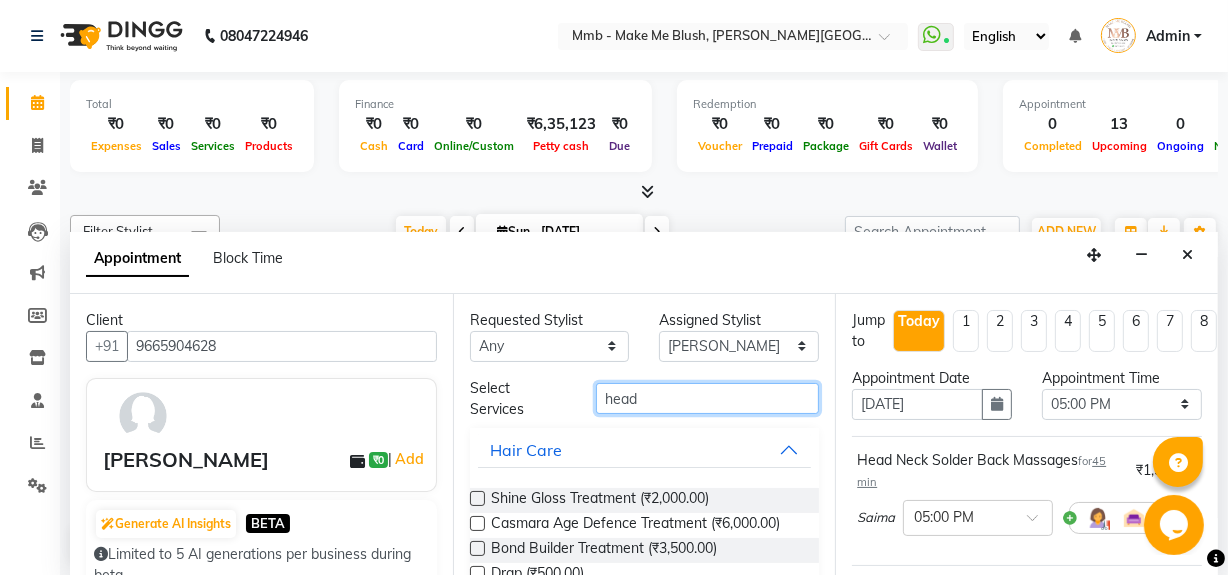 click on "head" at bounding box center [707, 398] 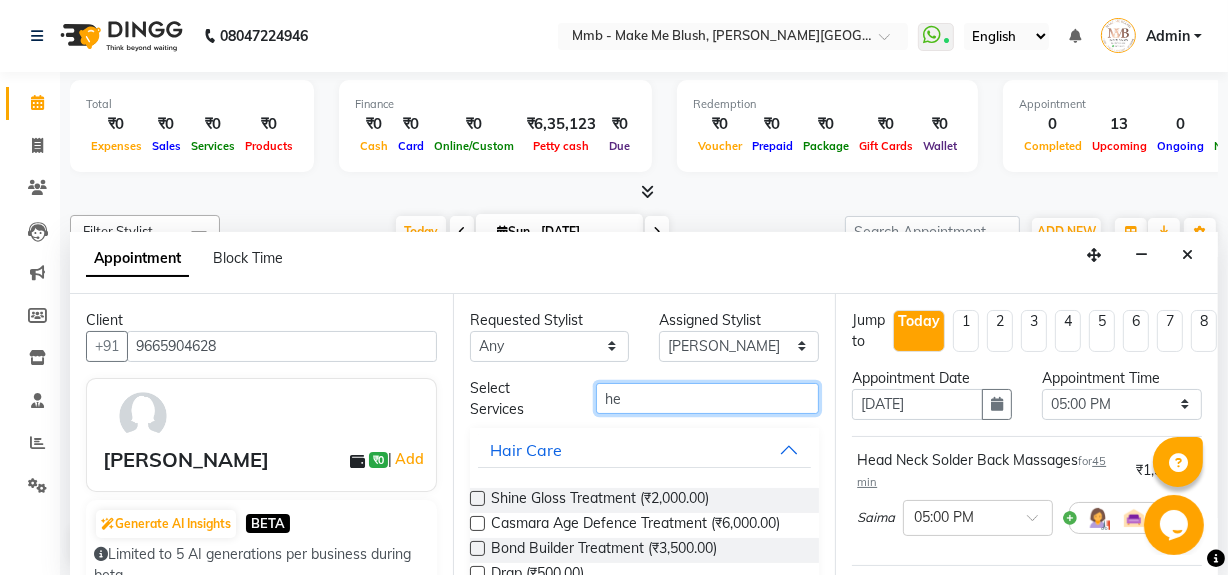 type on "h" 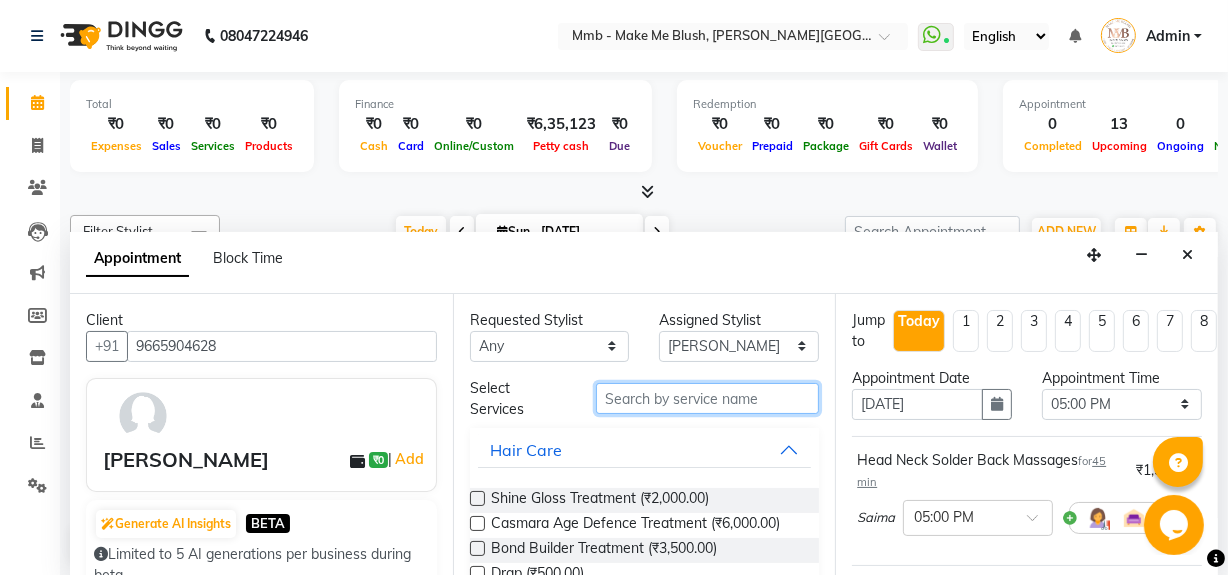 type on "k" 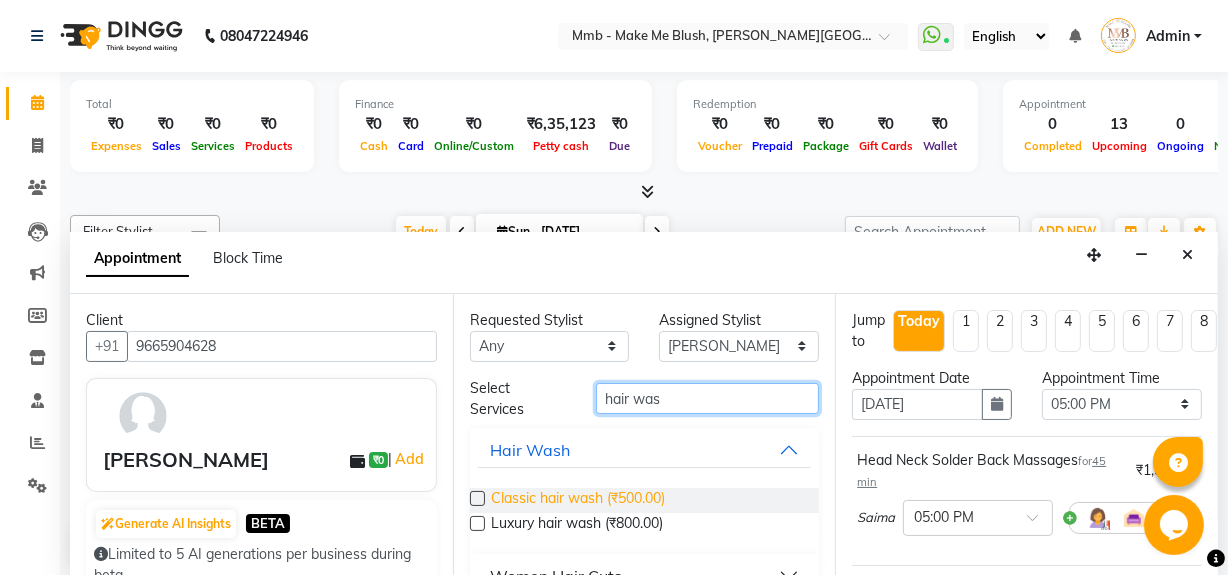 type on "hair was" 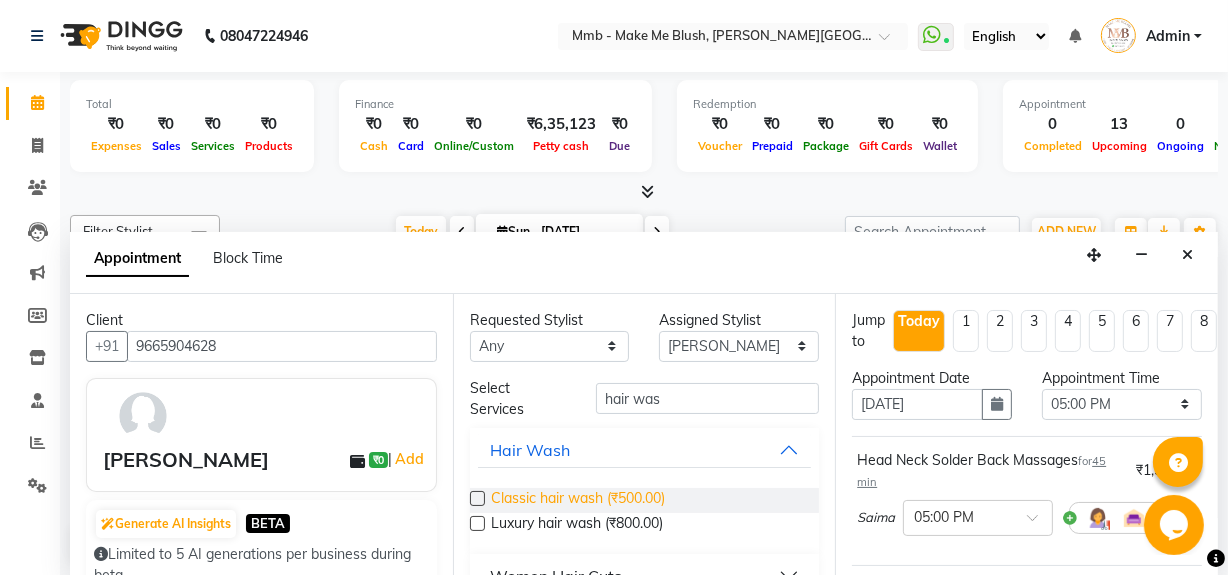 click on "Classic hair wash  (₹500.00)" at bounding box center (578, 500) 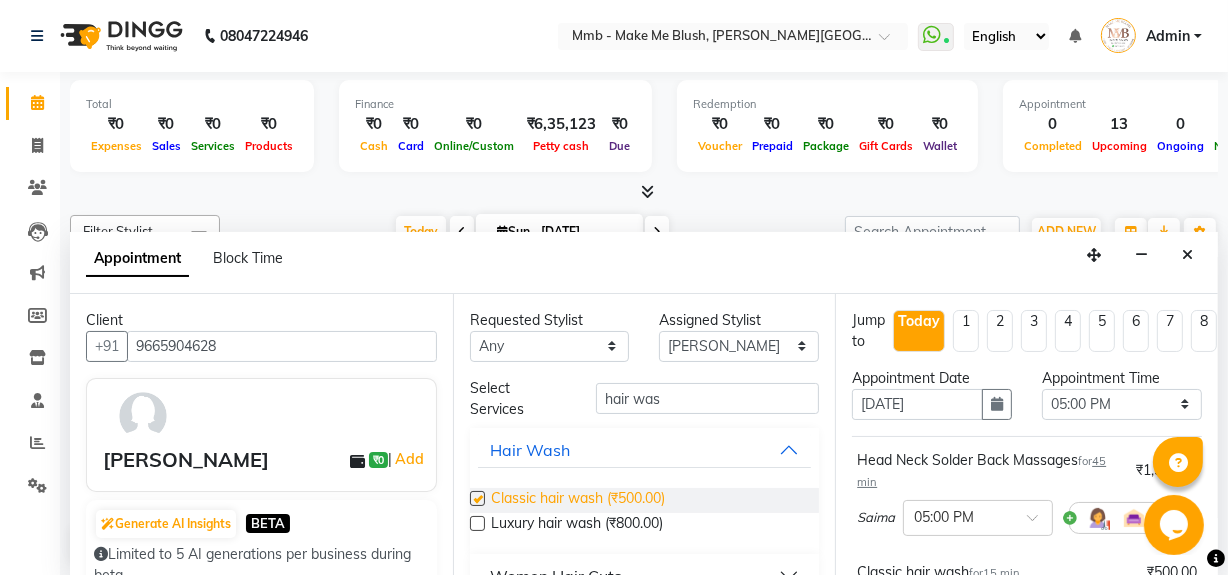 checkbox on "false" 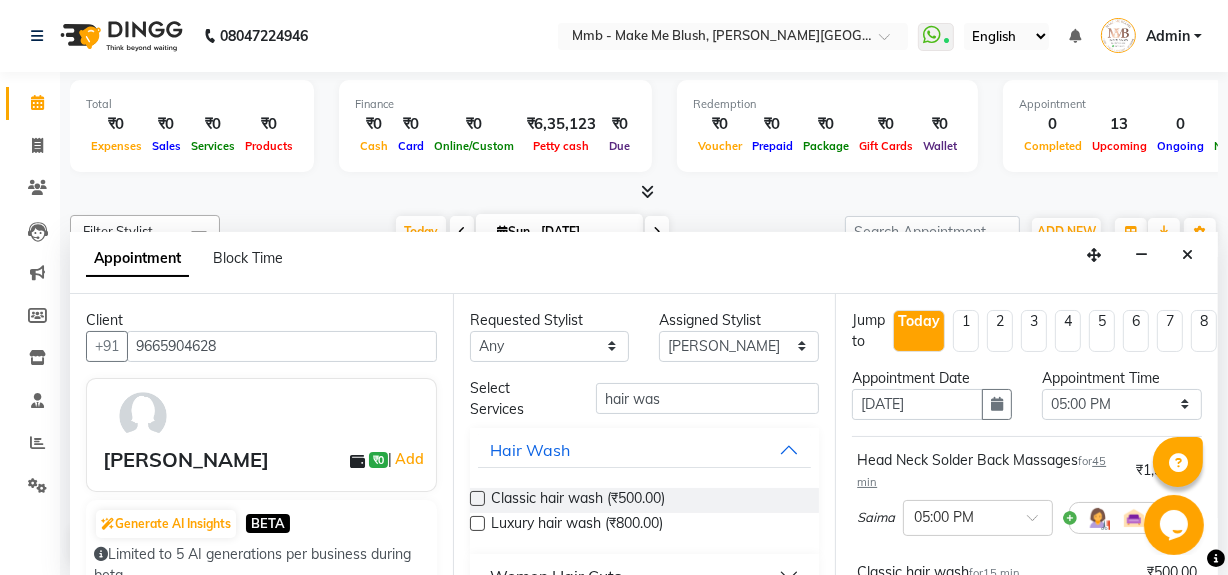 click on "Total  ₹0  Expenses ₹0  Sales ₹0  Services ₹0  Products Finance  ₹0  Cash ₹0  Card ₹0  Online/Custom ₹6,35,123 Petty cash ₹0 Due  Redemption  ₹0 Voucher ₹0 Prepaid ₹0 Package ₹0  Gift Cards ₹0  Wallet  Appointment  0 Completed 13 Upcoming 0 Ongoing 0 No show  Other sales  ₹0  Packages ₹0  Memberships ₹0  Vouchers ₹0  Prepaids ₹0  Gift Cards Filter Stylist Select All Delilah Gauri Chauhan Lano Nikita Pawan Reshma Saima Sushant Urgen Dukpa Yuna Today  Sun 13-07-2025 Toggle Dropdown Add Appointment Add Invoice Add Expense Add Attendance Add Client Add Transaction Toggle Dropdown Add Appointment Add Invoice Add Expense Add Attendance Add Client ADD NEW Toggle Dropdown Add Appointment Add Invoice Add Expense Add Attendance Add Client Add Transaction Filter Stylist Select All Delilah Gauri Chauhan Lano Nikita Pawan Reshma Saima Sushant Urgen Dukpa Yuna Group By  Staff View   Room View  View as Vertical  Vertical - Week View  Horizontal  Horizontal - Week View  List  Full Screen" 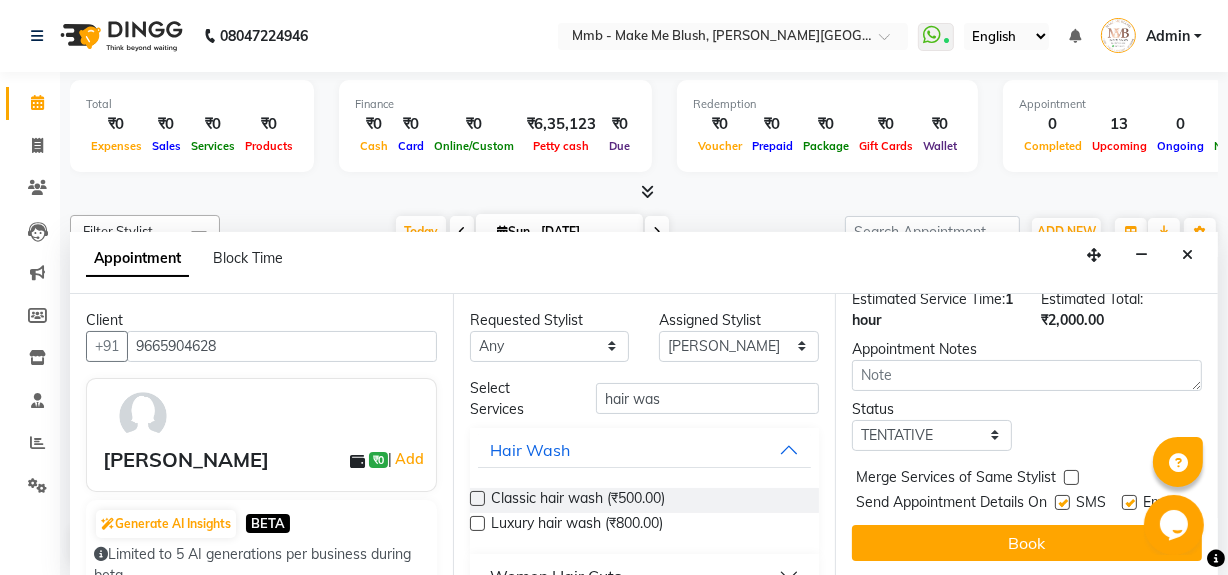 scroll, scrollTop: 409, scrollLeft: 0, axis: vertical 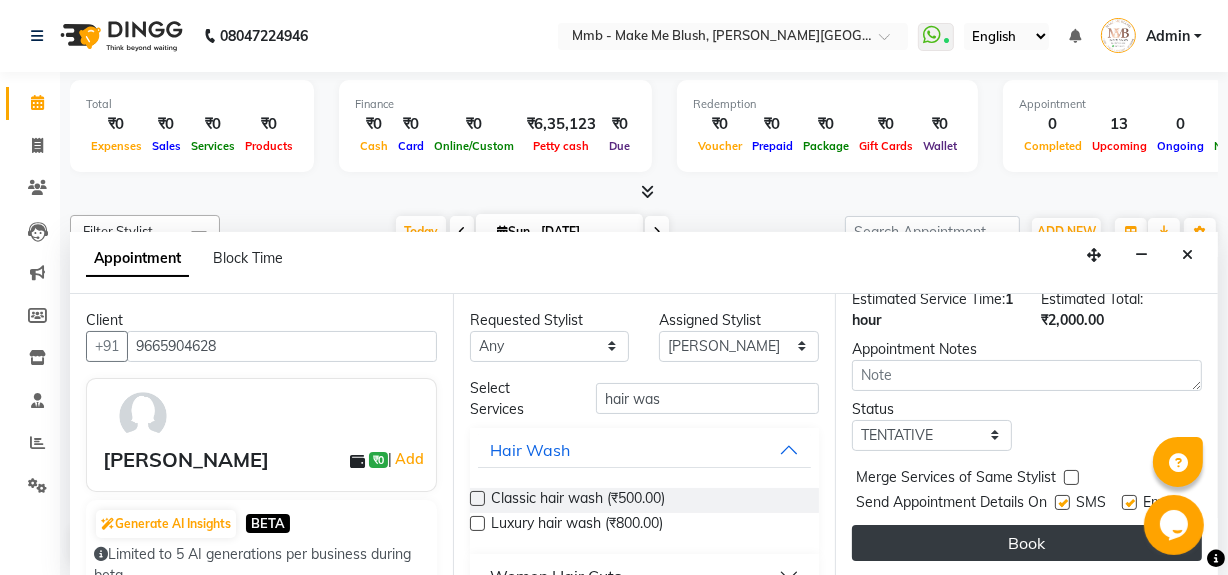 click on "Book" at bounding box center (1027, 543) 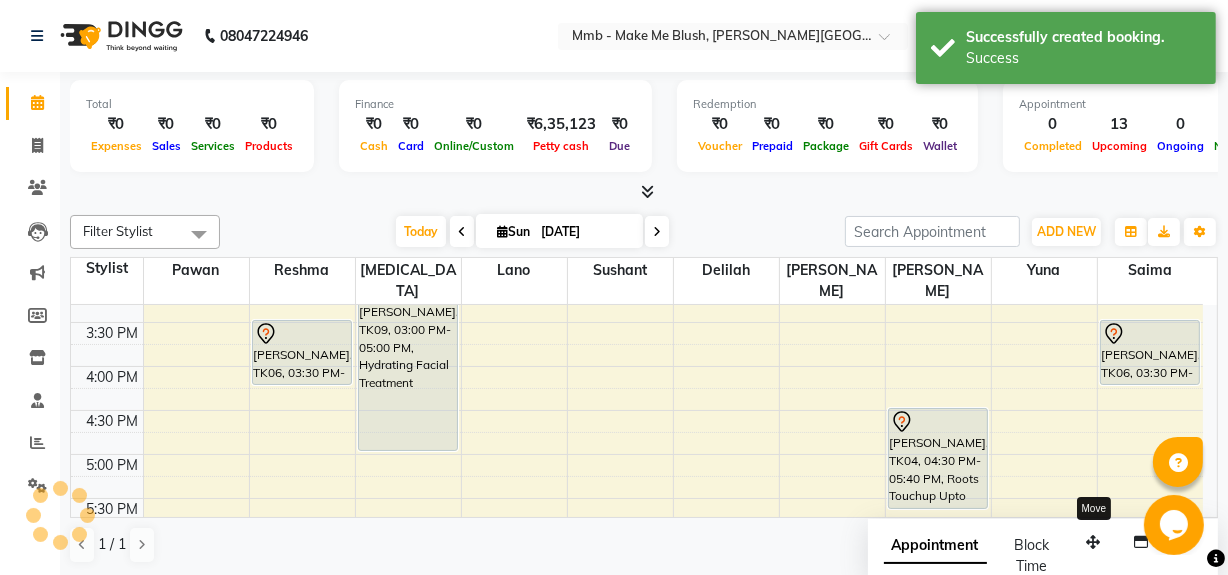 scroll, scrollTop: 0, scrollLeft: 0, axis: both 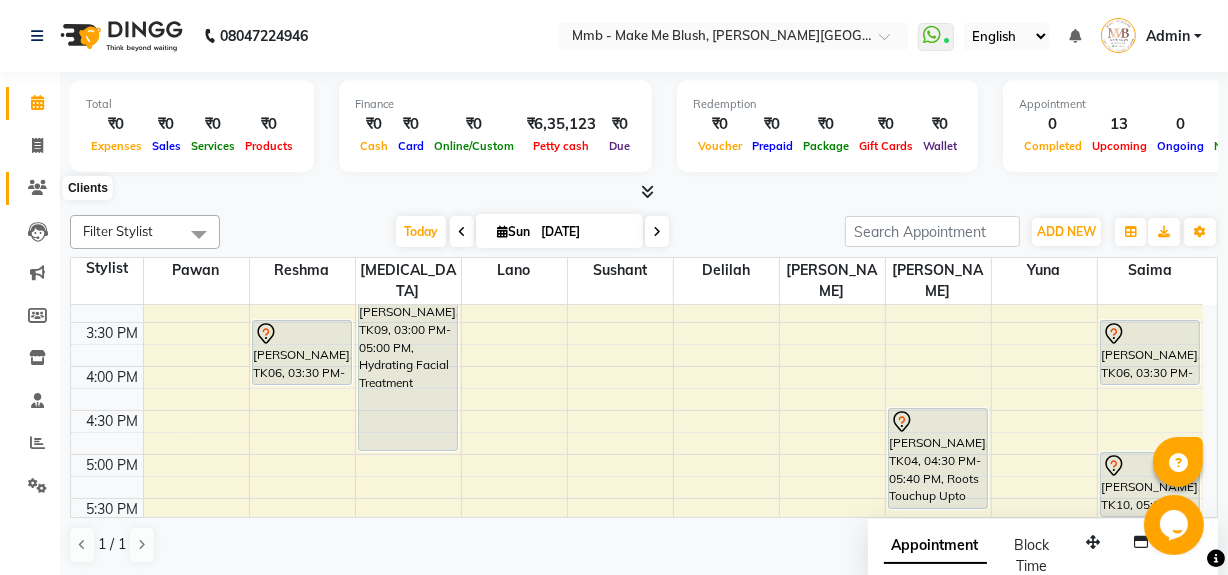 click 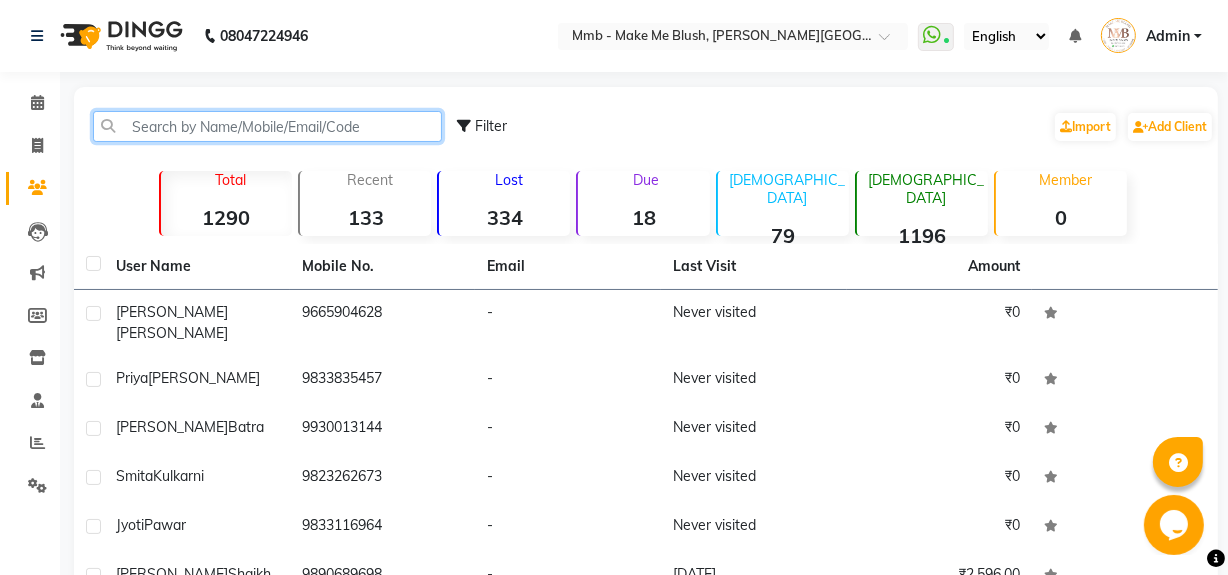 click 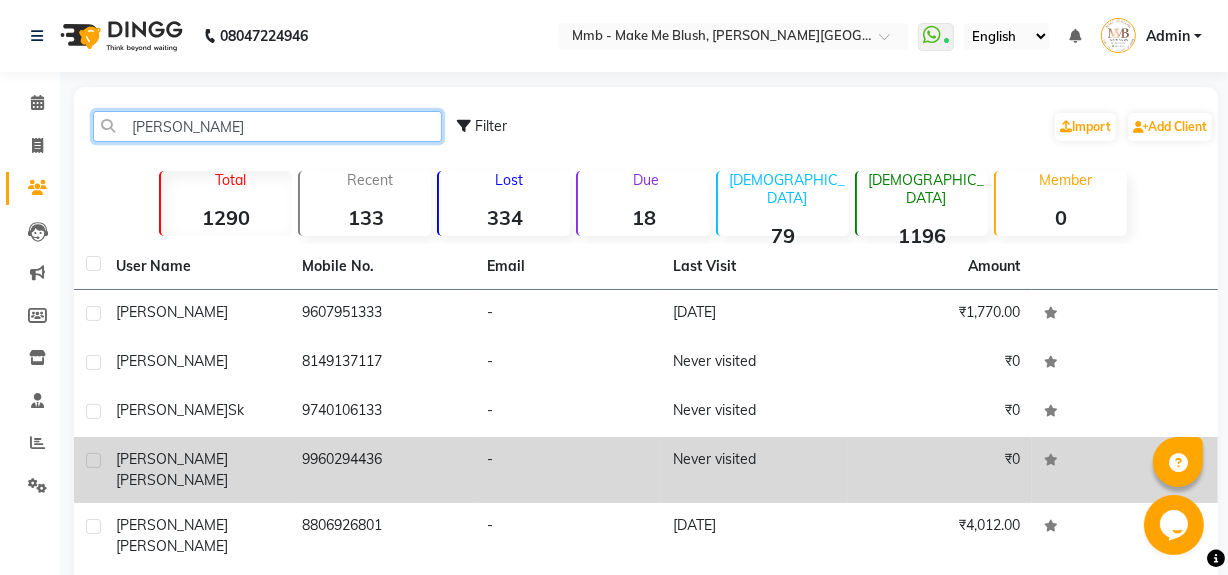 type on "simran" 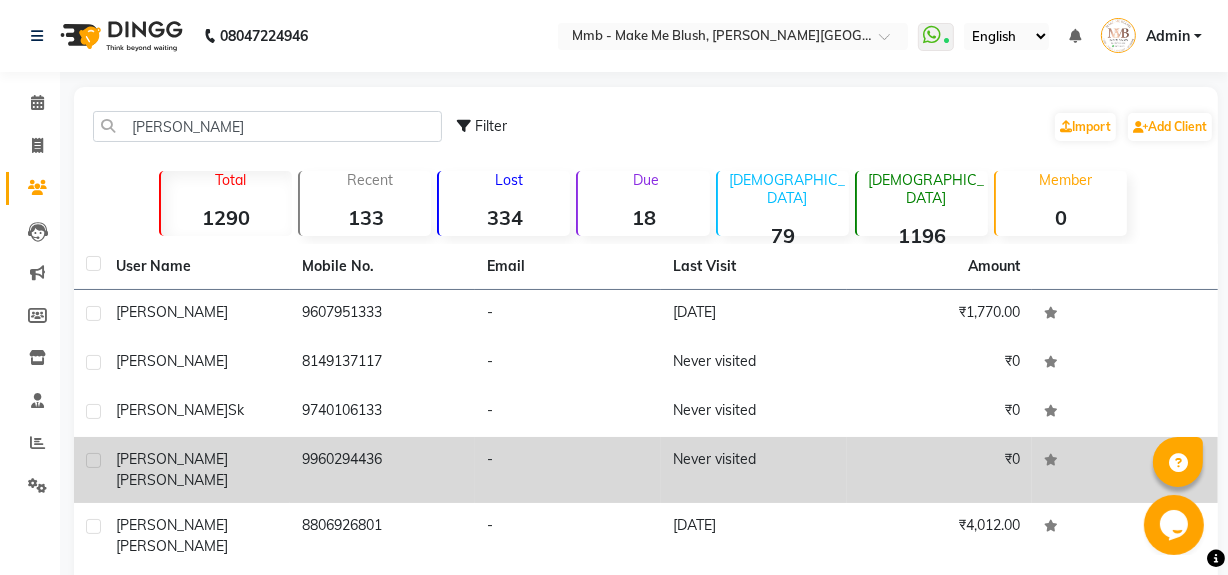 click on "Aidhen Rainu" 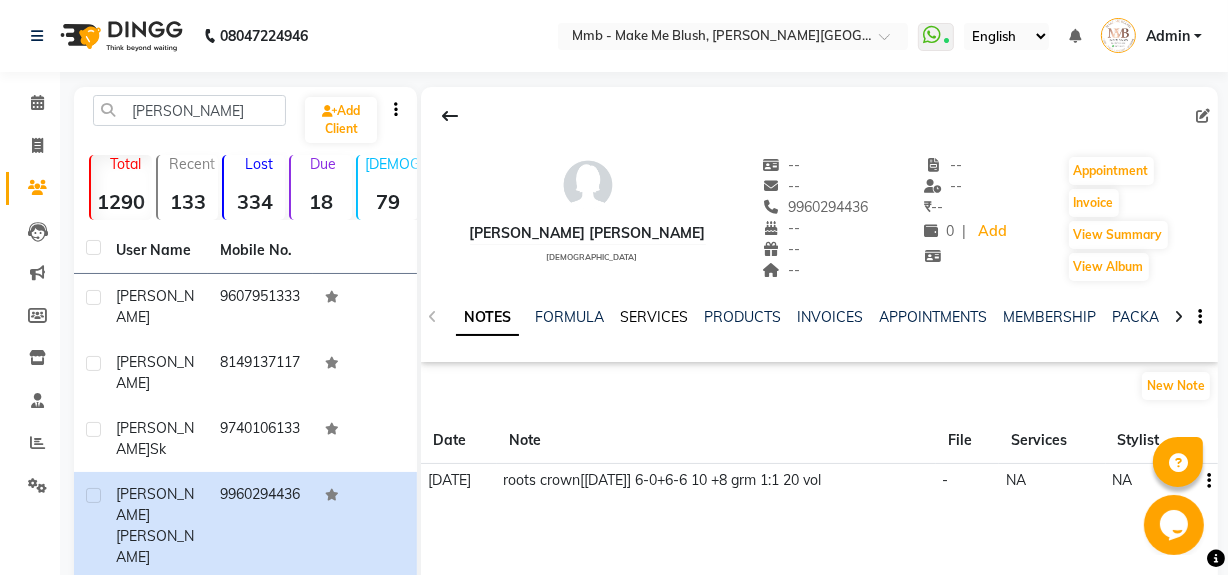 click on "SERVICES" 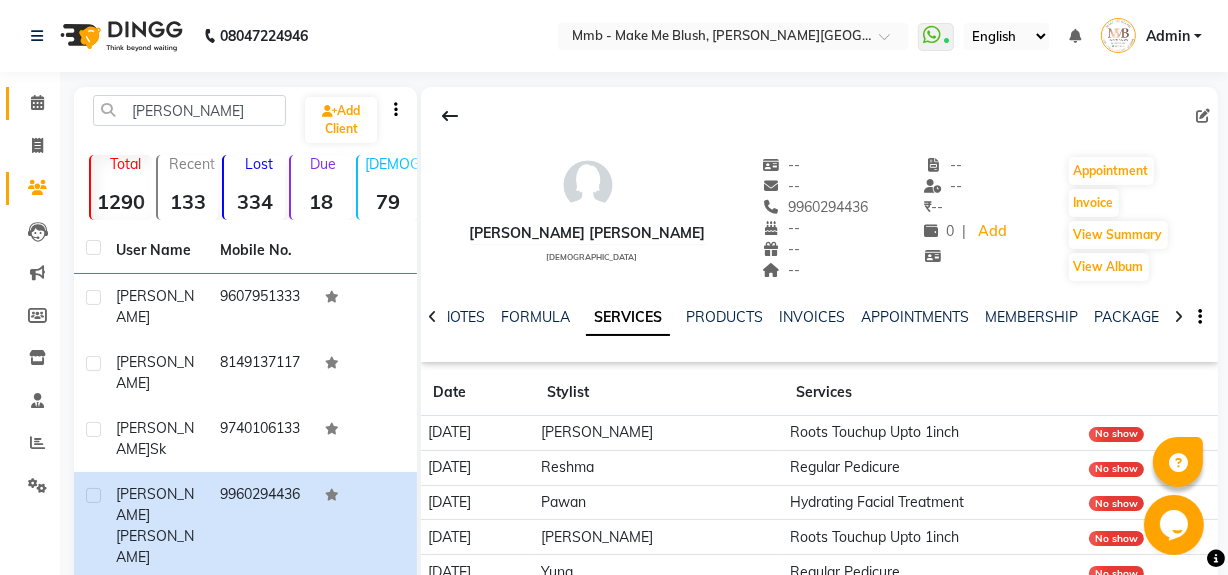 click 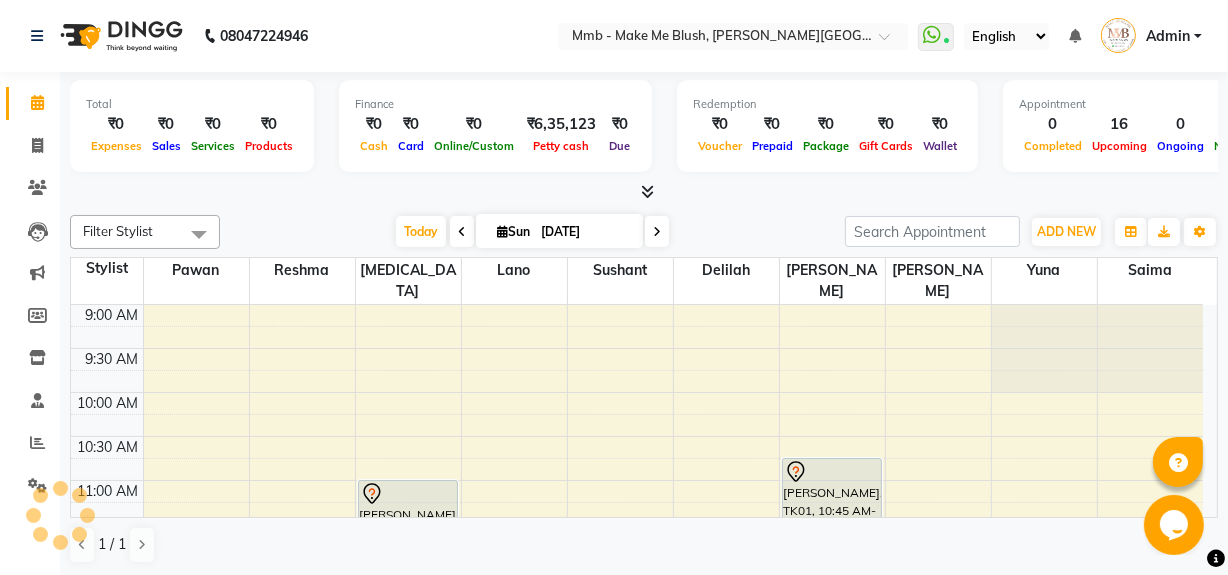 scroll, scrollTop: 351, scrollLeft: 0, axis: vertical 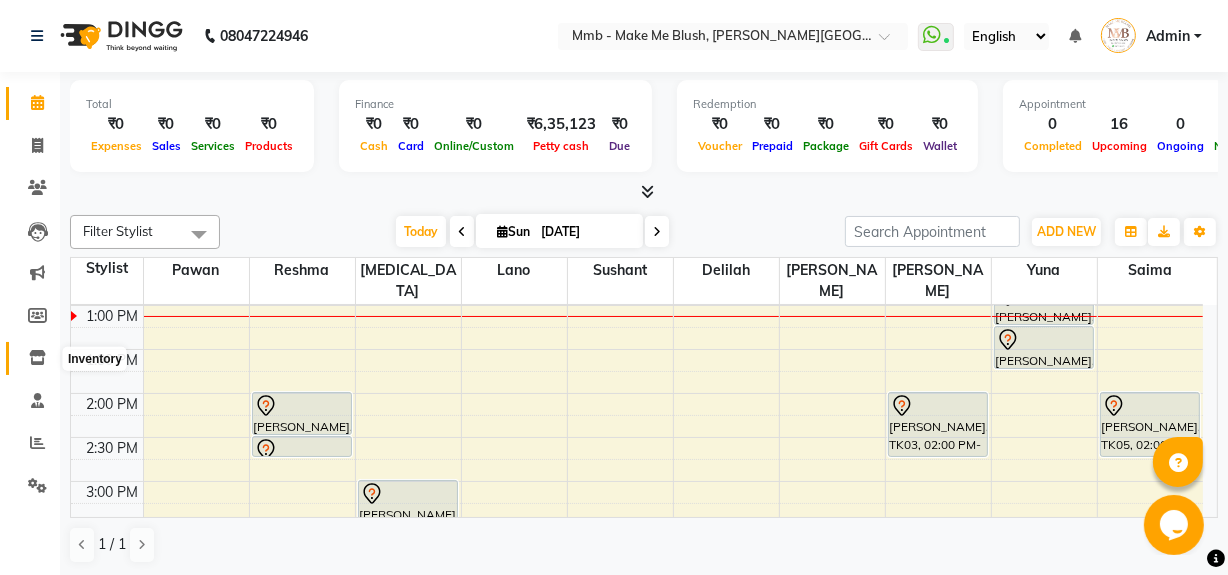 click 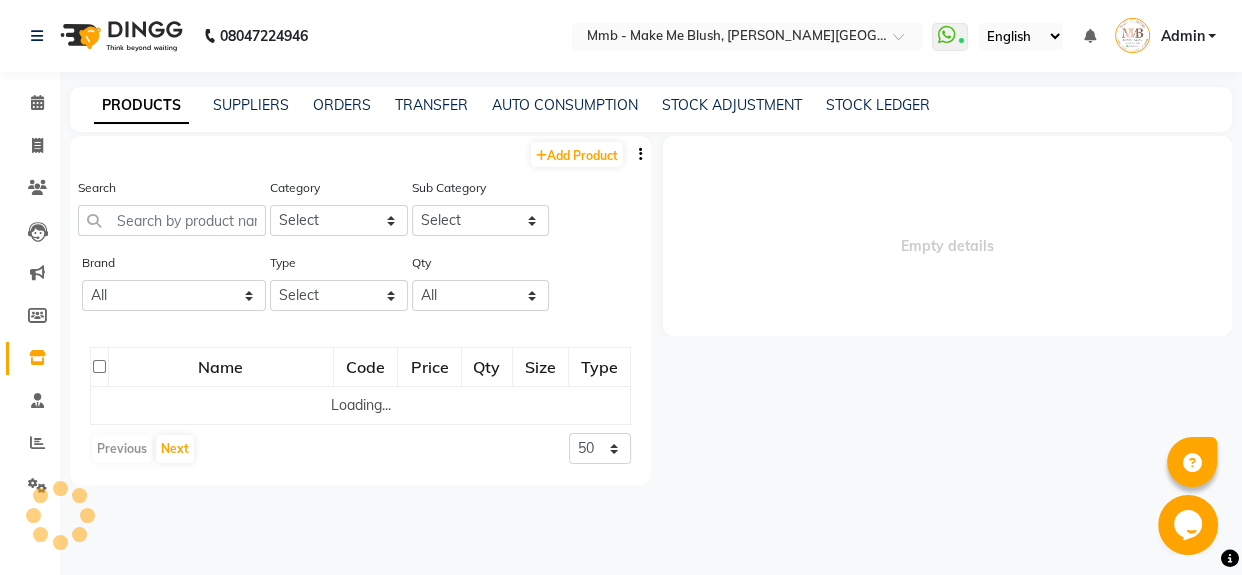 select 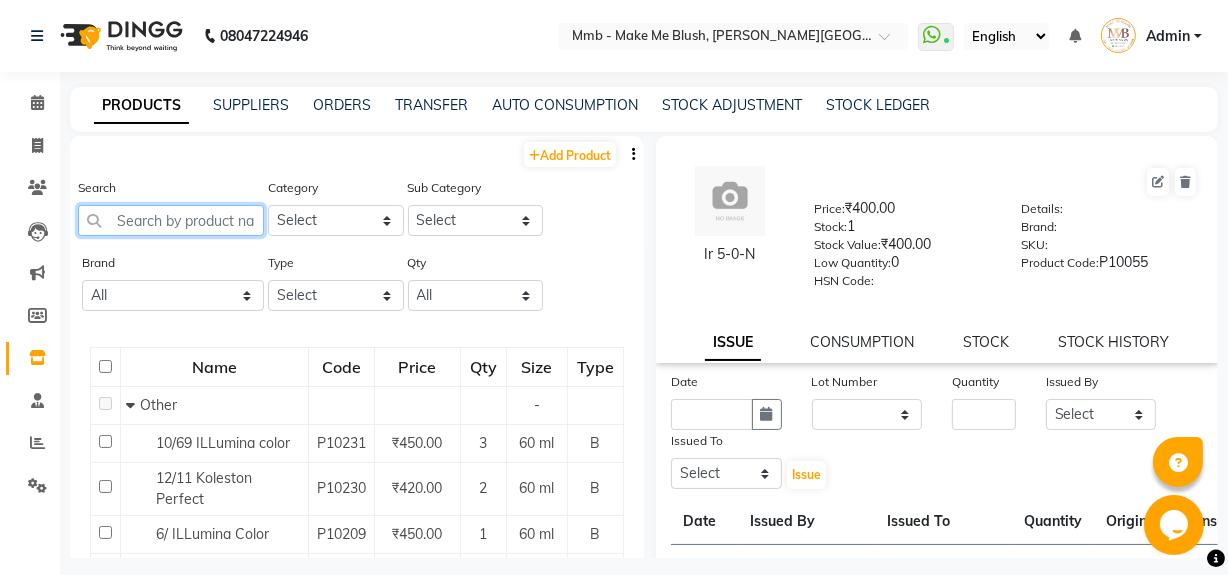click 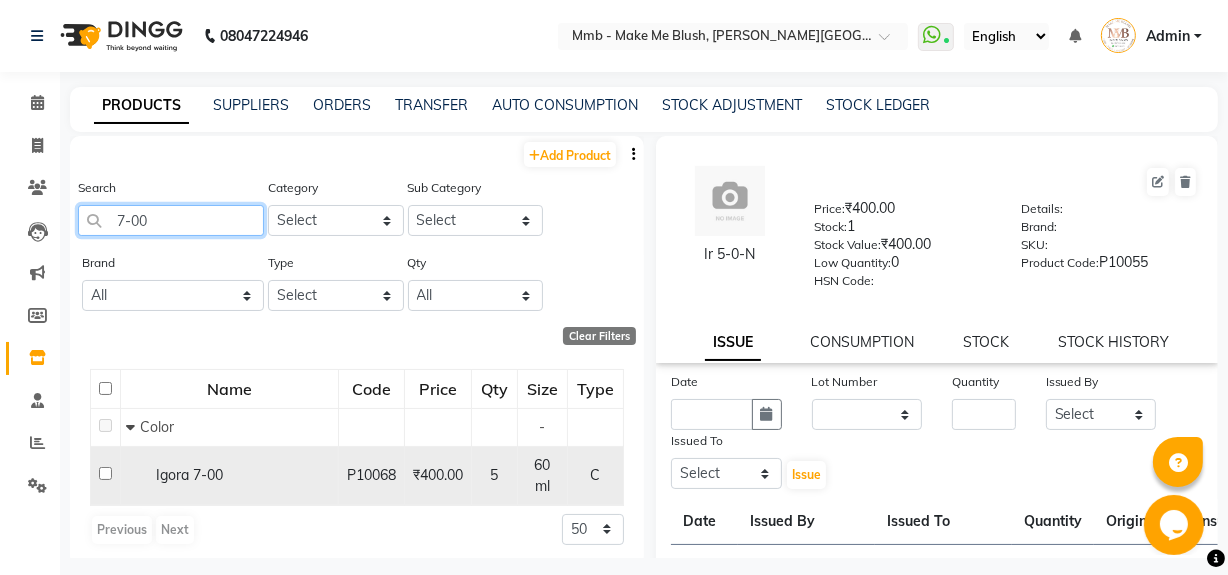 type on "7-00" 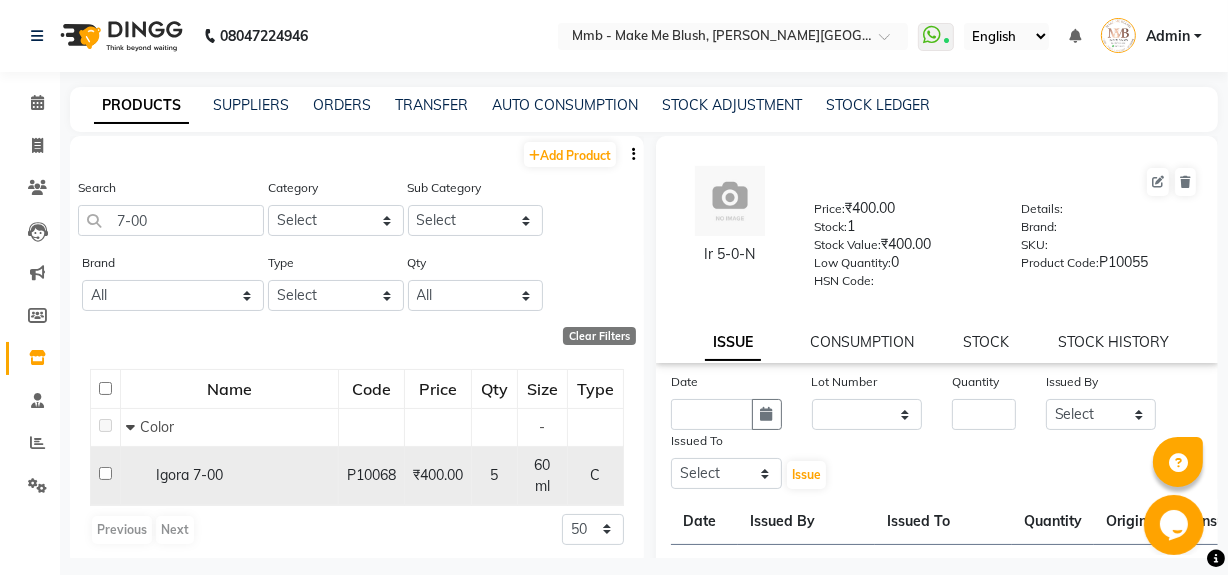 click 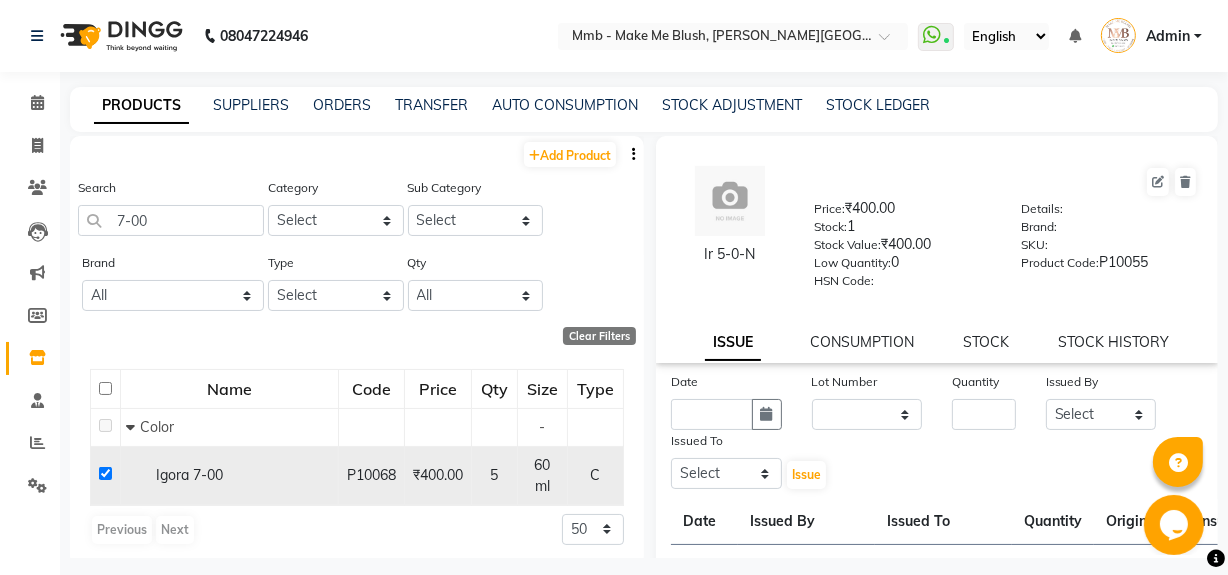 checkbox on "true" 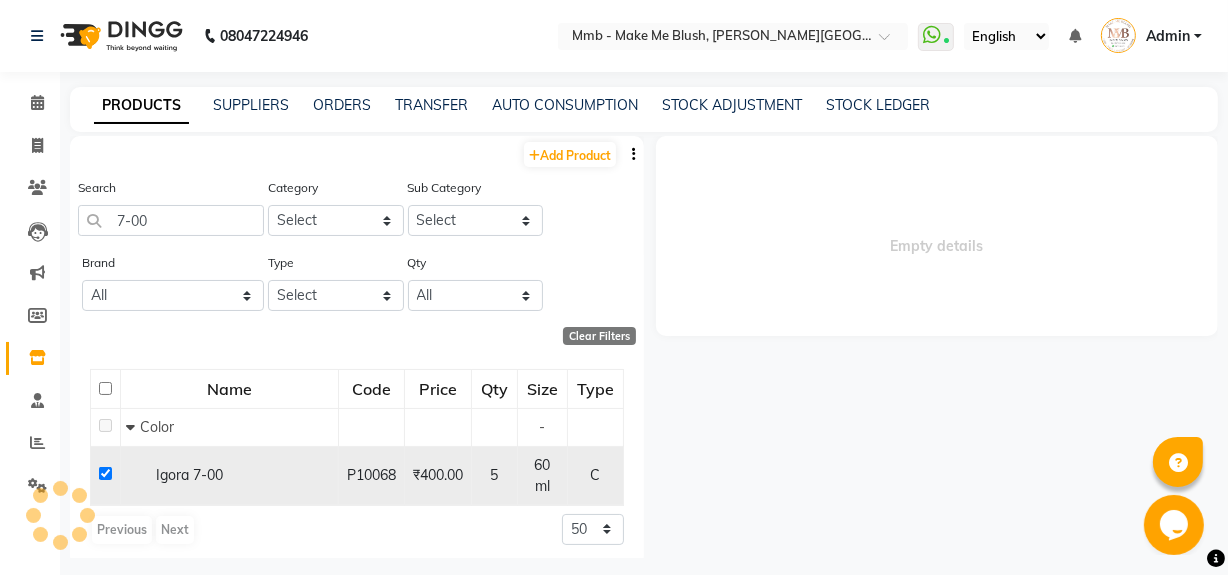 select 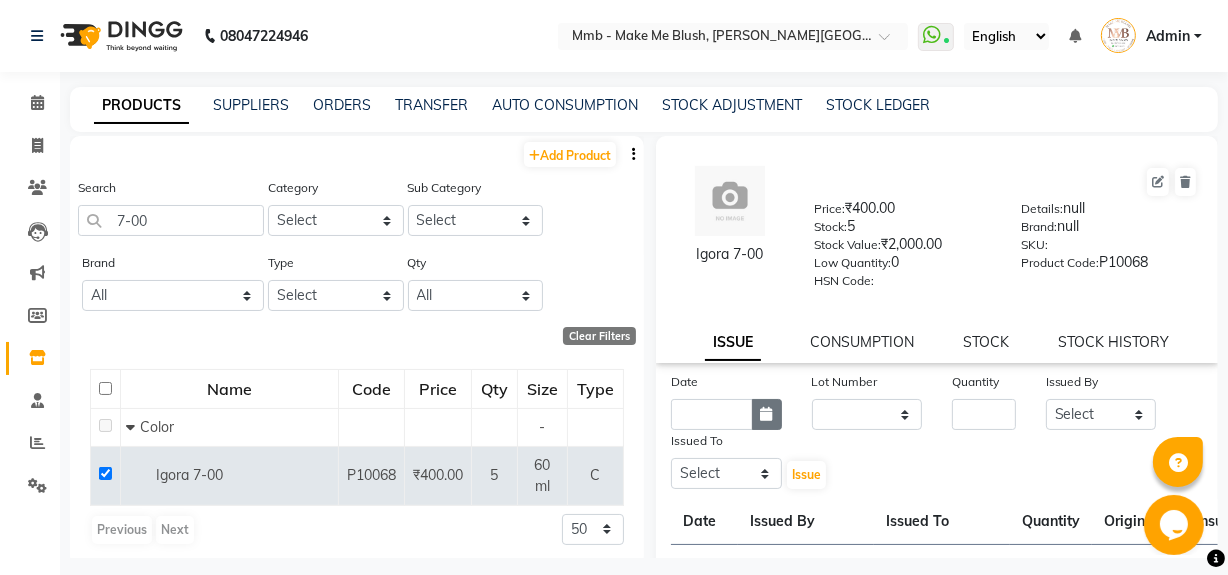 click 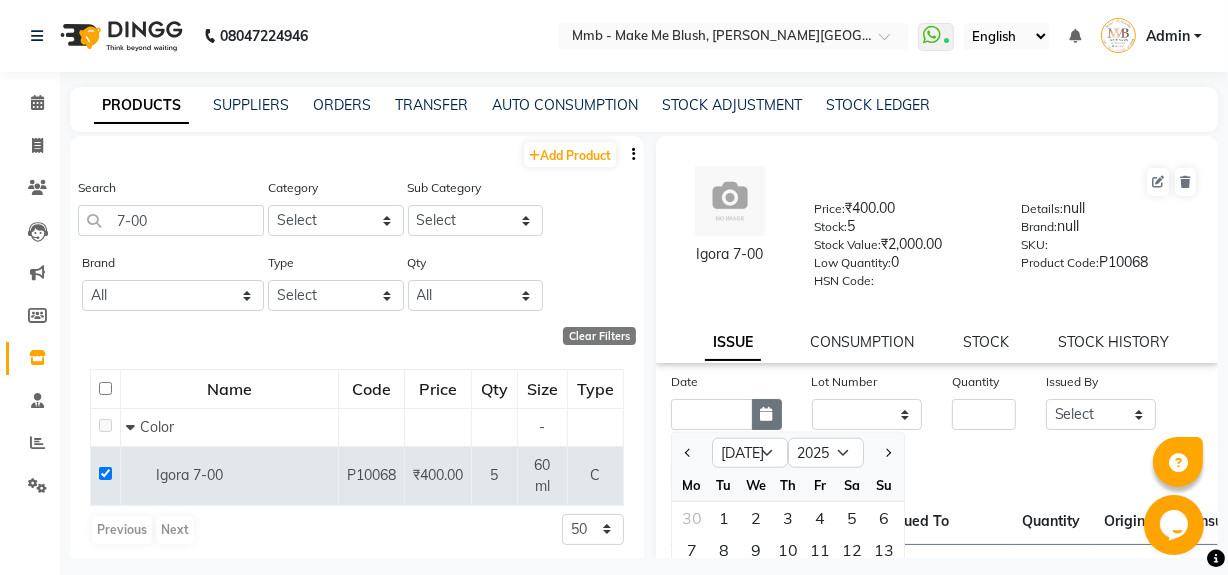 scroll, scrollTop: 11, scrollLeft: 0, axis: vertical 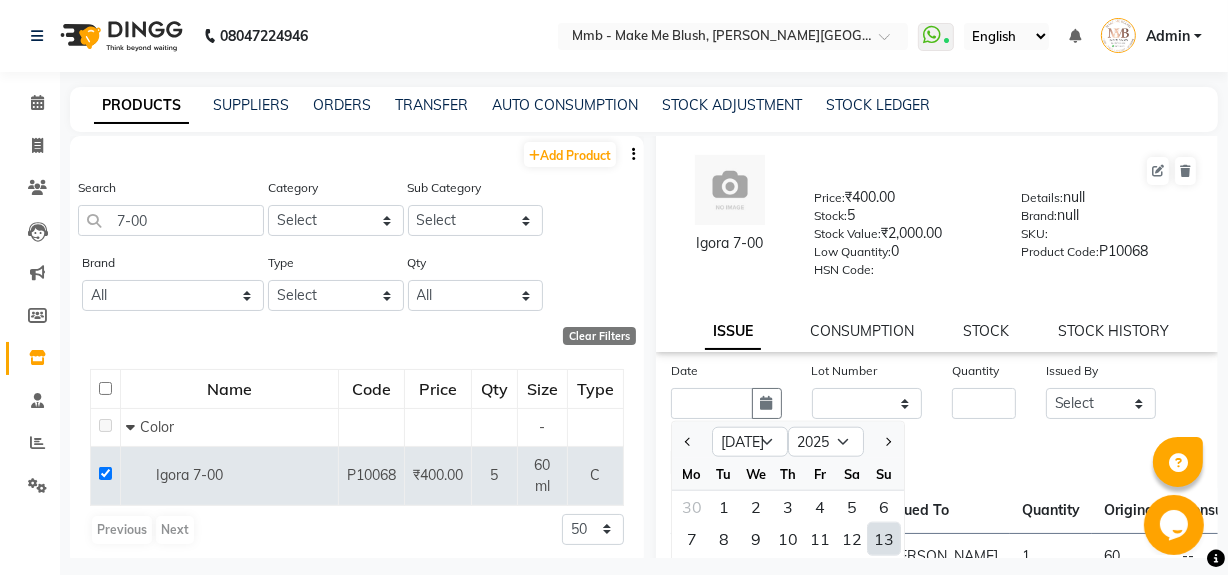 click on "13" 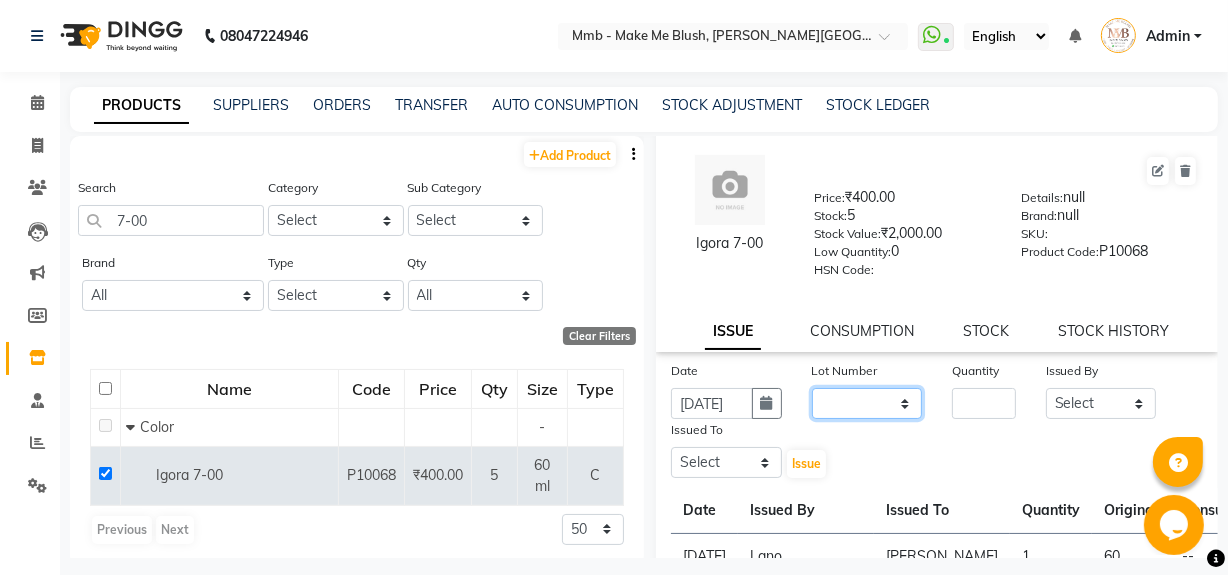 click on "None" 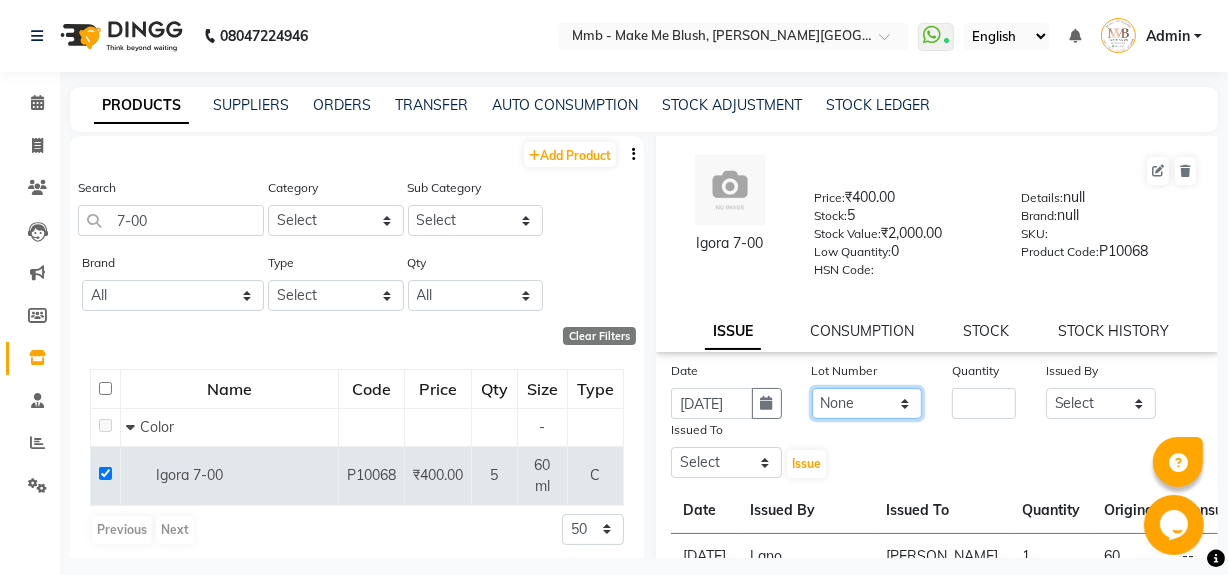 click on "None" 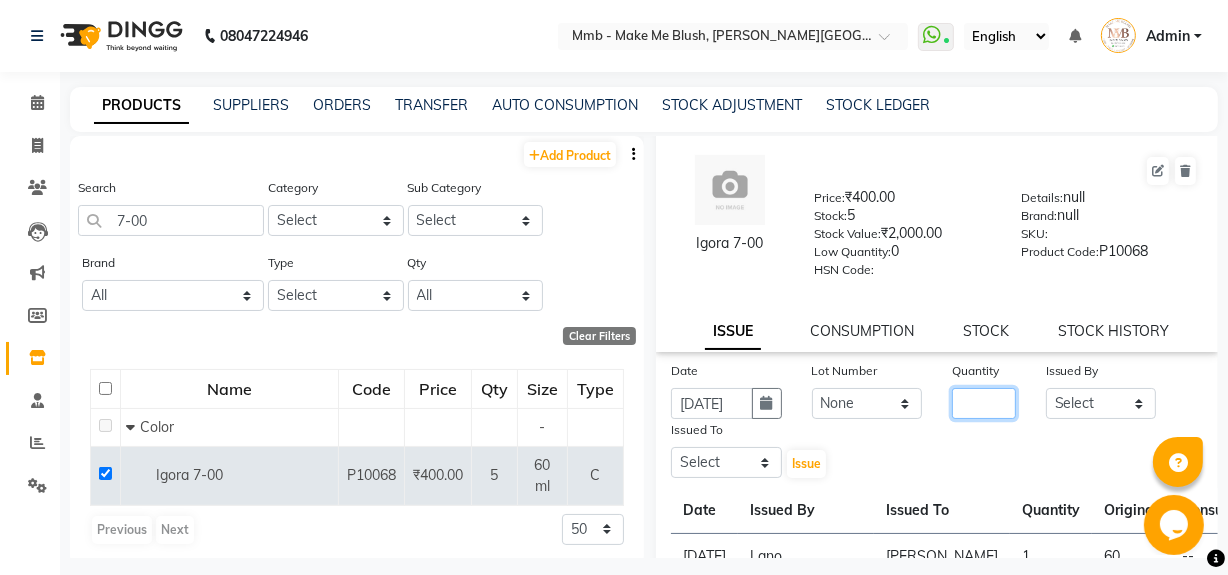 click 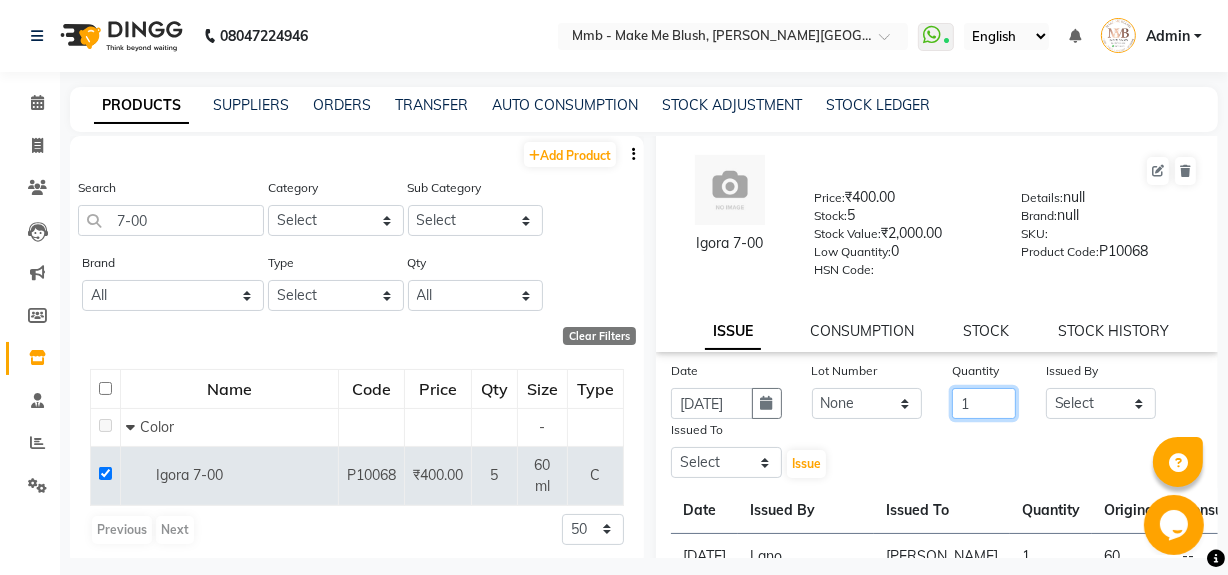 type on "1" 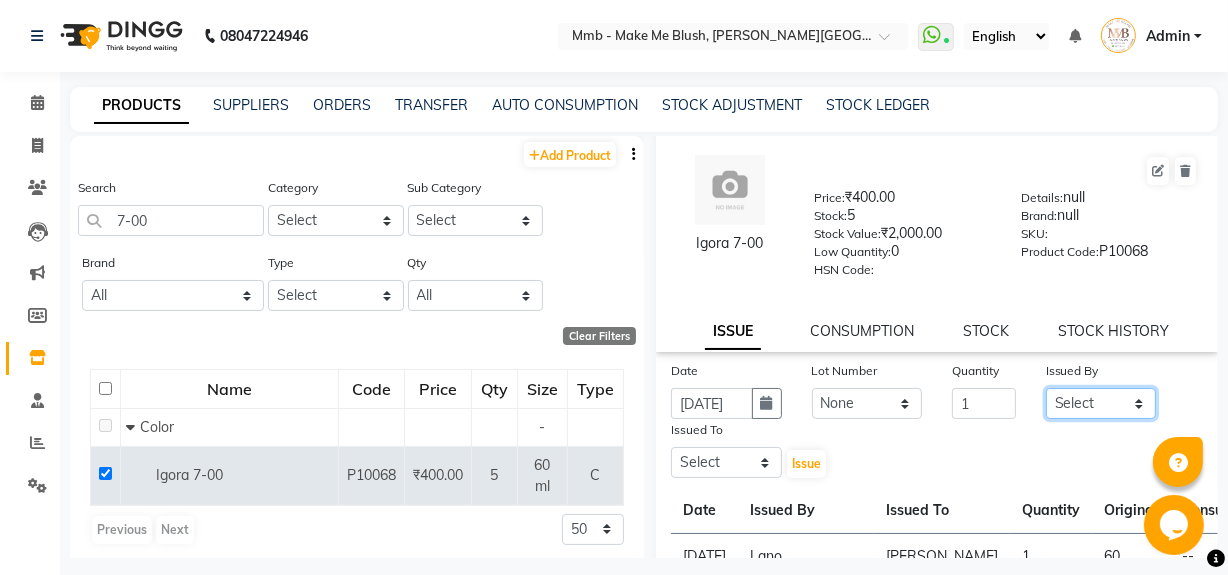 click on "Select Delilah Gauri Chauhan Lano Nikita Pawan Reshma Saima Sushant Urgen Dukpa Yuna" 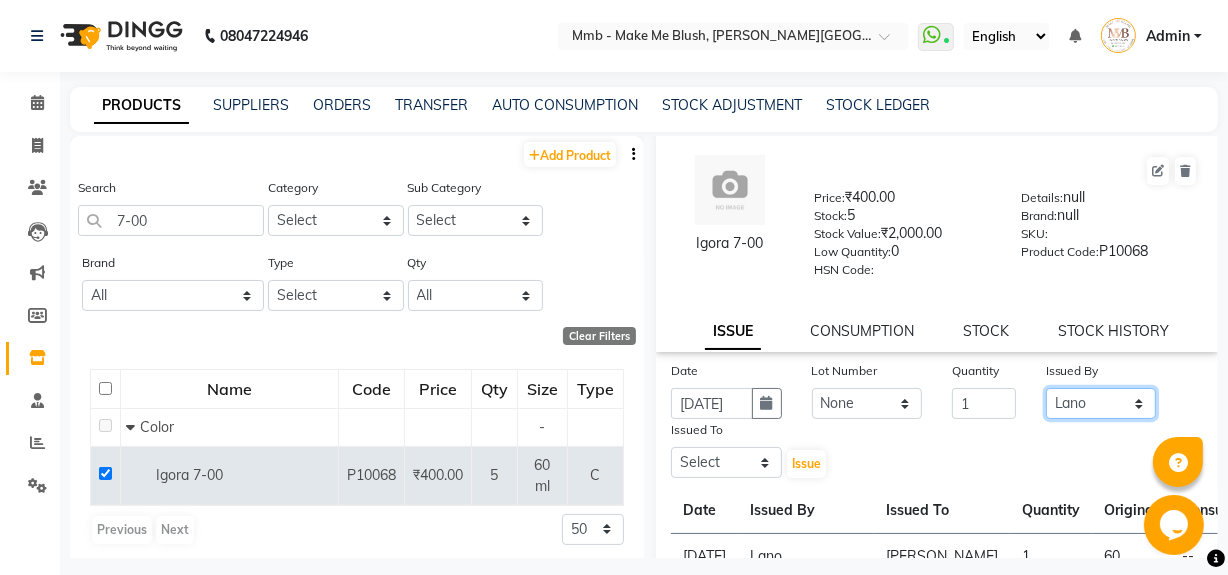 click on "Select Delilah Gauri Chauhan Lano Nikita Pawan Reshma Saima Sushant Urgen Dukpa Yuna" 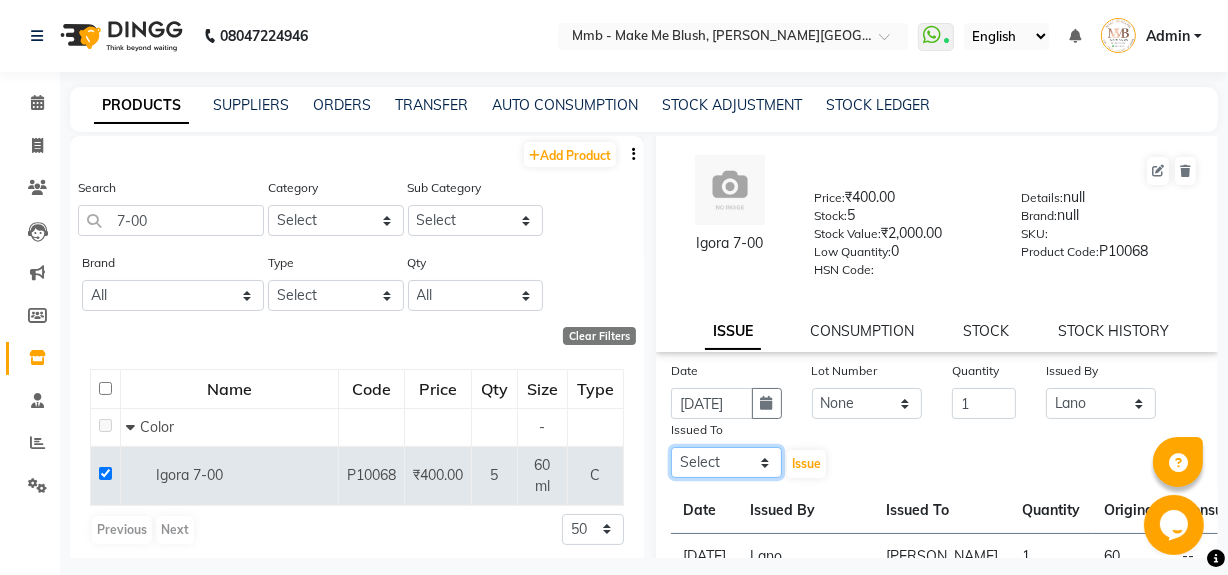 click on "Select Delilah Gauri Chauhan Lano Nikita Pawan Reshma Saima Sushant Urgen Dukpa Yuna" 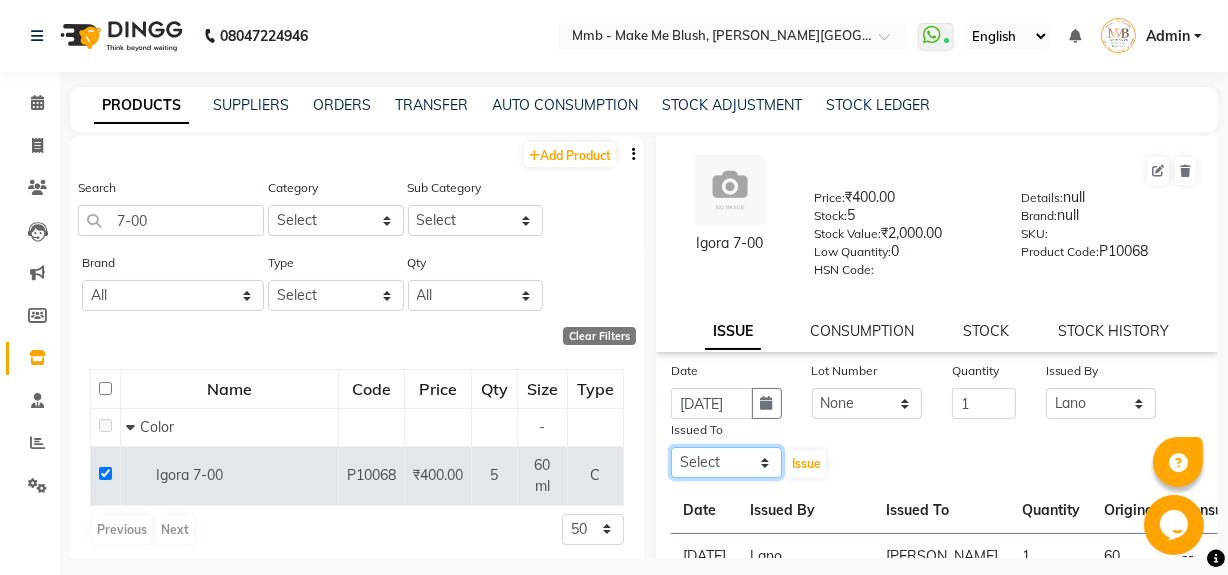 select on "35693" 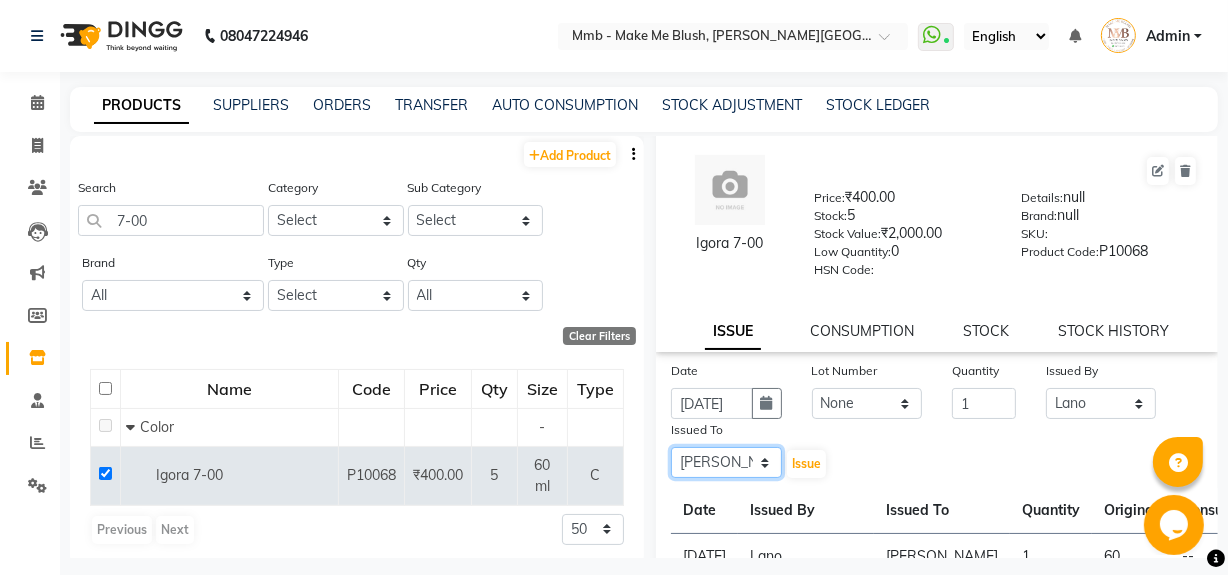 click on "Select Delilah Gauri Chauhan Lano Nikita Pawan Reshma Saima Sushant Urgen Dukpa Yuna" 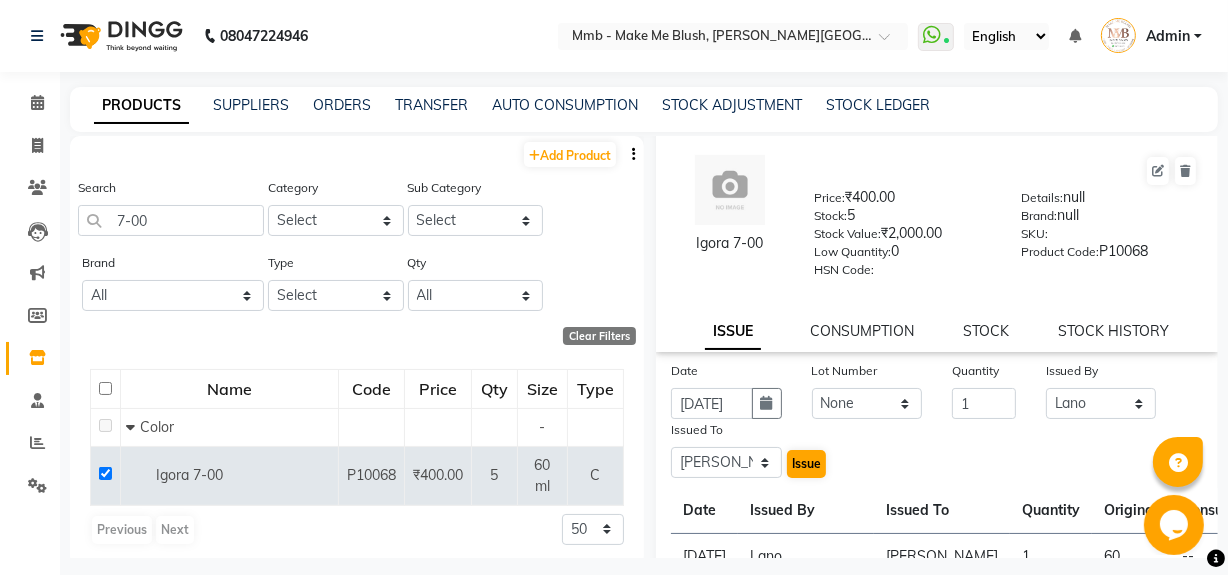 drag, startPoint x: 799, startPoint y: 481, endPoint x: 799, endPoint y: 469, distance: 12 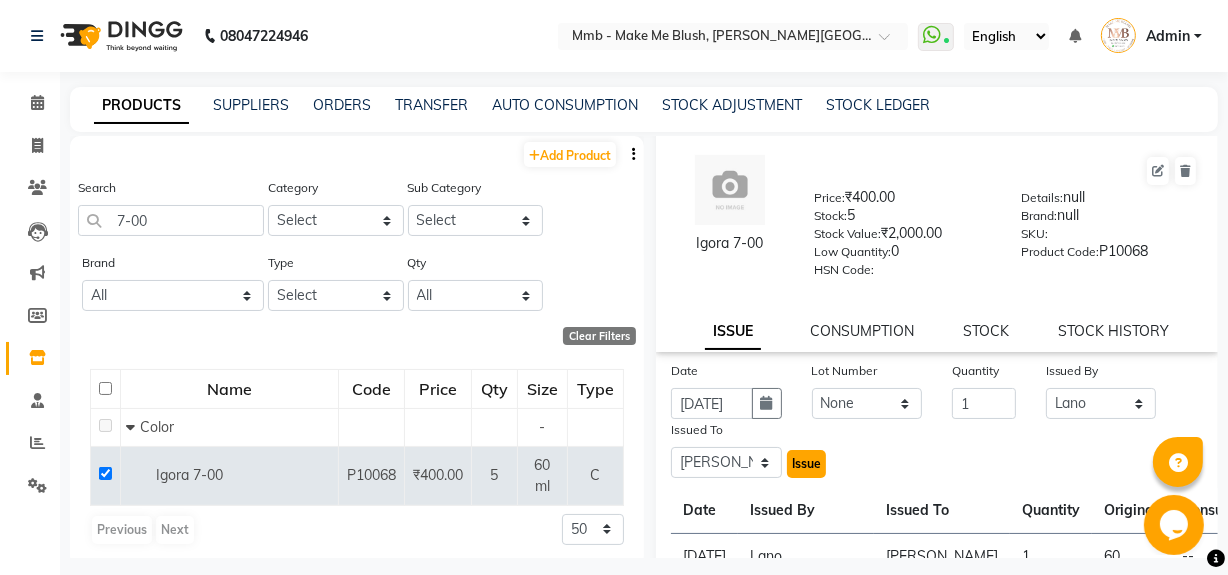 click on "Issue" 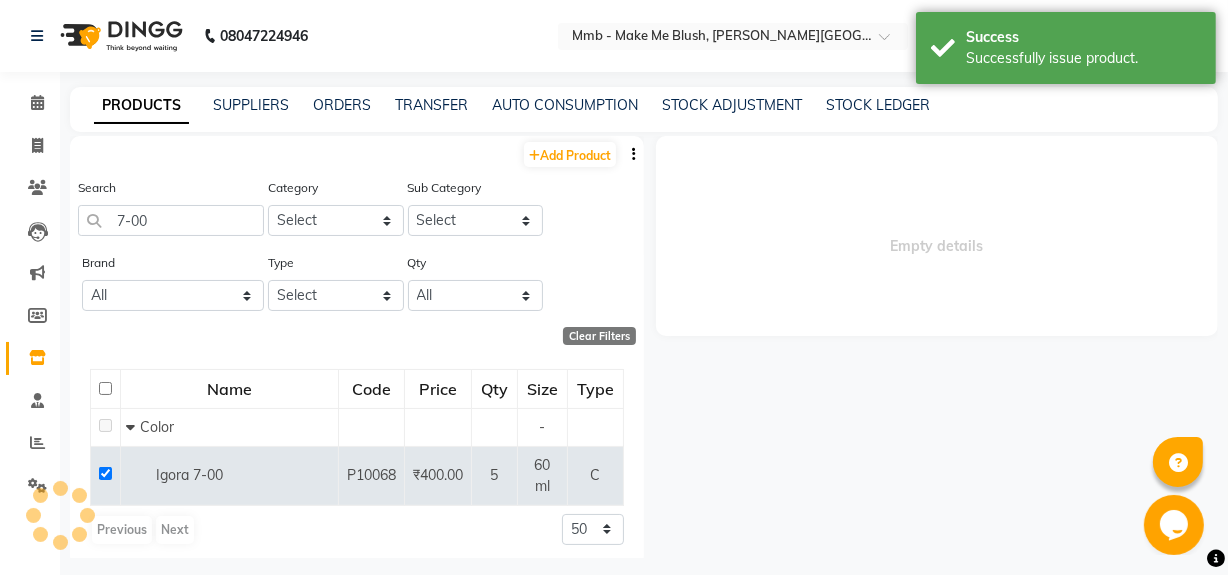 scroll, scrollTop: 0, scrollLeft: 0, axis: both 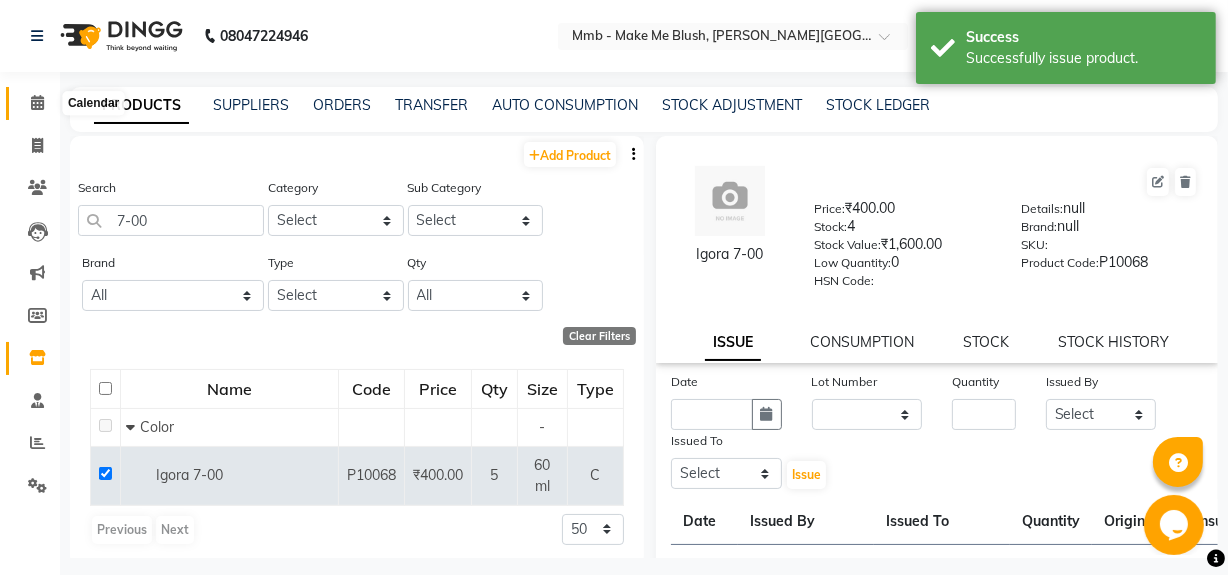 click 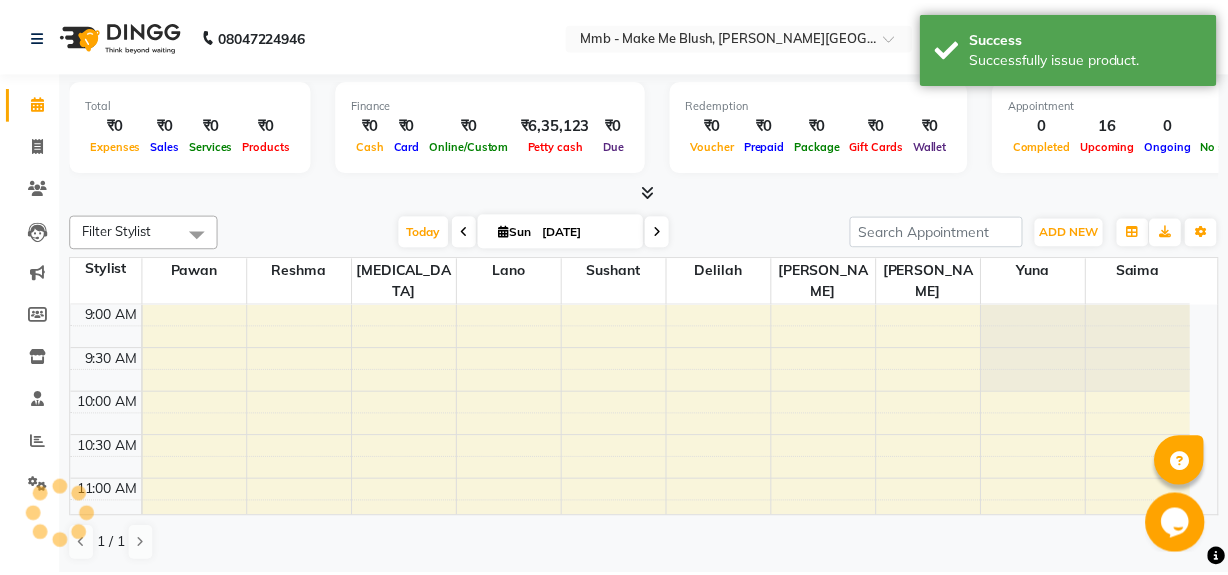 scroll, scrollTop: 0, scrollLeft: 0, axis: both 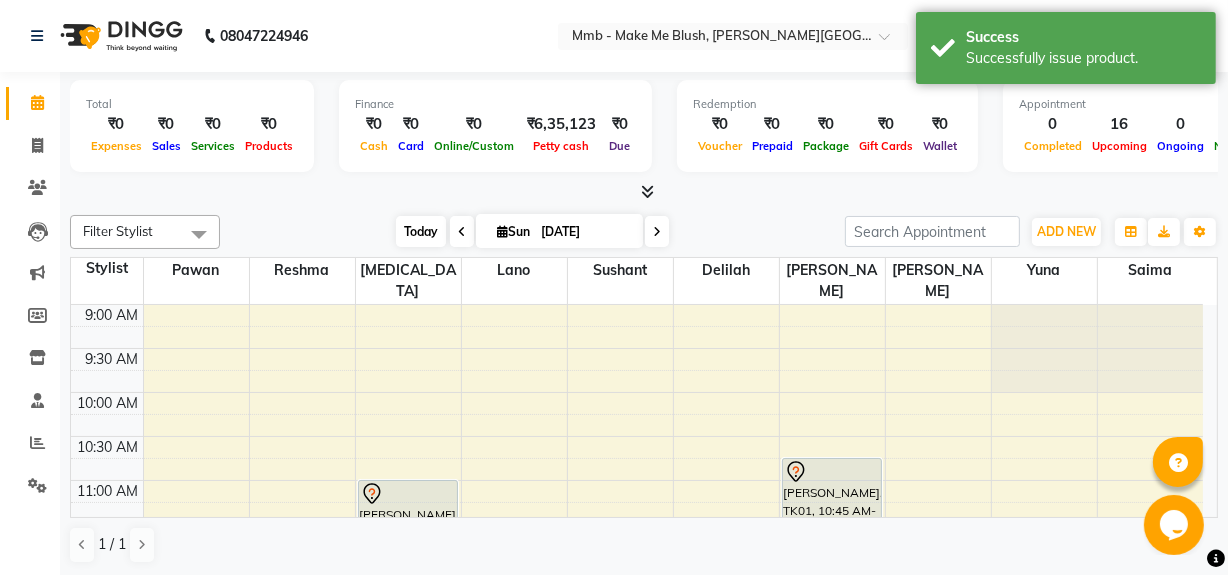 click on "Today" at bounding box center [421, 231] 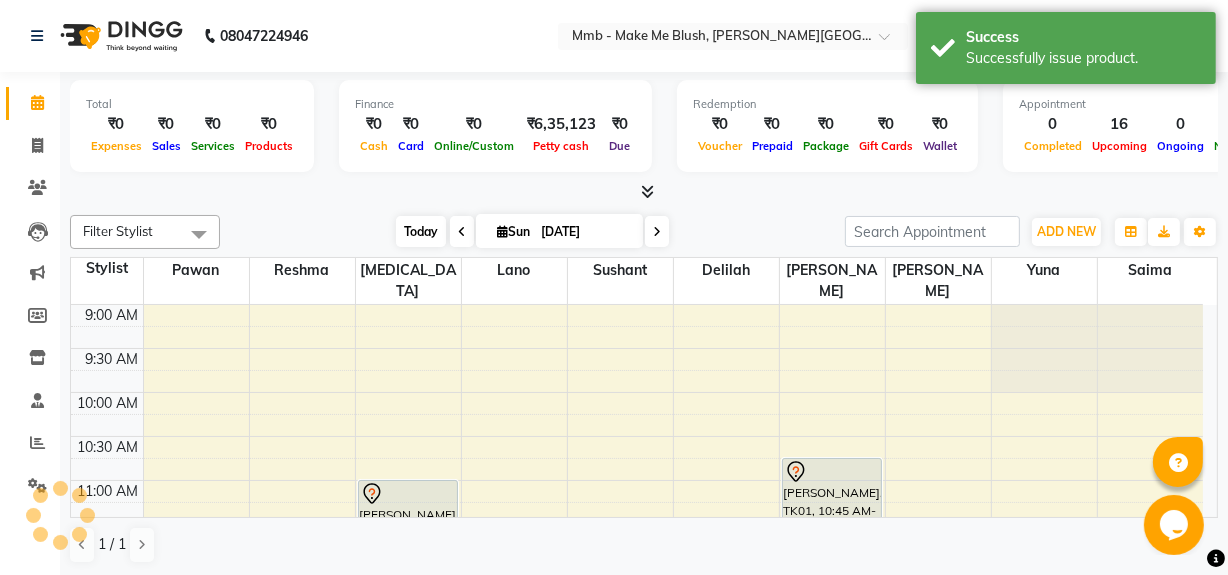 scroll, scrollTop: 351, scrollLeft: 0, axis: vertical 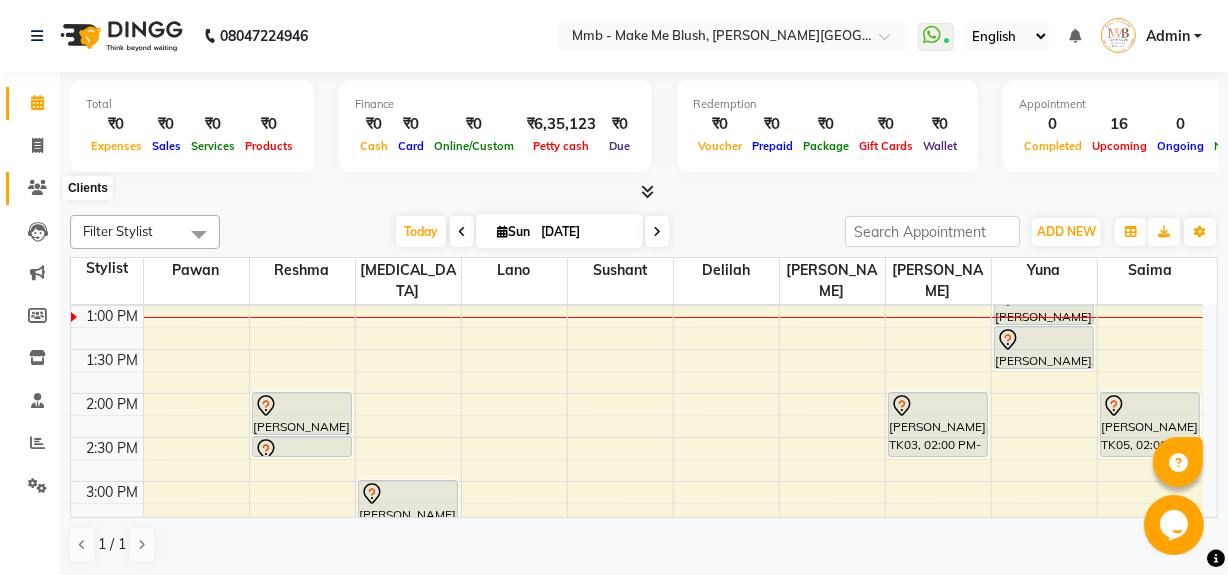 click 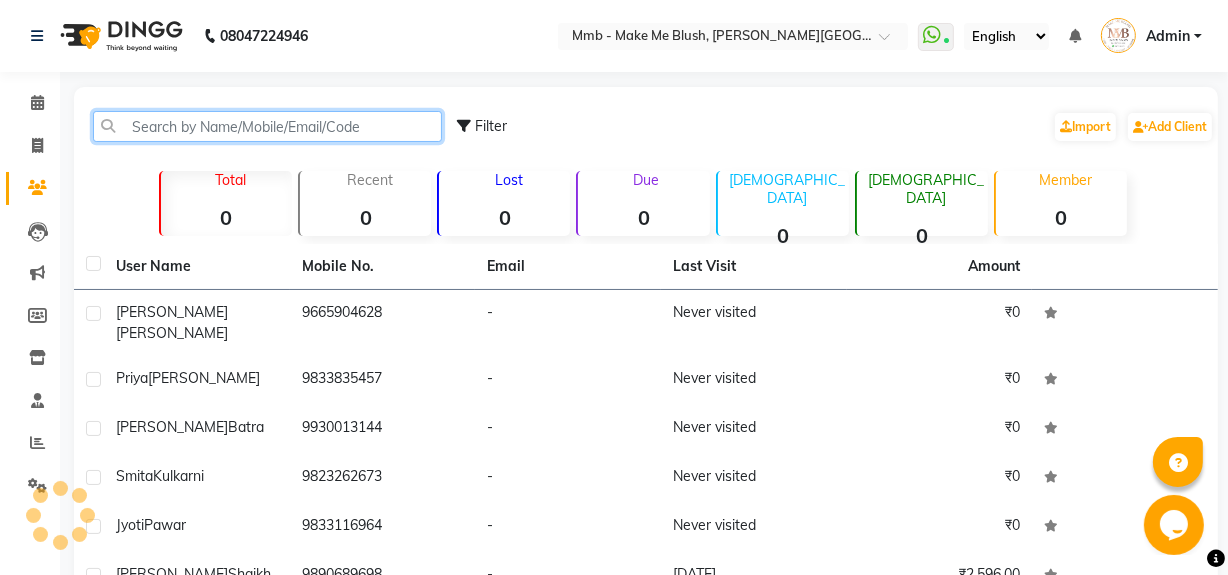 click 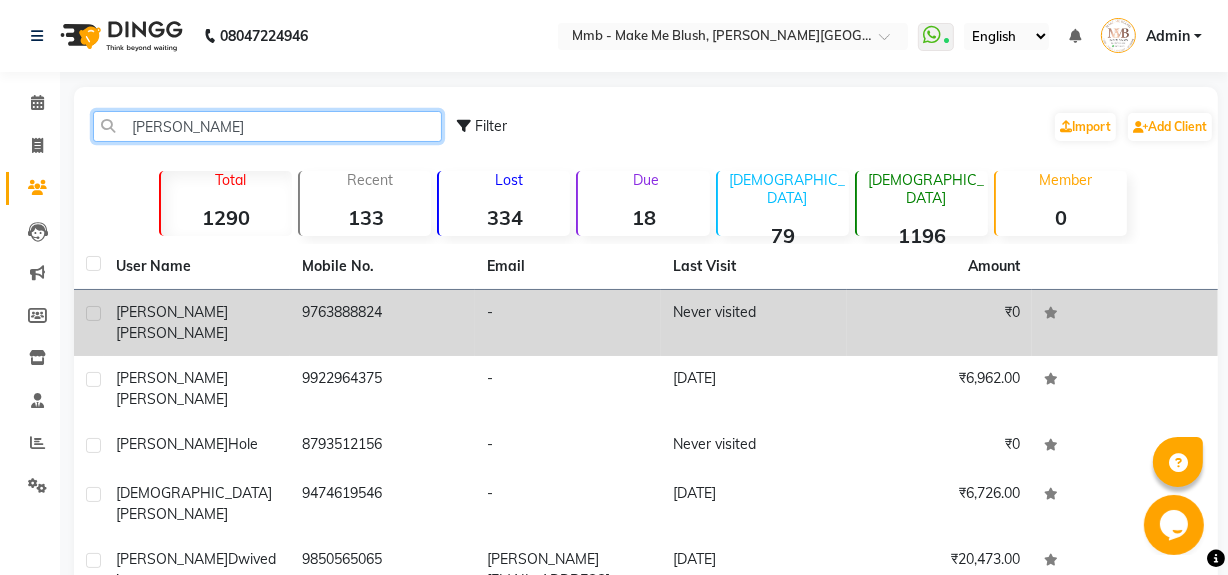 type on "anita" 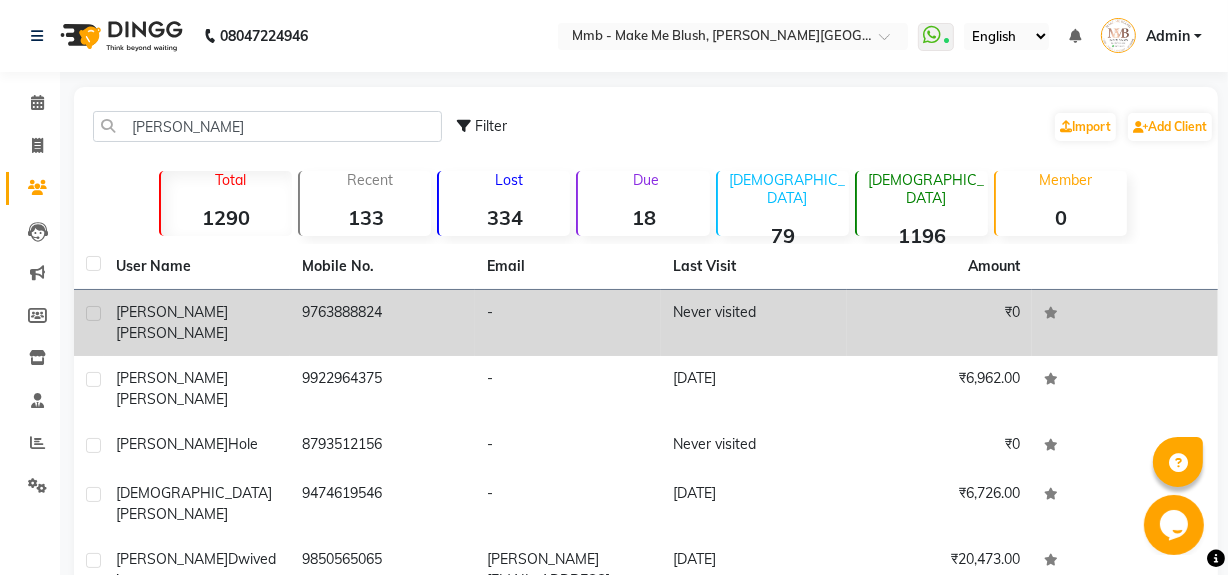 click on "Anita  Bohra" 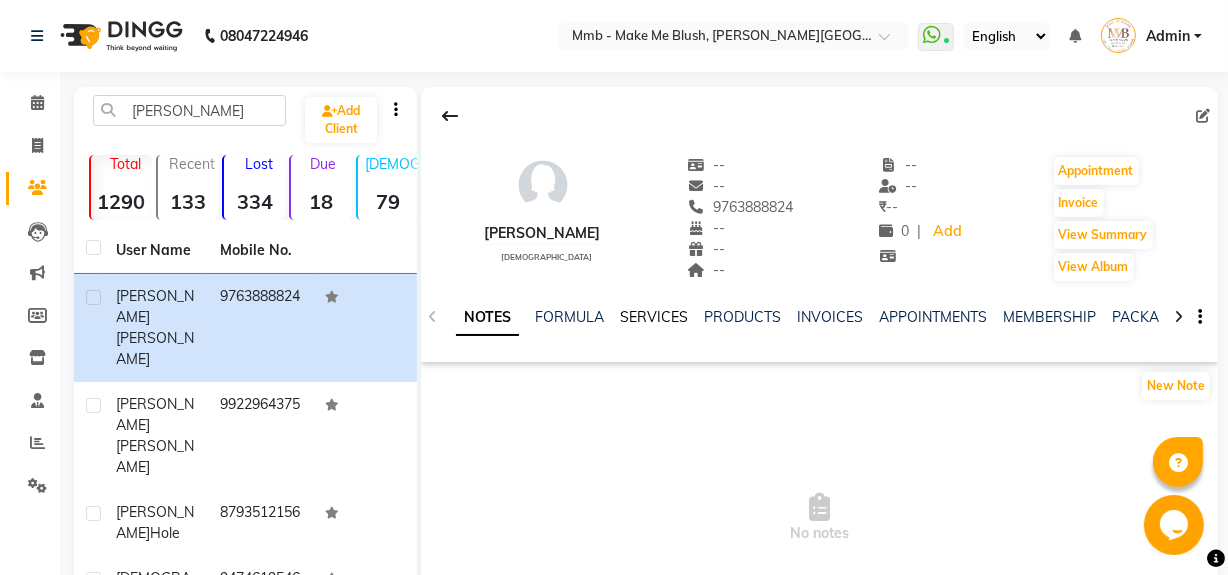 click on "SERVICES" 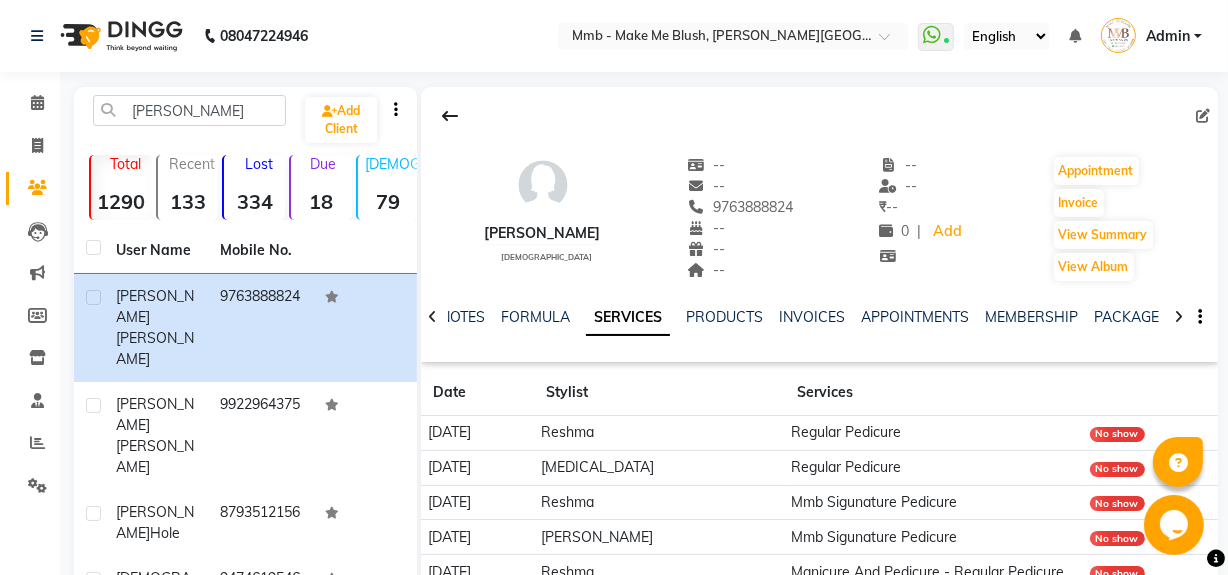 scroll, scrollTop: 333, scrollLeft: 0, axis: vertical 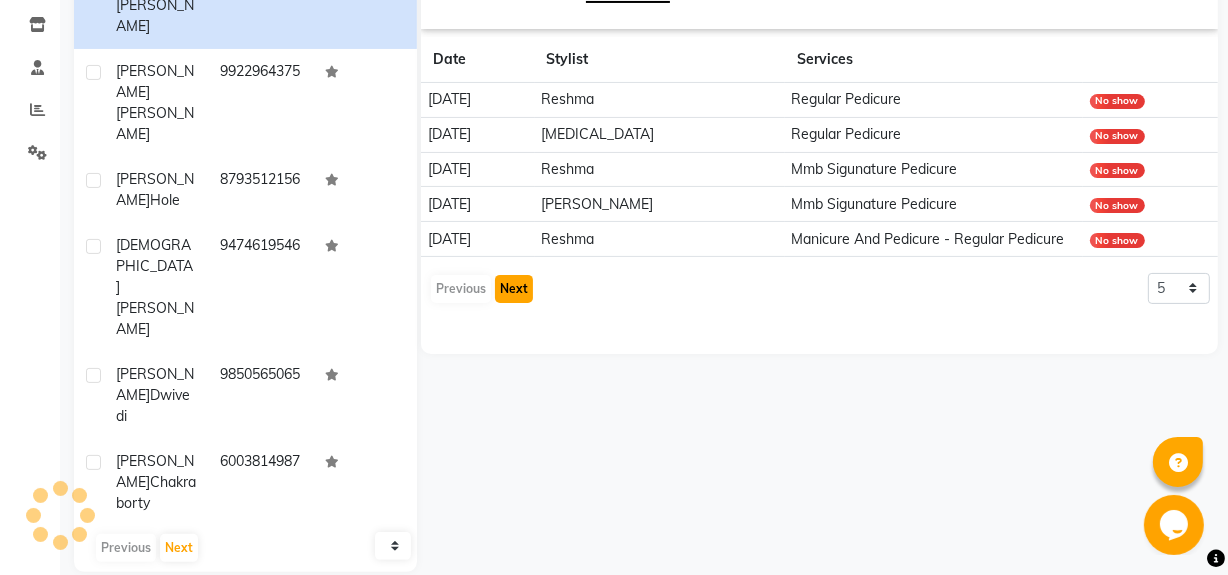 click on "Next" 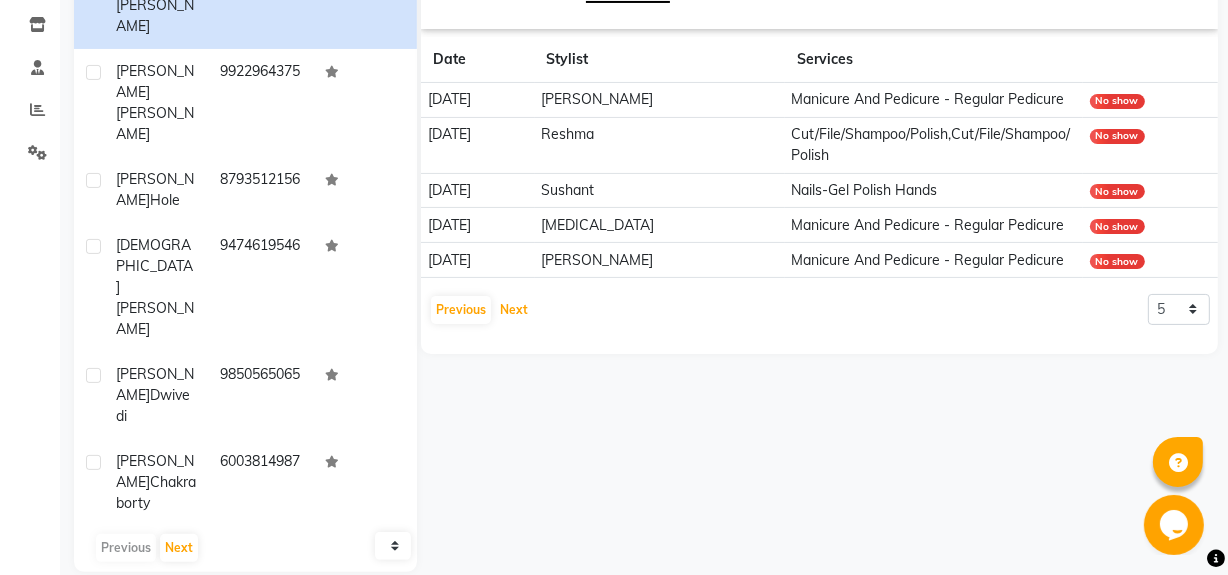 scroll, scrollTop: 0, scrollLeft: 0, axis: both 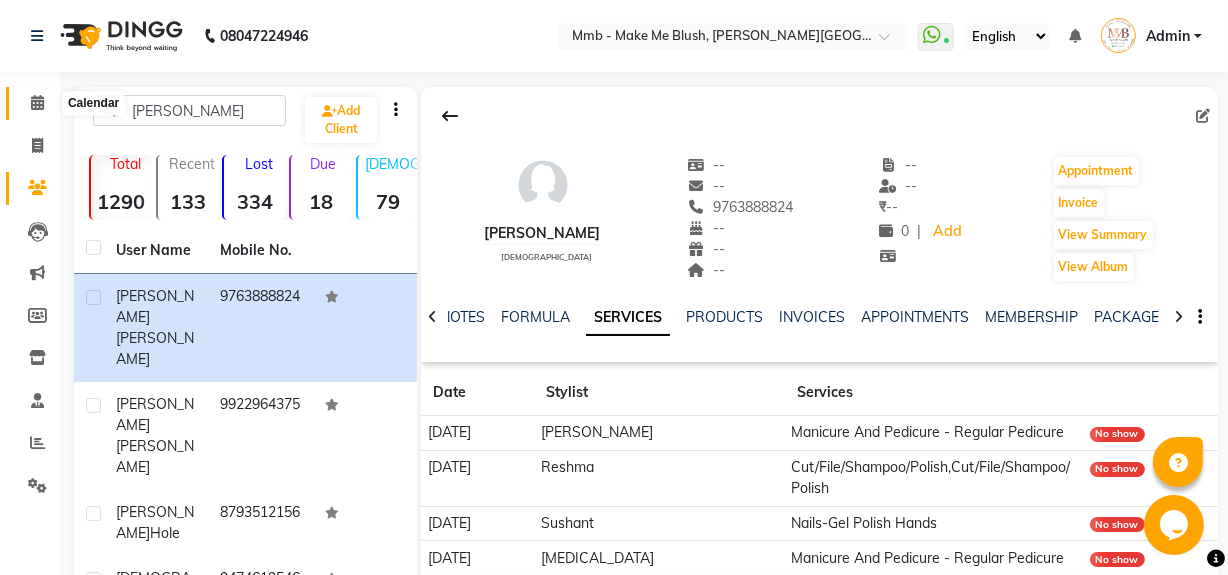 click 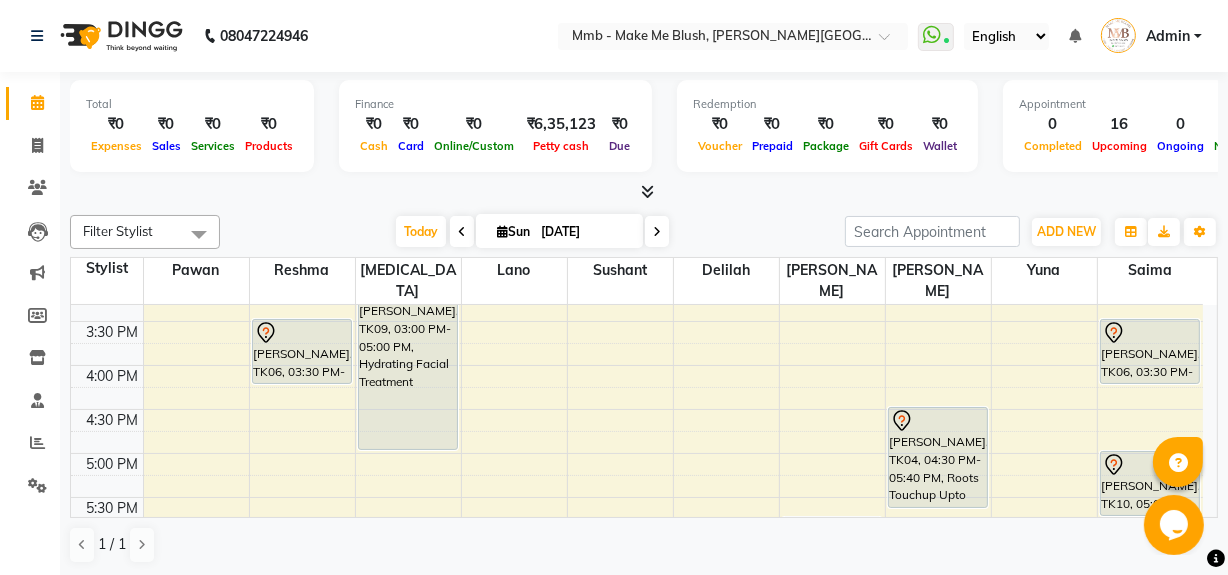 scroll, scrollTop: 533, scrollLeft: 0, axis: vertical 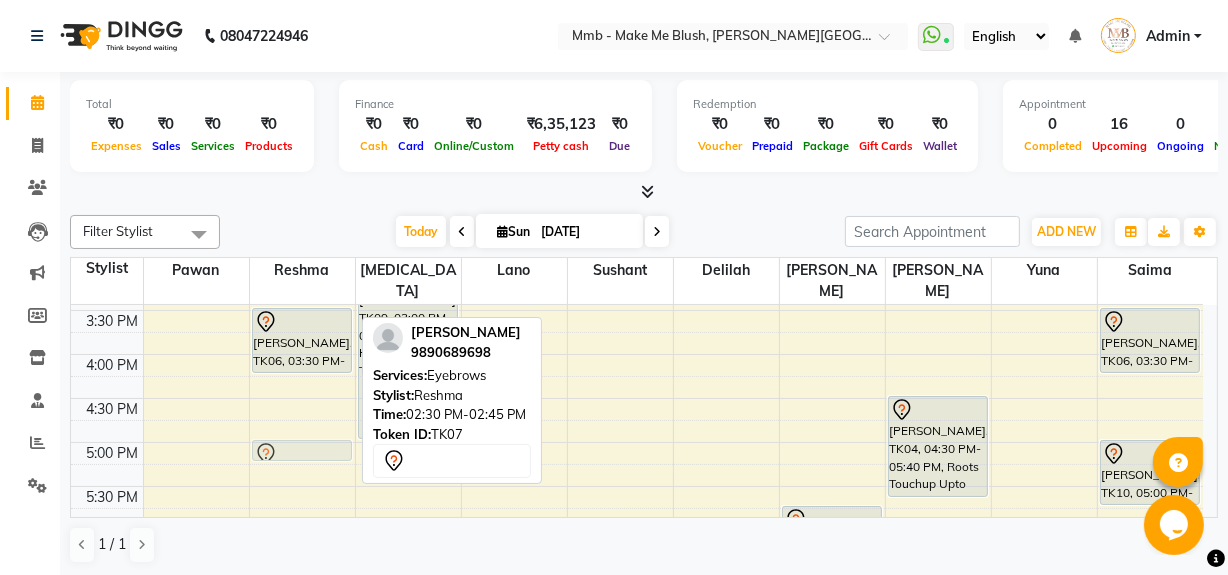 drag, startPoint x: 278, startPoint y: 359, endPoint x: 267, endPoint y: 446, distance: 87.69264 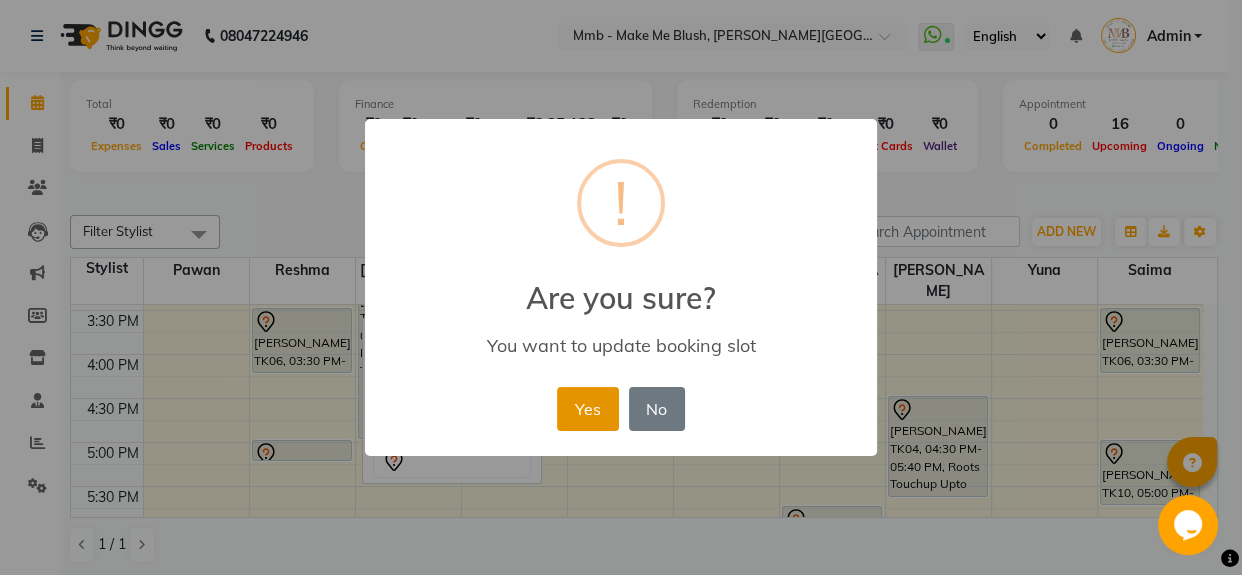 click on "Yes" at bounding box center (587, 409) 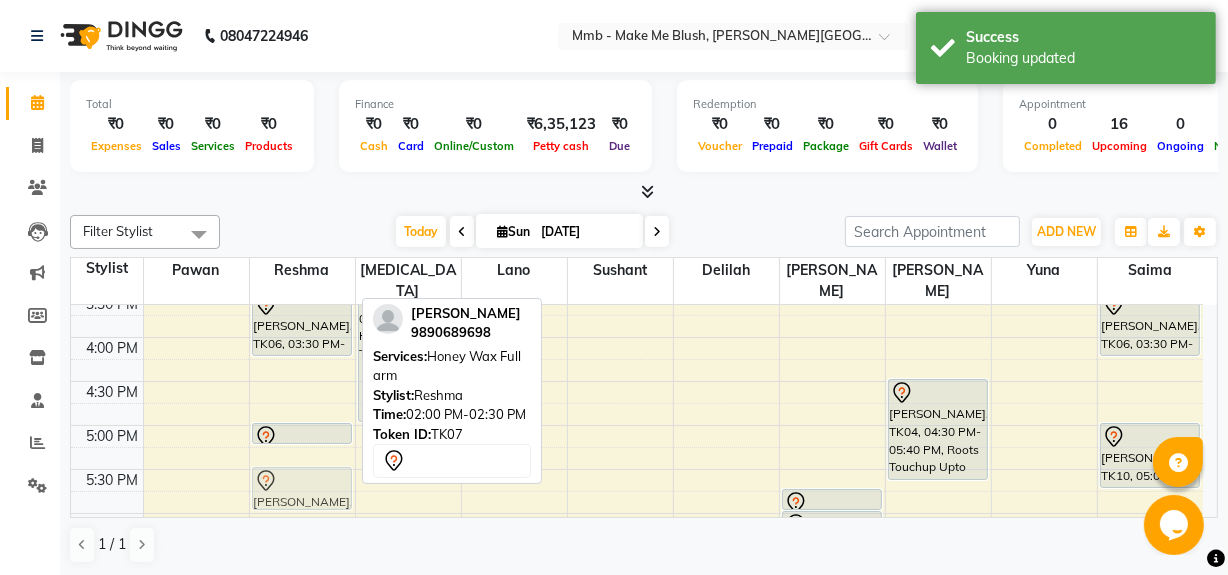 scroll, scrollTop: 592, scrollLeft: 0, axis: vertical 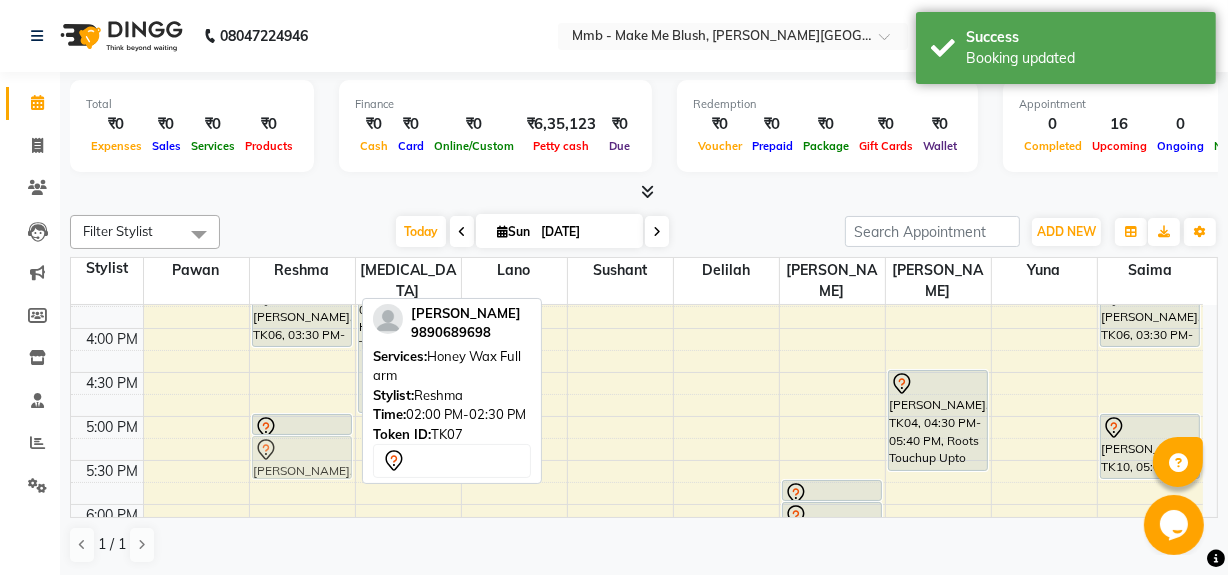 drag, startPoint x: 289, startPoint y: 386, endPoint x: 278, endPoint y: 456, distance: 70.85902 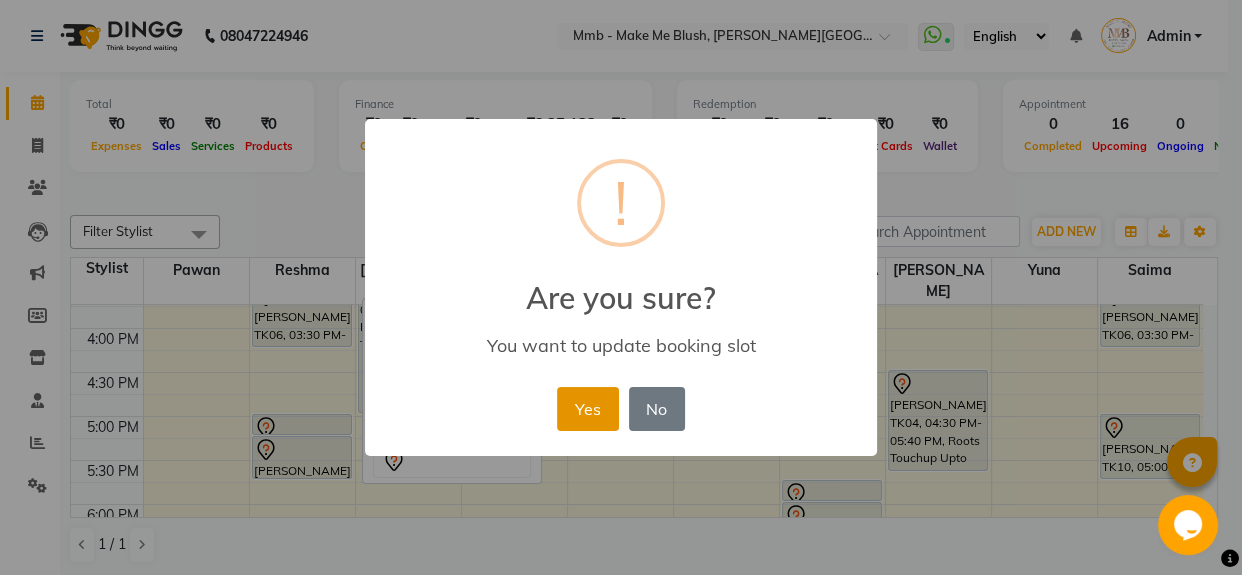 click on "Yes" at bounding box center (587, 409) 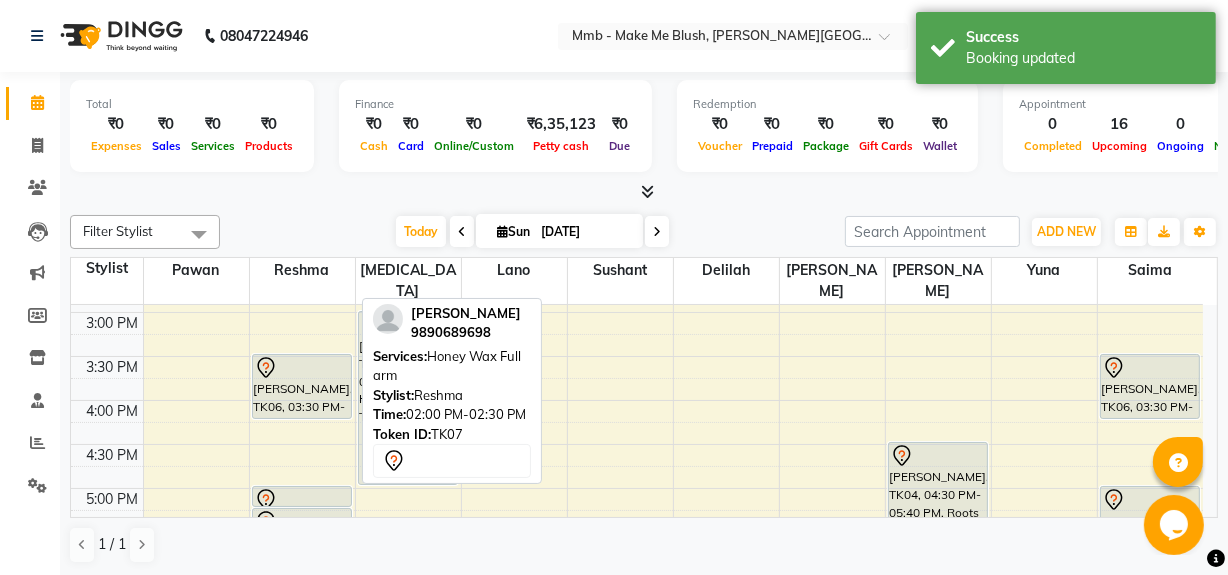 scroll, scrollTop: 483, scrollLeft: 0, axis: vertical 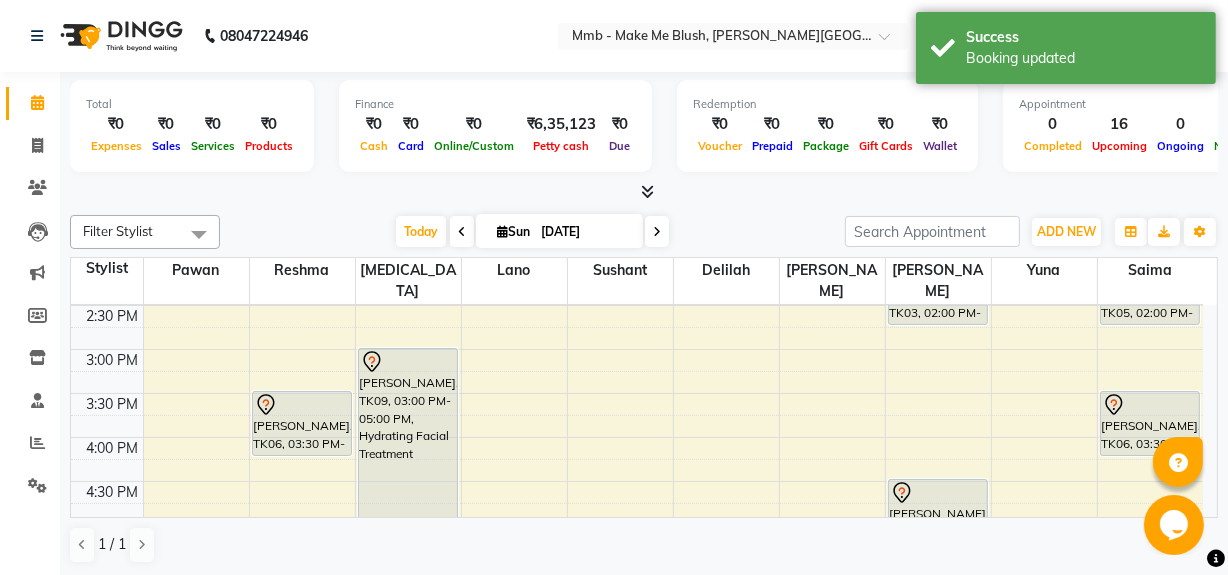 click on "Opens Chat This icon Opens the chat window." at bounding box center (1175, 524) 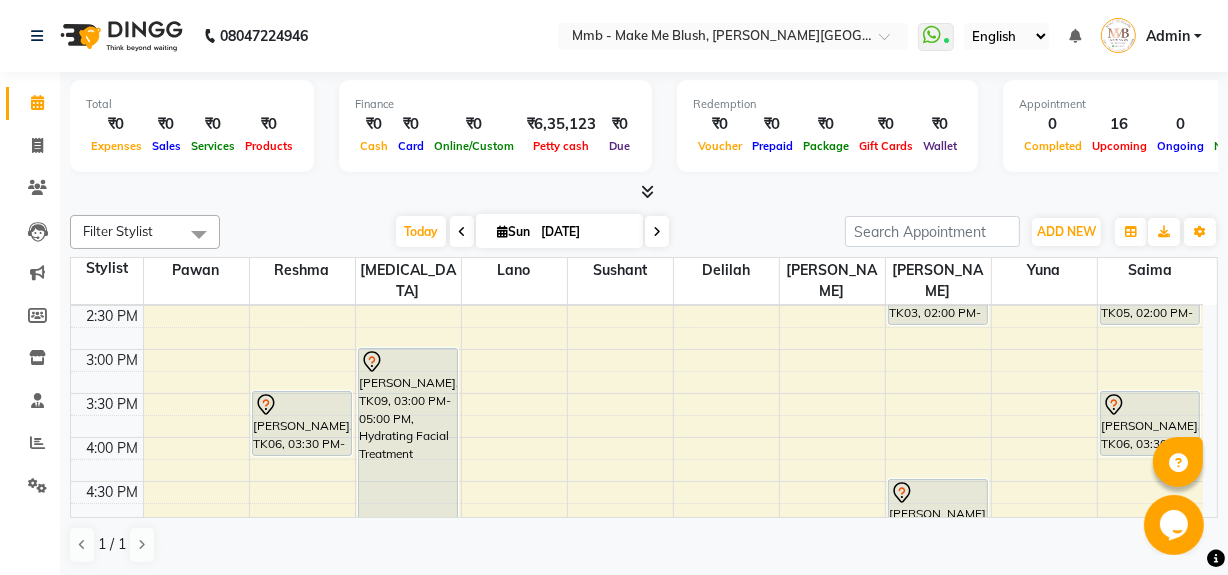 click on "Opens Chat This icon Opens the chat window." at bounding box center [1175, 524] 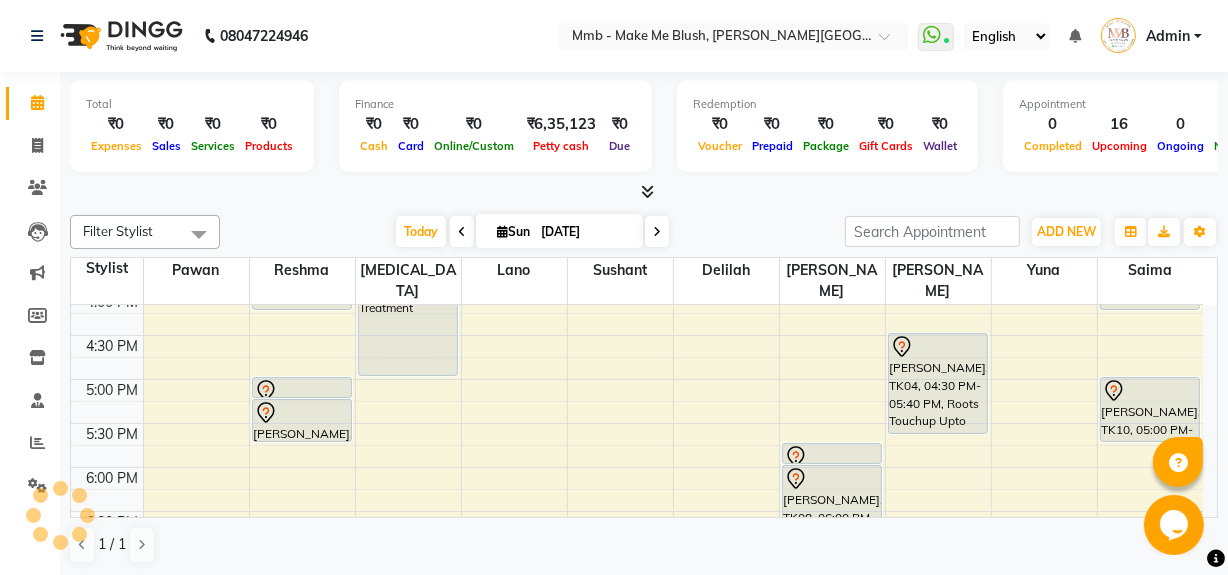 scroll, scrollTop: 665, scrollLeft: 0, axis: vertical 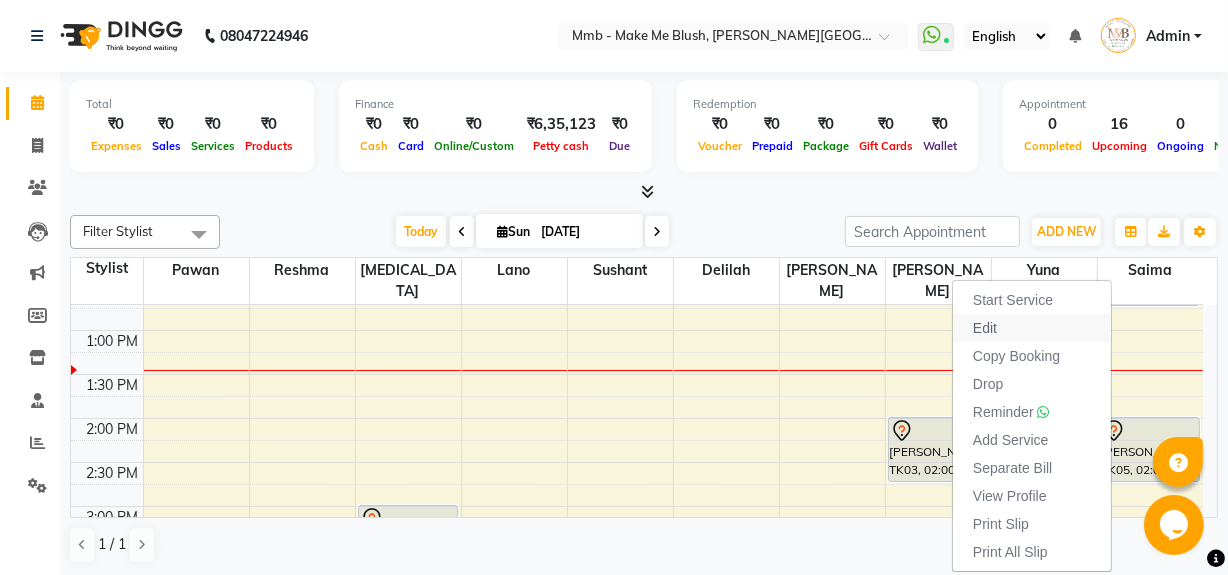 click on "Edit" at bounding box center (1032, 328) 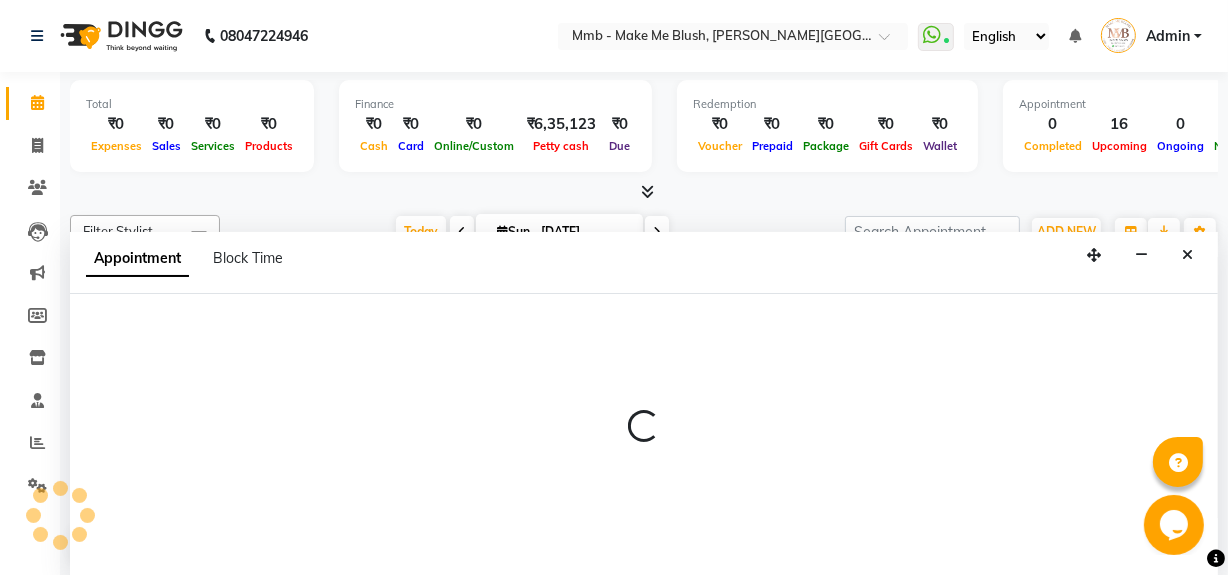 scroll, scrollTop: 0, scrollLeft: 0, axis: both 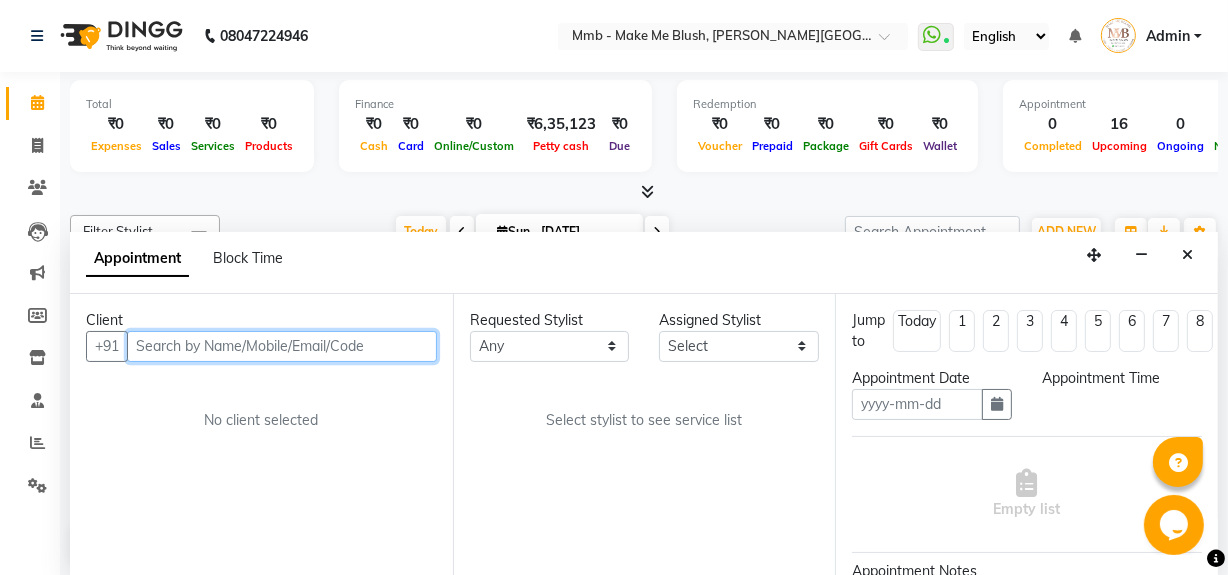 type on "[DATE]" 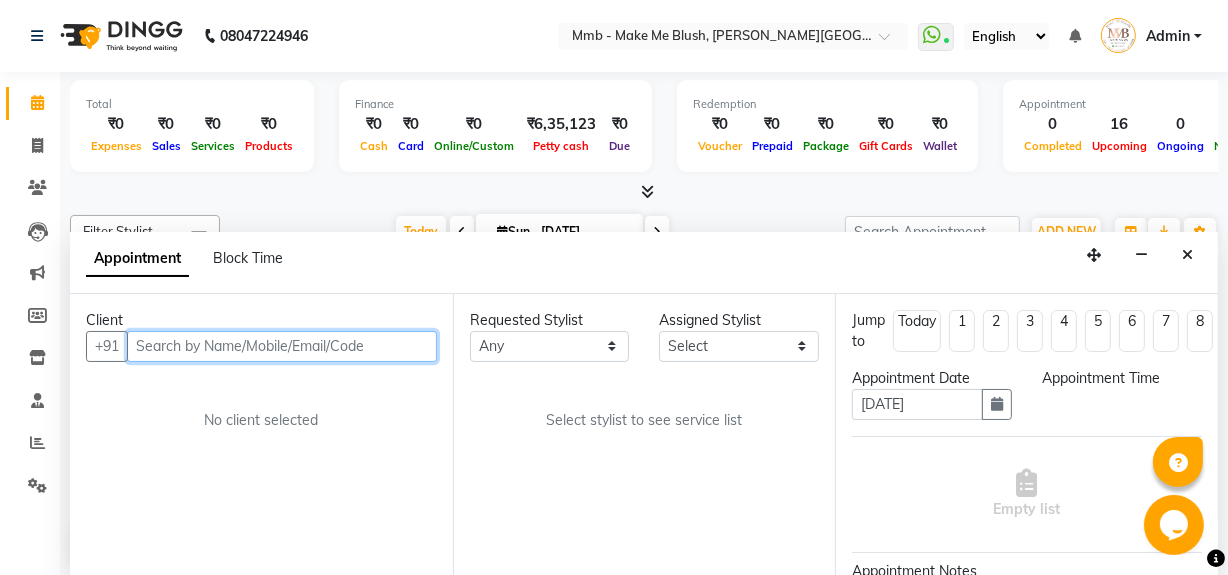 select on "720" 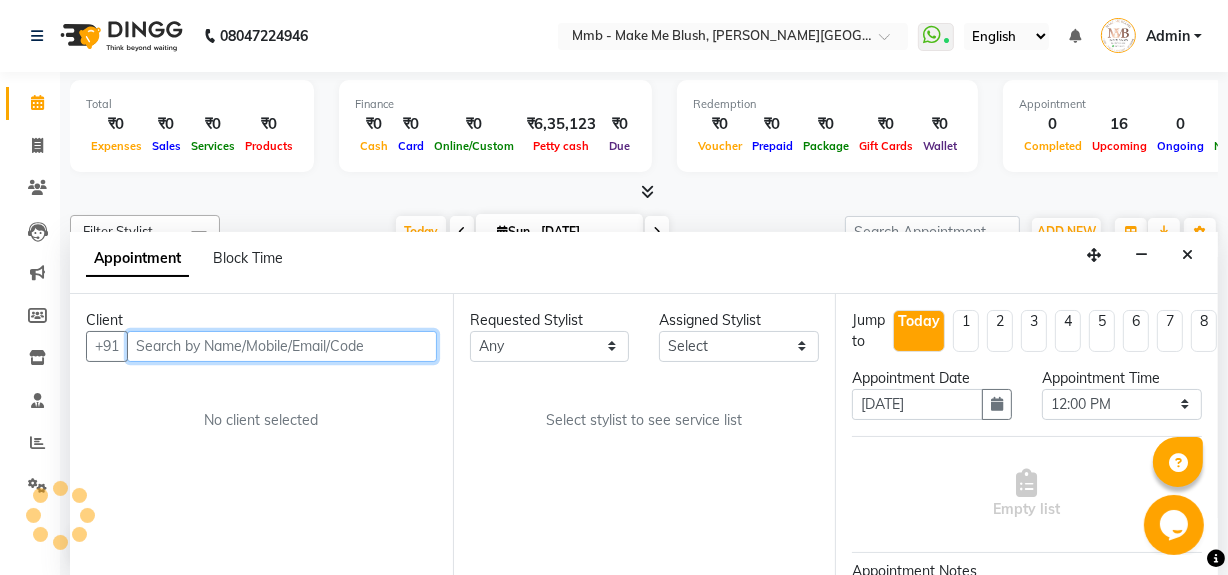 scroll, scrollTop: 0, scrollLeft: 0, axis: both 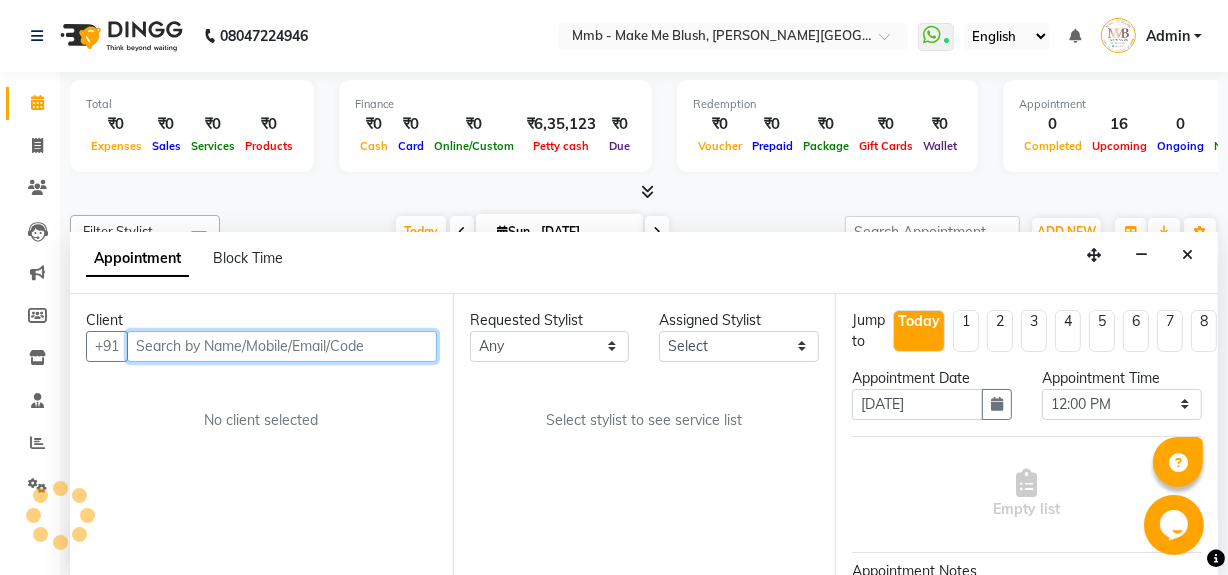 select on "74536" 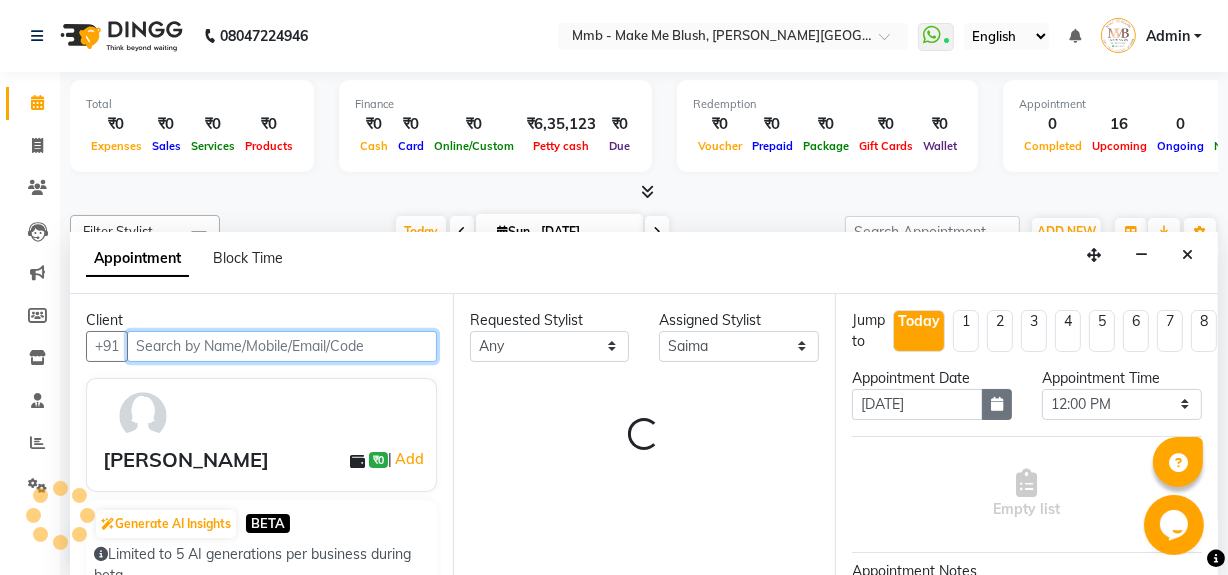 select on "1396" 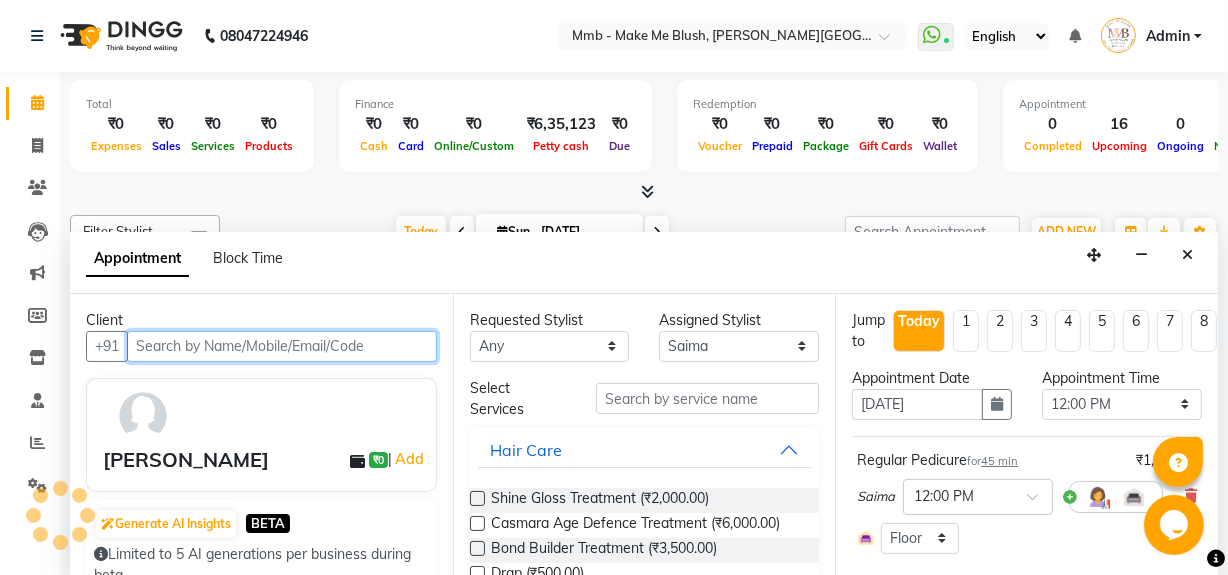 scroll, scrollTop: 351, scrollLeft: 0, axis: vertical 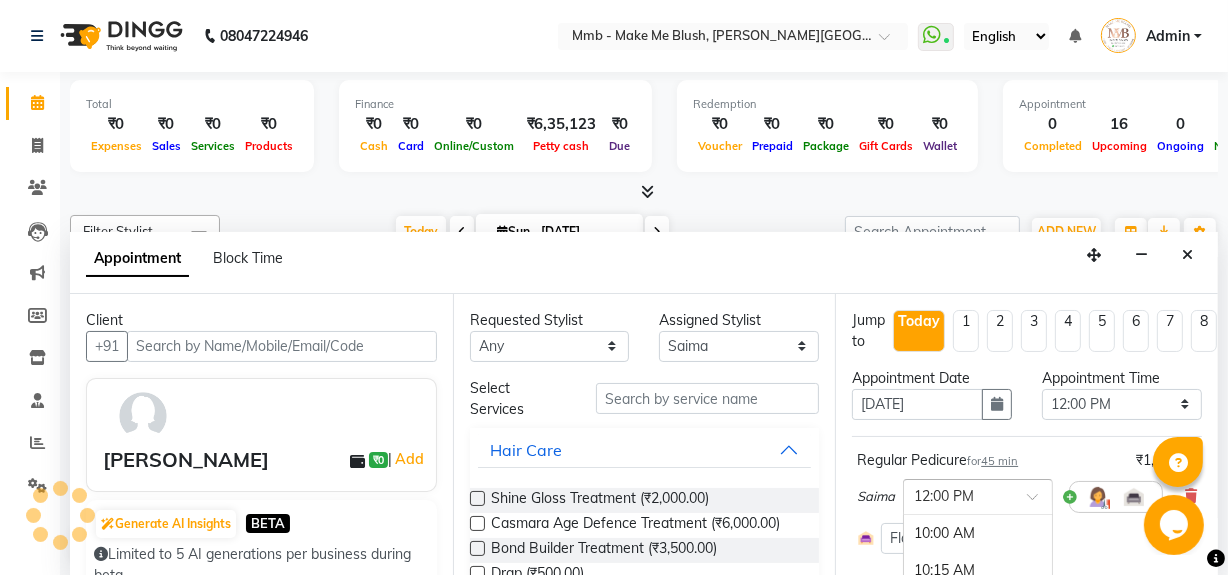 click at bounding box center (1039, 502) 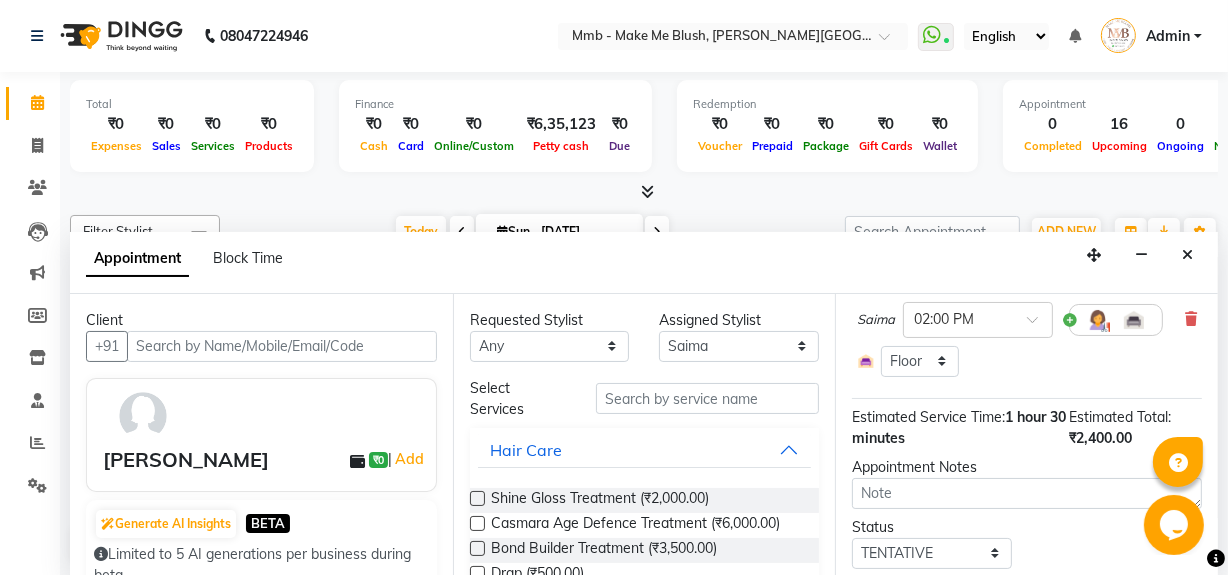 scroll, scrollTop: 105, scrollLeft: 0, axis: vertical 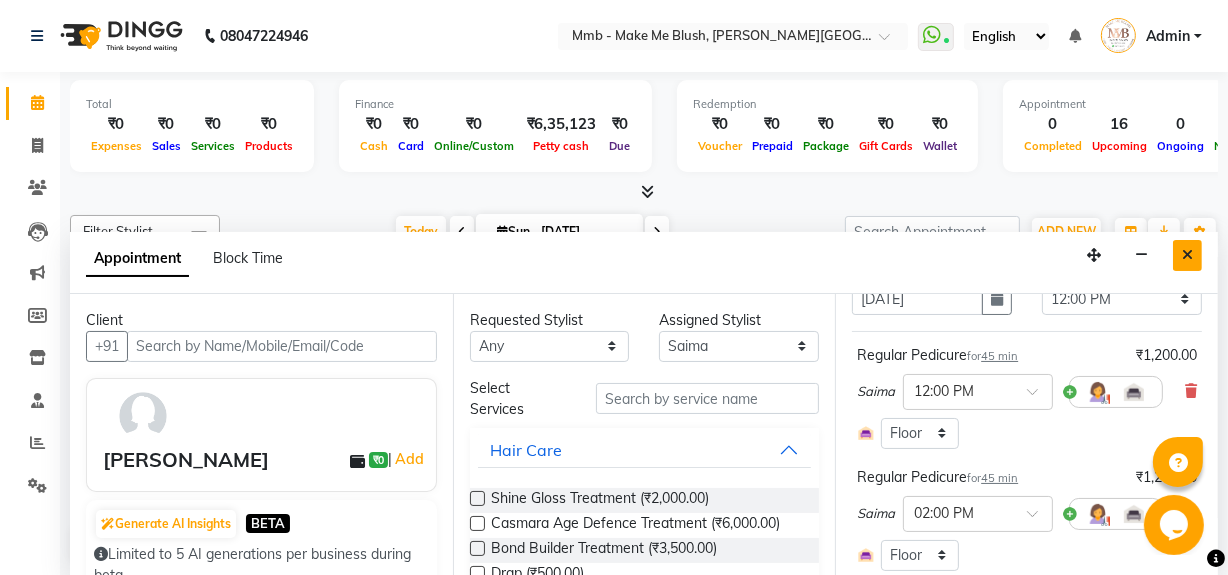 click at bounding box center [1187, 255] 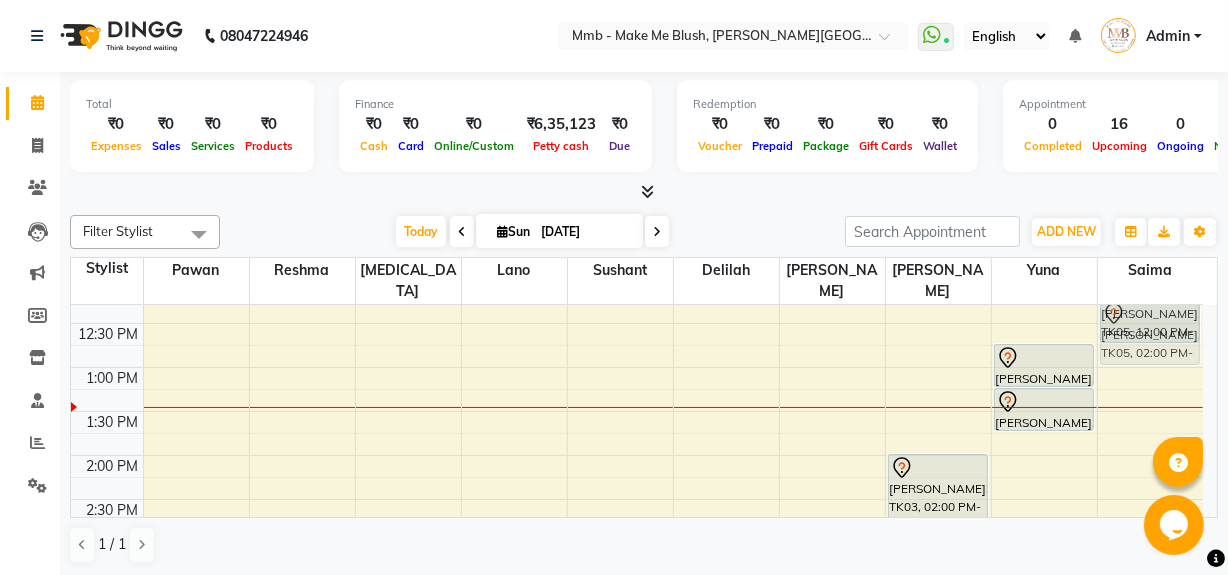 scroll, scrollTop: 267, scrollLeft: 0, axis: vertical 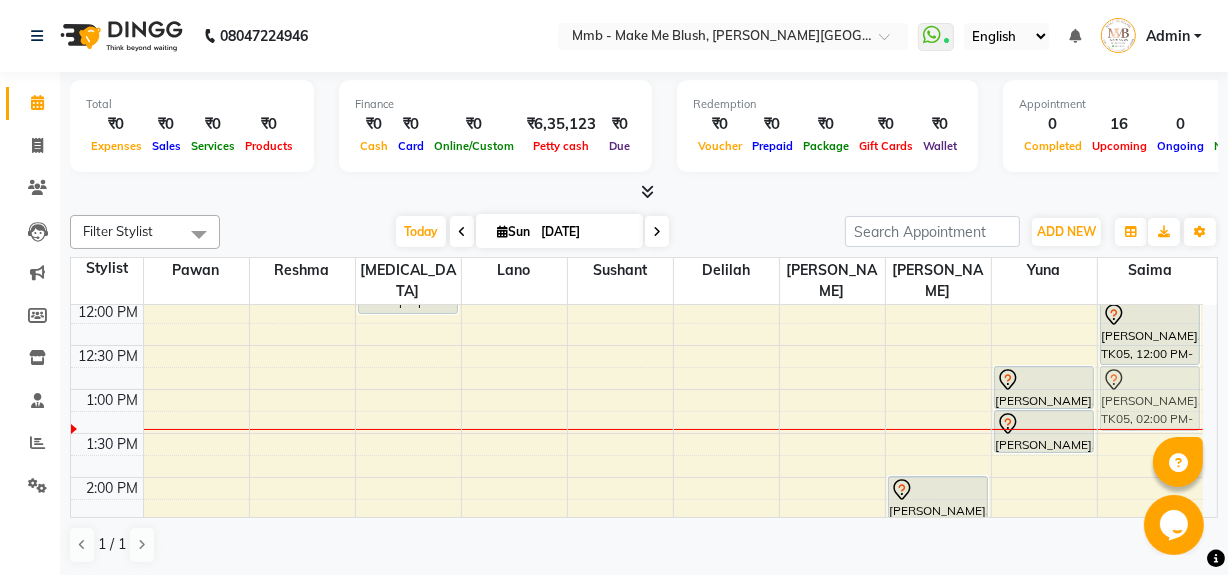 drag, startPoint x: 1155, startPoint y: 415, endPoint x: 1148, endPoint y: 387, distance: 28.86174 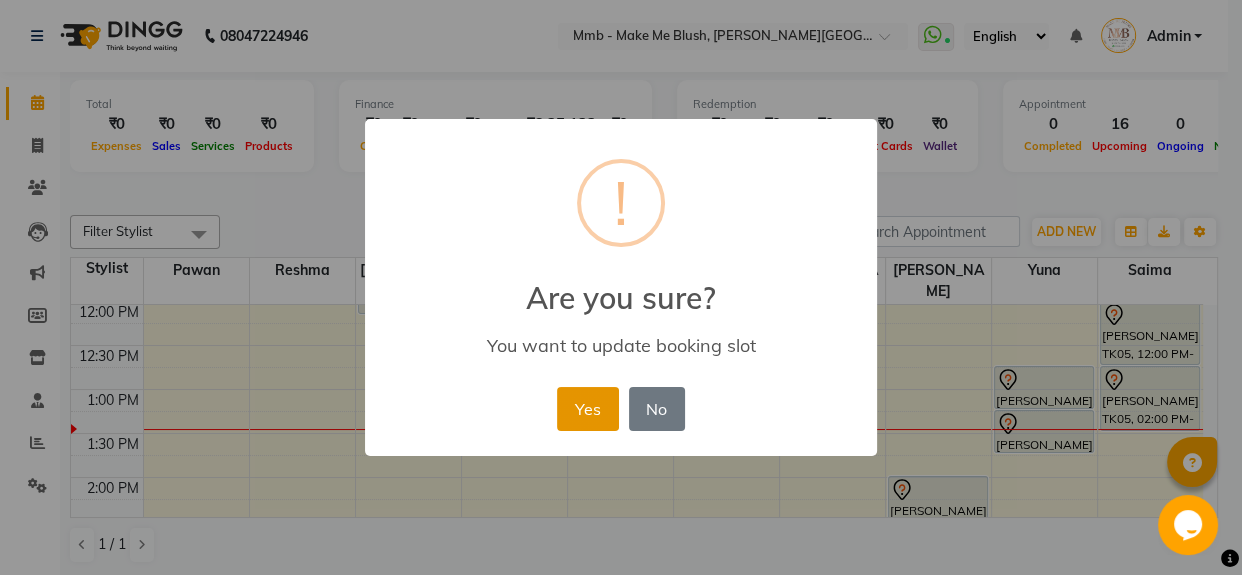 click on "Yes" at bounding box center [587, 409] 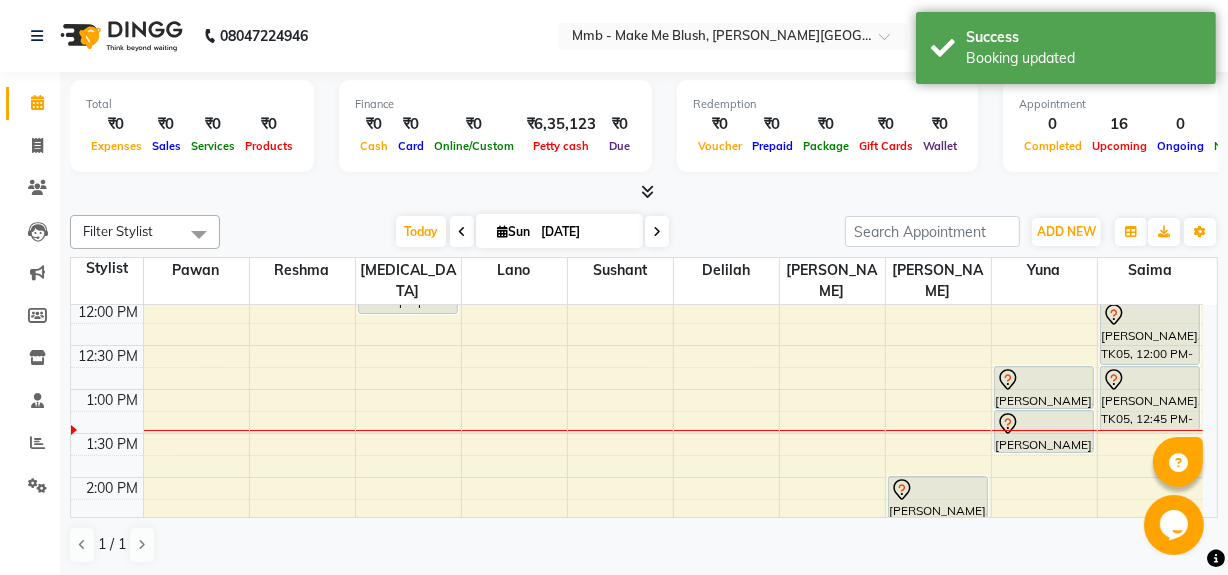 click at bounding box center [502, 231] 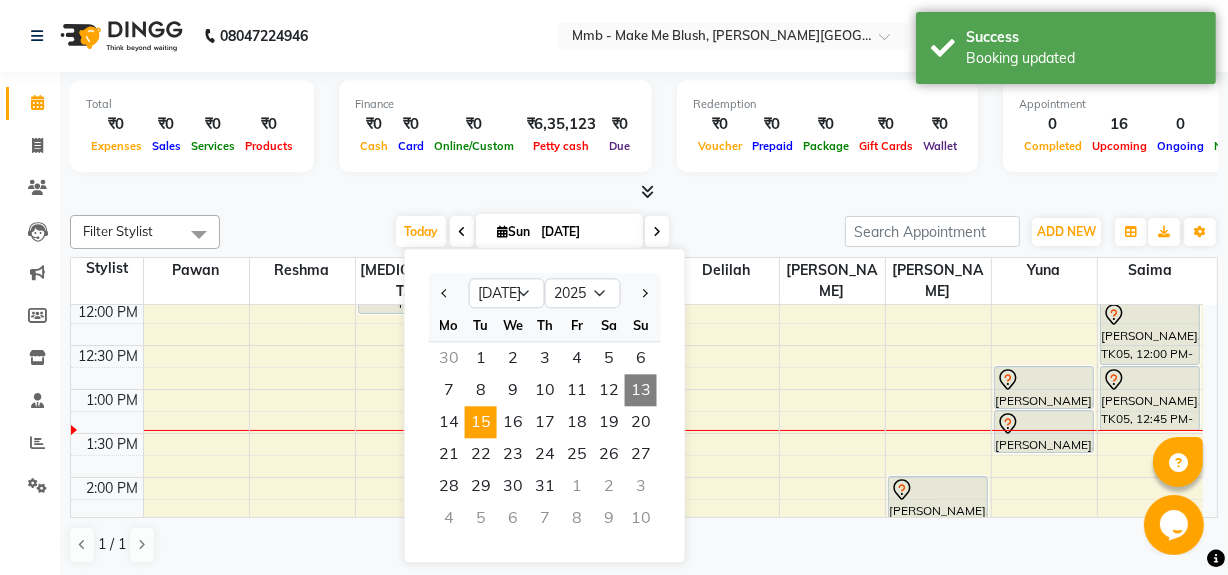 click on "15" at bounding box center (481, 422) 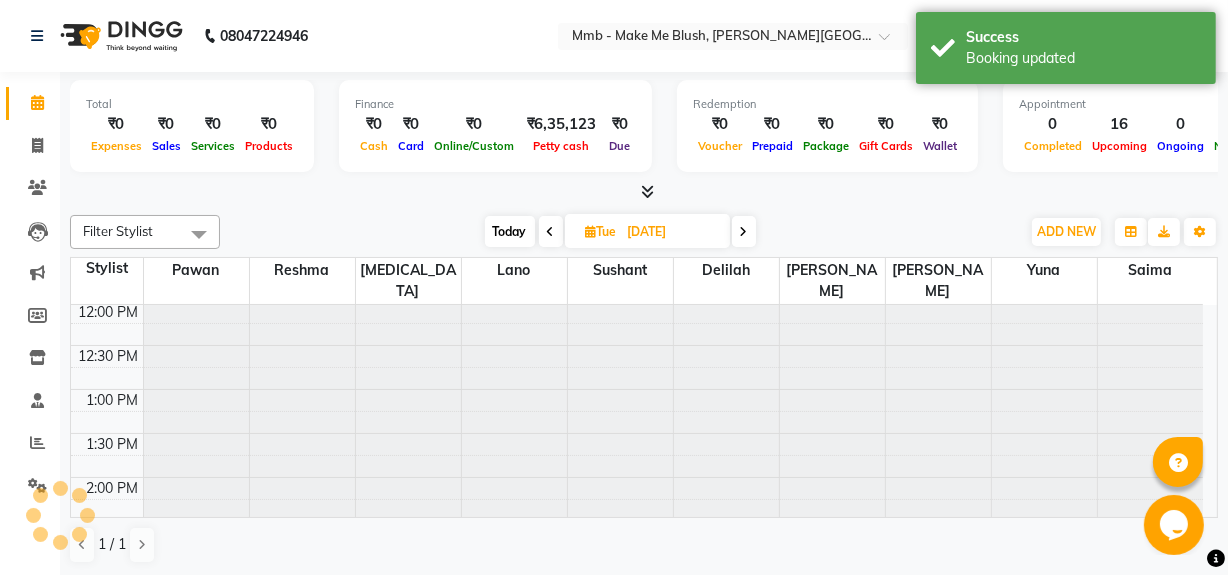 type on "[DATE]" 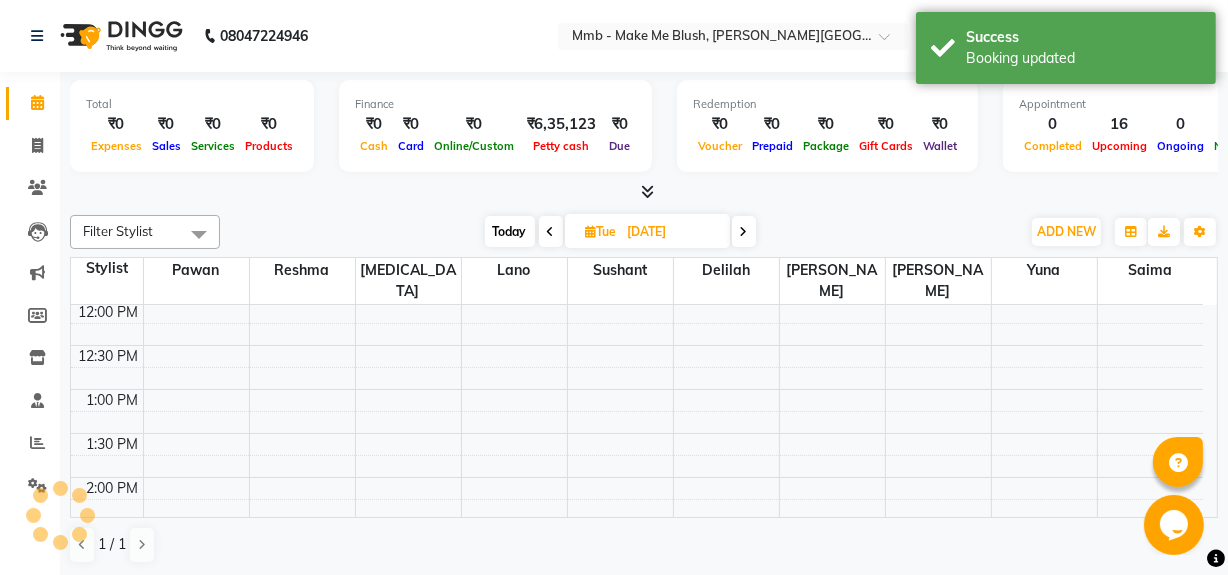 scroll, scrollTop: 351, scrollLeft: 0, axis: vertical 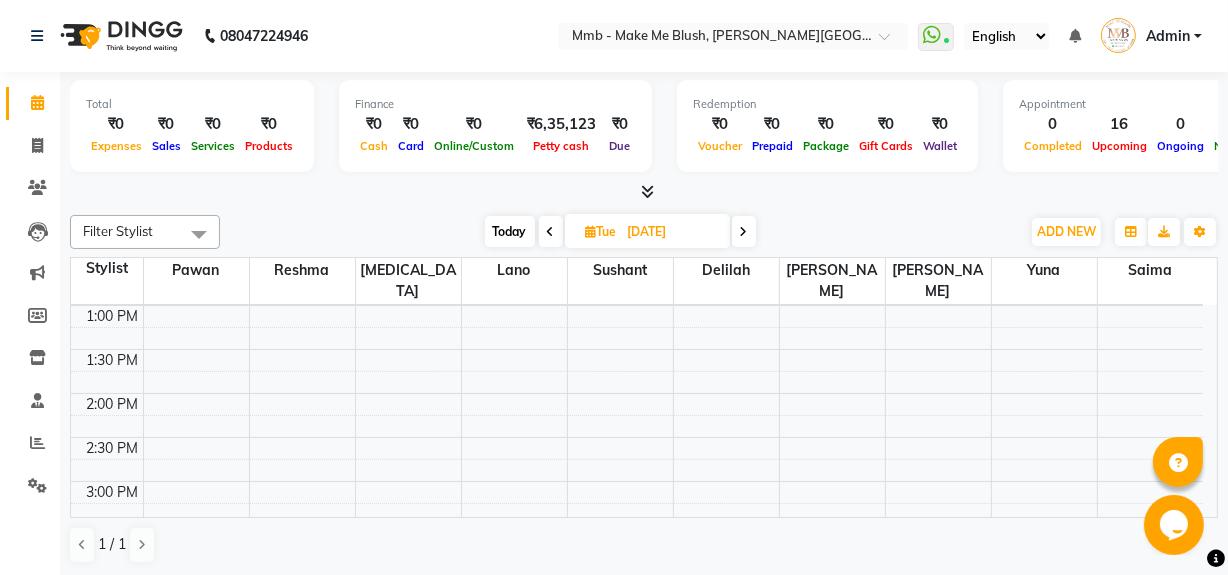click on "Opens Chat This icon Opens the chat window." at bounding box center (1175, 524) 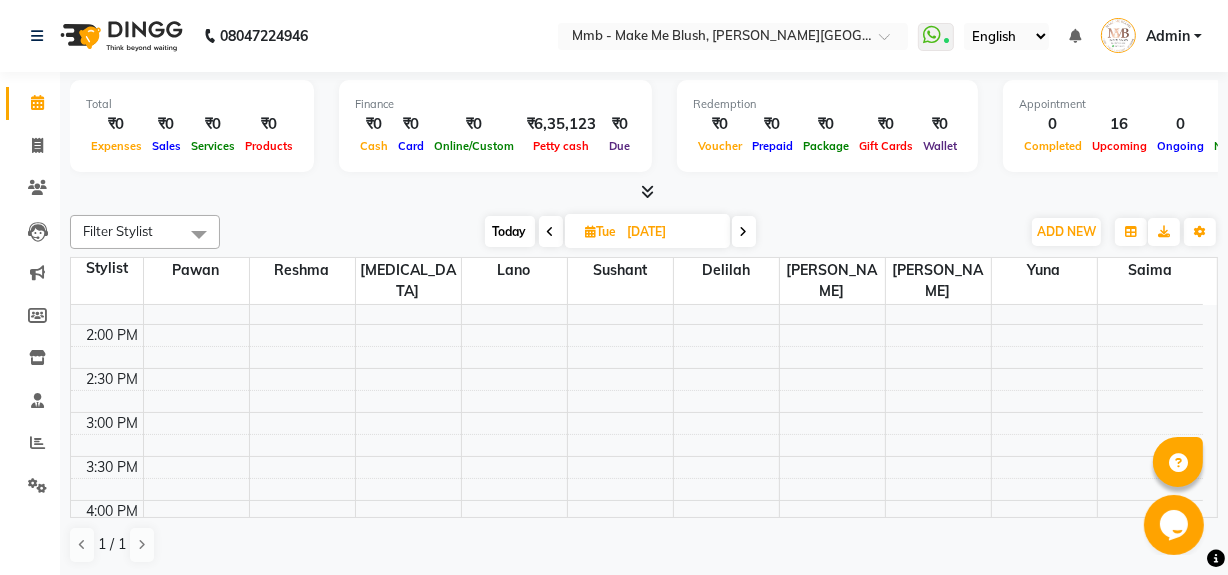 scroll, scrollTop: 484, scrollLeft: 0, axis: vertical 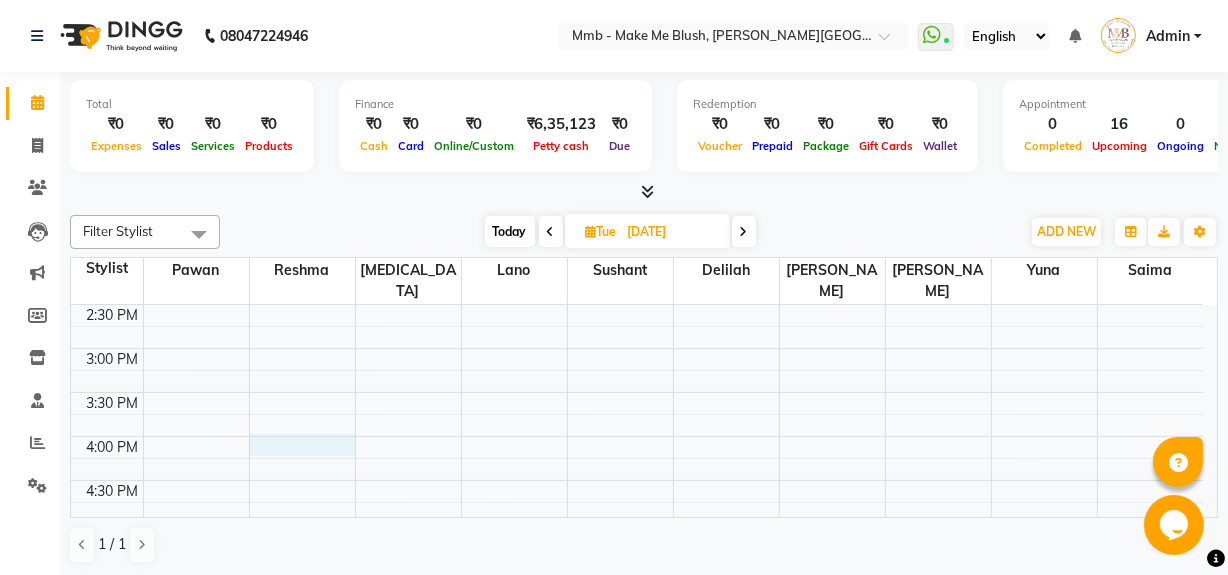 click on "9:00 AM 9:30 AM 10:00 AM 10:30 AM 11:00 AM 11:30 AM 12:00 PM 12:30 PM 1:00 PM 1:30 PM 2:00 PM 2:30 PM 3:00 PM 3:30 PM 4:00 PM 4:30 PM 5:00 PM 5:30 PM 6:00 PM 6:30 PM 7:00 PM 7:30 PM 8:00 PM 8:30 PM             Priya Senroy, 11:00 AM-11:45 AM, Regular Pedicure              Smita Kulkarni, 11:00 AM-12:10 PM, Roots Touchup Upto 1inch              Smita Kulkarni, 11:15 AM-11:45 AM, Foot Massages" at bounding box center (637, 348) 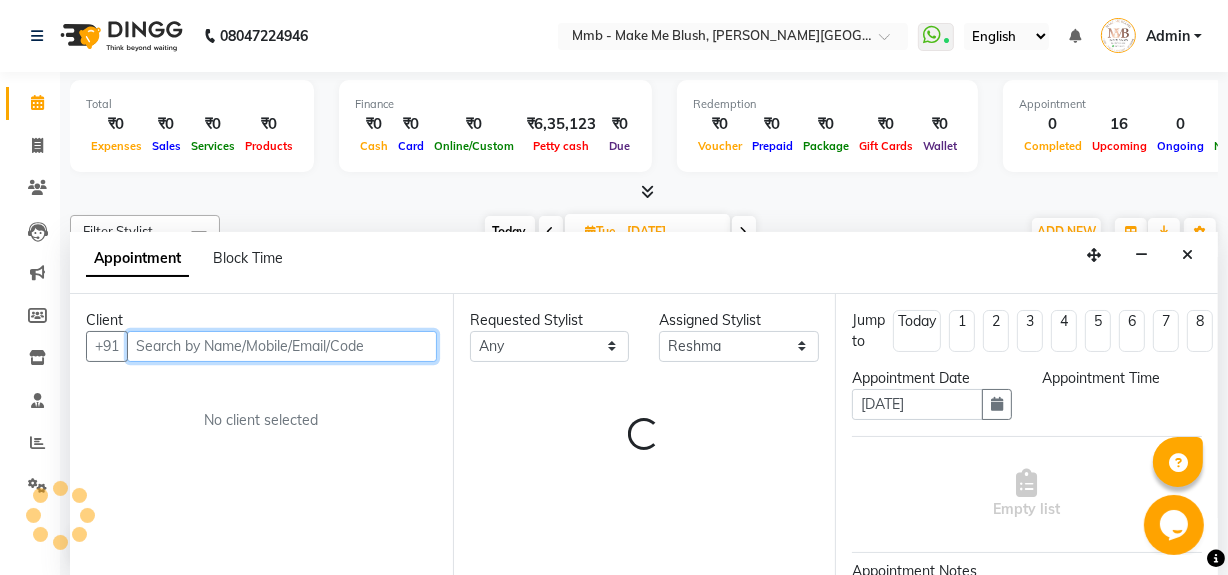 select on "960" 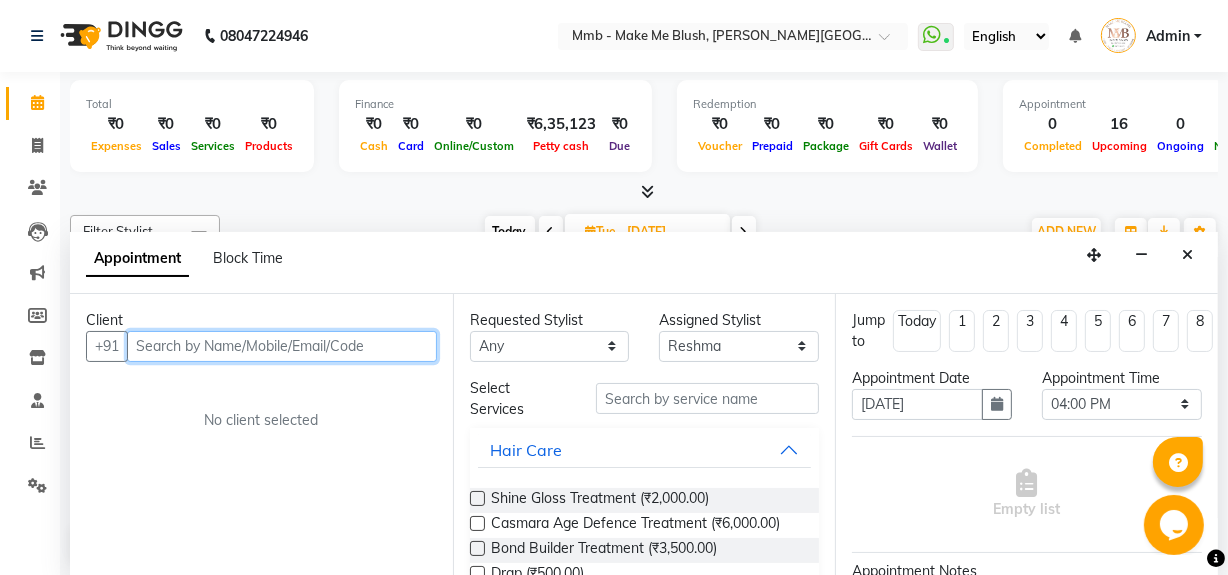 click at bounding box center (282, 346) 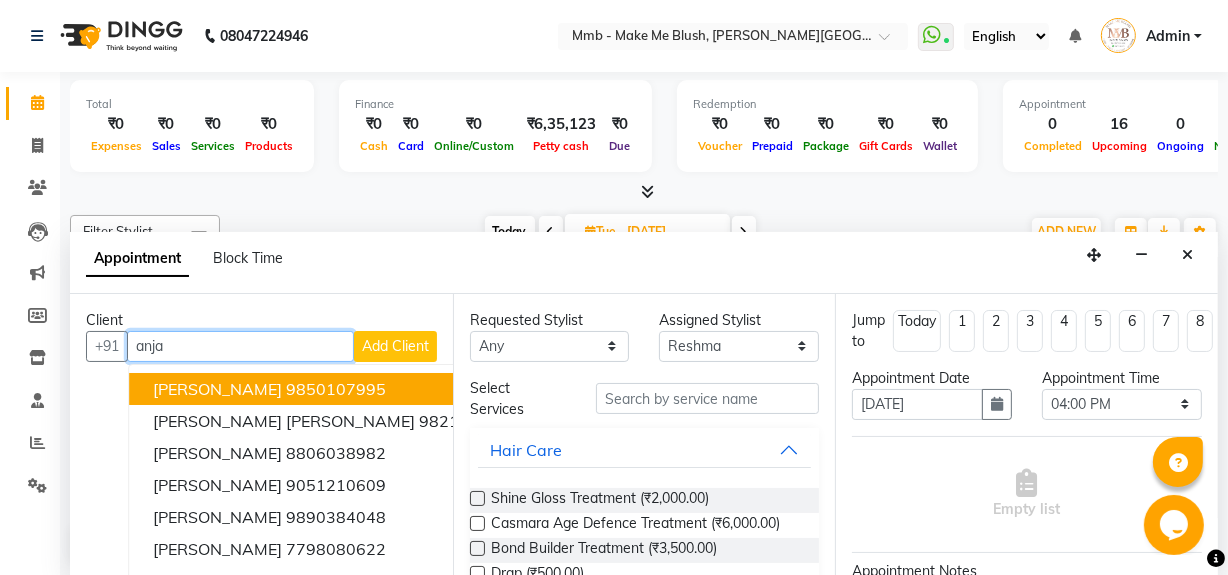 click on "Anjana Kankaria  9850107995" at bounding box center [336, 389] 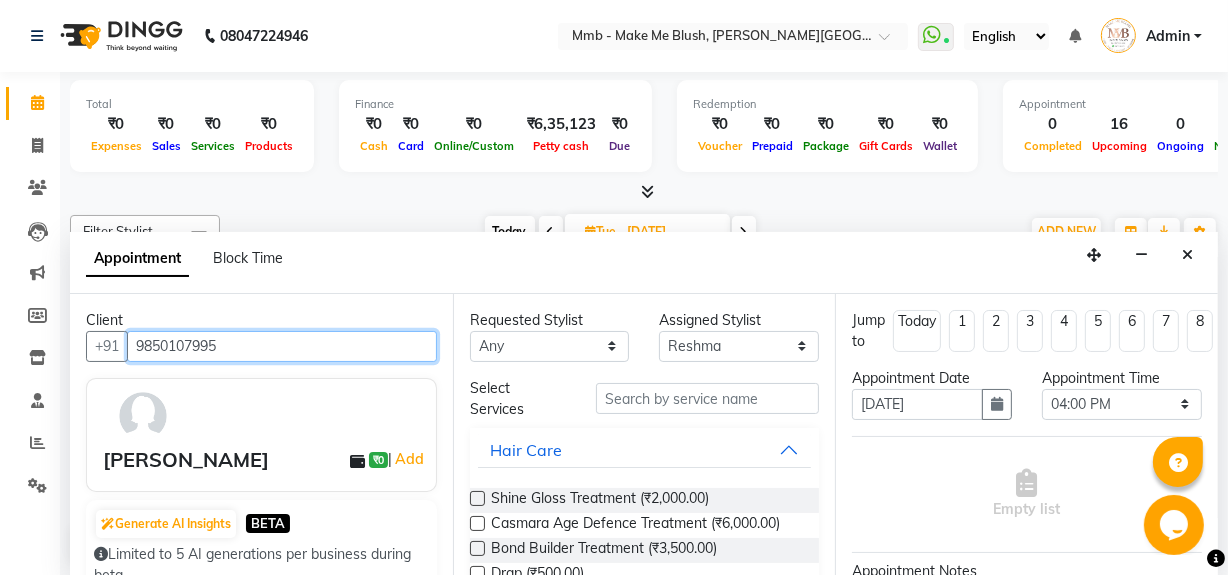 type on "9850107995" 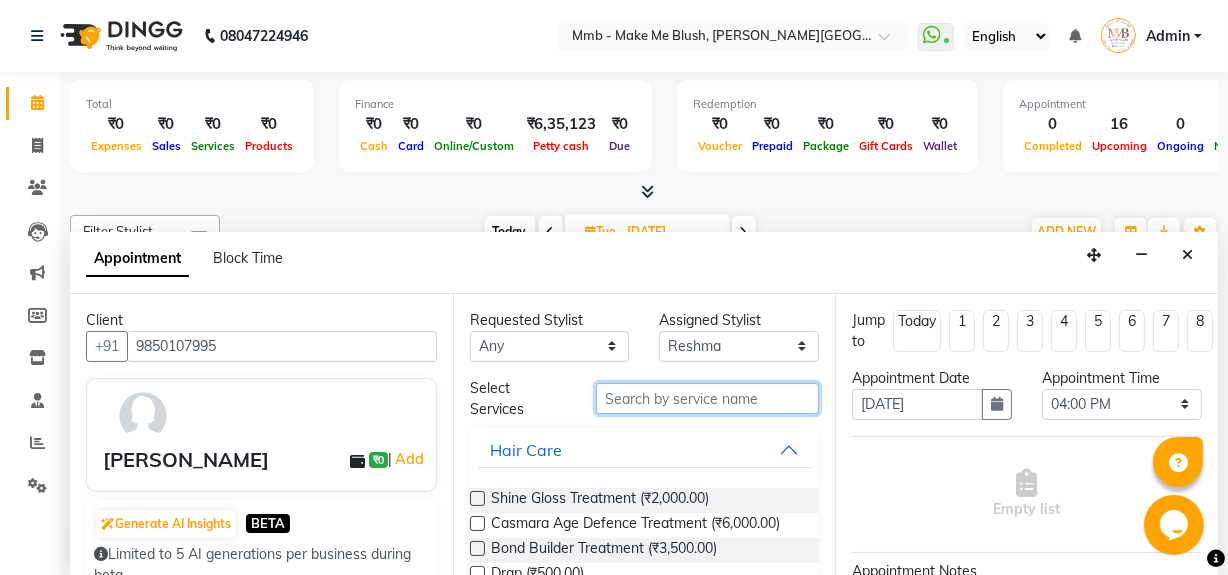 click at bounding box center [707, 398] 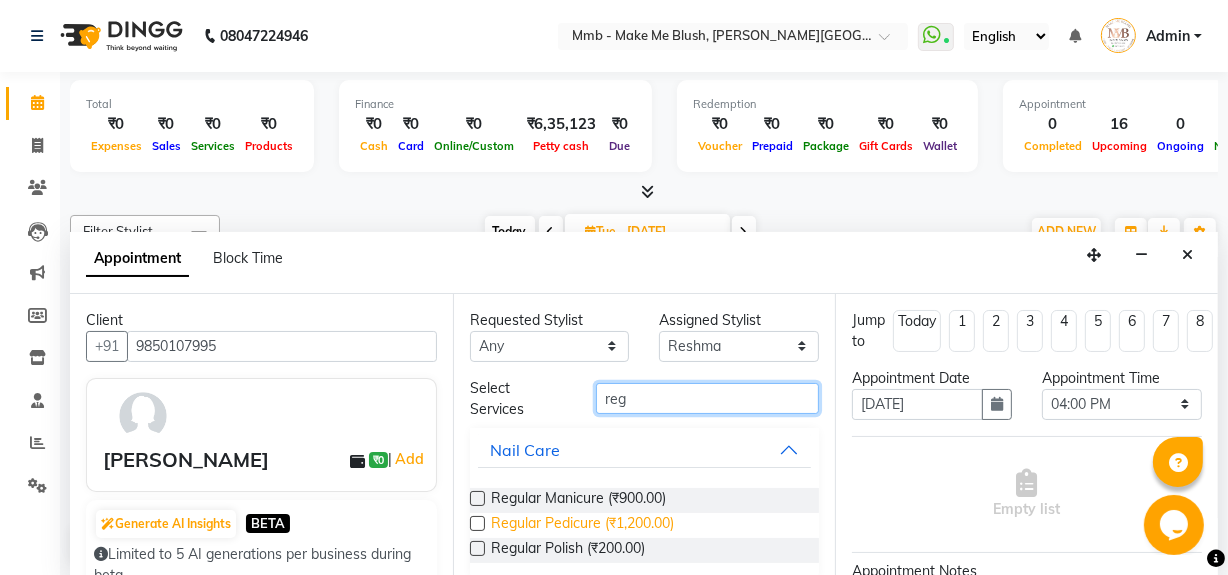 type on "reg" 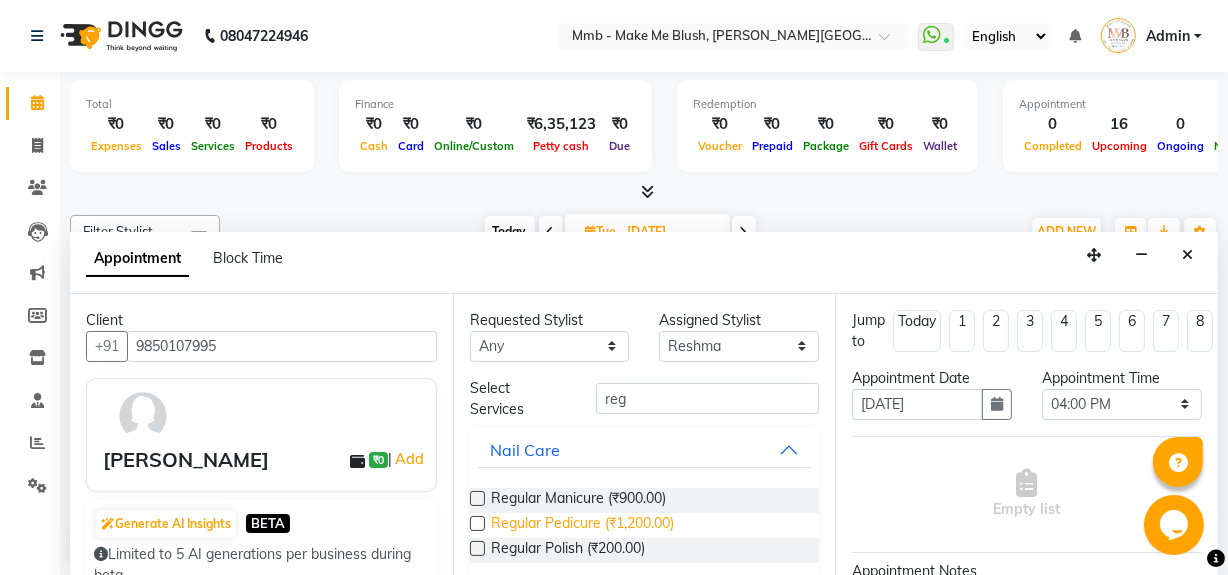 click on "Regular Pedicure  (₹1,200.00)" at bounding box center (582, 525) 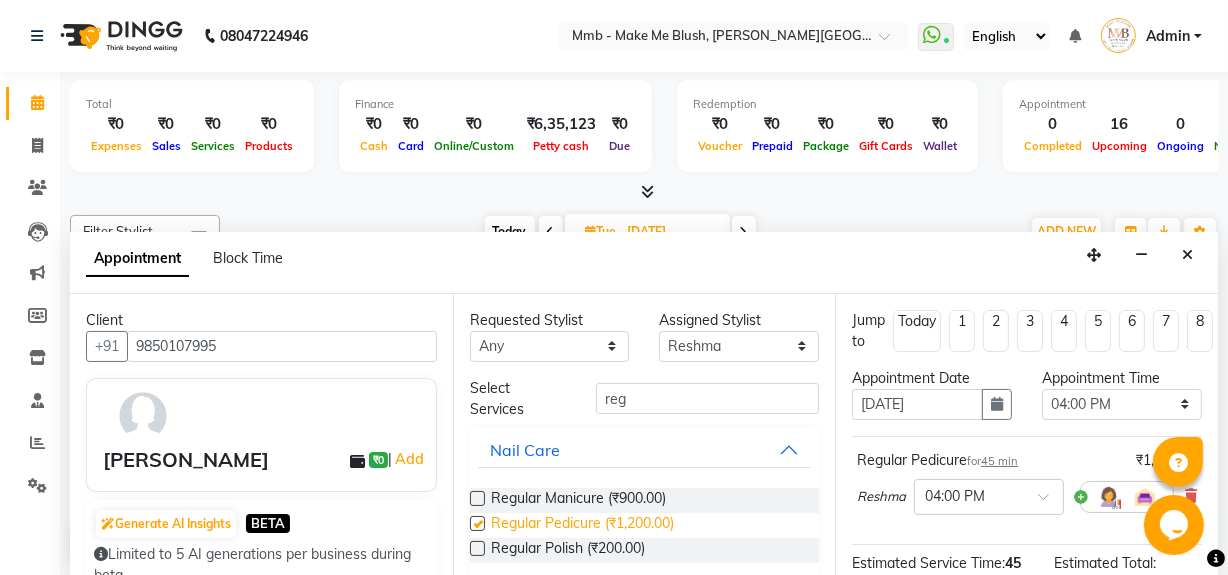 checkbox on "false" 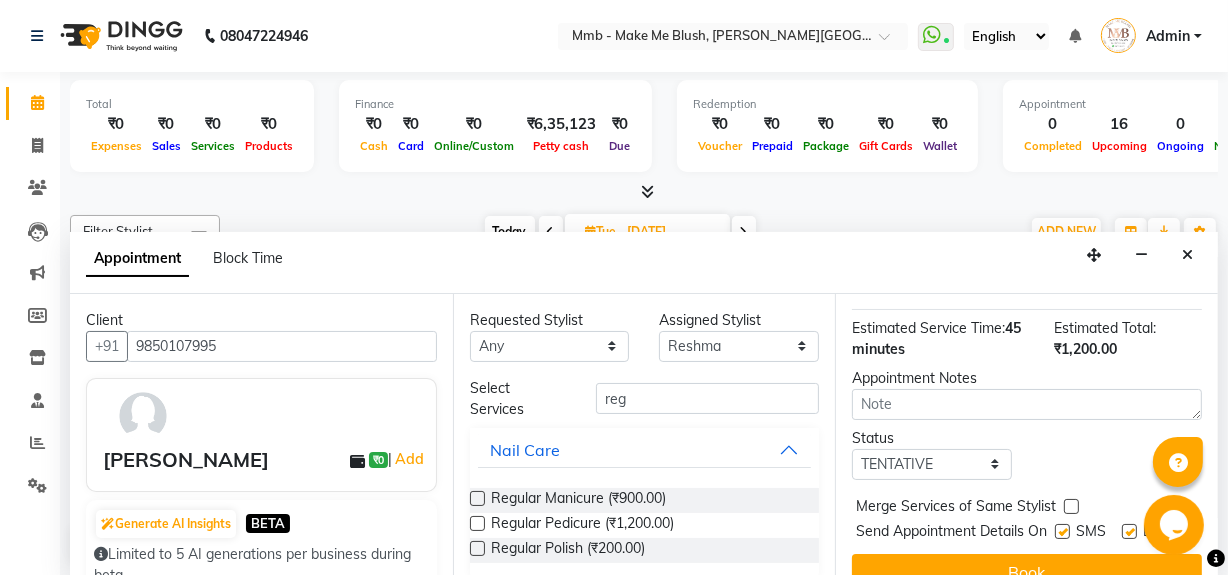 scroll, scrollTop: 293, scrollLeft: 0, axis: vertical 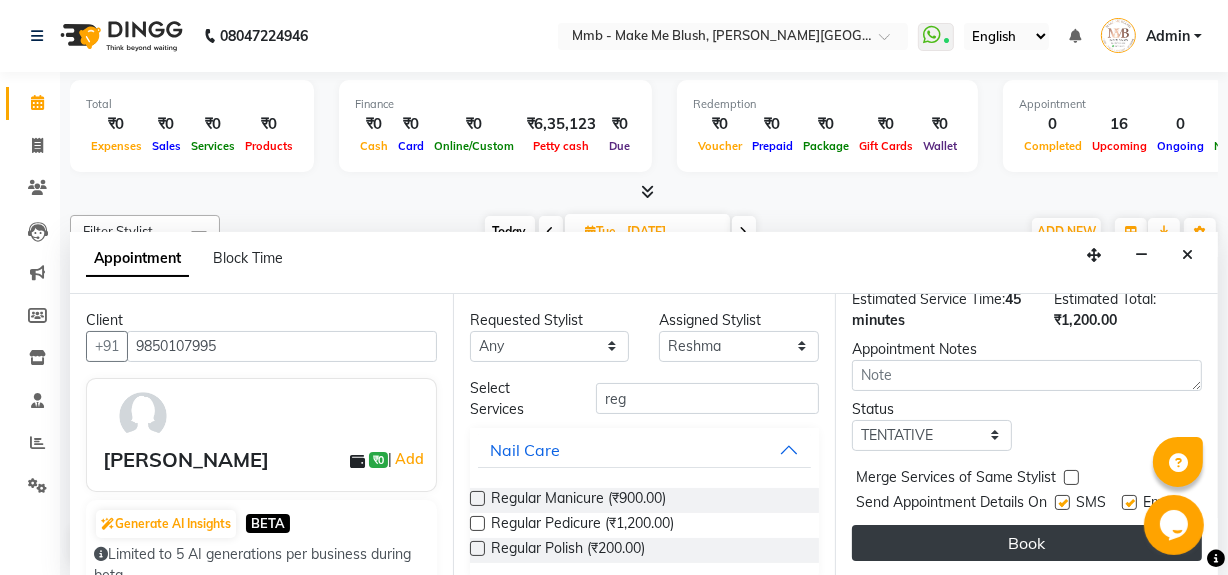 click on "Book" at bounding box center [1027, 543] 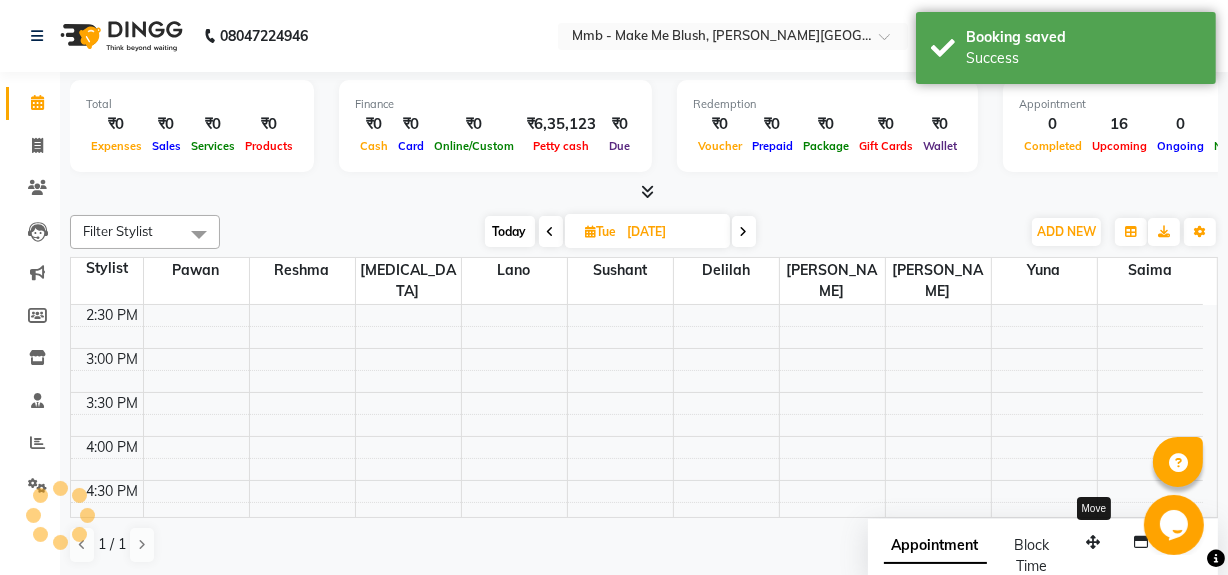 scroll, scrollTop: 0, scrollLeft: 0, axis: both 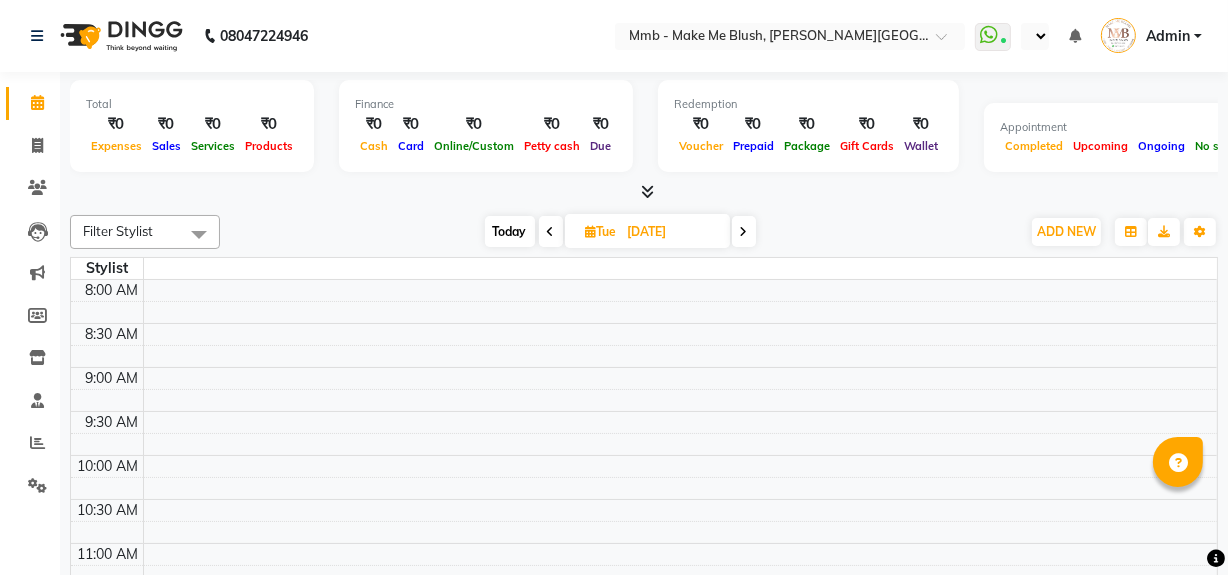 select on "en" 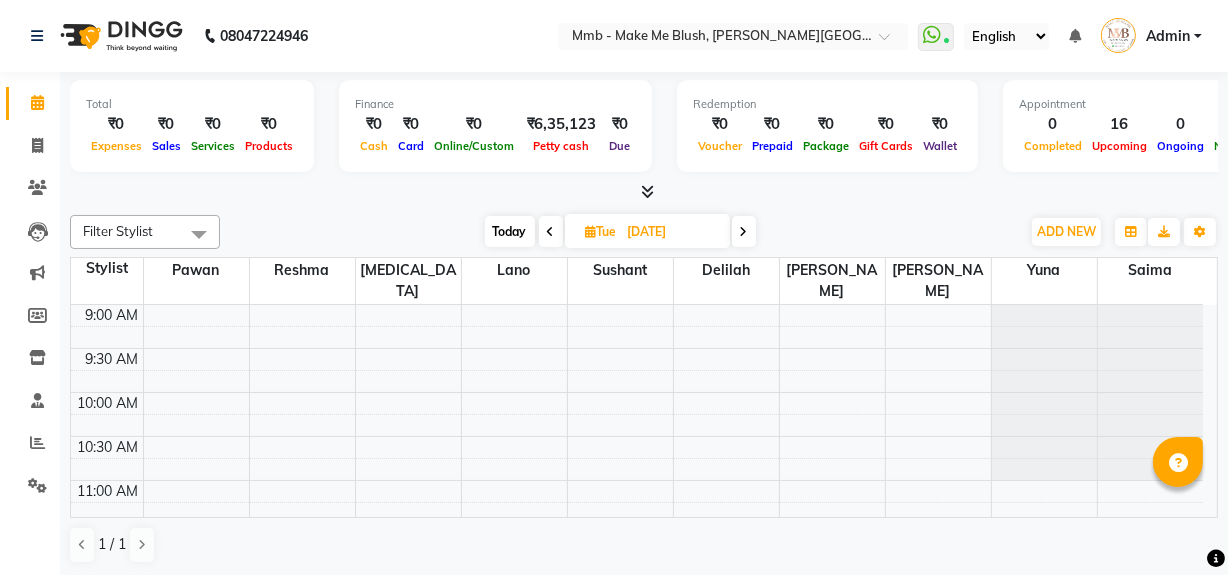 scroll, scrollTop: 0, scrollLeft: 0, axis: both 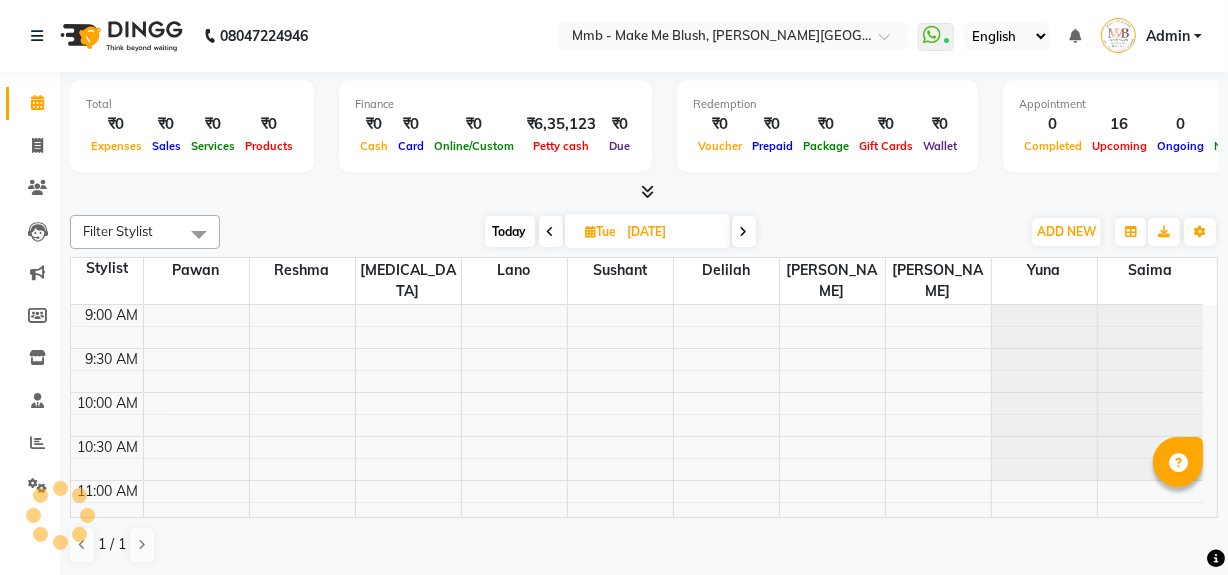 select on "en" 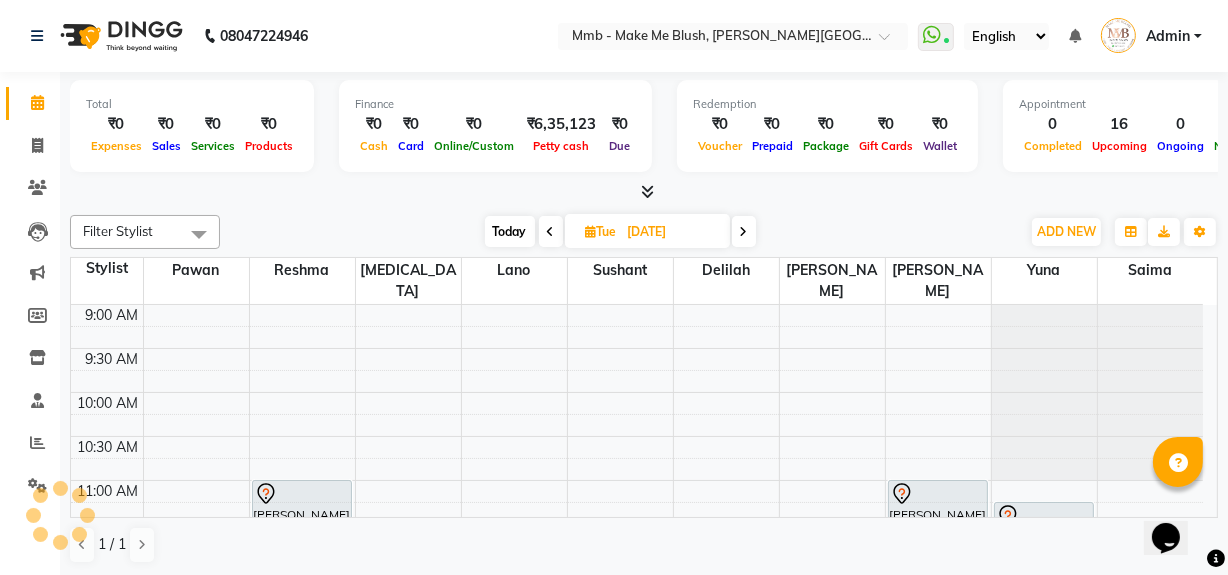 scroll, scrollTop: 0, scrollLeft: 0, axis: both 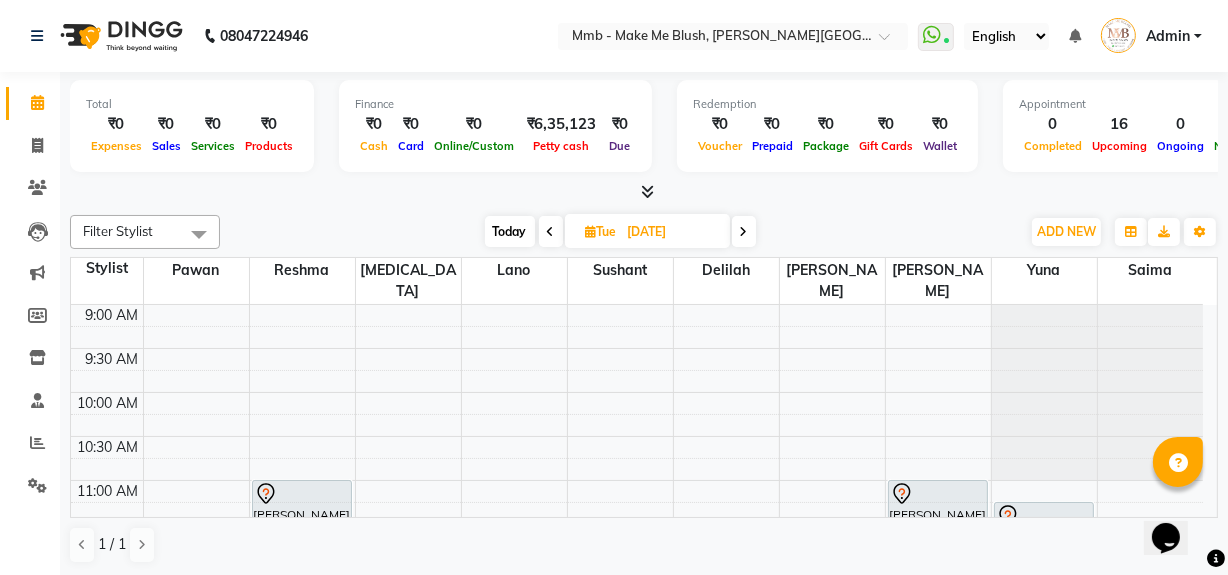 click on "Today" at bounding box center (510, 231) 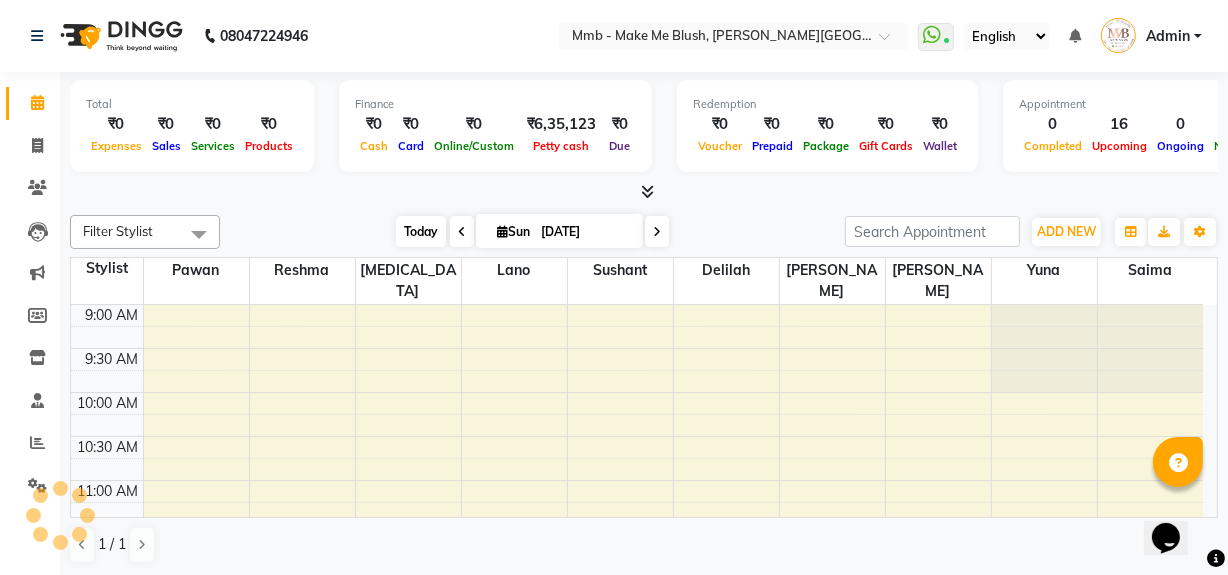scroll, scrollTop: 351, scrollLeft: 0, axis: vertical 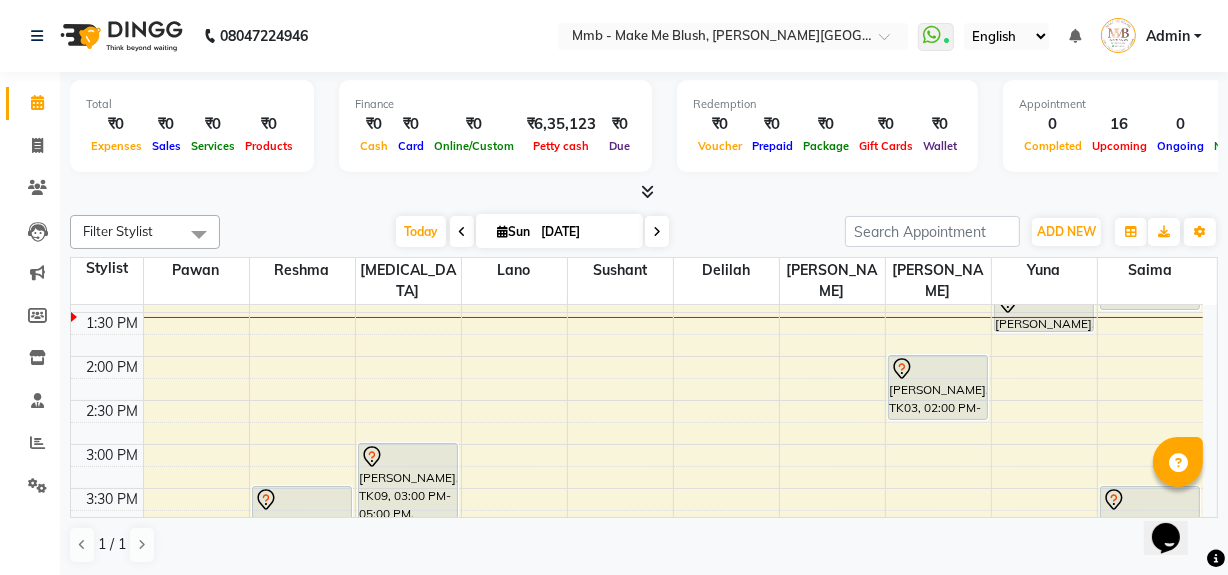 click at bounding box center [657, 231] 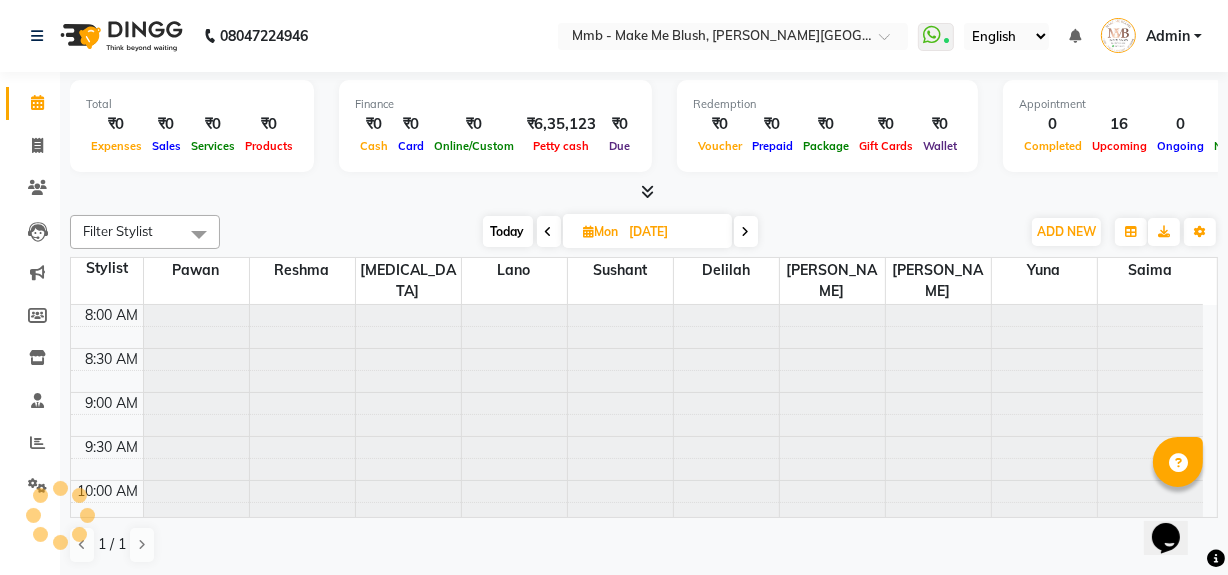 scroll, scrollTop: 439, scrollLeft: 0, axis: vertical 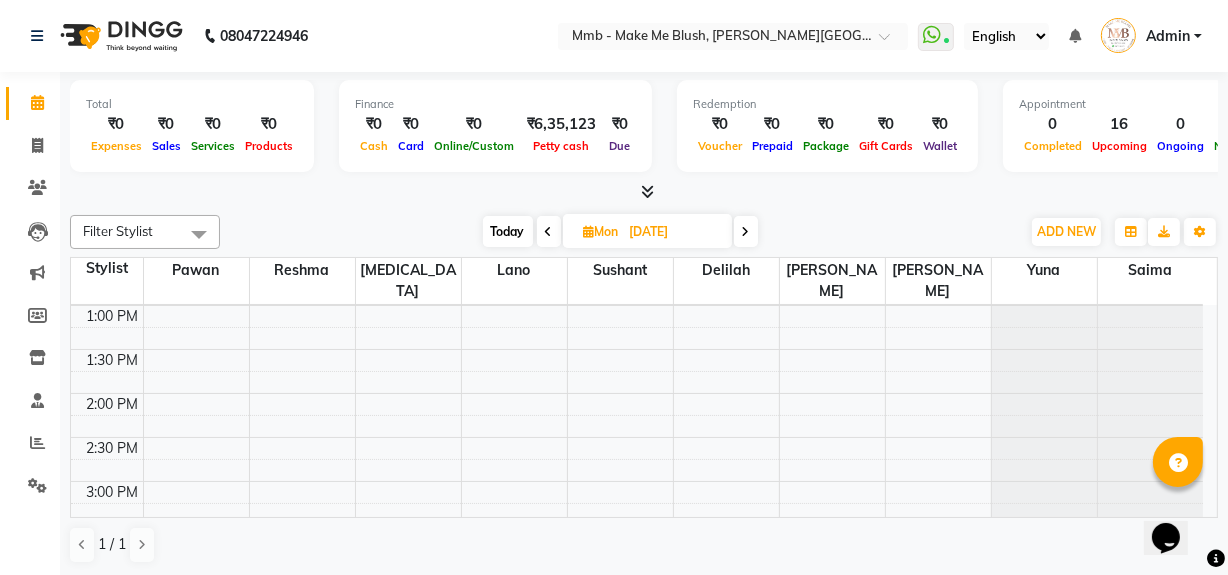 click on "Today" at bounding box center (508, 231) 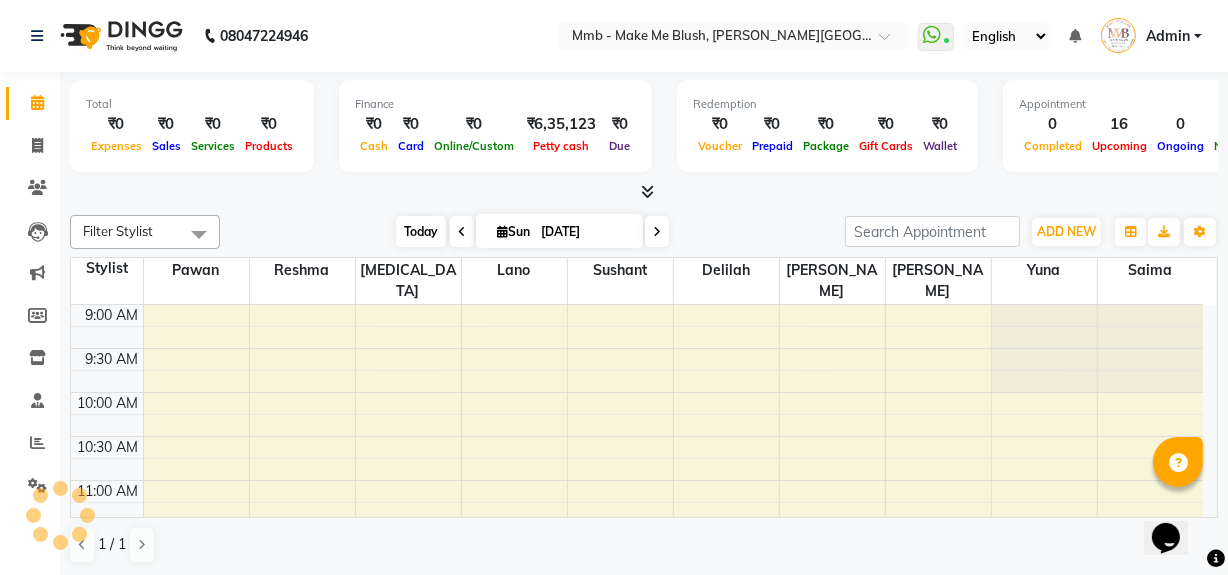 scroll, scrollTop: 351, scrollLeft: 0, axis: vertical 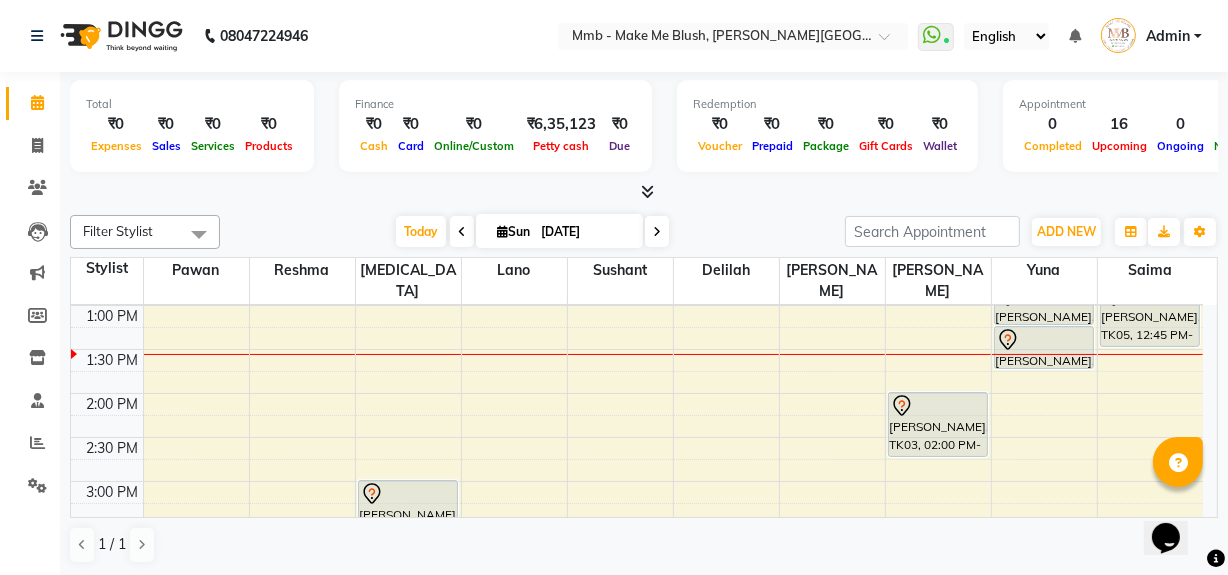 click on "Total  ₹0  Expenses ₹0  Sales ₹0  Services ₹0  Products Finance  ₹0  Cash ₹0  Card ₹0  Online/Custom ₹6,35,123 [PERSON_NAME] cash ₹0 Due  Redemption  ₹0 Voucher ₹0 Prepaid ₹0 Package ₹0  Gift Cards ₹0  Wallet  Appointment  0 Completed 16 Upcoming 0 Ongoing 0 No show  Other sales  ₹0  Packages ₹0  Memberships ₹0  Vouchers ₹0  Prepaids ₹0  Gift Cards Filter Stylist Select All Delilah [PERSON_NAME] [PERSON_NAME][MEDICAL_DATA] [PERSON_NAME] Sushant [PERSON_NAME] Yuna [DATE]  [DATE] Toggle Dropdown Add Appointment Add Invoice Add Expense Add Attendance Add Client Add Transaction Toggle Dropdown Add Appointment Add Invoice Add Expense Add Attendance Add Client ADD NEW Toggle Dropdown Add Appointment Add Invoice Add Expense Add Attendance Add Client Add Transaction Filter Stylist Select All [PERSON_NAME] [PERSON_NAME] [PERSON_NAME][MEDICAL_DATA] [PERSON_NAME] [PERSON_NAME] Yuna Group By  Staff View   Room View  View as Vertical  Vertical - Week View  Horizontal  Horizontal - Week View  List  Full Screen" 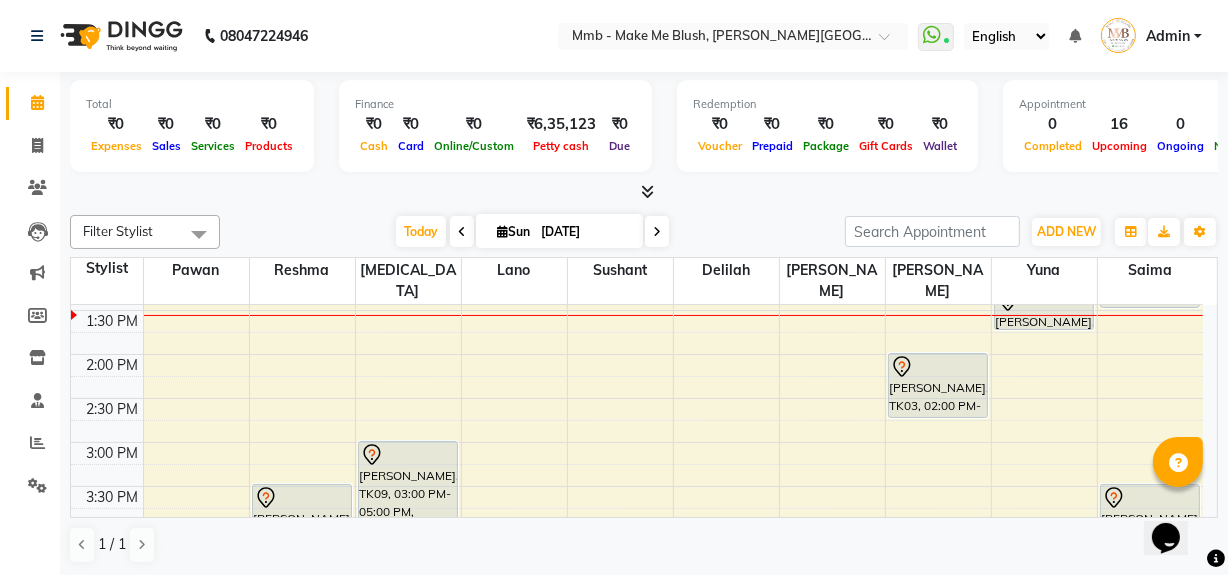 scroll, scrollTop: 424, scrollLeft: 0, axis: vertical 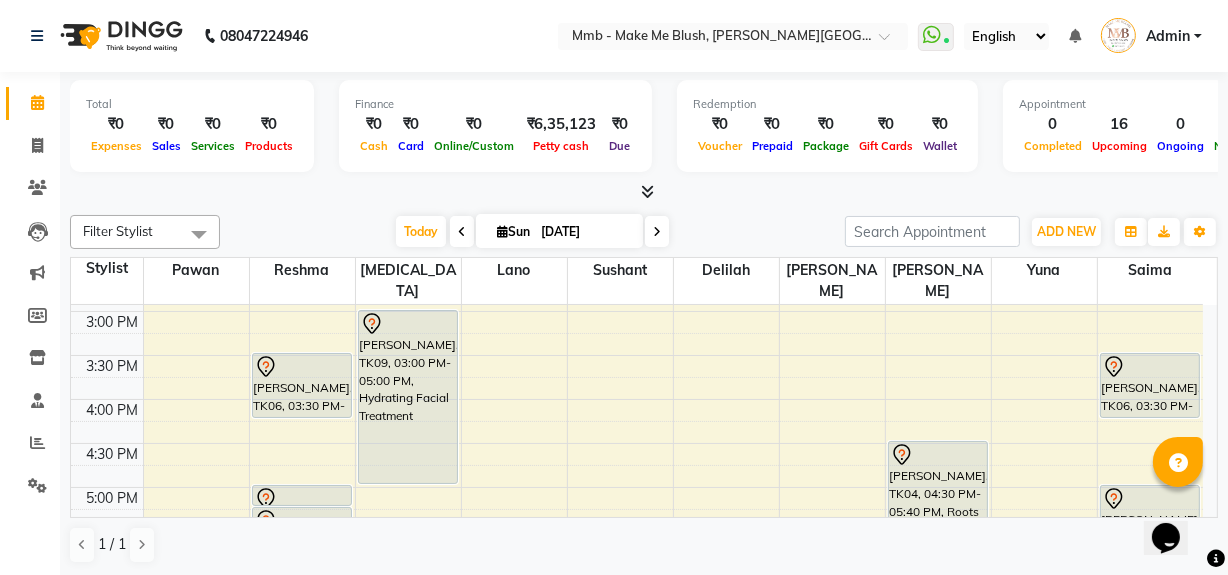 click at bounding box center (657, 232) 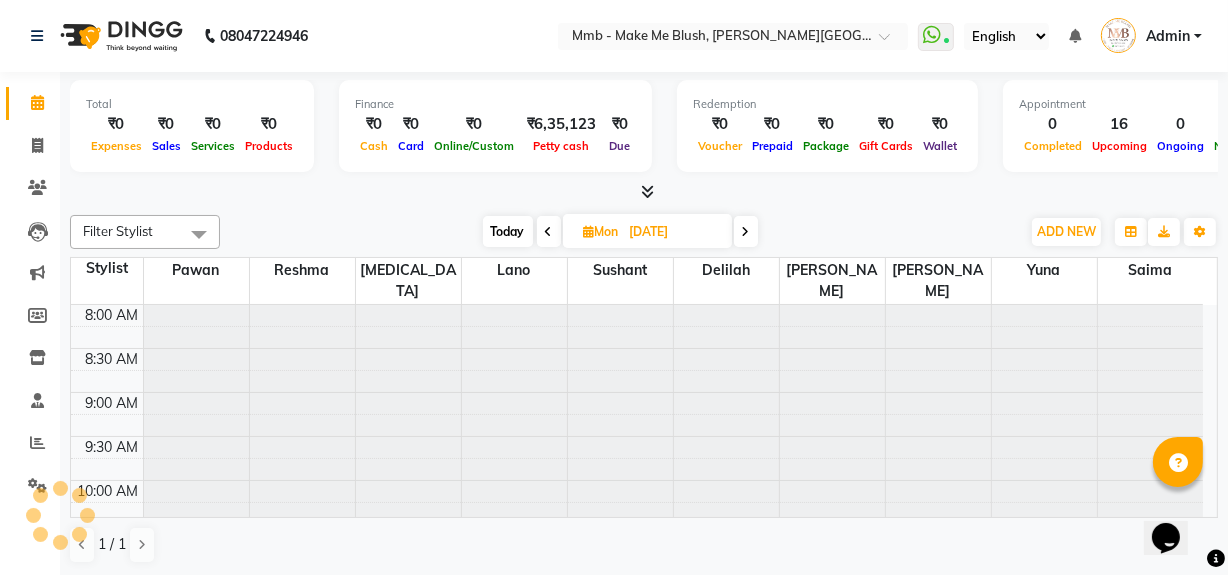 scroll, scrollTop: 439, scrollLeft: 0, axis: vertical 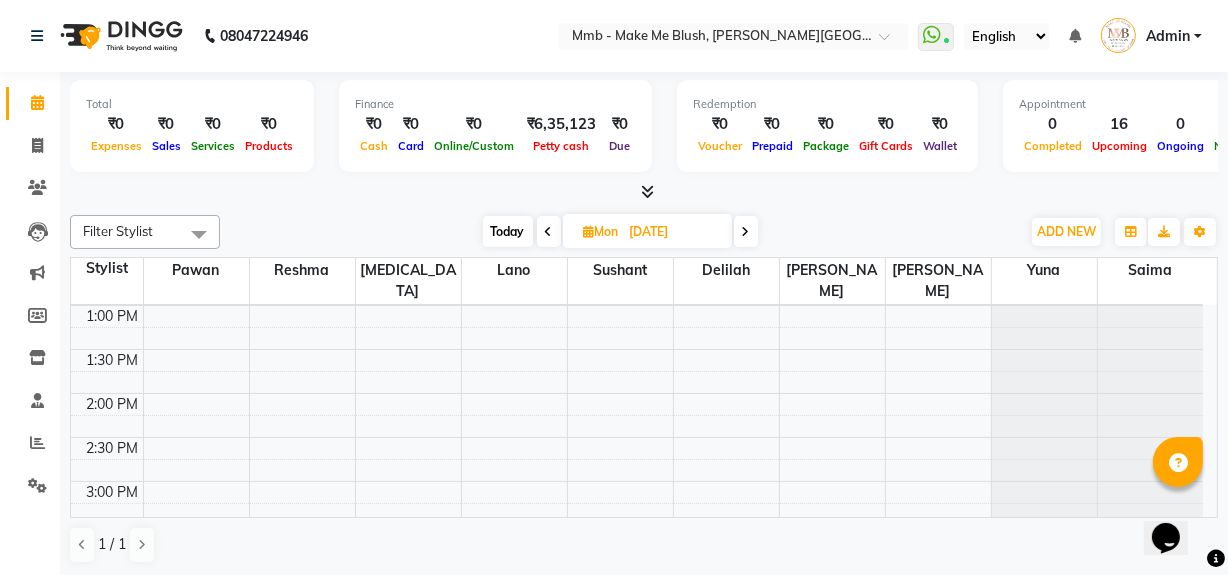 click at bounding box center [746, 231] 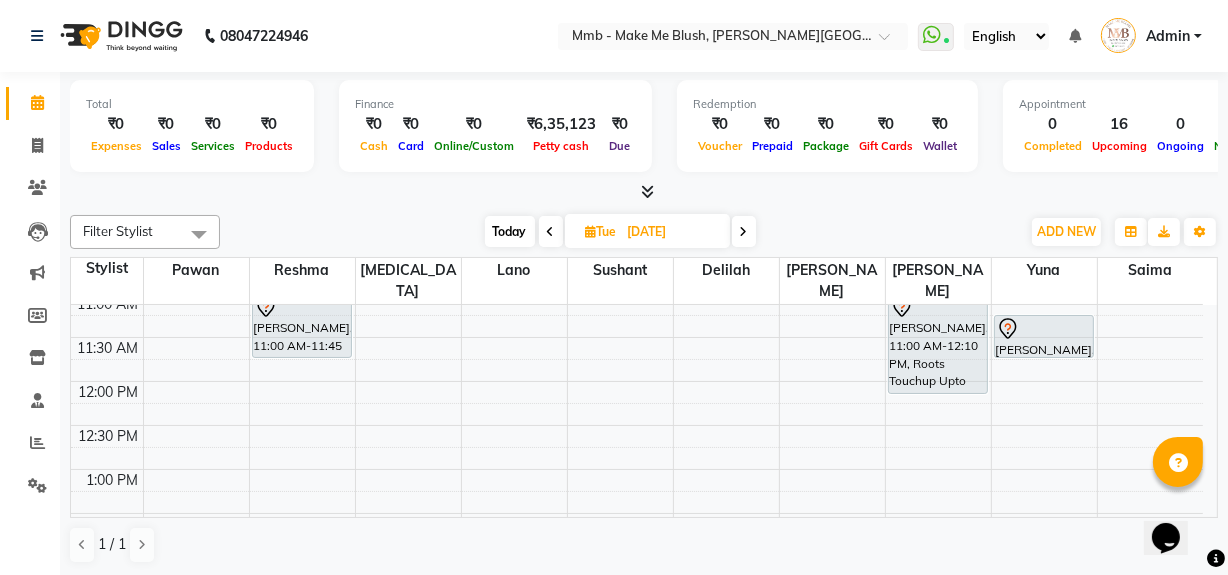 scroll, scrollTop: 351, scrollLeft: 0, axis: vertical 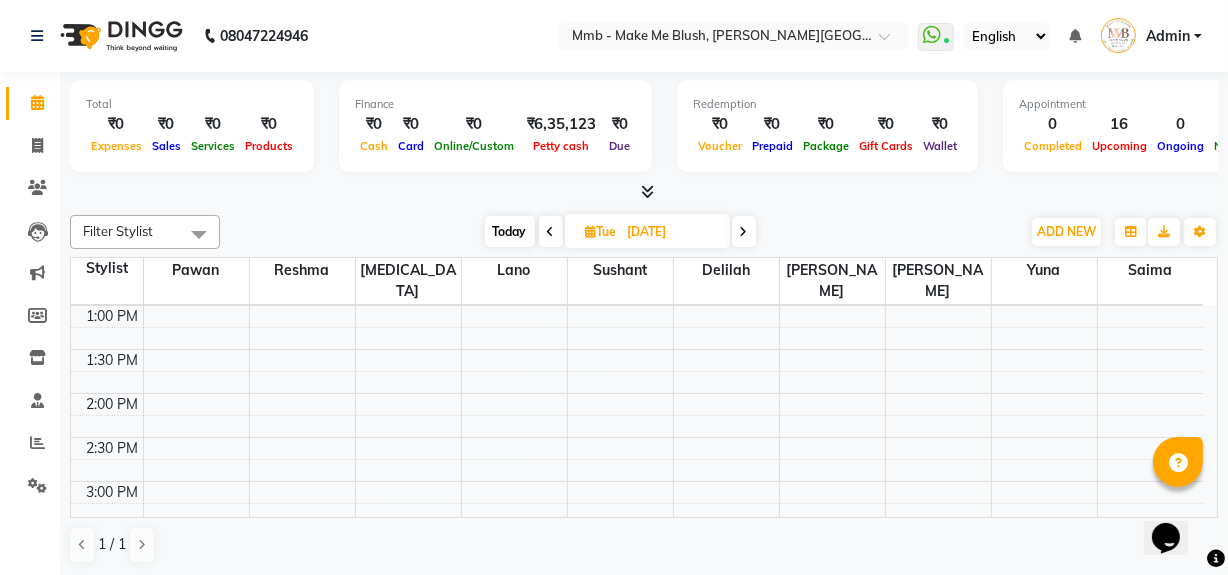 click on "Today" at bounding box center (510, 231) 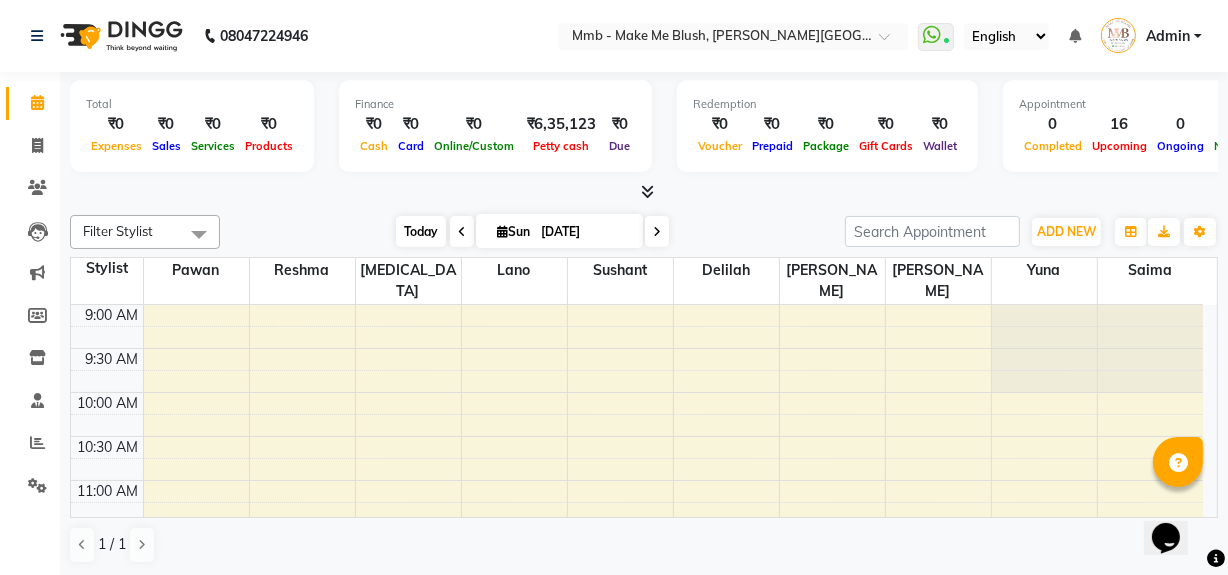 scroll, scrollTop: 351, scrollLeft: 0, axis: vertical 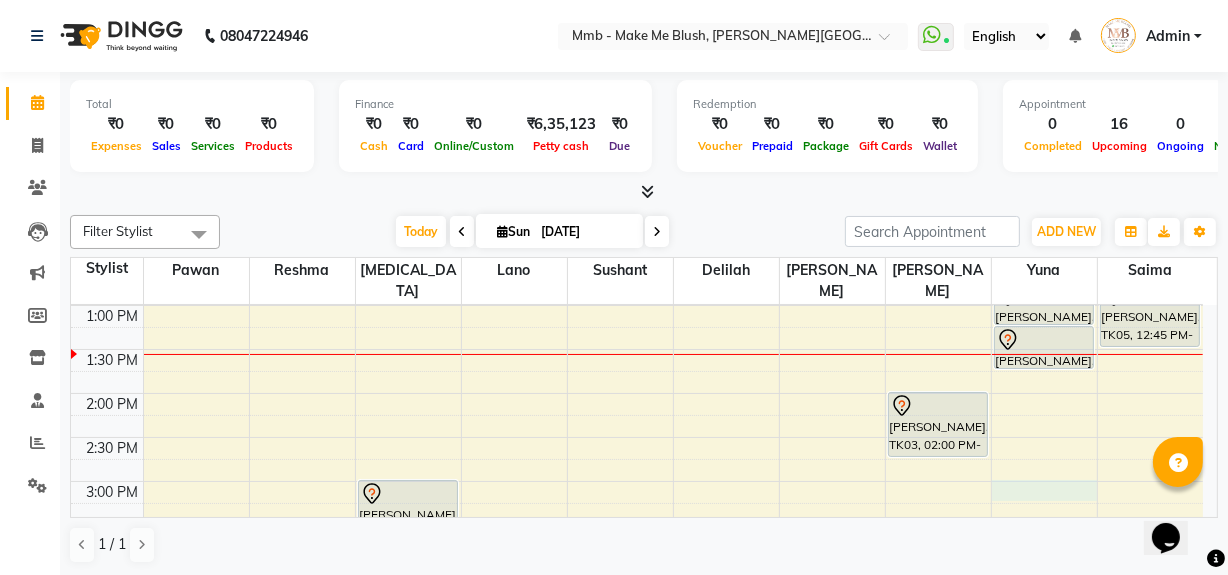 click on "9:00 AM 9:30 AM 10:00 AM 10:30 AM 11:00 AM 11:30 AM 12:00 PM 12:30 PM 1:00 PM 1:30 PM 2:00 PM 2:30 PM 3:00 PM 3:30 PM 4:00 PM 4:30 PM 5:00 PM 5:30 PM 6:00 PM 6:30 PM 7:00 PM 7:30 PM 8:00 PM 8:30 PM             Shweta Shahade, TK06, 03:30 PM-04:15 PM, Regular Pedicure              [PERSON_NAME], TK07, 05:00 PM-05:15 PM, Eyebrows             [PERSON_NAME], TK07, 05:15 PM-05:45 PM, Honey Wax Full arm              [PERSON_NAME], TK02, 11:00 AM-12:10 PM, Roots Touchup Upto 1inch              [PERSON_NAME], TK09, 03:00 PM-05:00 PM, Hydrating Facial Treatment             [PERSON_NAME], TK01, 10:45 AM-11:45 AM, Opuntia Oil Hair spa             [PERSON_NAME], TK10, 05:45 PM-06:00 PM, Classic hair wash              [PERSON_NAME], TK08, 06:00 PM-07:10 PM, Roots Touchup Upto 1inch              [PERSON_NAME], TK03, 02:00 PM-02:45 PM, Hair Cut Without Wash             [PERSON_NAME], TK04, 04:30 PM-05:40 PM, Roots Touchup Upto 1inch              [PERSON_NAME], TK03, 12:45 PM-01:15 PM, Head Massages" at bounding box center [637, 481] 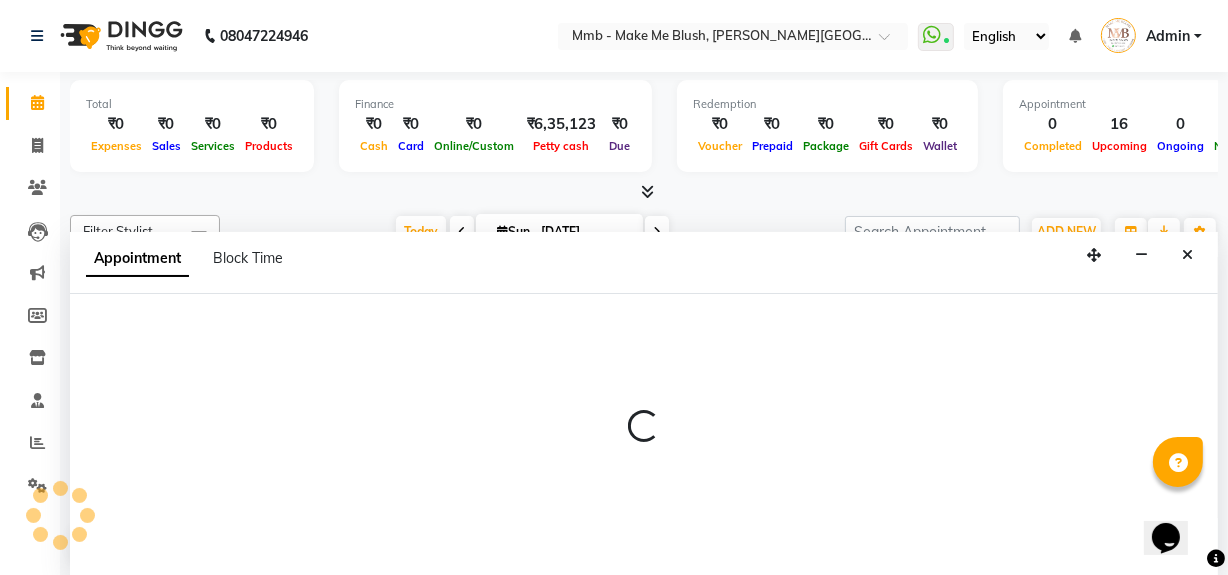 scroll, scrollTop: 0, scrollLeft: 0, axis: both 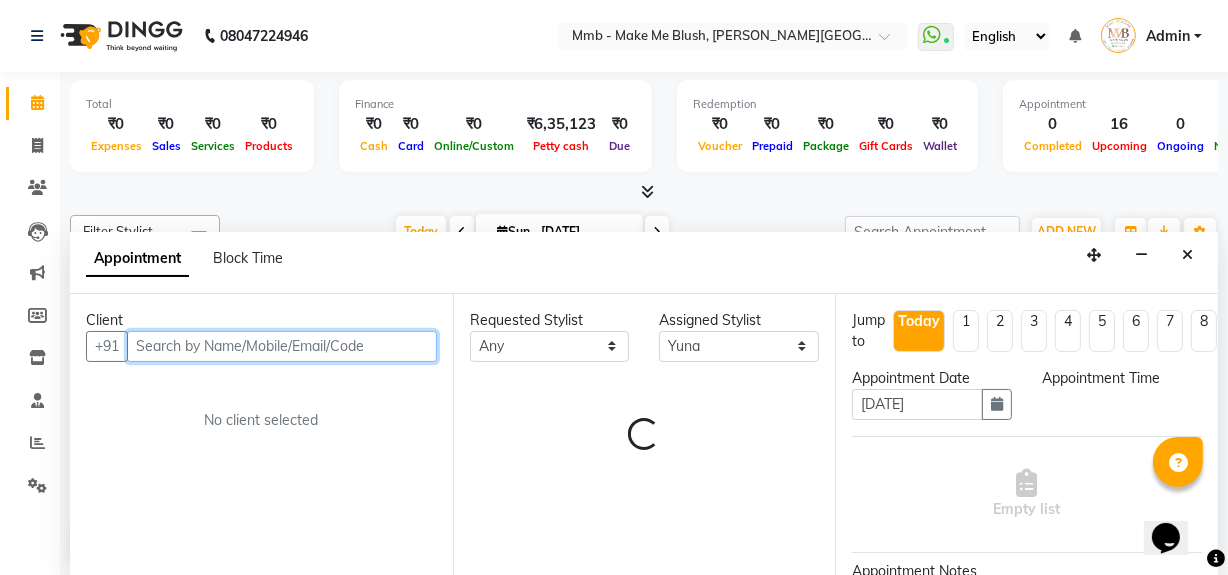 select on "900" 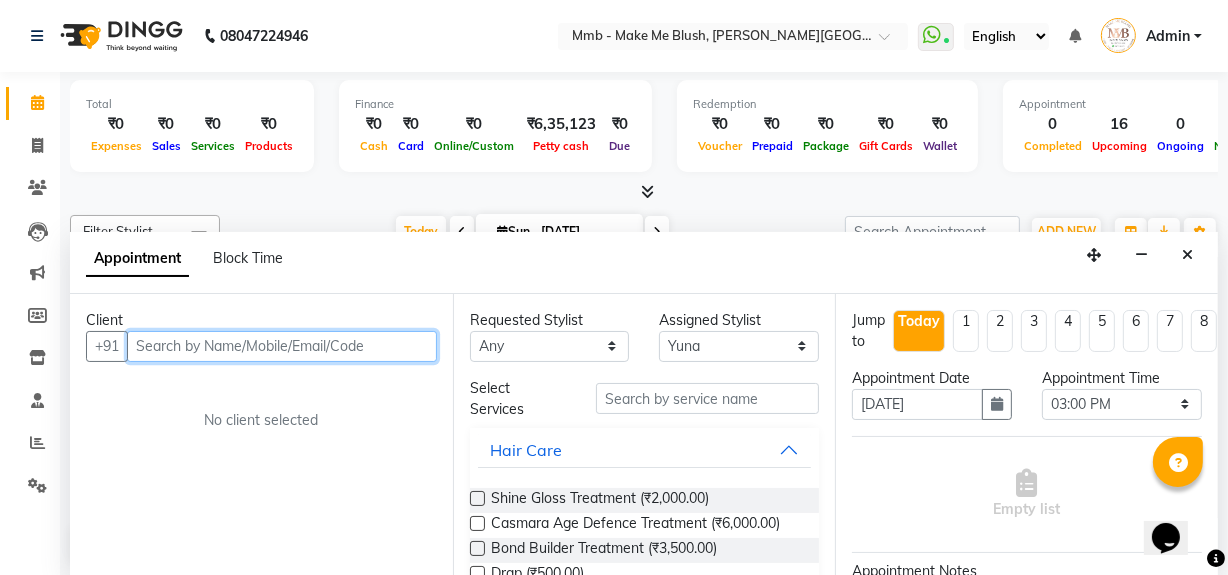 click at bounding box center [282, 346] 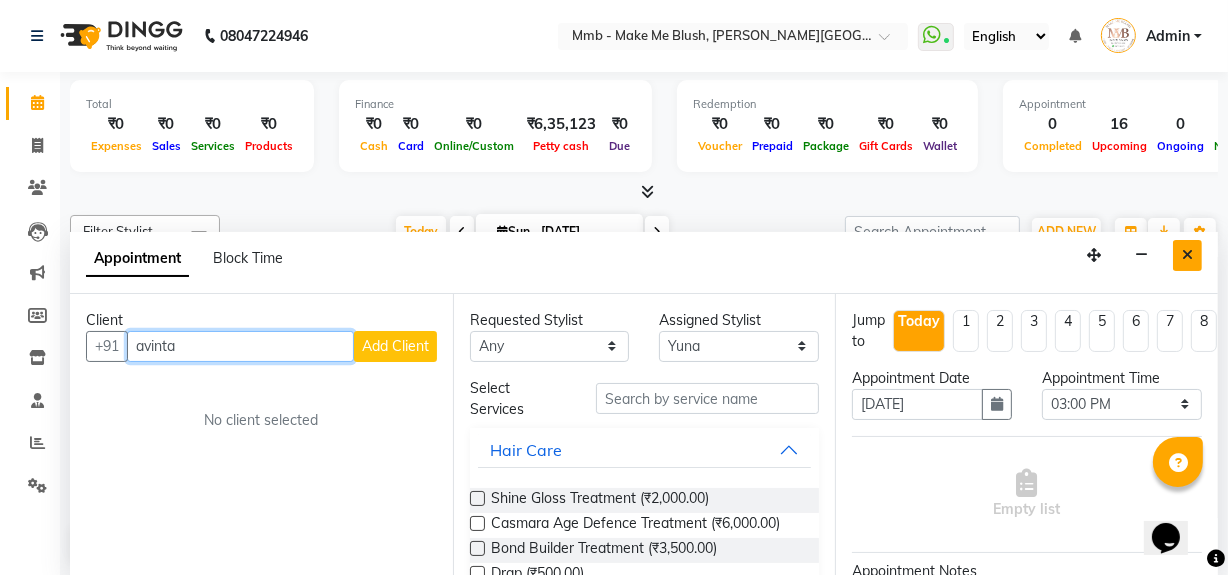type on "avinta" 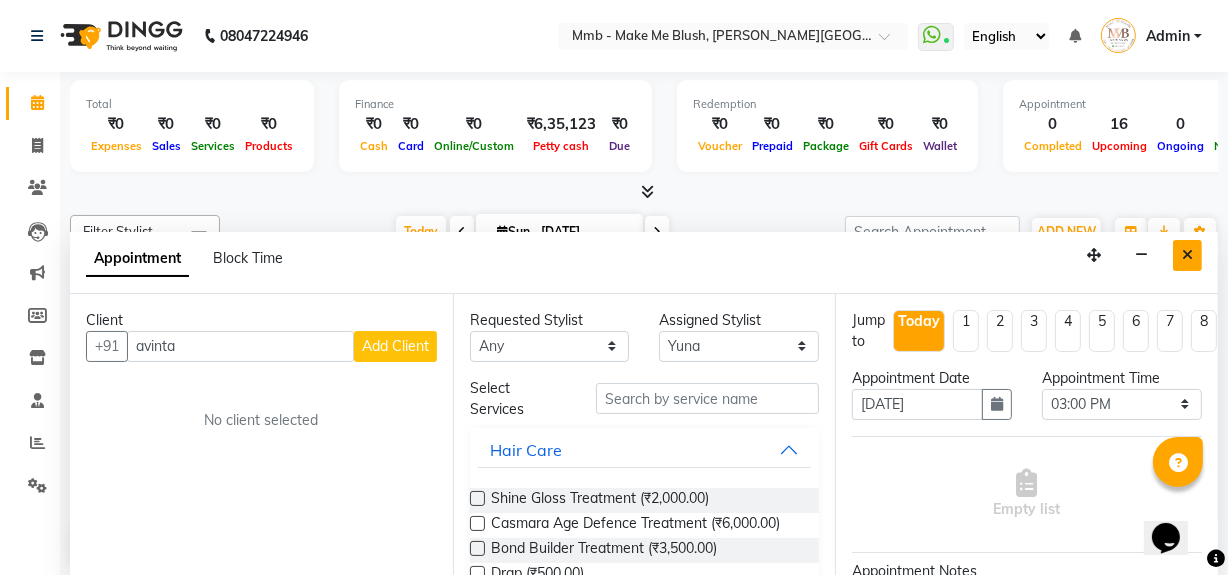 click at bounding box center [1187, 255] 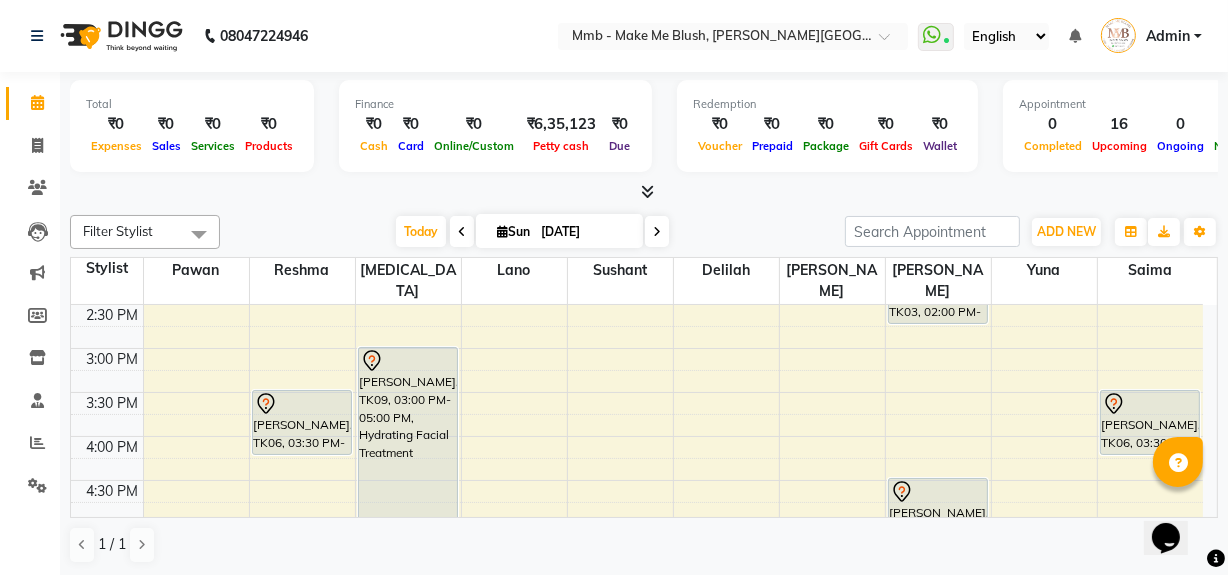 scroll, scrollTop: 460, scrollLeft: 0, axis: vertical 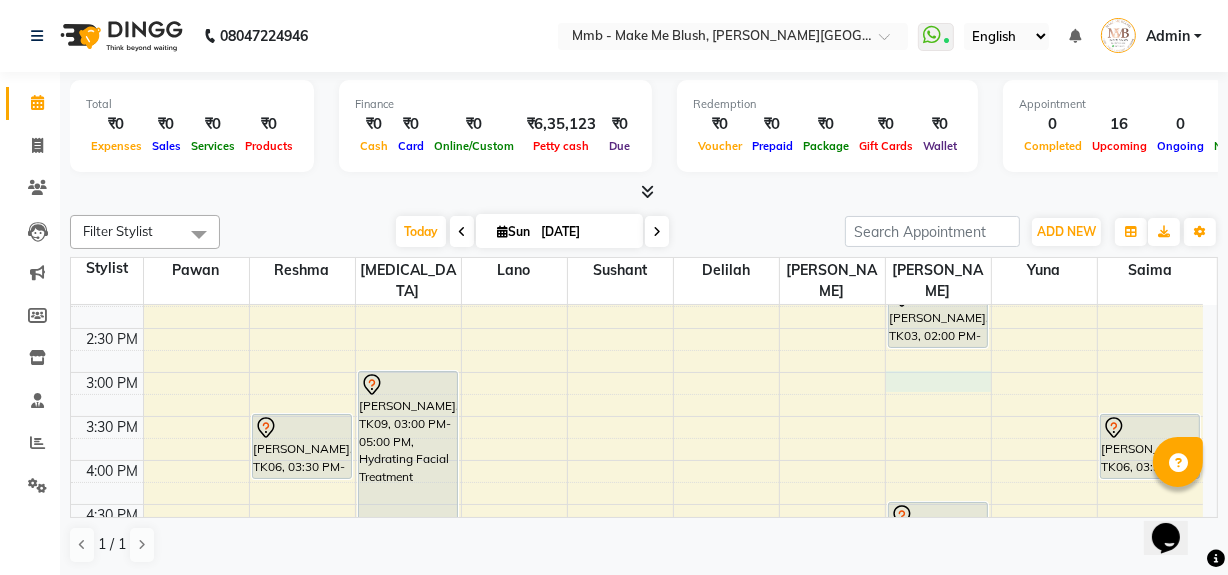 click on "9:00 AM 9:30 AM 10:00 AM 10:30 AM 11:00 AM 11:30 AM 12:00 PM 12:30 PM 1:00 PM 1:30 PM 2:00 PM 2:30 PM 3:00 PM 3:30 PM 4:00 PM 4:30 PM 5:00 PM 5:30 PM 6:00 PM 6:30 PM 7:00 PM 7:30 PM 8:00 PM 8:30 PM             Shweta Shahade, TK06, 03:30 PM-04:15 PM, Regular Pedicure              [PERSON_NAME], TK07, 05:00 PM-05:15 PM, Eyebrows             [PERSON_NAME], TK07, 05:15 PM-05:45 PM, Honey Wax Full arm              [PERSON_NAME], TK02, 11:00 AM-12:10 PM, Roots Touchup Upto 1inch              [PERSON_NAME], TK09, 03:00 PM-05:00 PM, Hydrating Facial Treatment             [PERSON_NAME], TK01, 10:45 AM-11:45 AM, Opuntia Oil Hair spa             [PERSON_NAME], TK10, 05:45 PM-06:00 PM, Classic hair wash              [PERSON_NAME], TK08, 06:00 PM-07:10 PM, Roots Touchup Upto 1inch              [PERSON_NAME], TK03, 02:00 PM-02:45 PM, Hair Cut Without Wash             [PERSON_NAME], TK04, 04:30 PM-05:40 PM, Roots Touchup Upto 1inch              [PERSON_NAME], TK03, 12:45 PM-01:15 PM, Head Massages" at bounding box center [637, 372] 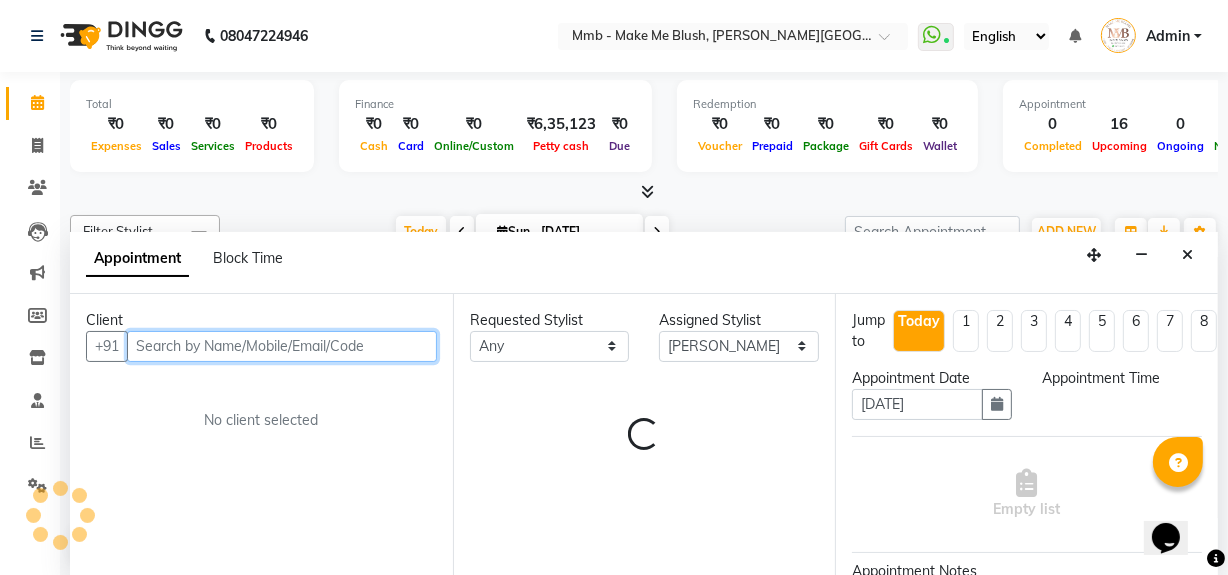 select on "900" 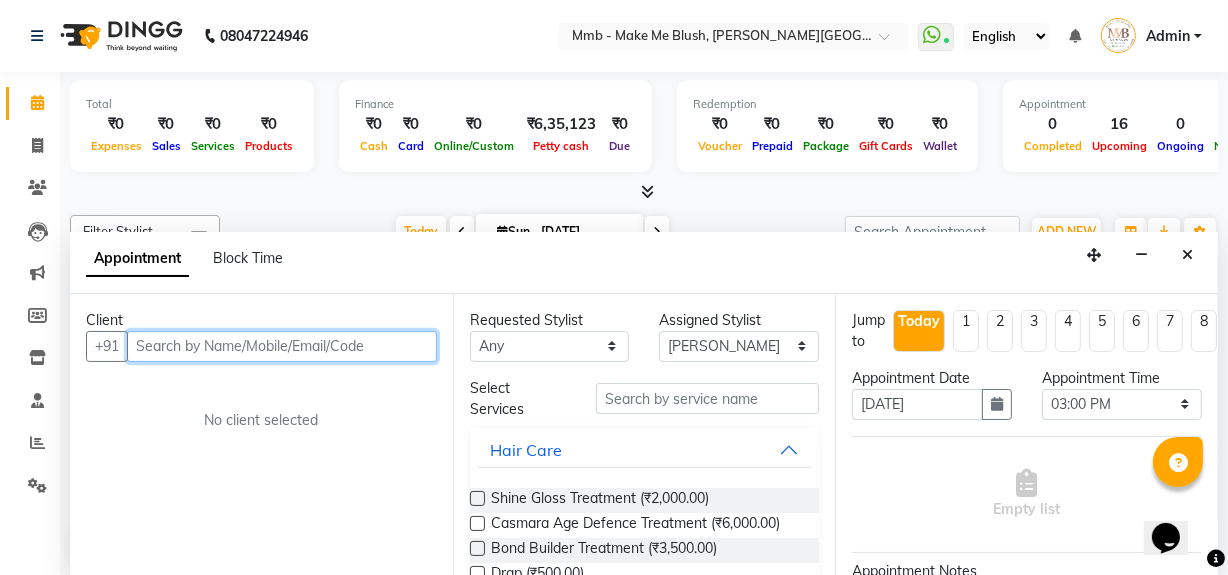 click at bounding box center (282, 346) 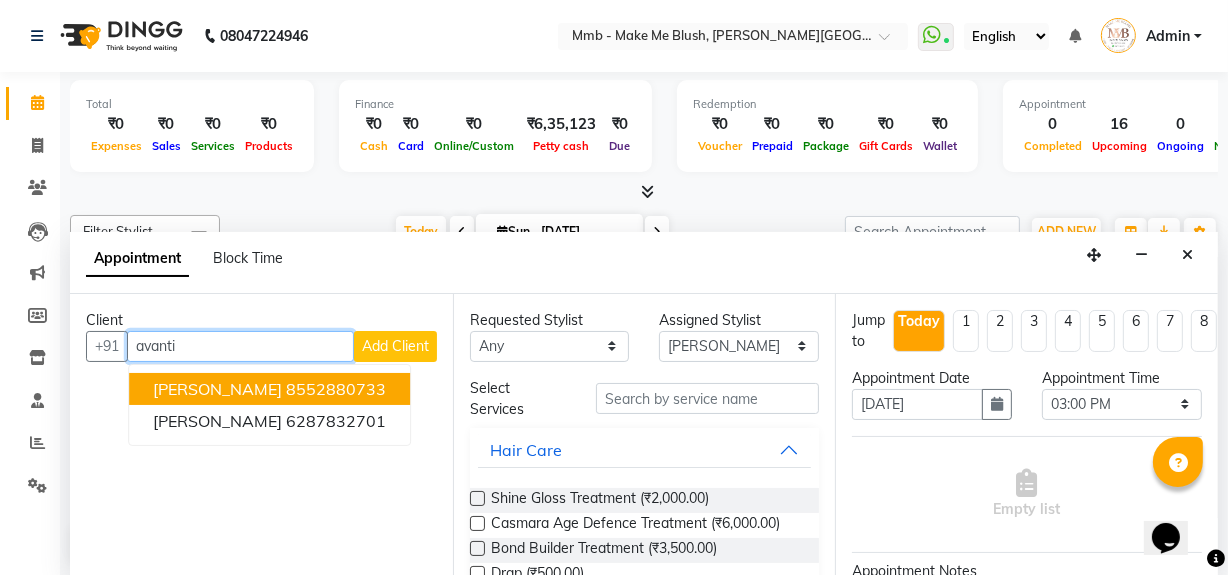 click on "8552880733" at bounding box center (336, 389) 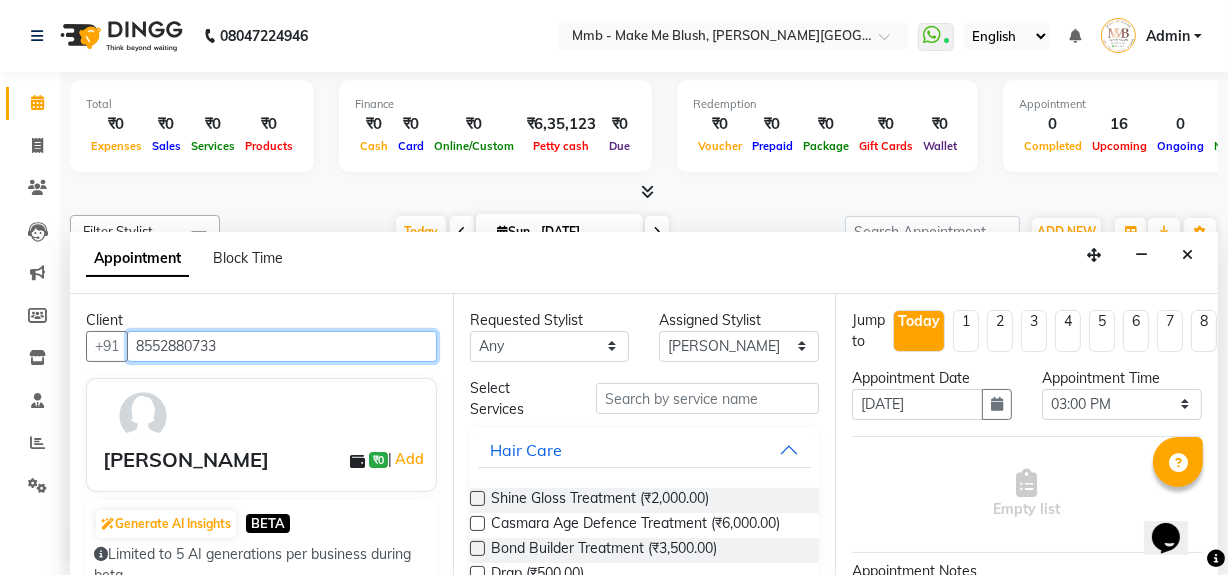type on "8552880733" 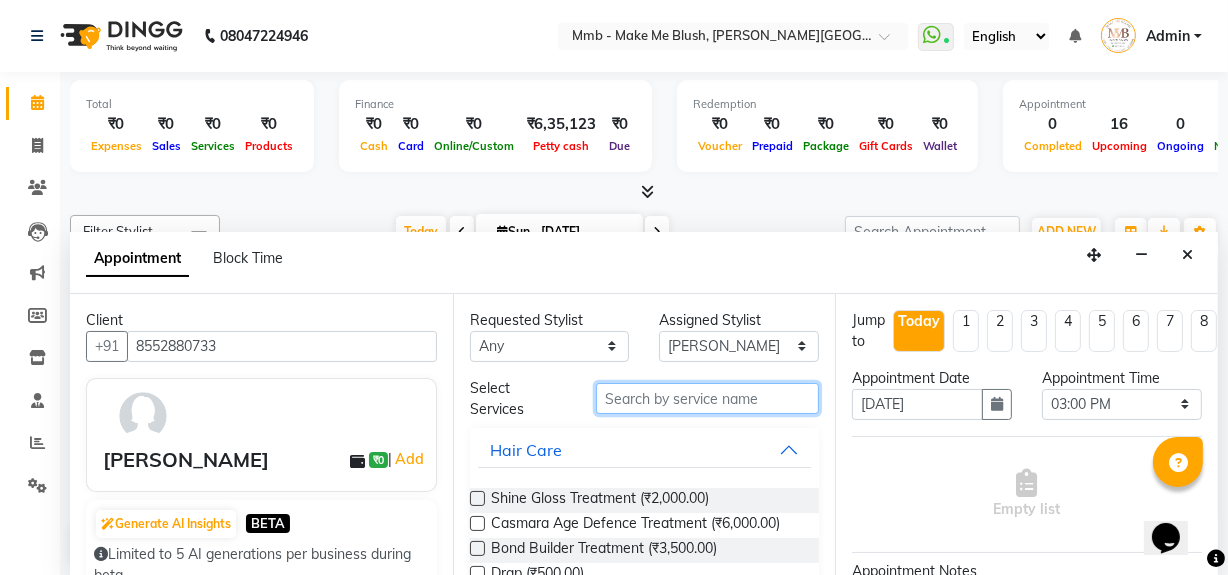 click at bounding box center (707, 398) 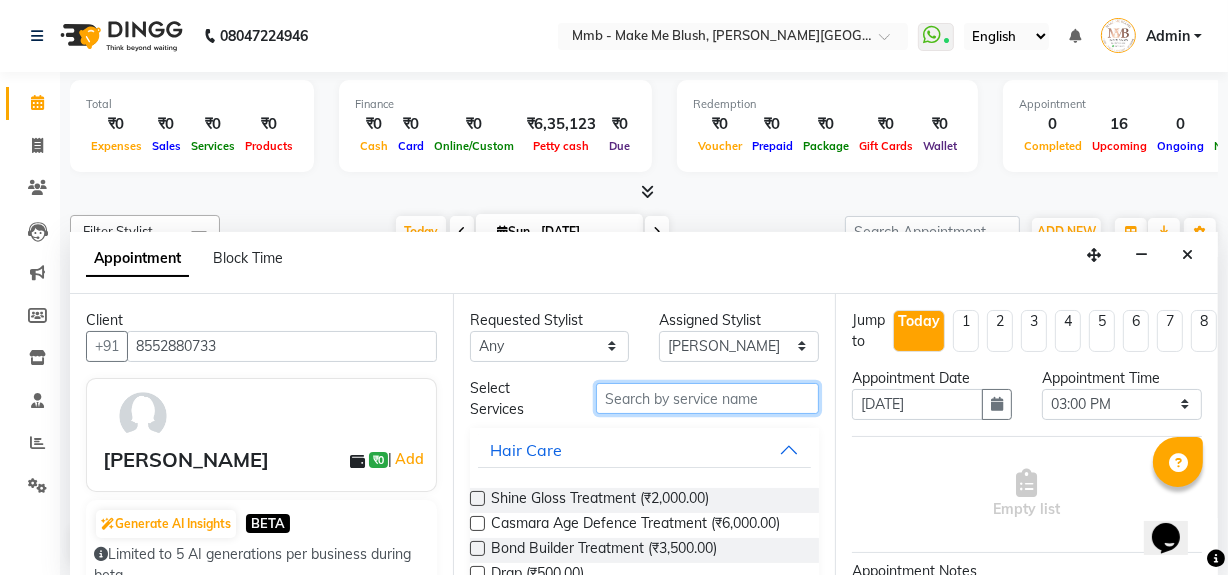 click at bounding box center (707, 398) 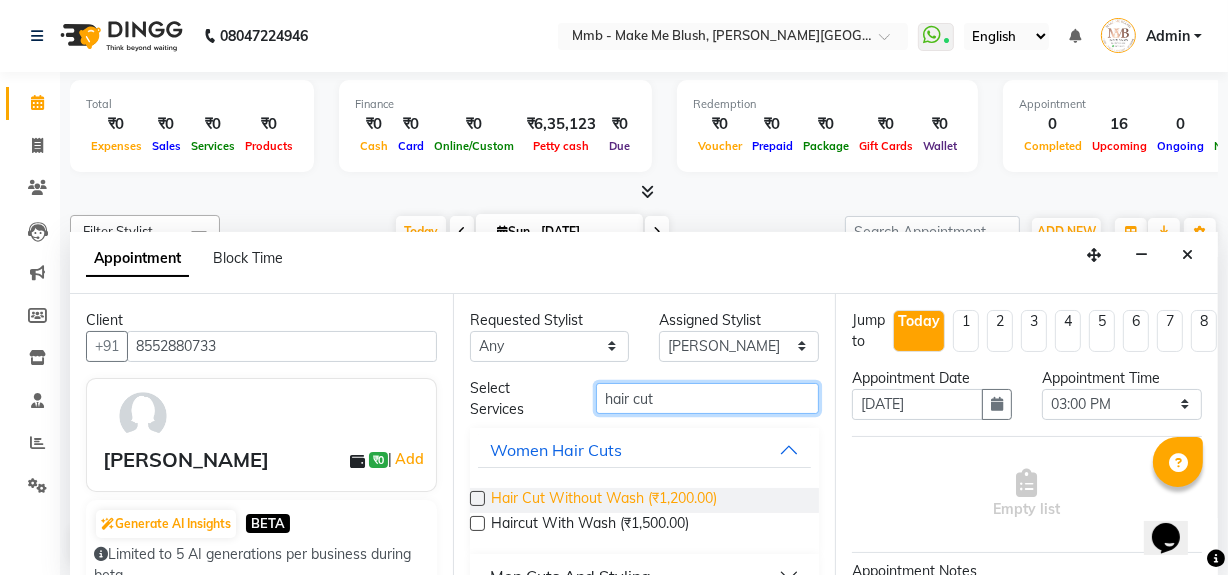 type on "hair cut" 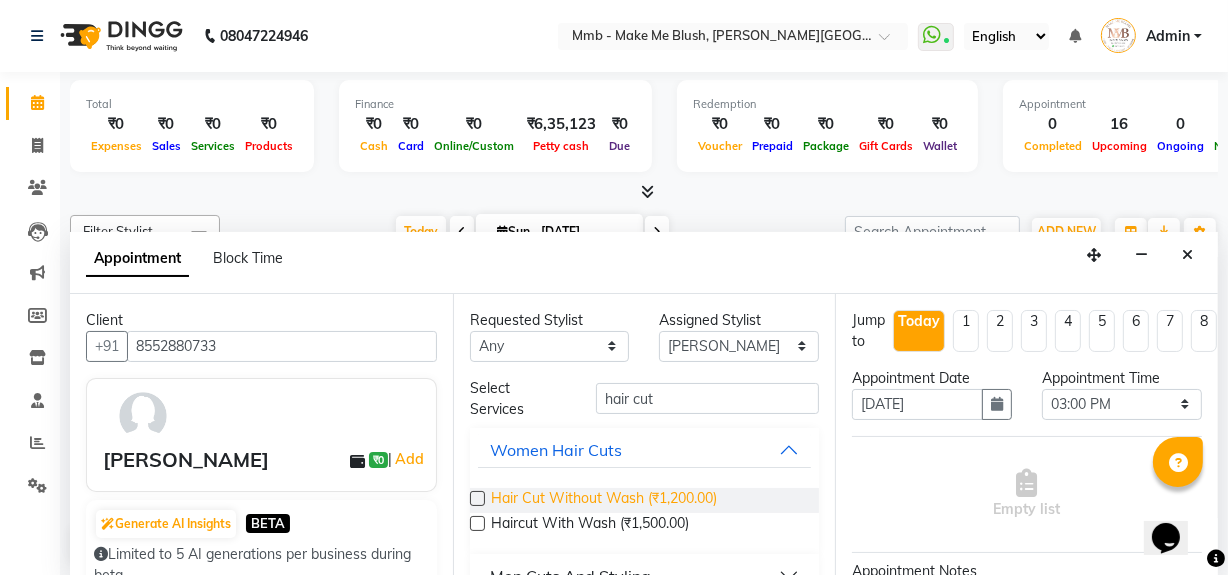 click on "Hair Cut Without Wash (₹1,200.00)" at bounding box center [604, 500] 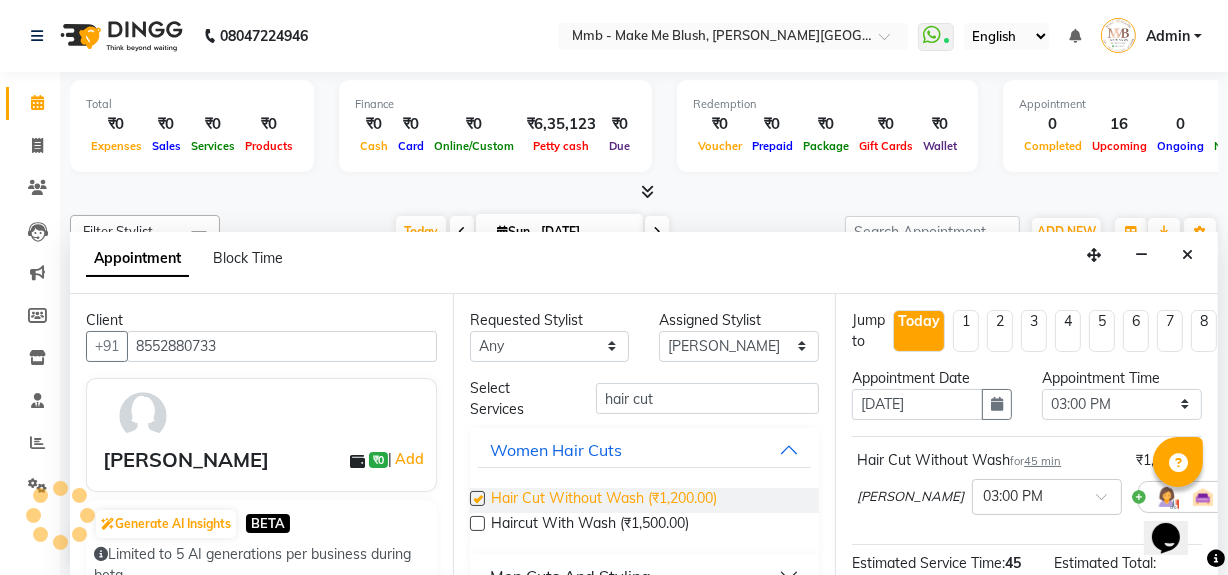 checkbox on "false" 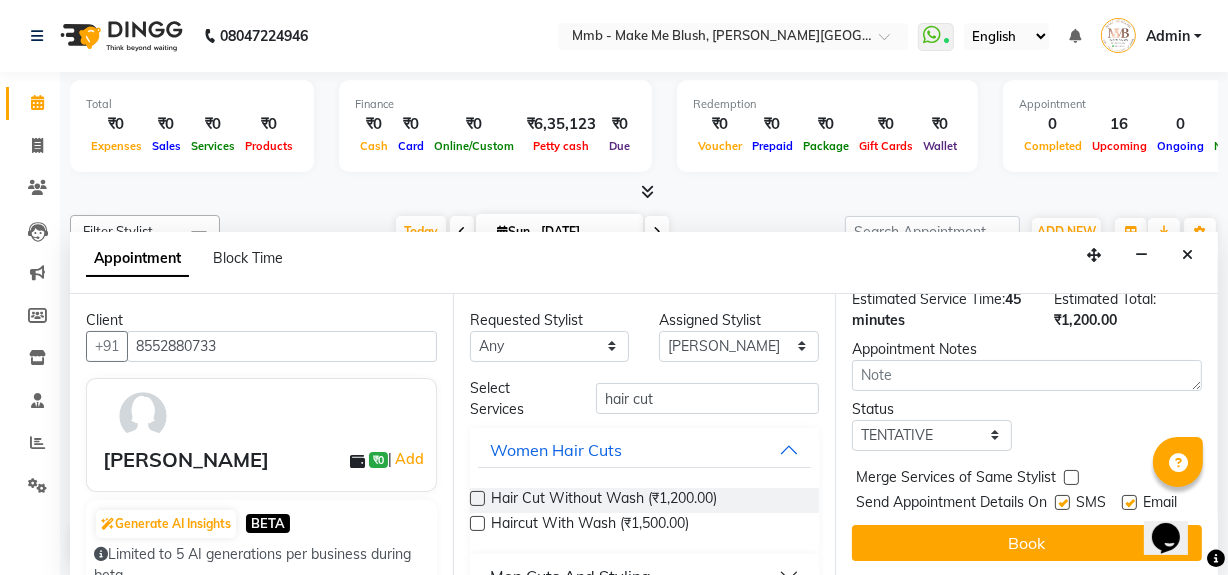 scroll, scrollTop: 296, scrollLeft: 0, axis: vertical 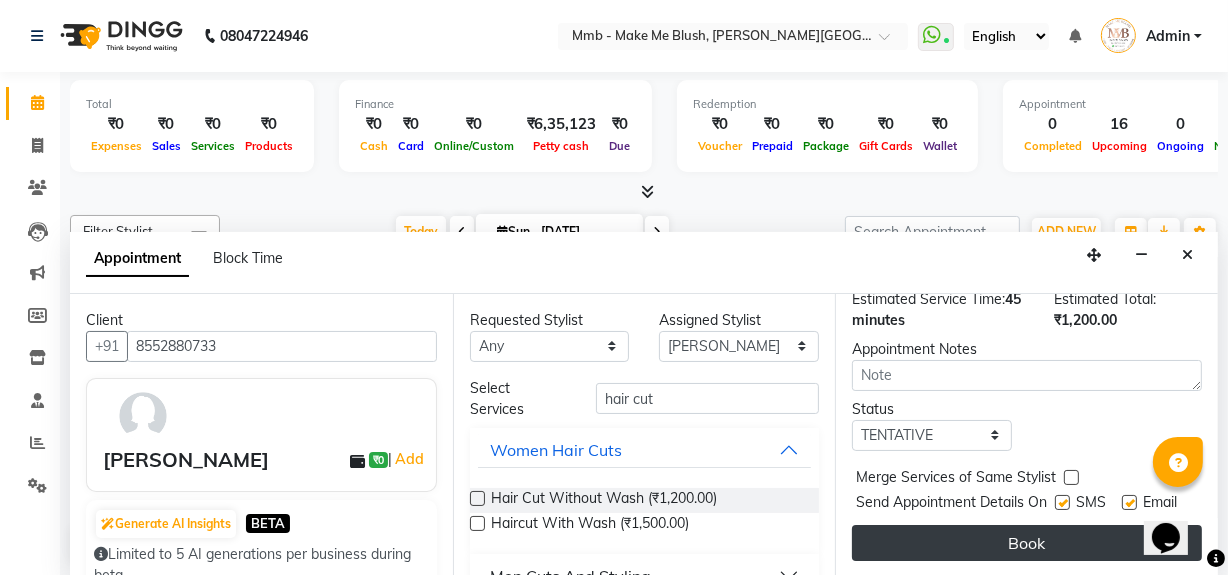 click on "Book" at bounding box center [1027, 543] 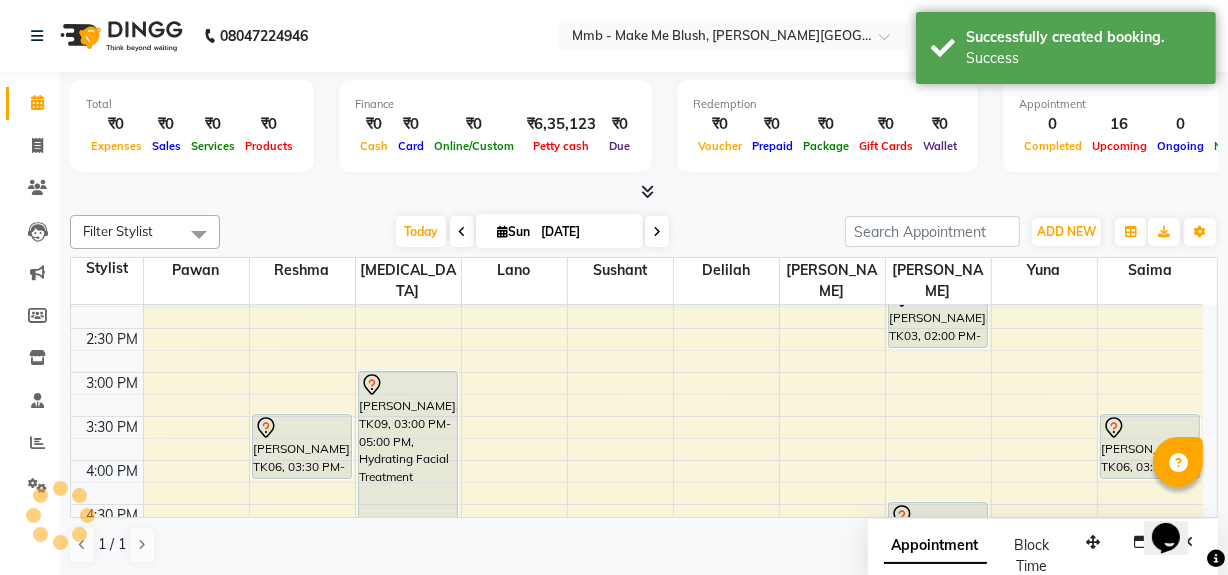 scroll, scrollTop: 0, scrollLeft: 0, axis: both 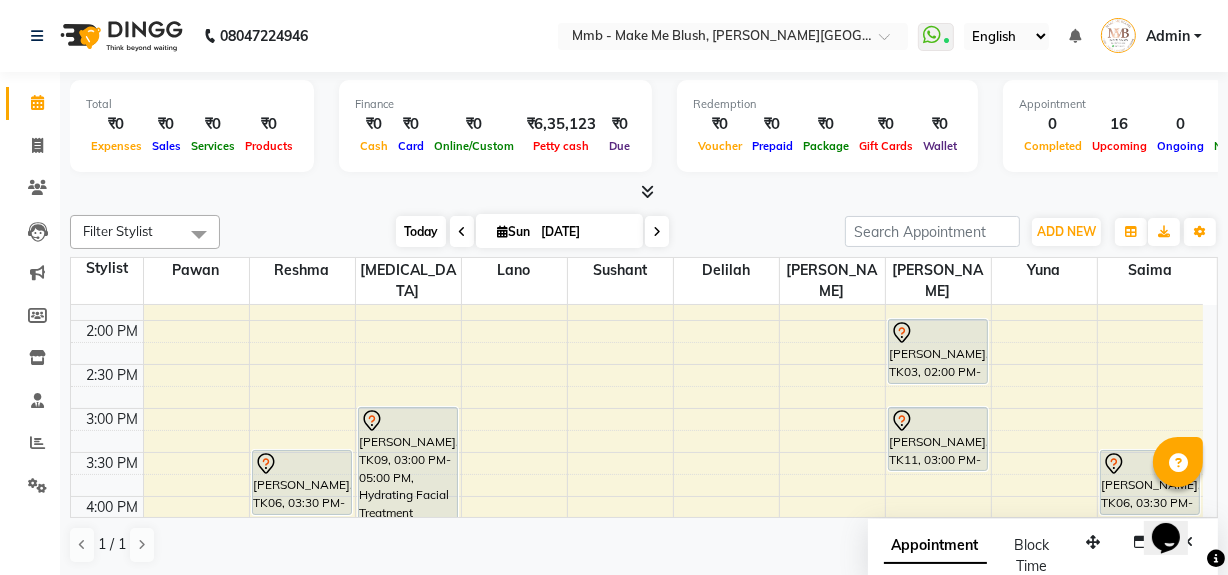 click on "Today" at bounding box center [421, 231] 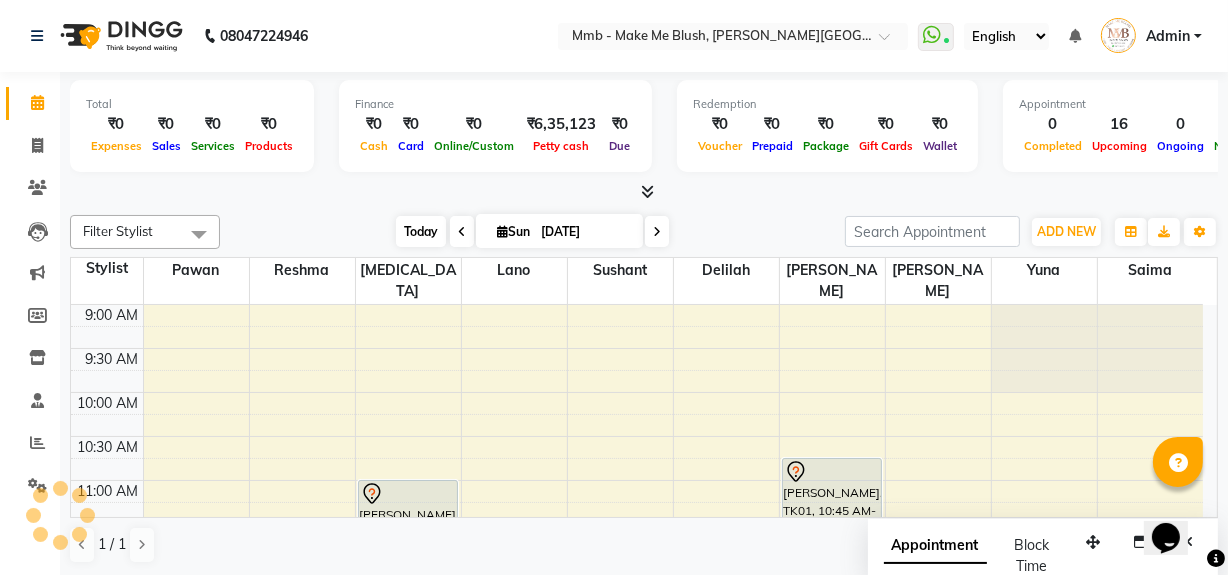 scroll, scrollTop: 351, scrollLeft: 0, axis: vertical 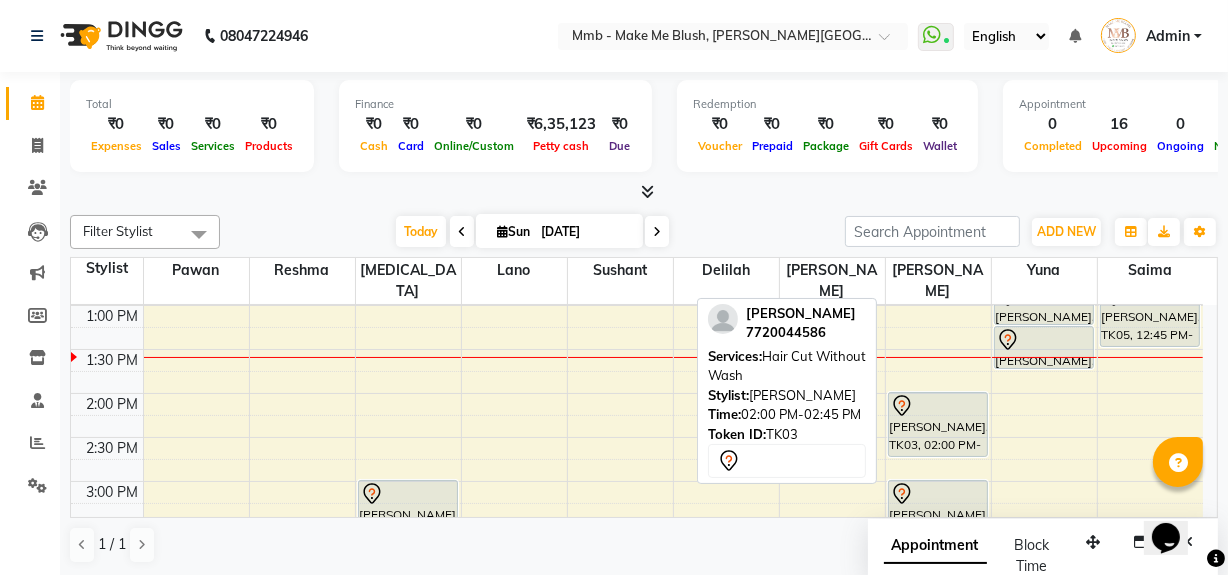 click on "[PERSON_NAME], TK03, 02:00 PM-02:45 PM, Hair Cut Without Wash" at bounding box center [938, 424] 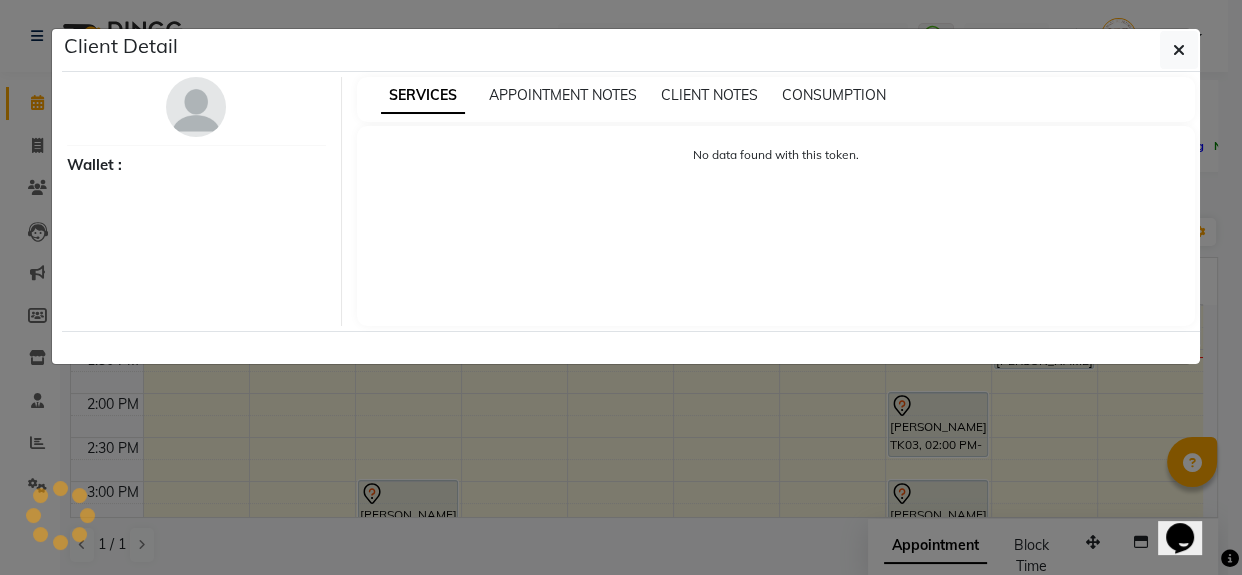 select on "7" 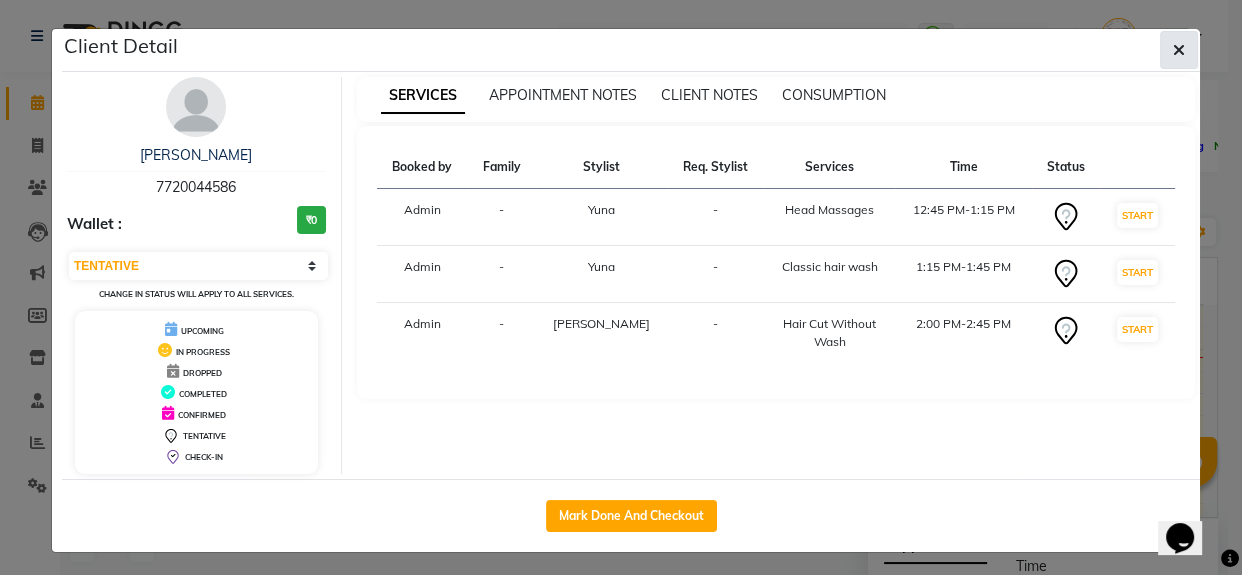 click 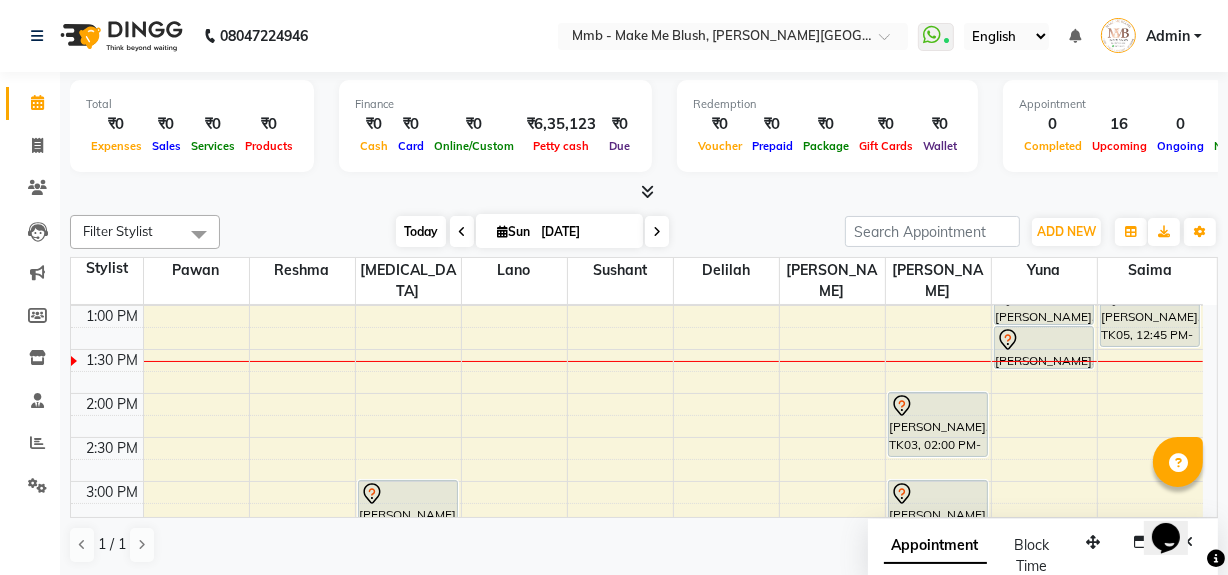 click on "Today" at bounding box center [421, 231] 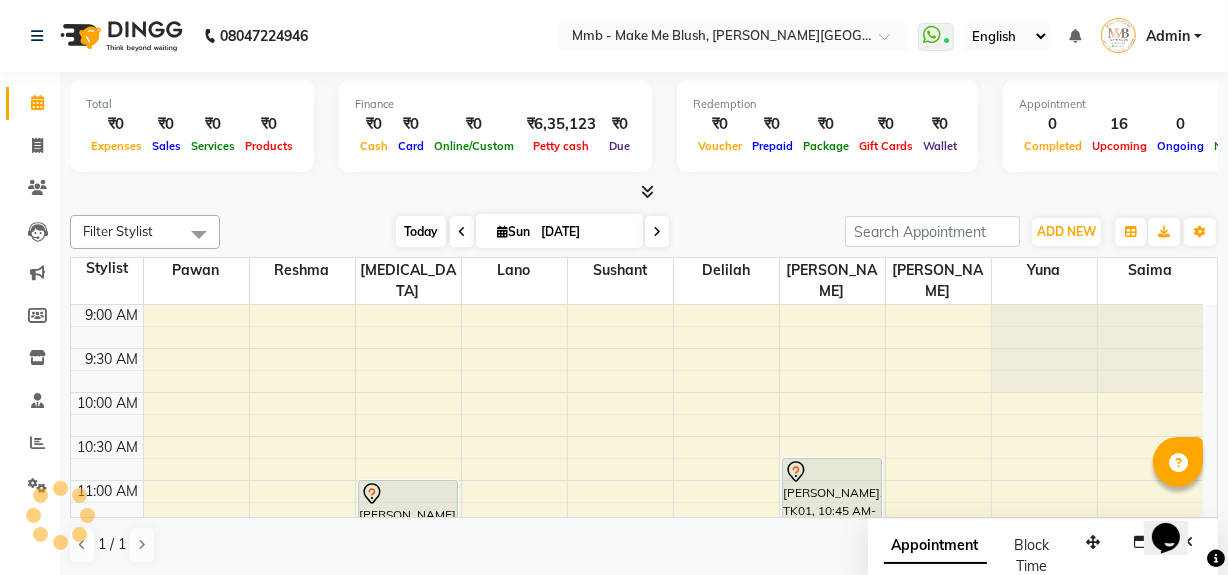 scroll, scrollTop: 351, scrollLeft: 0, axis: vertical 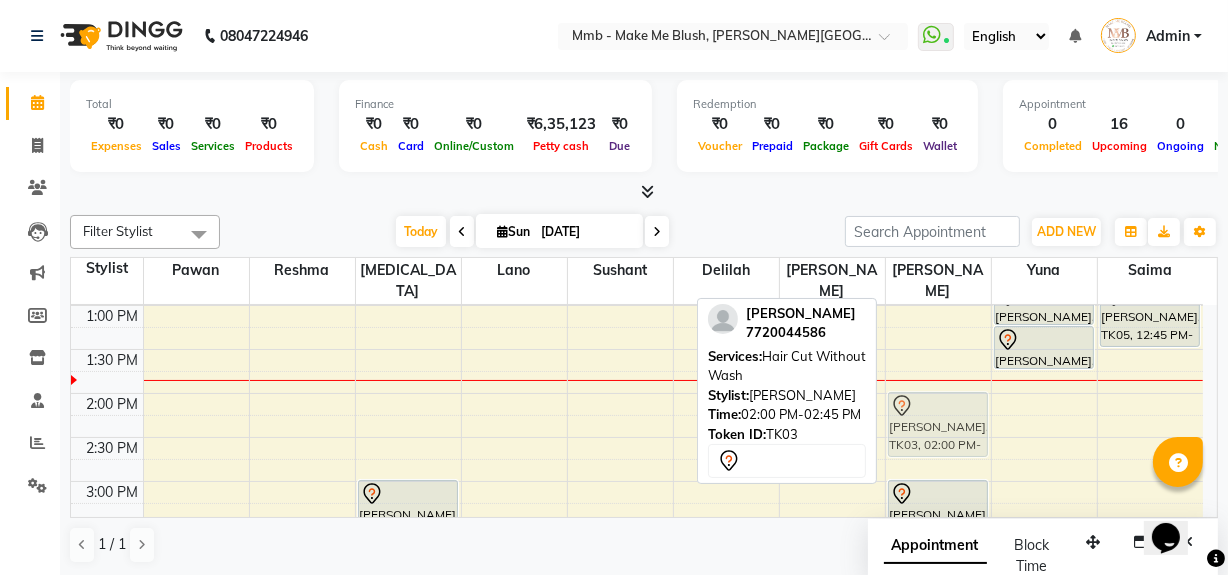 click on "[PERSON_NAME], TK03, 02:00 PM-02:45 PM, Hair Cut Without Wash             [PERSON_NAME], TK11, 03:00 PM-03:45 PM, Hair Cut Without Wash             [PERSON_NAME], TK04, 04:30 PM-05:40 PM, Roots Touchup Upto 1inch              [PERSON_NAME], TK03, 02:00 PM-02:45 PM, Hair Cut Without Wash" at bounding box center (938, 481) 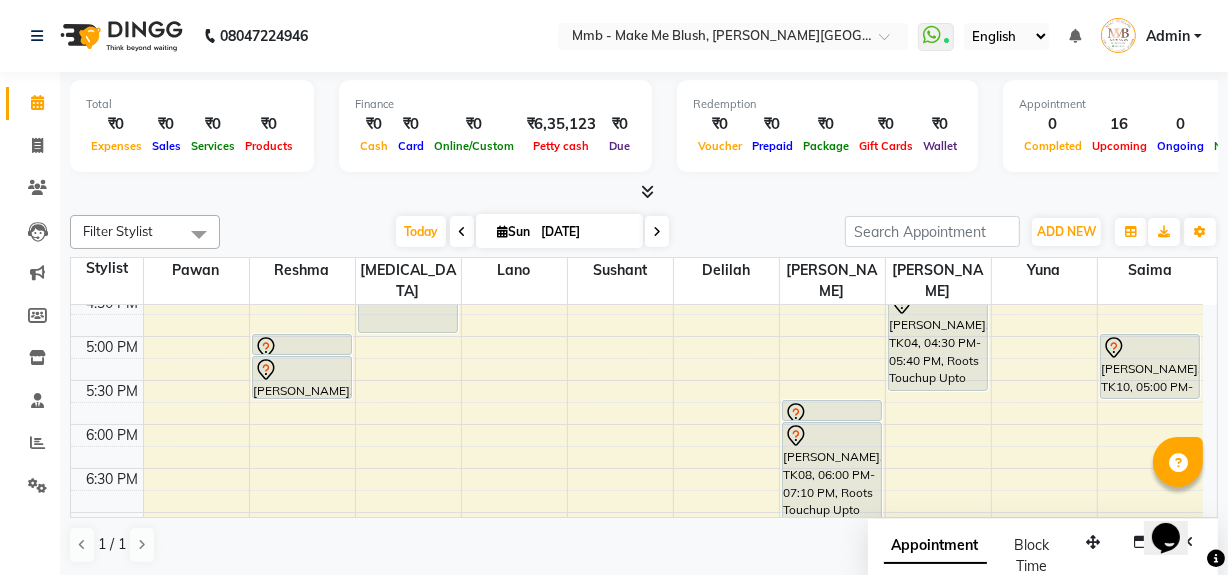 scroll, scrollTop: 679, scrollLeft: 0, axis: vertical 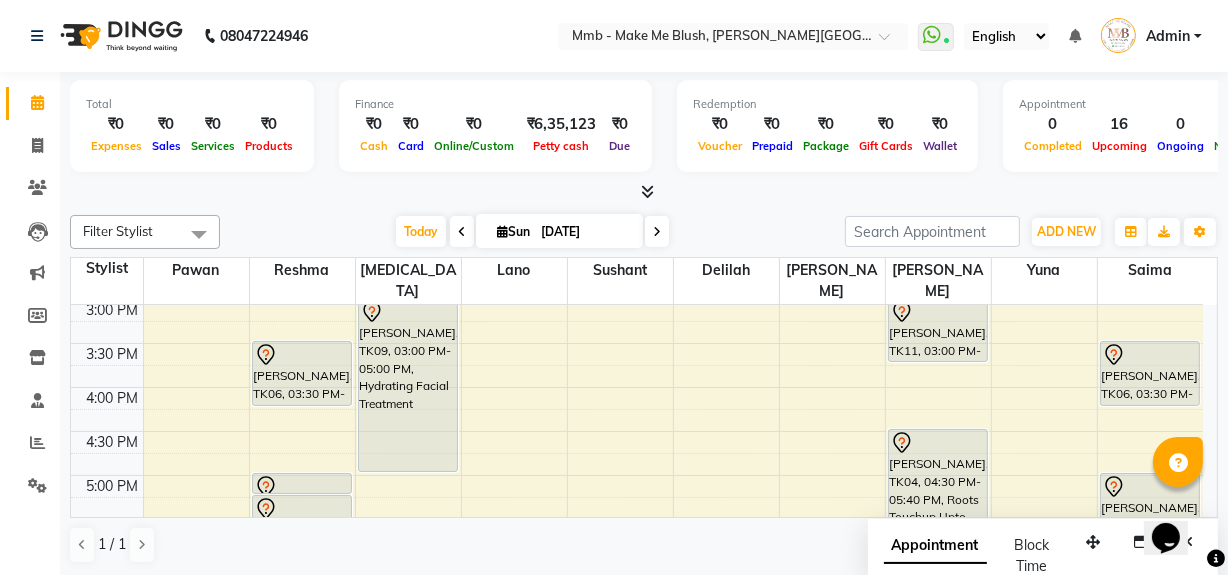 click on "9:00 AM 9:30 AM 10:00 AM 10:30 AM 11:00 AM 11:30 AM 12:00 PM 12:30 PM 1:00 PM 1:30 PM 2:00 PM 2:30 PM 3:00 PM 3:30 PM 4:00 PM 4:30 PM 5:00 PM 5:30 PM 6:00 PM 6:30 PM 7:00 PM 7:30 PM 8:00 PM 8:30 PM             Shweta Shahade, TK06, 03:30 PM-04:15 PM, Regular Pedicure              [PERSON_NAME], TK07, 05:00 PM-05:15 PM, Eyebrows             [PERSON_NAME], TK07, 05:15 PM-05:45 PM, Honey Wax Full arm              [PERSON_NAME], TK02, 11:00 AM-12:10 PM, Roots Touchup Upto 1inch              [PERSON_NAME], TK09, 03:00 PM-05:00 PM, Hydrating Facial Treatment             [PERSON_NAME], TK01, 10:45 AM-11:45 AM, Opuntia Oil Hair spa             [PERSON_NAME], TK10, 05:45 PM-06:00 PM, Classic hair wash              [PERSON_NAME], TK08, 06:00 PM-07:10 PM, Roots Touchup Upto 1inch              [PERSON_NAME], TK03, 02:00 PM-02:45 PM, Hair Cut Without Wash             [PERSON_NAME], TK11, 03:00 PM-03:45 PM, Hair Cut Without Wash             [PERSON_NAME], TK04, 04:30 PM-05:40 PM, Roots Touchup Upto 1inch" at bounding box center (637, 299) 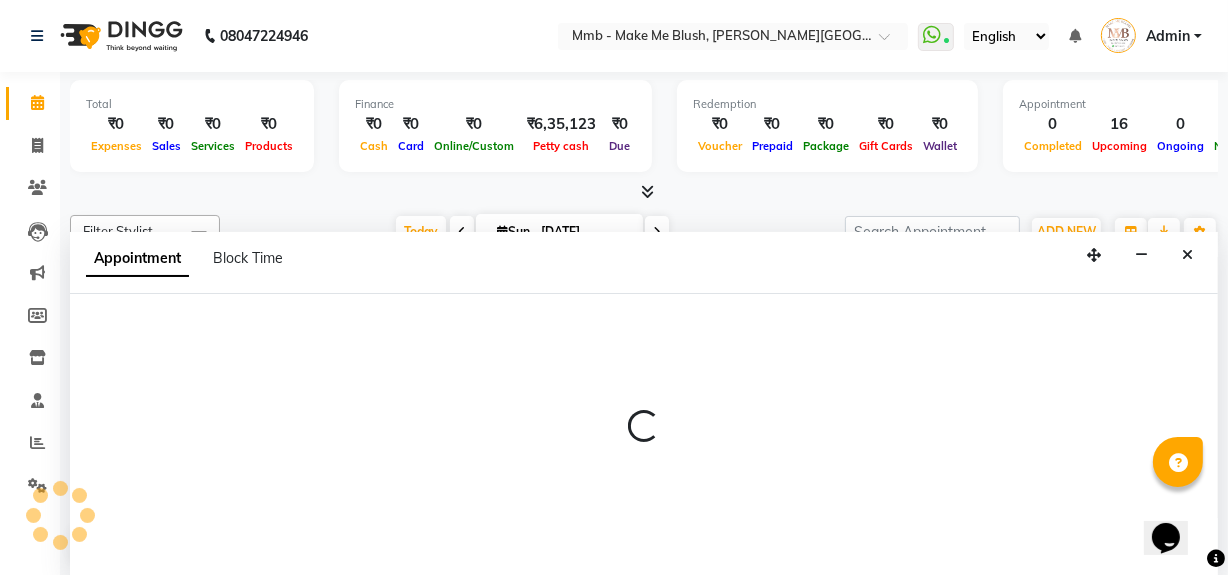 scroll, scrollTop: 0, scrollLeft: 0, axis: both 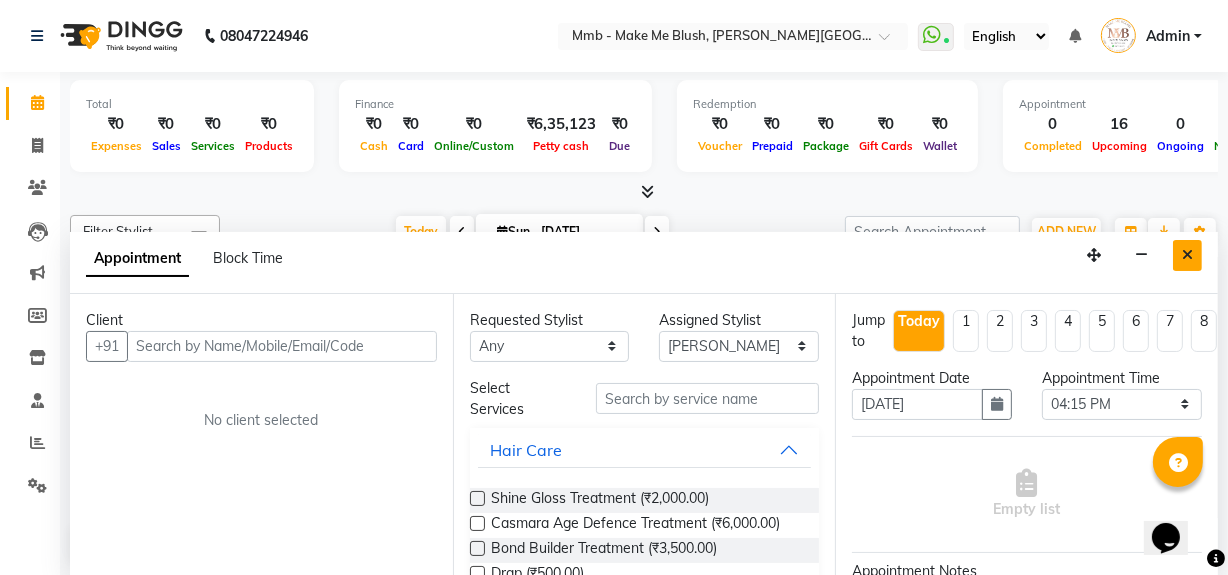click at bounding box center [1187, 255] 